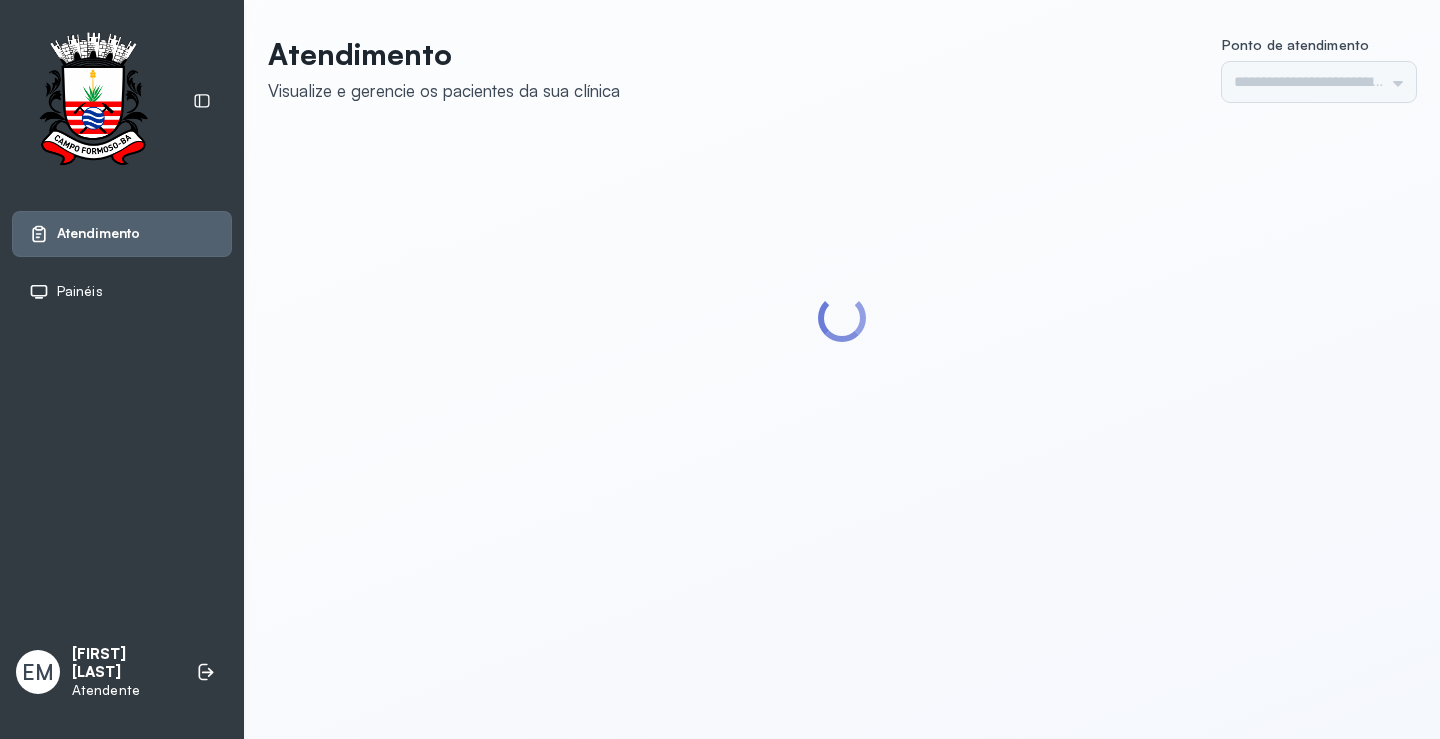 type on "*********" 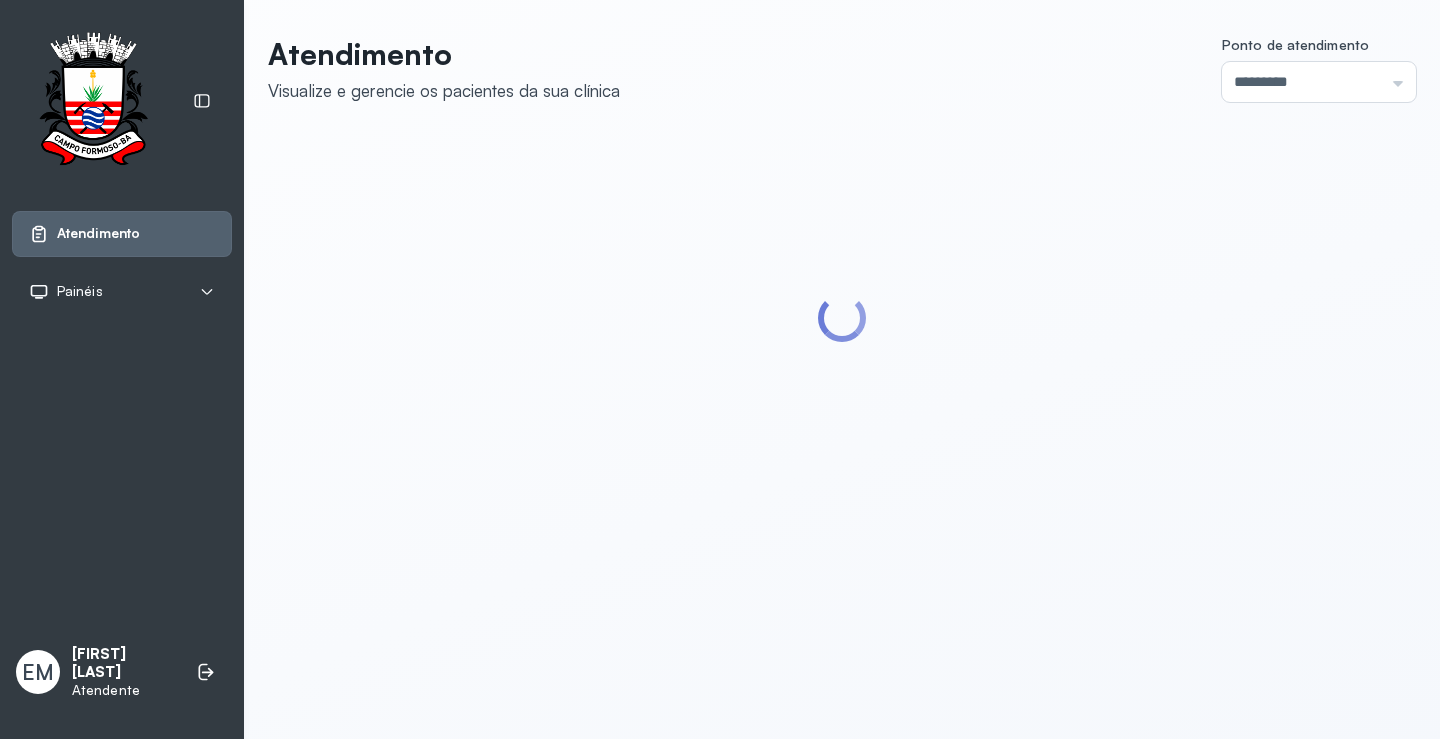 scroll, scrollTop: 0, scrollLeft: 0, axis: both 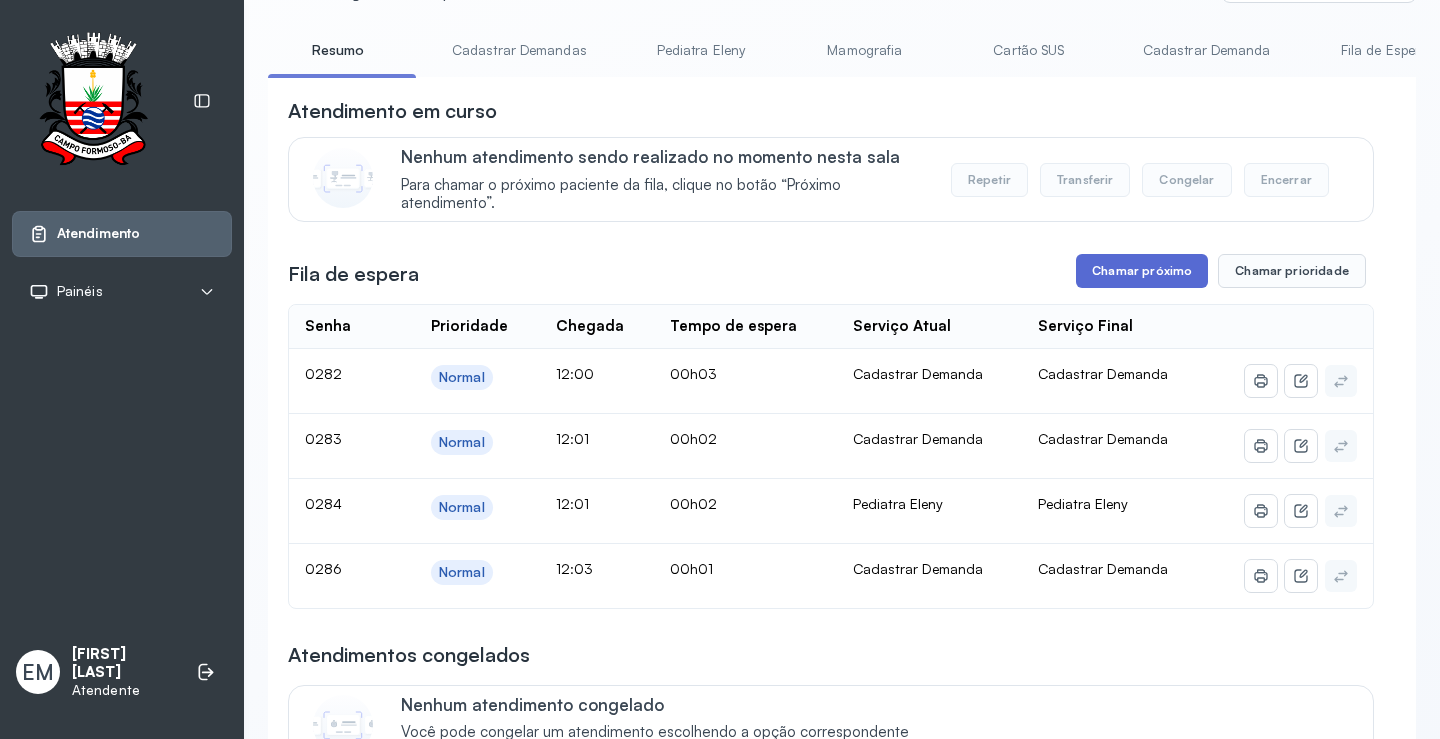 click on "Chamar próximo" at bounding box center [1142, 271] 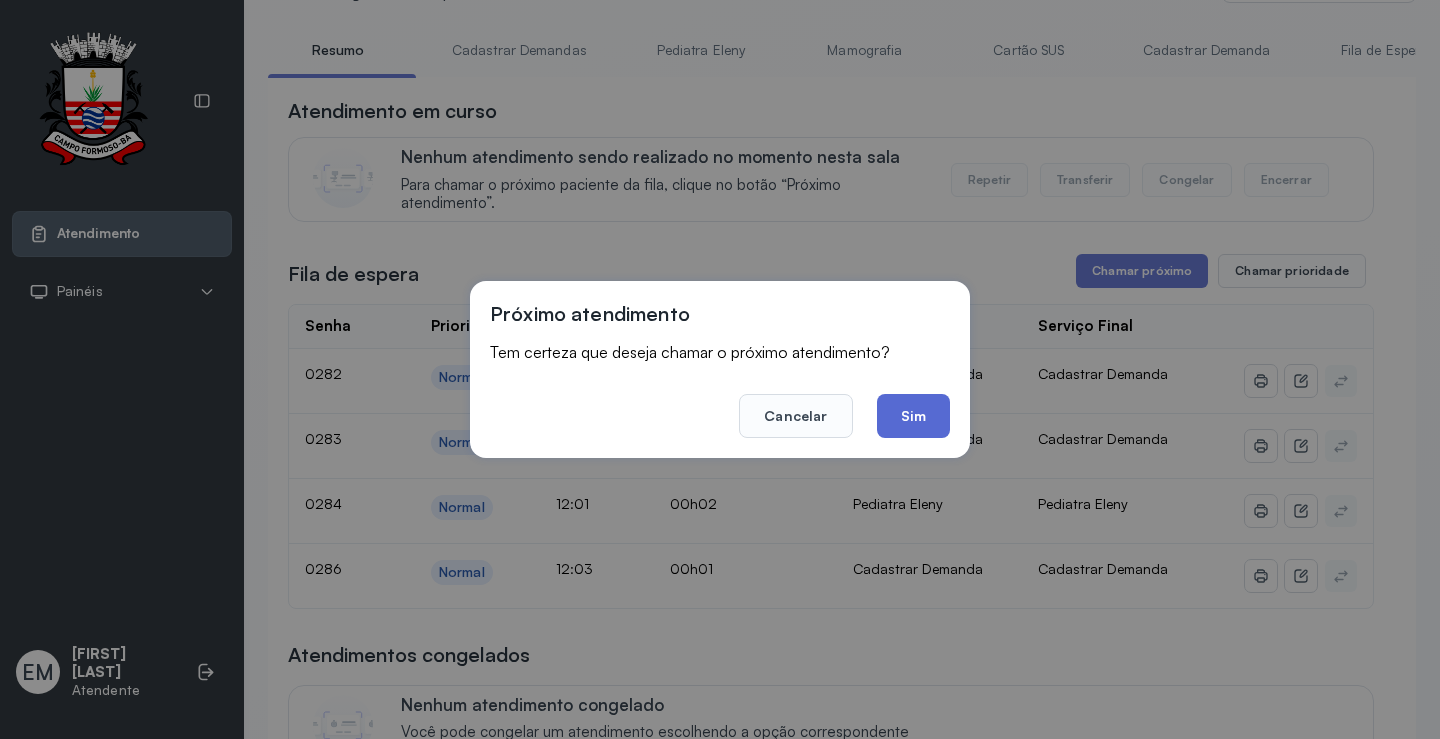 click on "Sim" 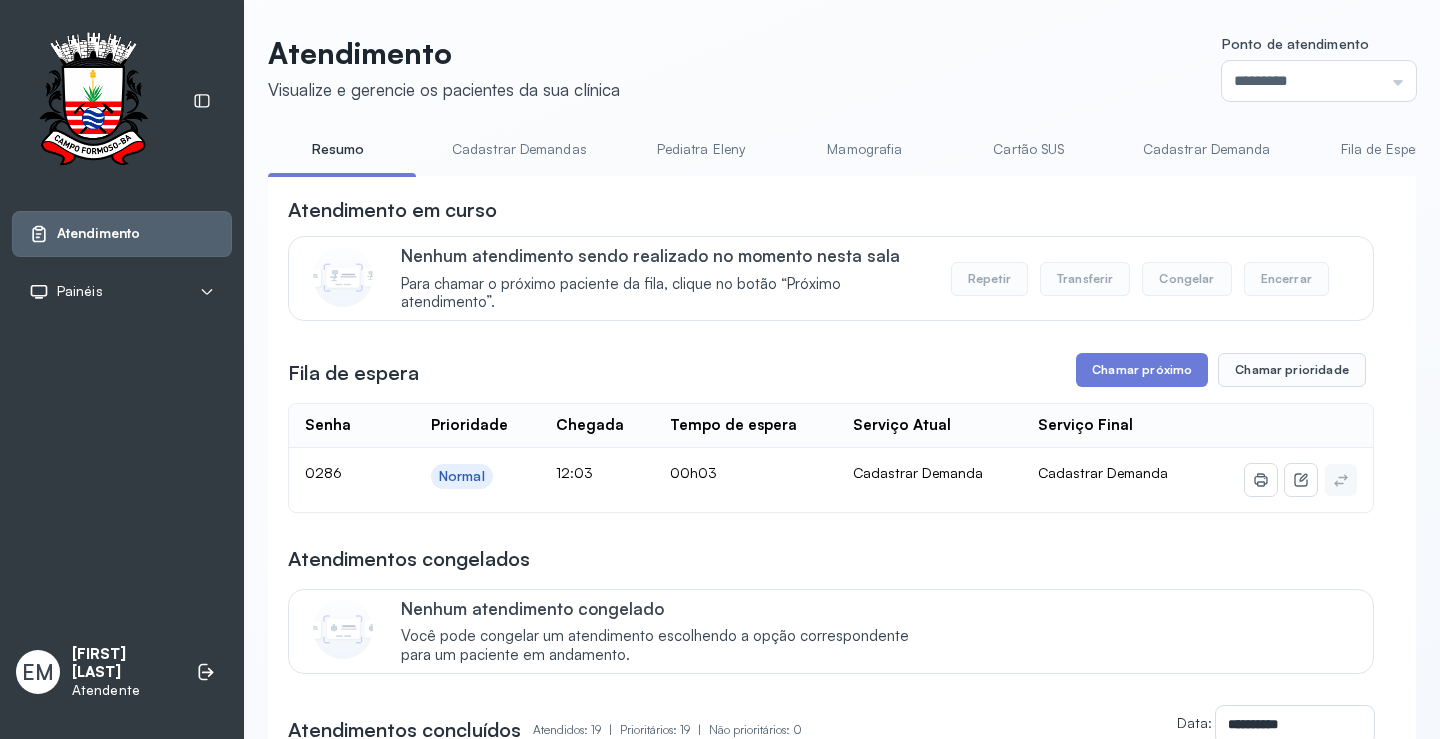scroll, scrollTop: 100, scrollLeft: 0, axis: vertical 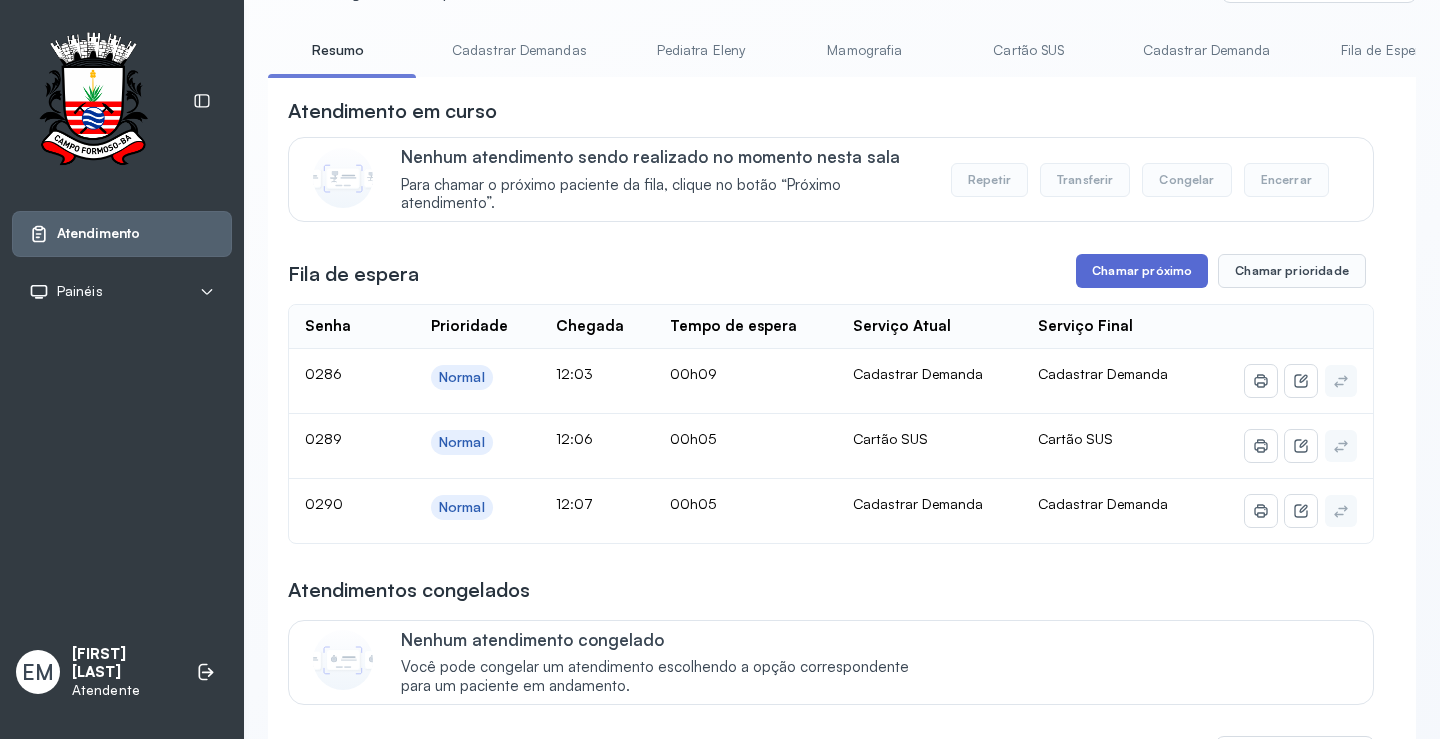 click on "Chamar próximo" at bounding box center [1142, 271] 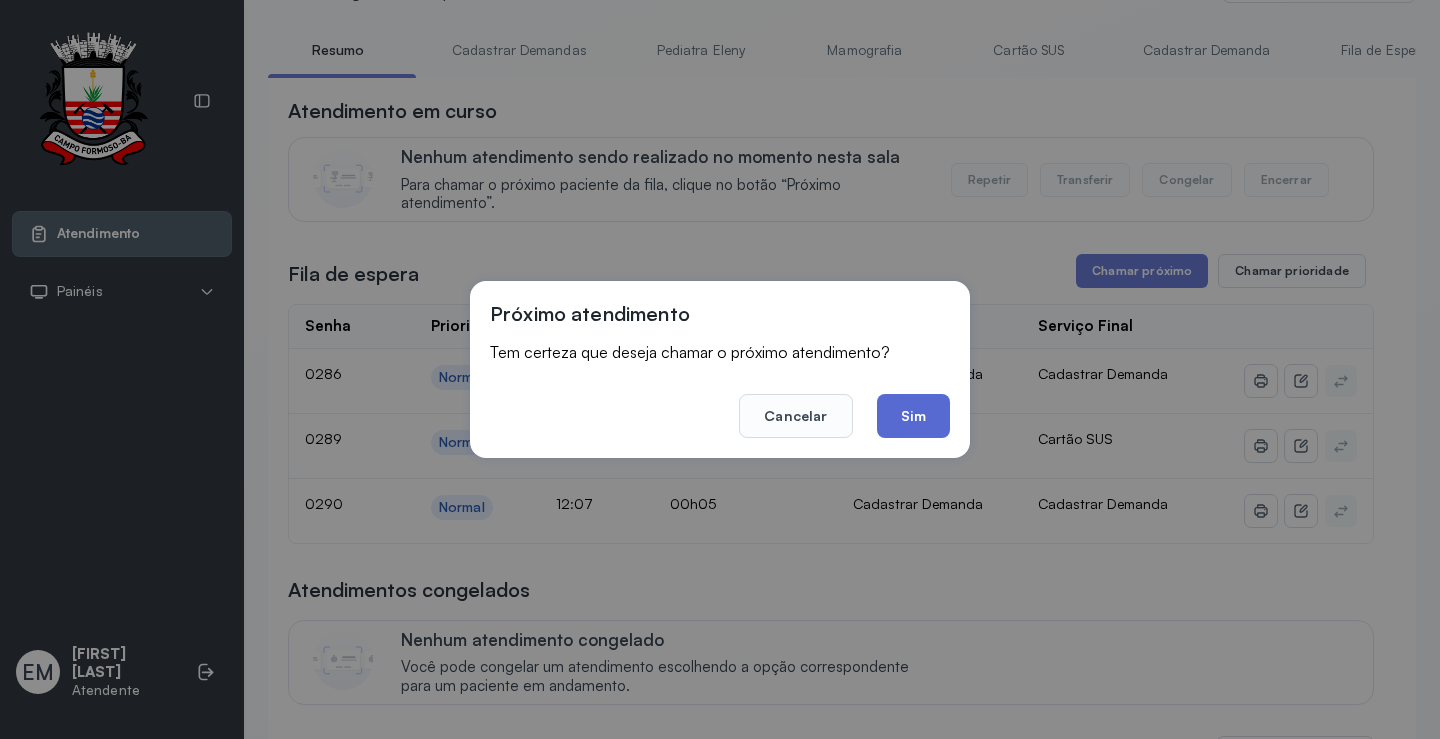 click on "Sim" 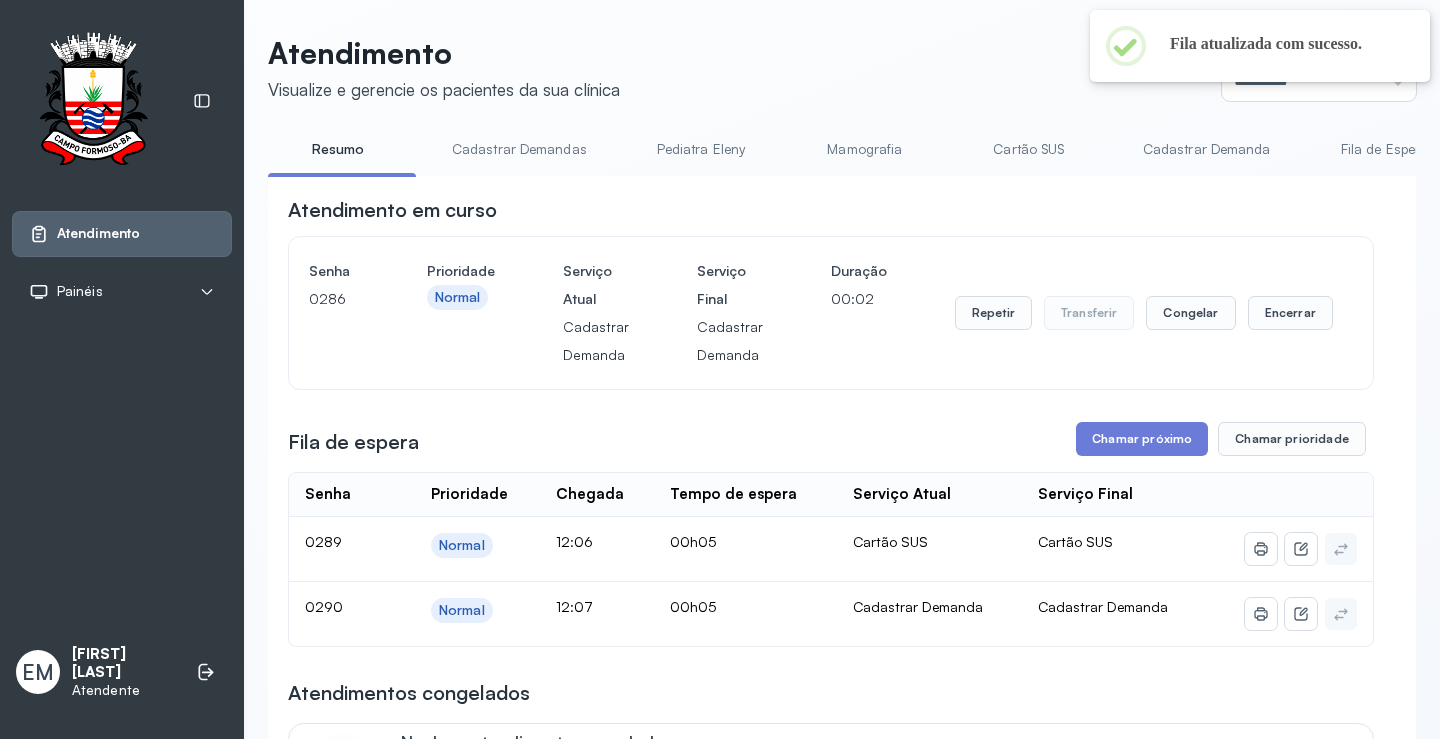 scroll, scrollTop: 100, scrollLeft: 0, axis: vertical 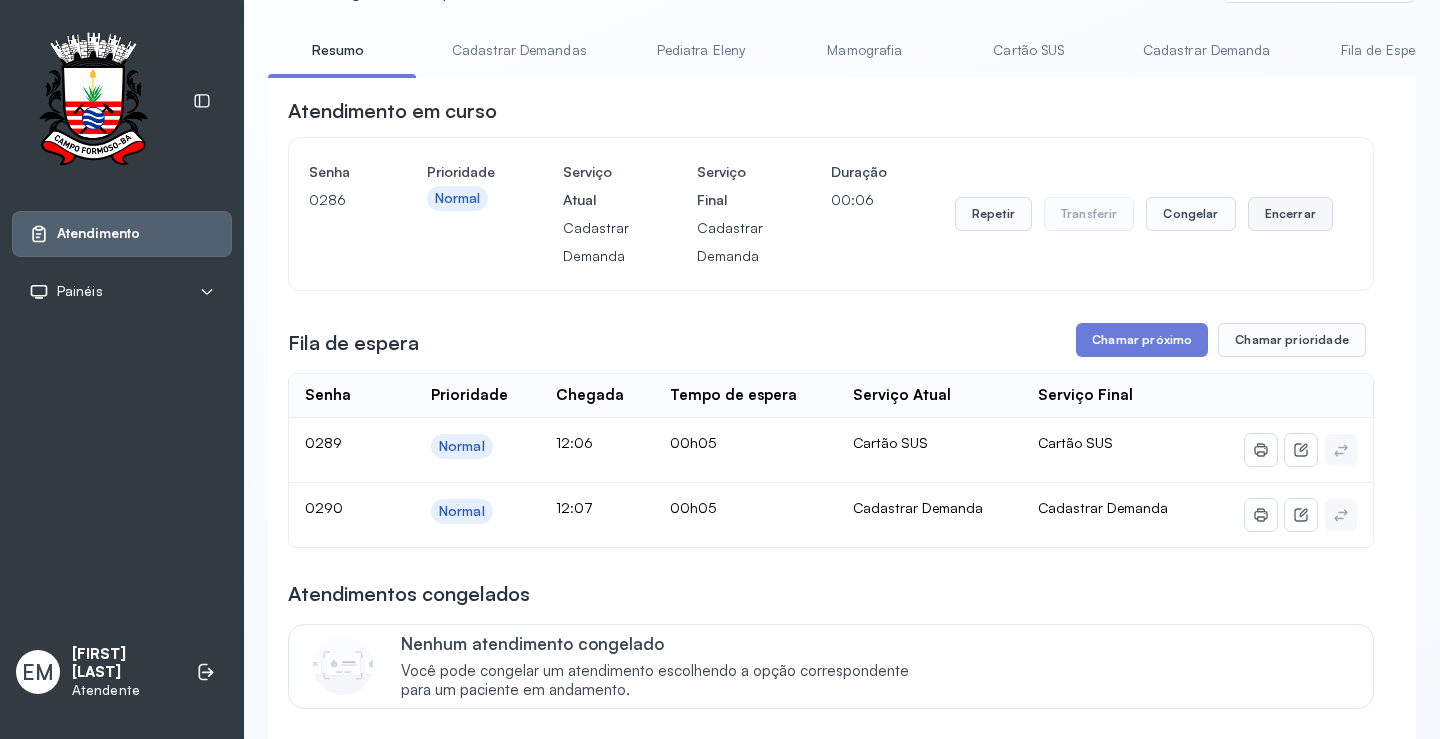 click on "Encerrar" at bounding box center [1290, 214] 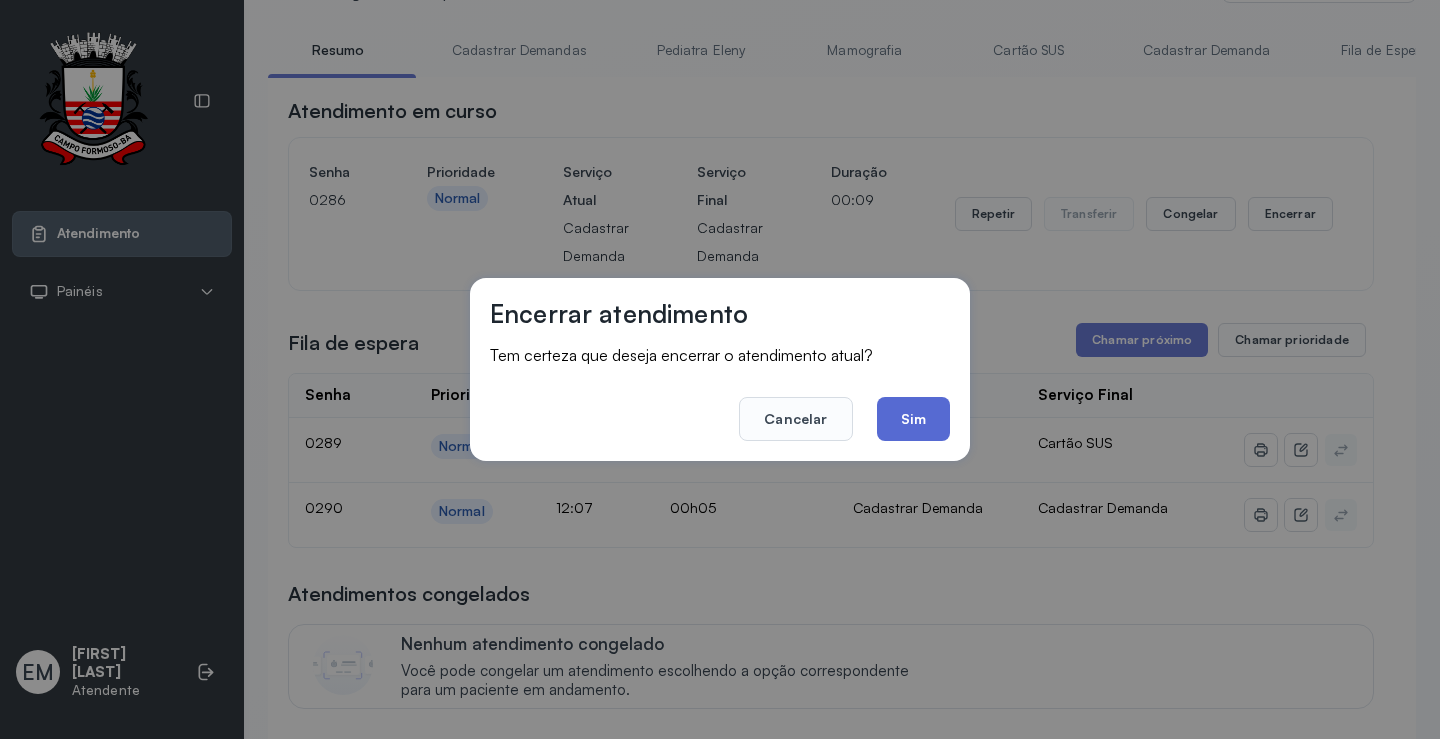 click on "Sim" 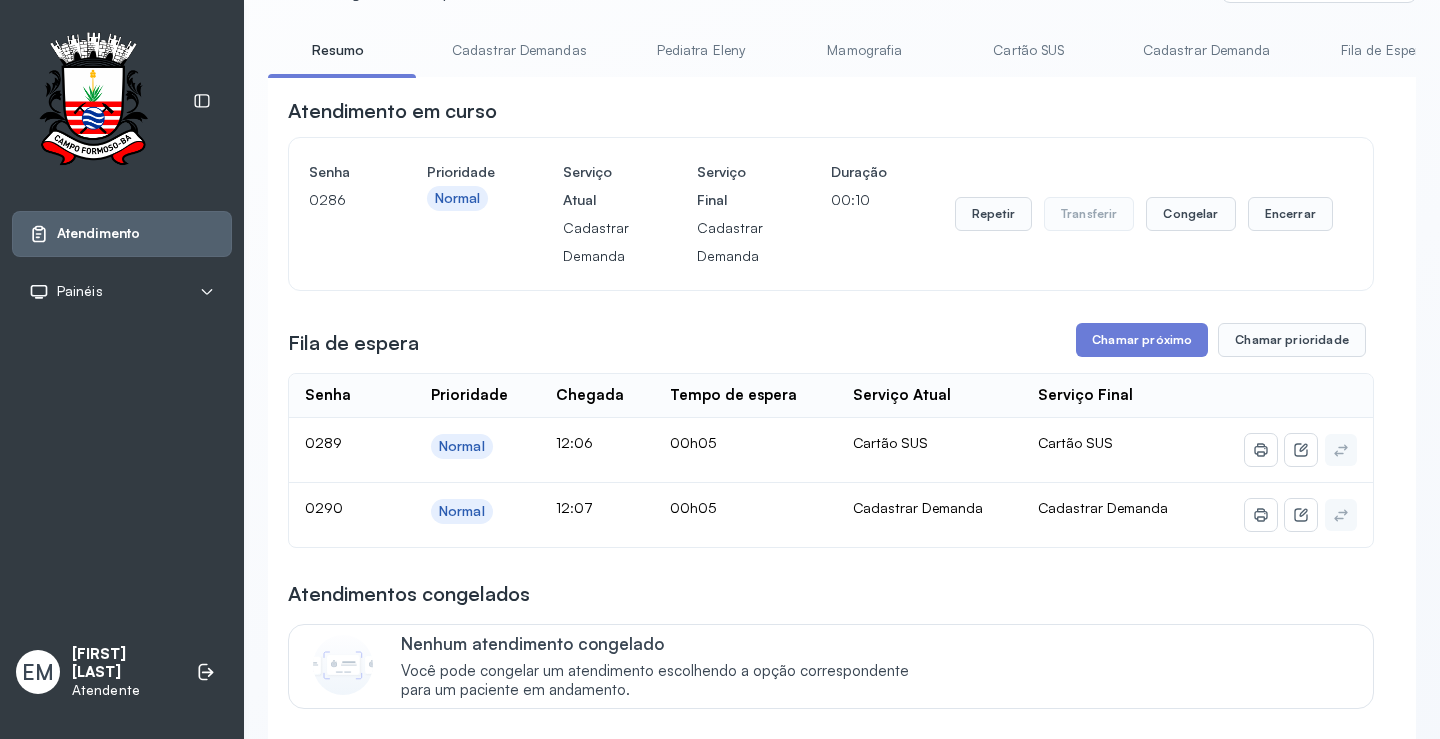 click on "Atendimento em curso" at bounding box center (831, 111) 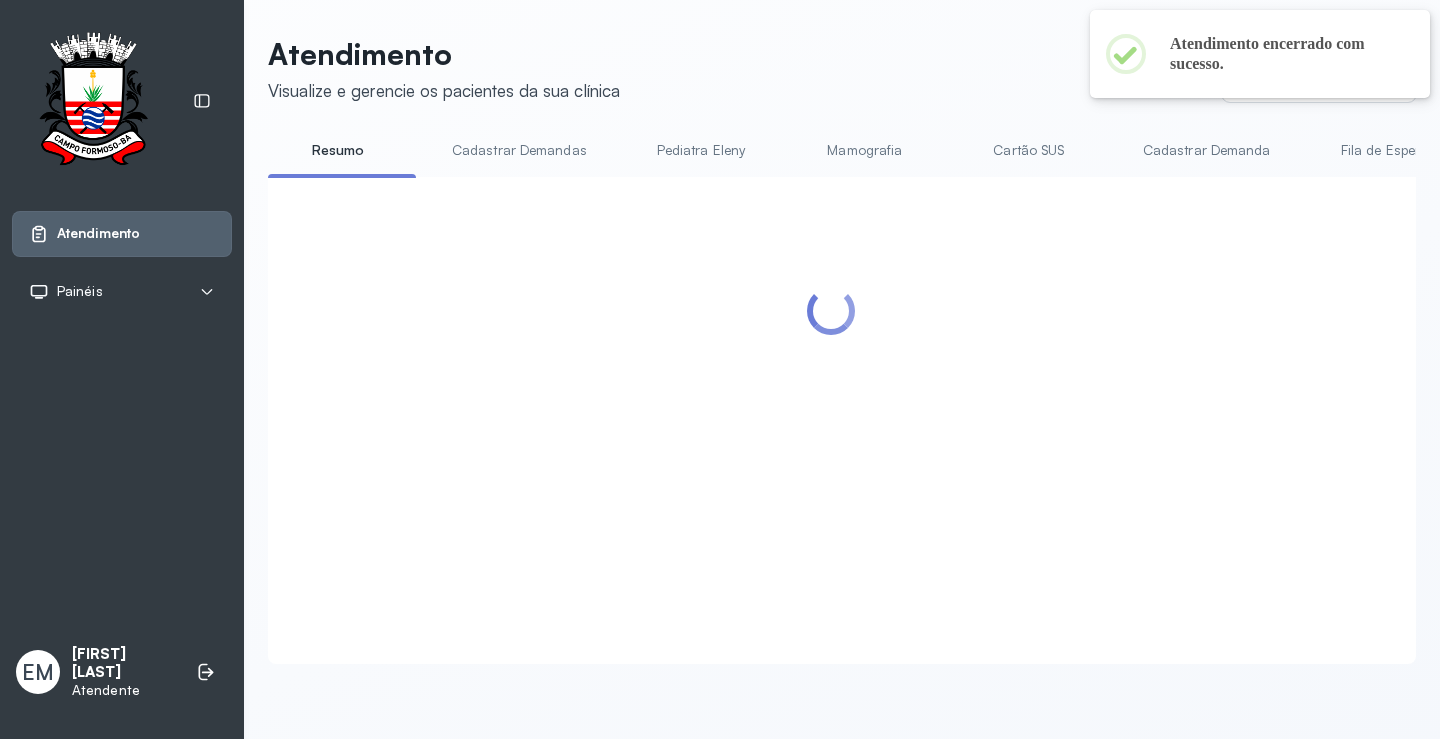 scroll, scrollTop: 1, scrollLeft: 0, axis: vertical 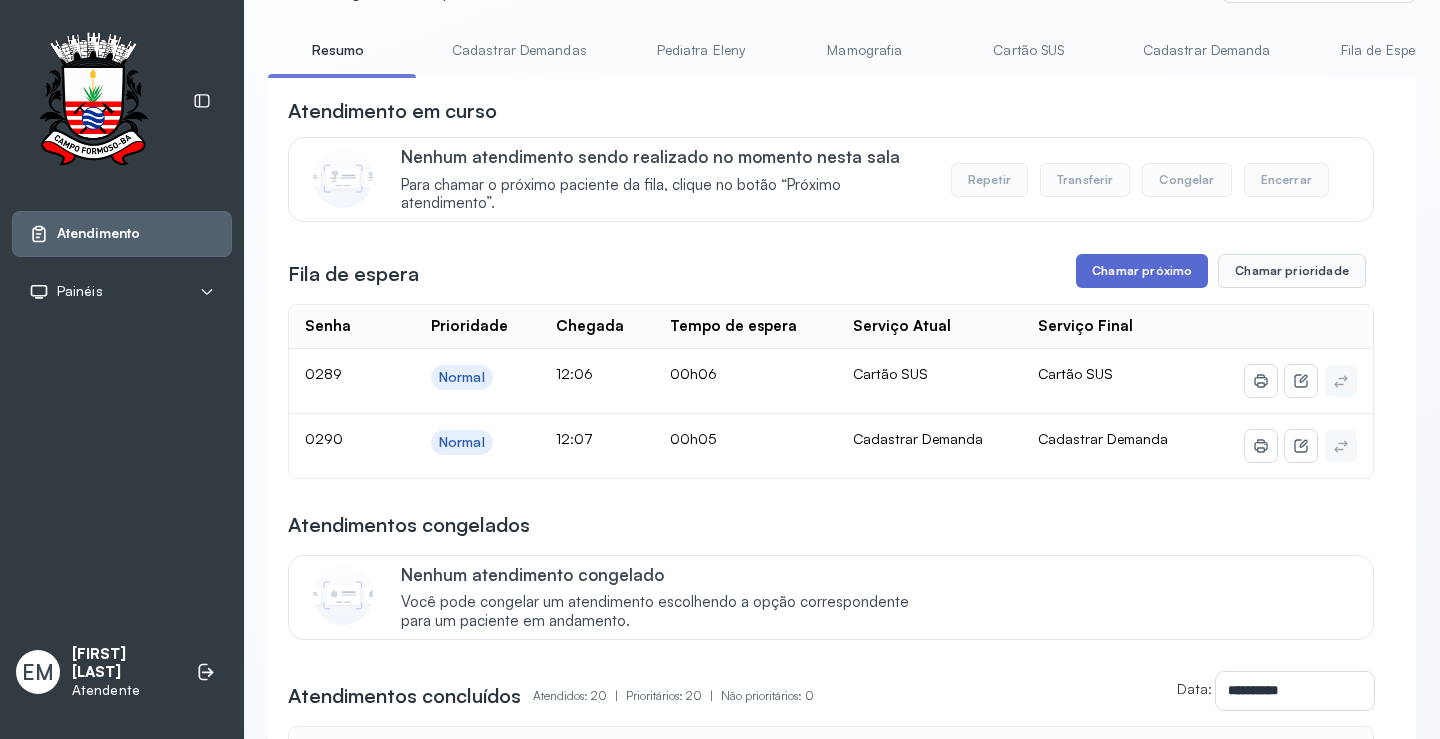 click on "Chamar próximo" at bounding box center (1142, 271) 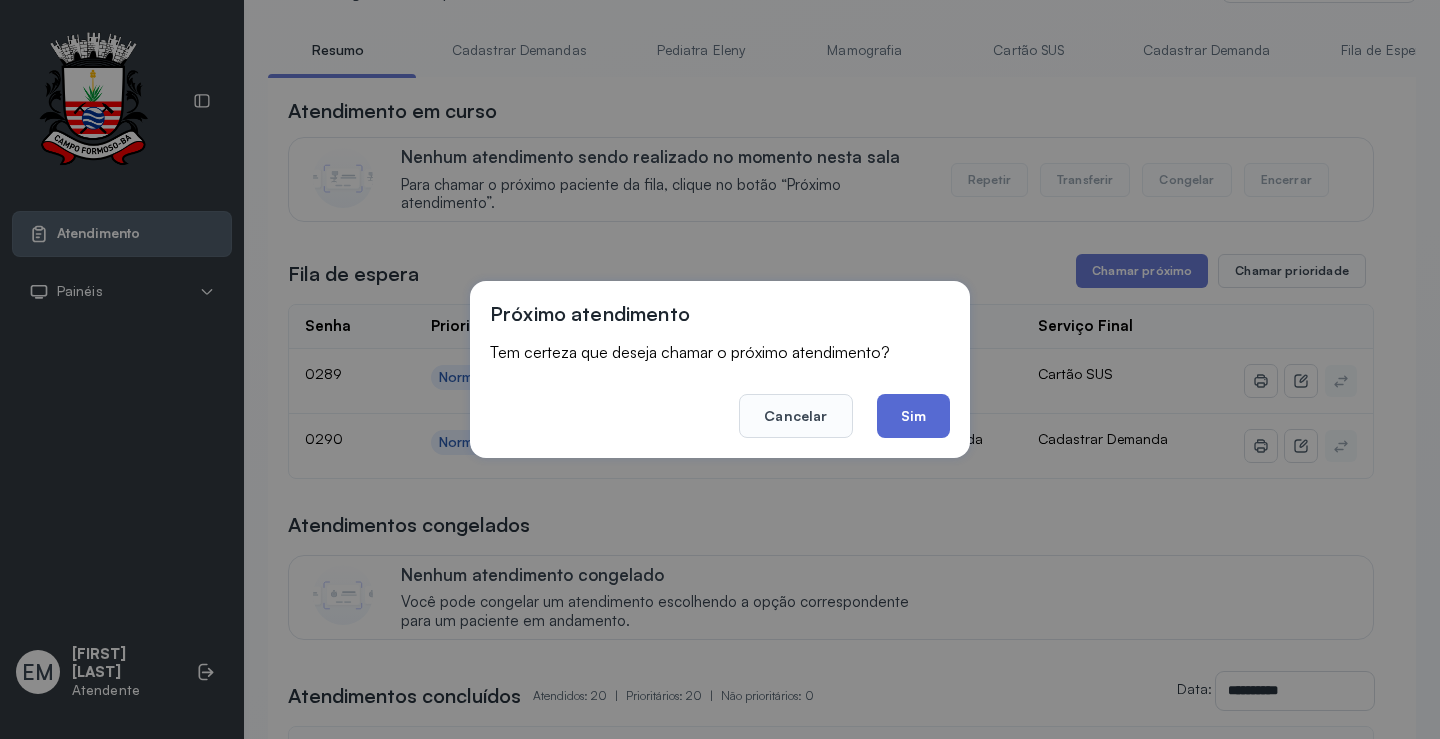 click on "Sim" 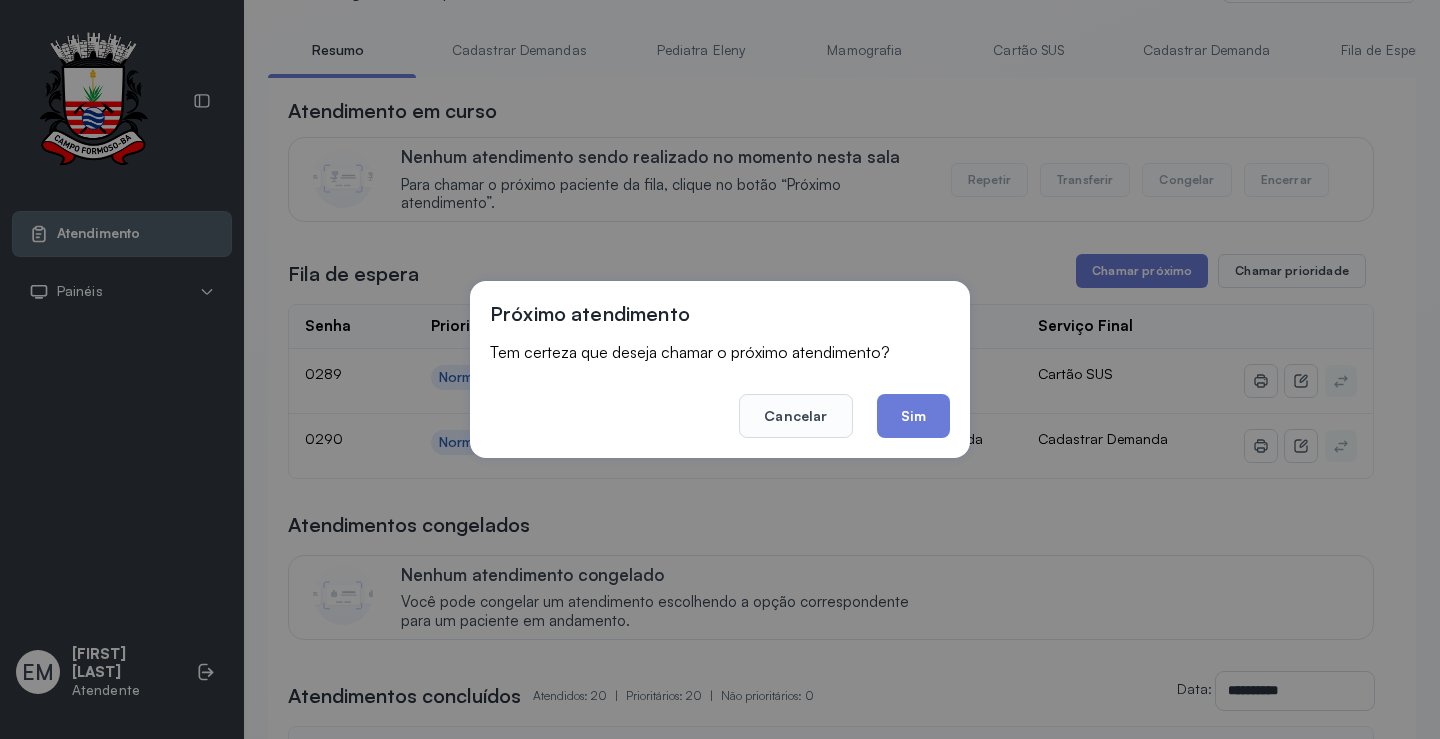 scroll, scrollTop: 1, scrollLeft: 0, axis: vertical 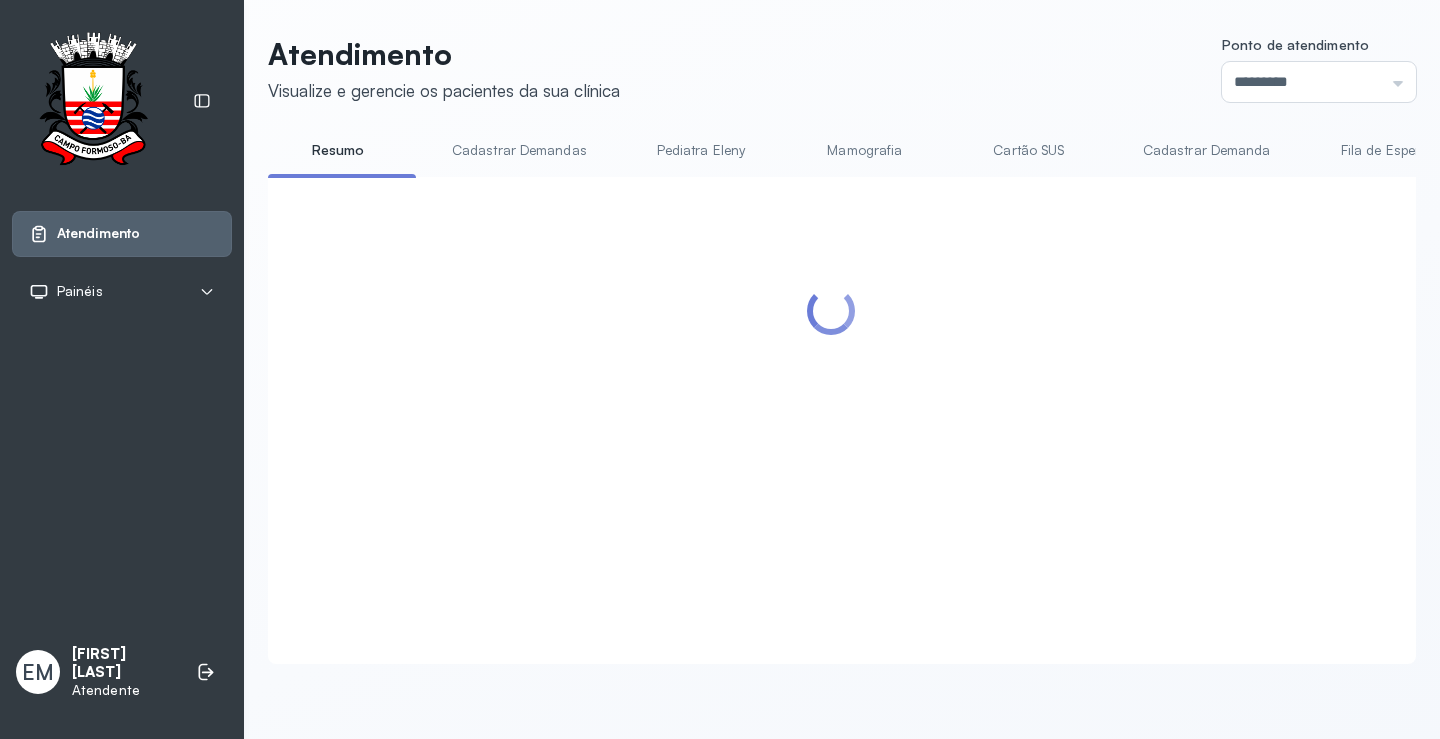 click on "Atendimento Visualize e gerencie os pacientes da sua clínica Ponto de atendimento ********* Nenhum Guichê 01 Guichê 02 Guichê 03 Guichê 04 Guichê 05 Guichê 06 Guichê 07 Guichê 08" at bounding box center [842, 69] 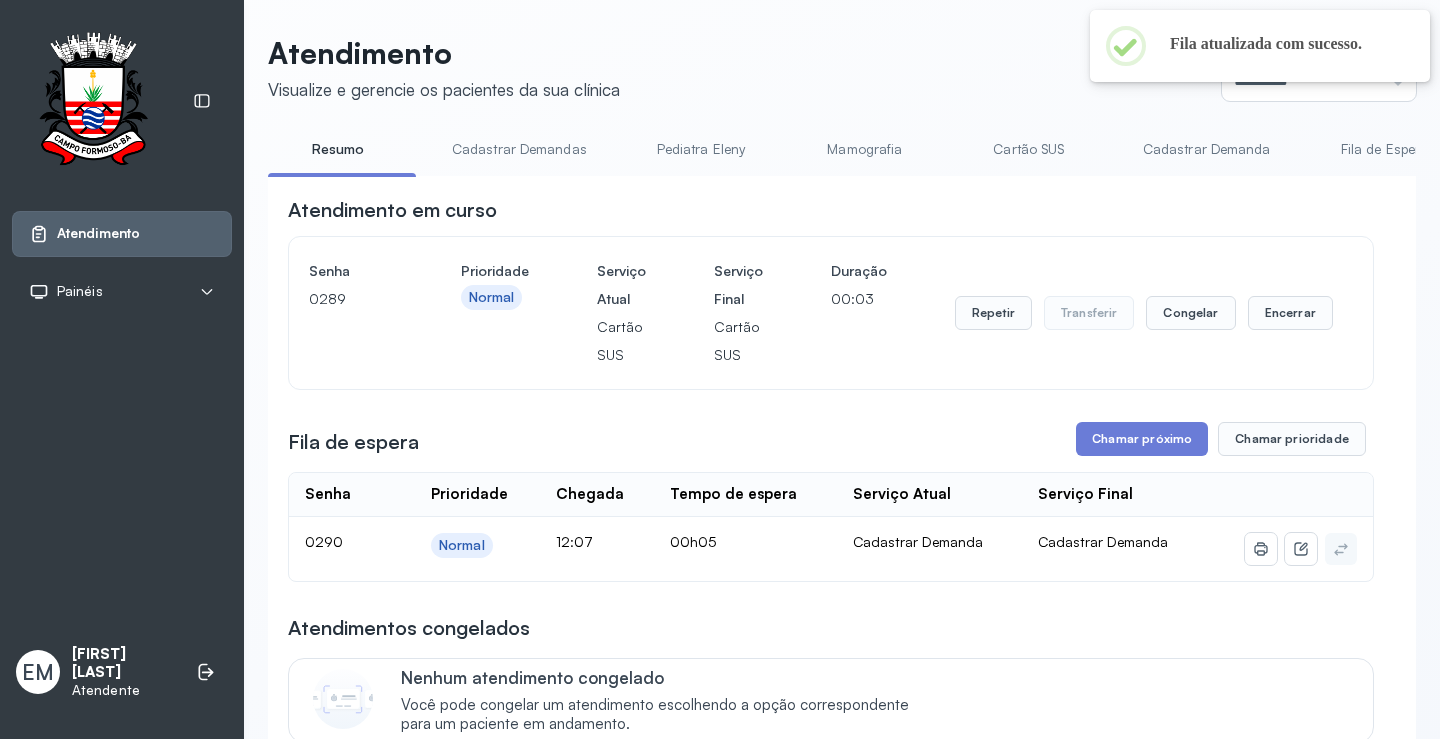 scroll, scrollTop: 100, scrollLeft: 0, axis: vertical 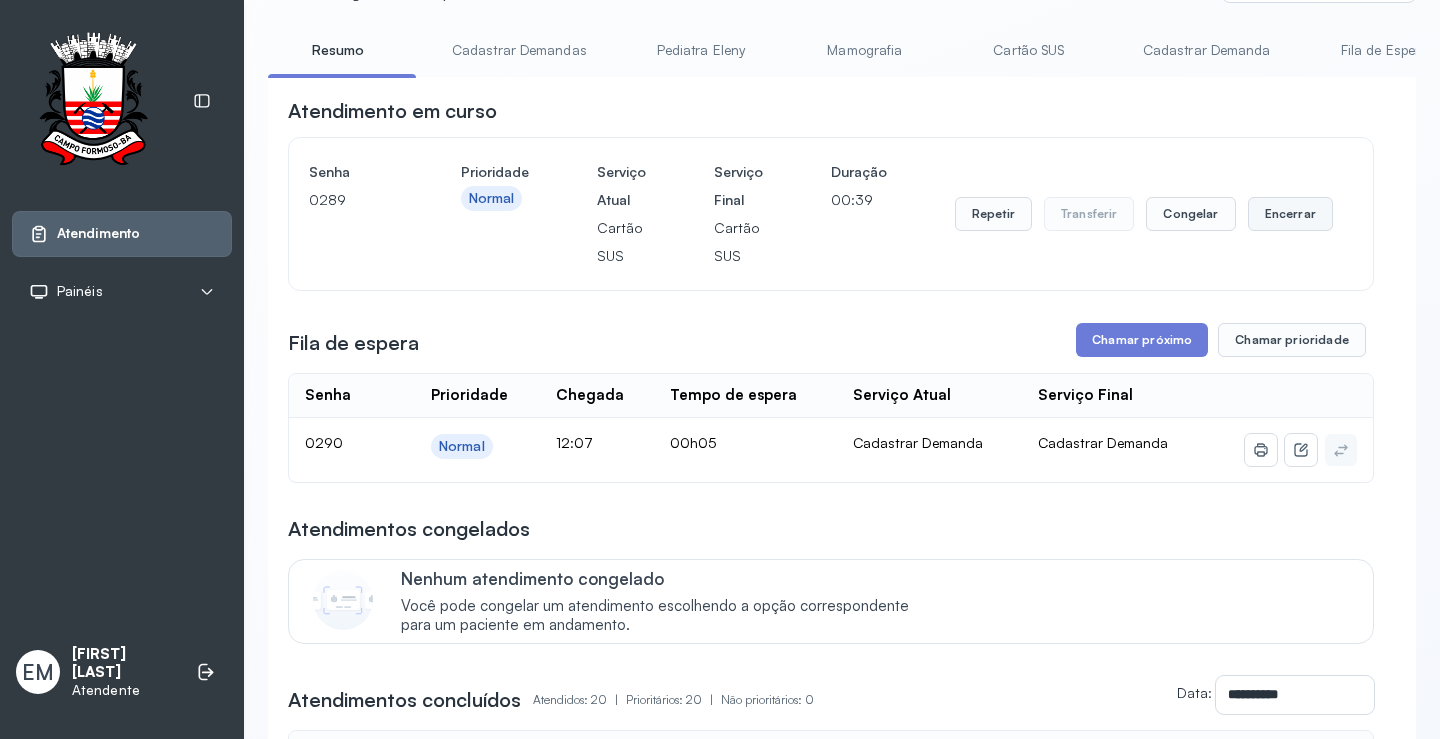 click on "Encerrar" at bounding box center [1290, 214] 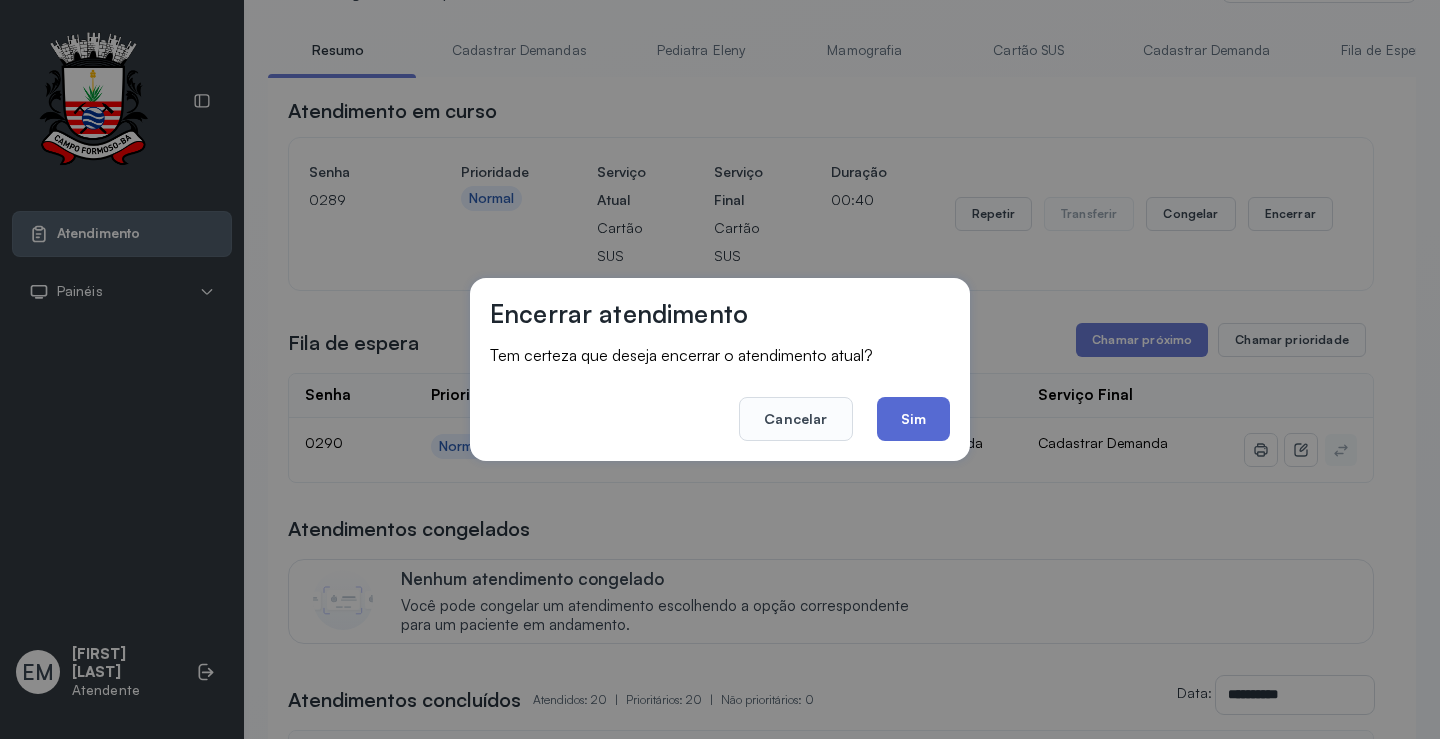 click on "Sim" 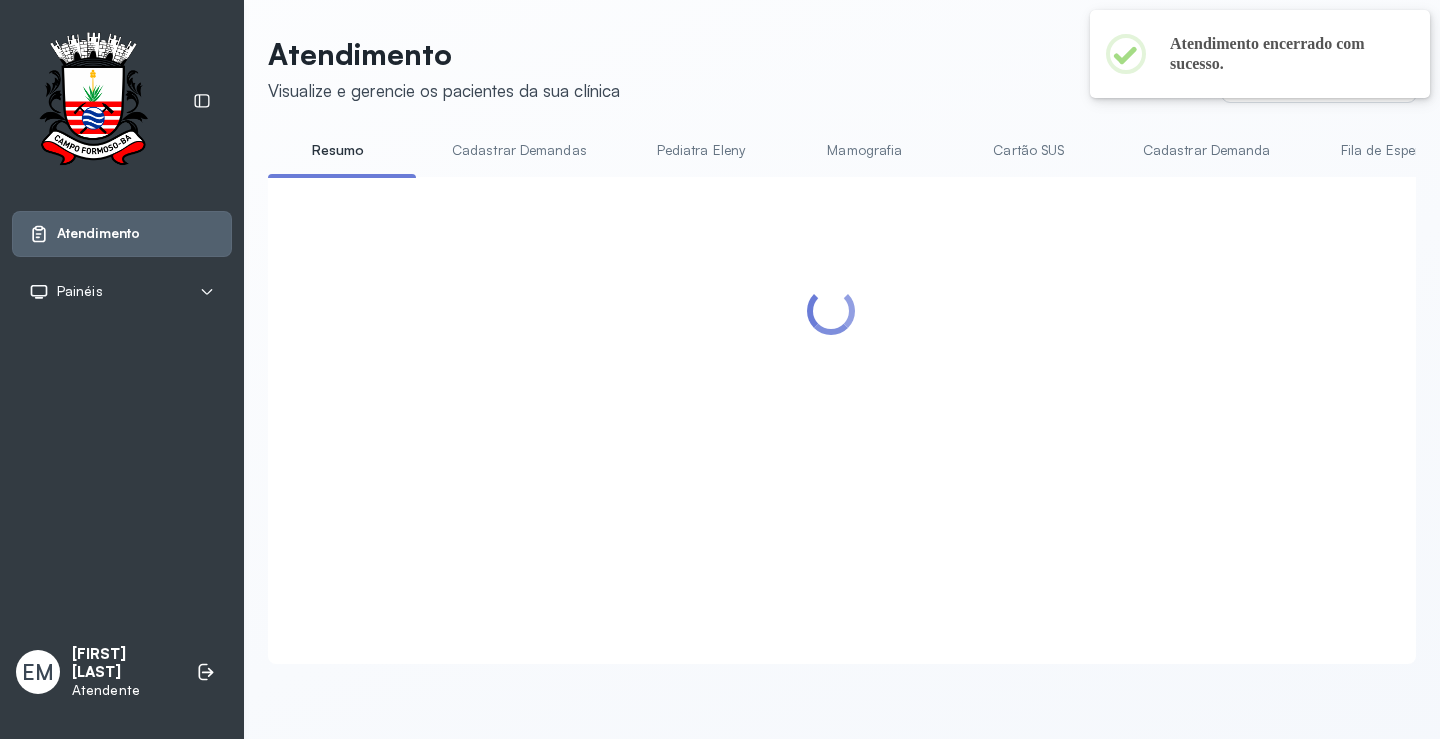 scroll, scrollTop: 100, scrollLeft: 0, axis: vertical 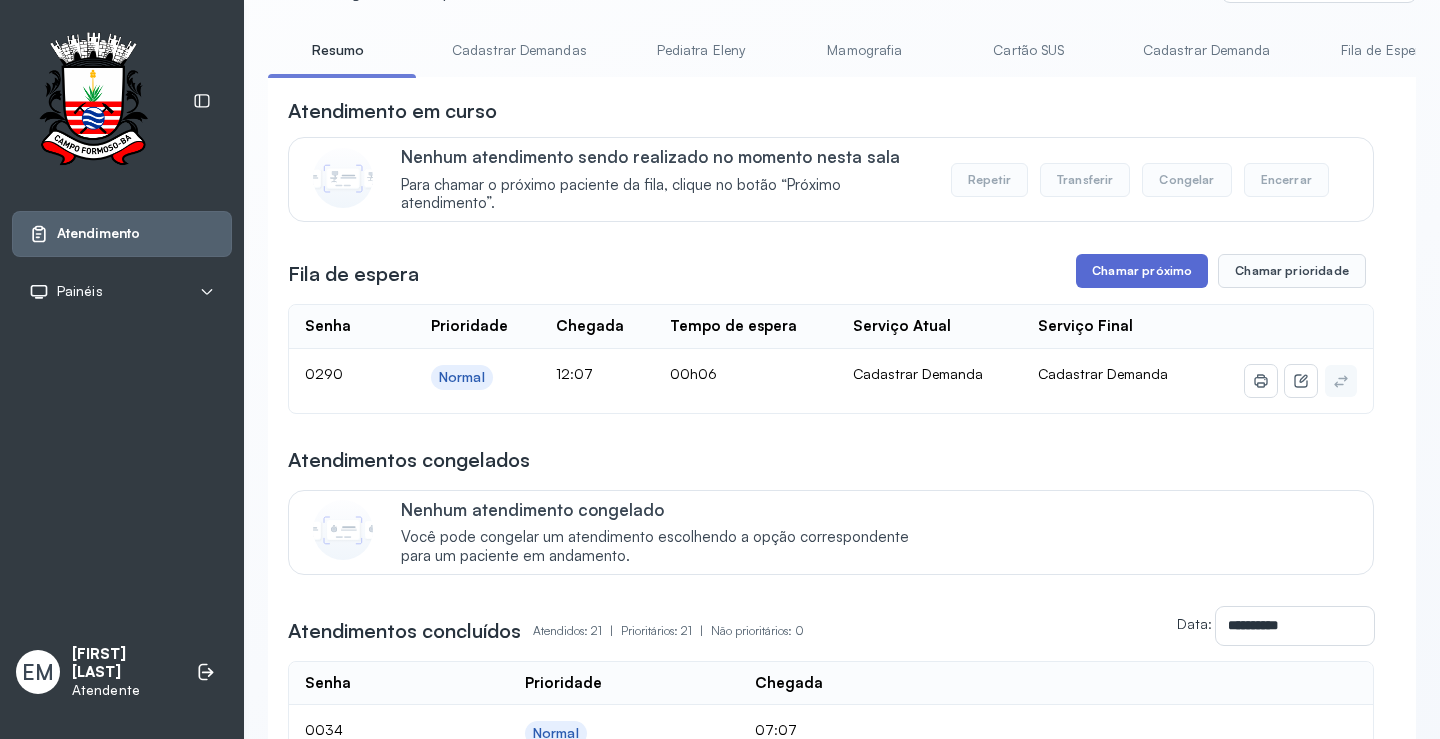 click on "Chamar próximo" at bounding box center (1142, 271) 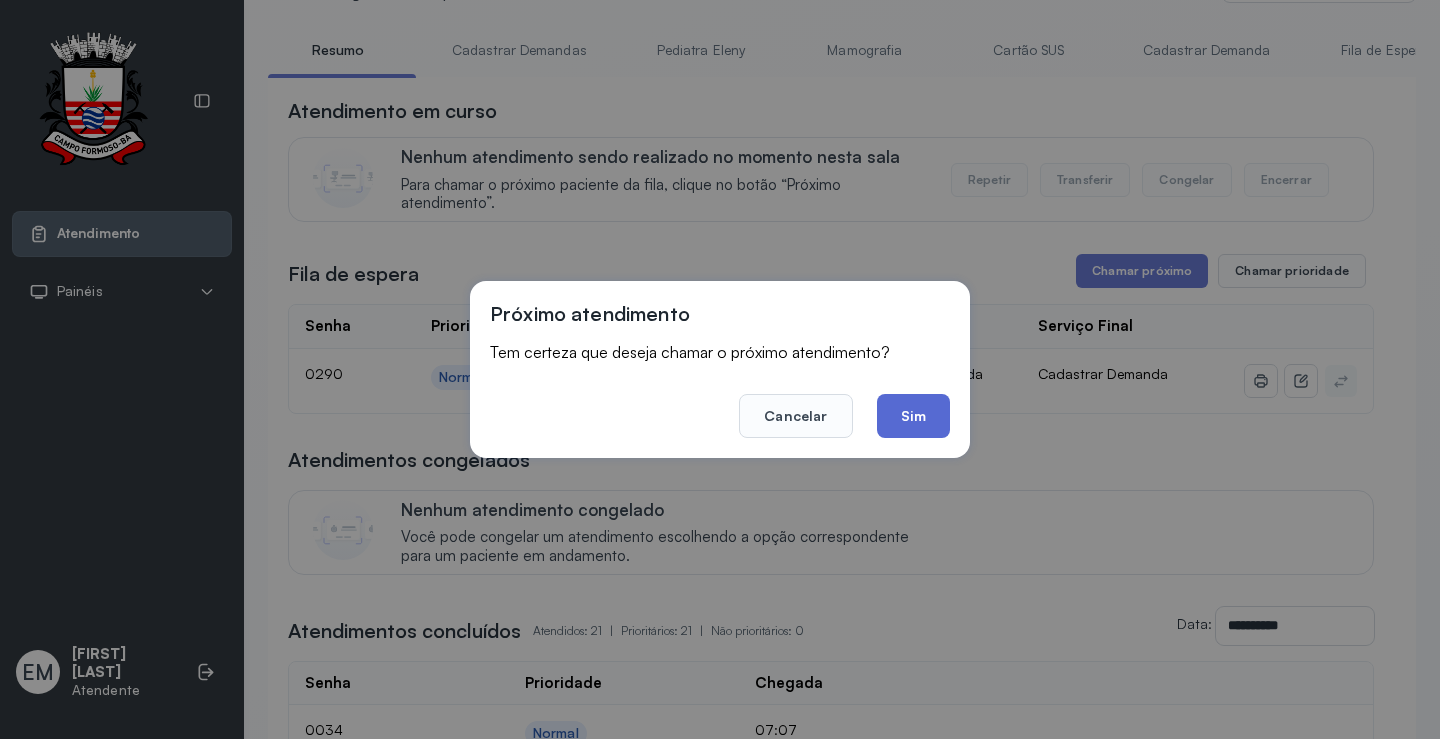 click on "Sim" 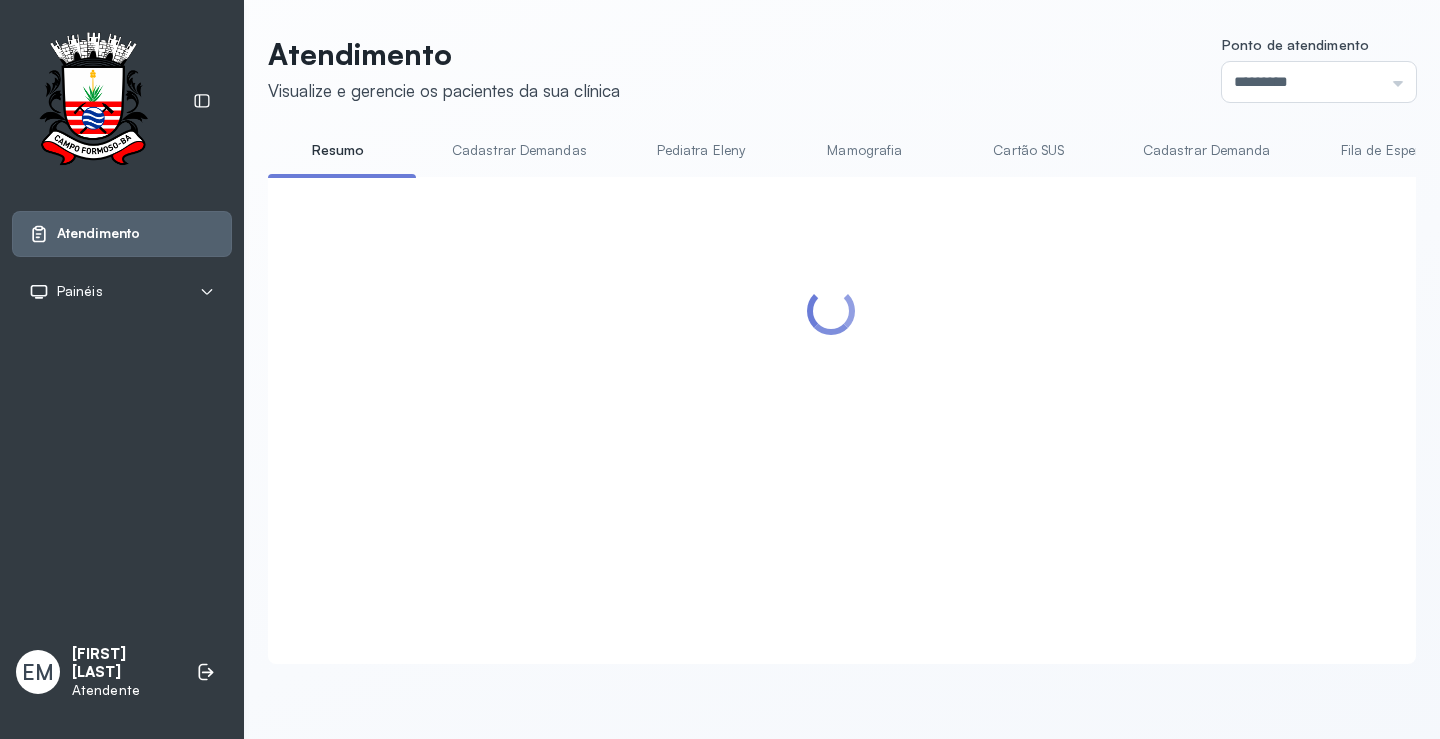 scroll, scrollTop: 0, scrollLeft: 0, axis: both 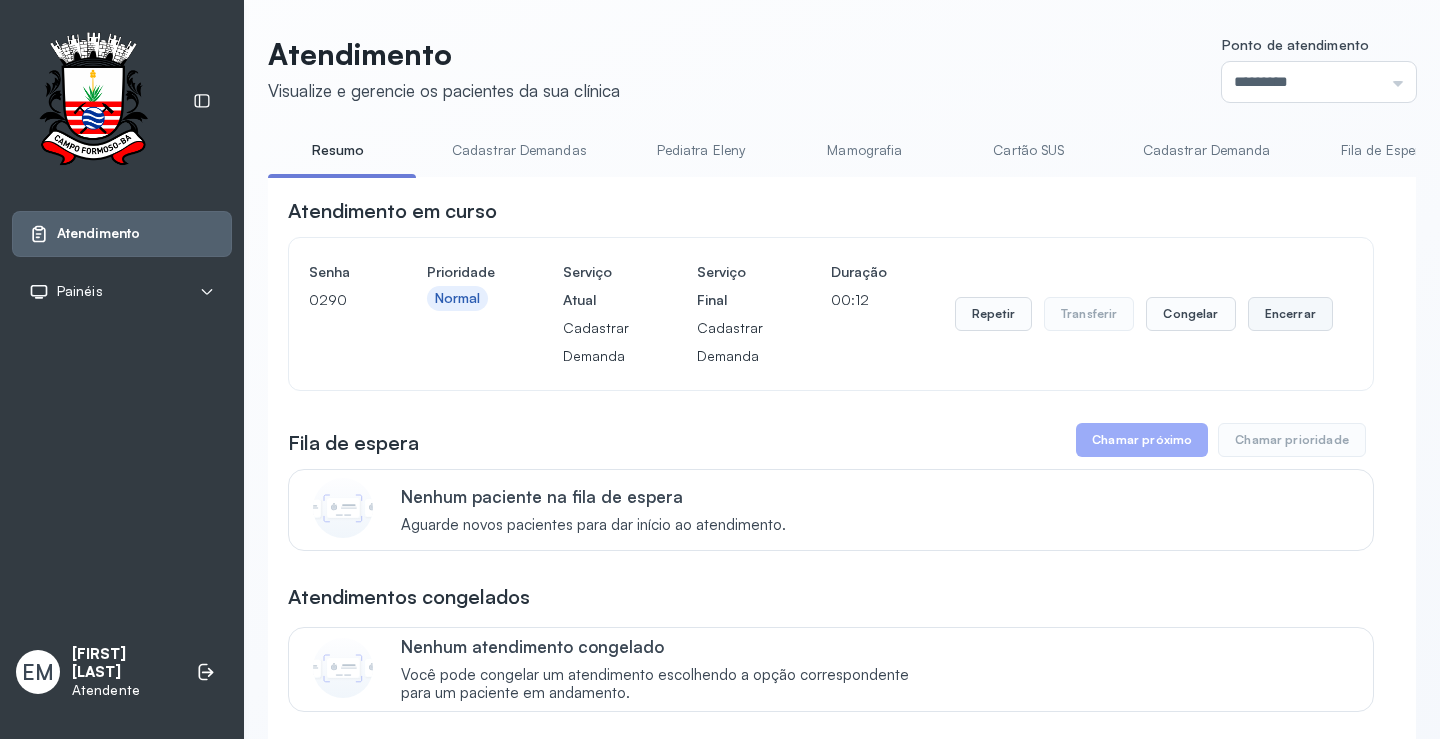 click on "Encerrar" at bounding box center [1290, 314] 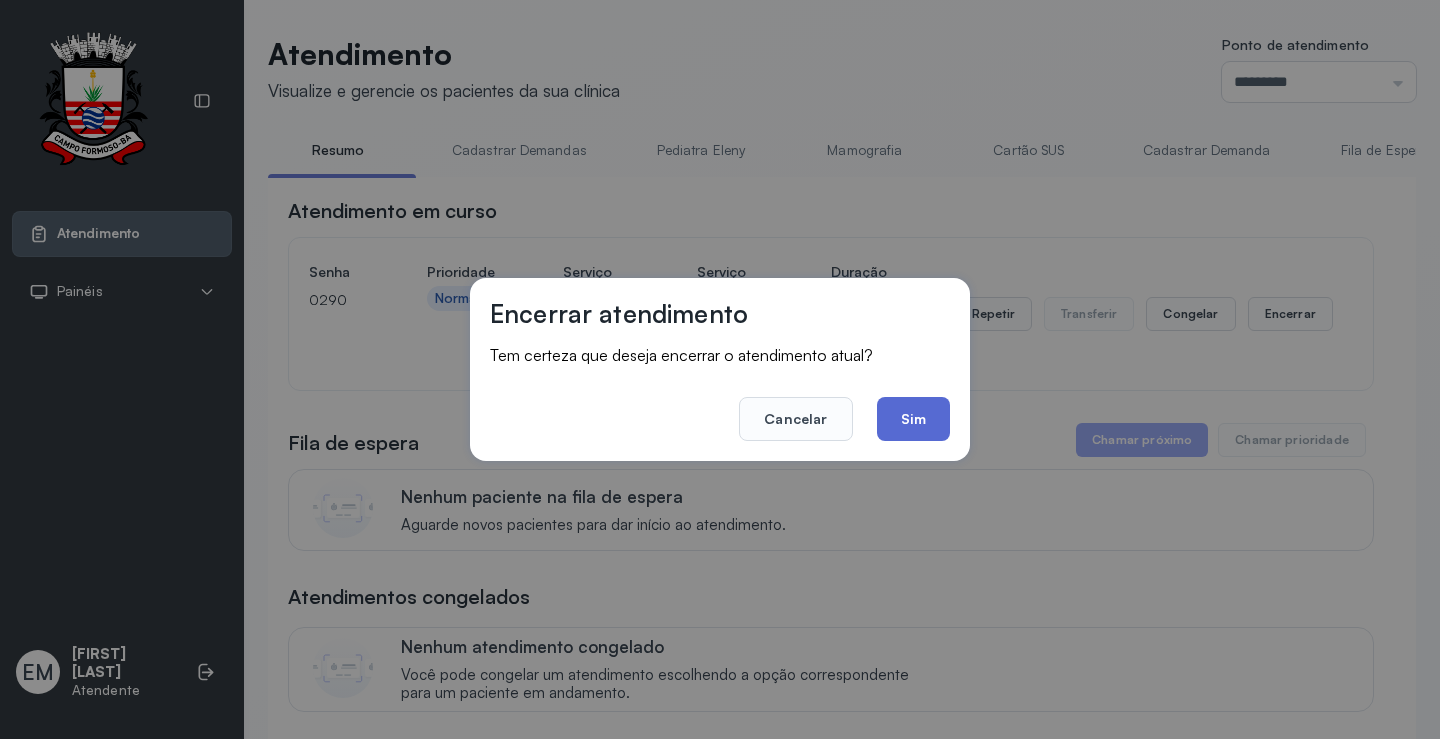 click on "Sim" 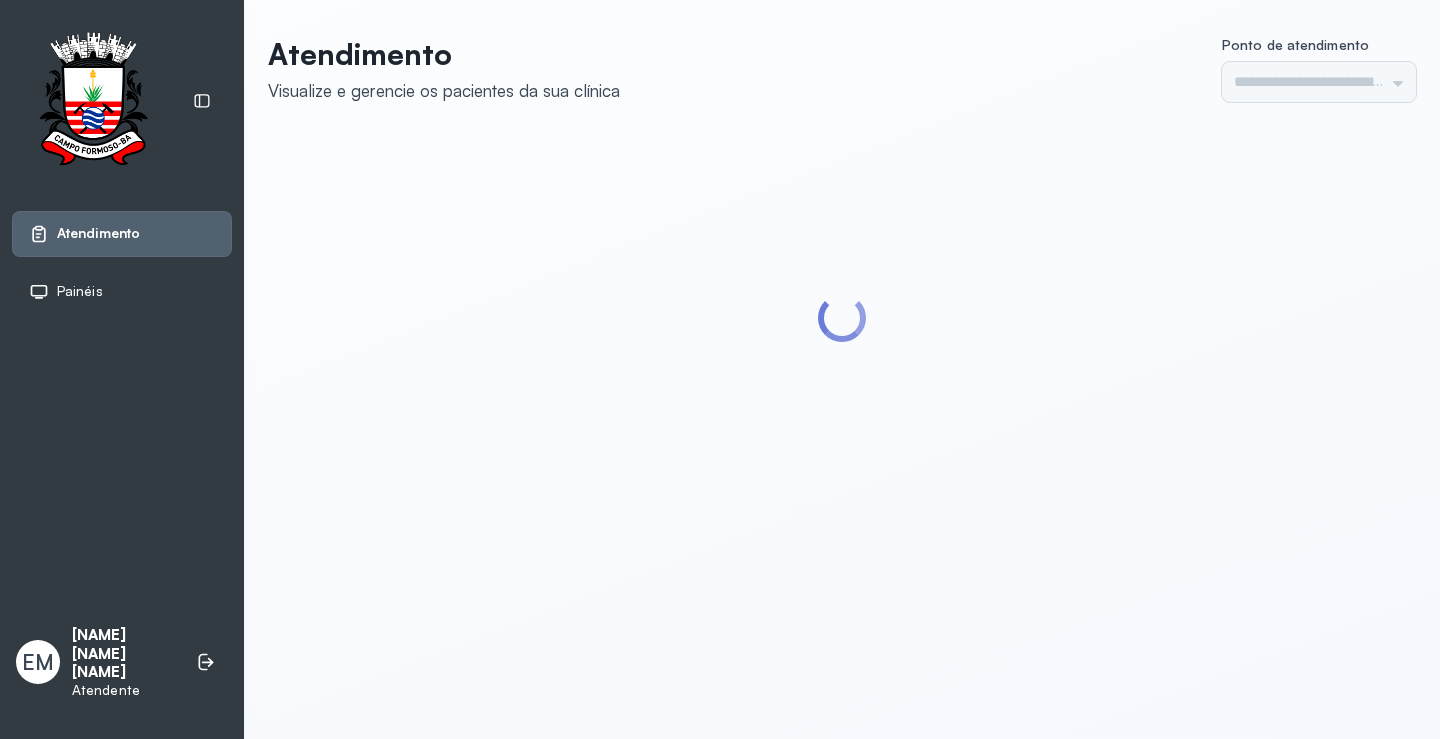 scroll, scrollTop: 0, scrollLeft: 0, axis: both 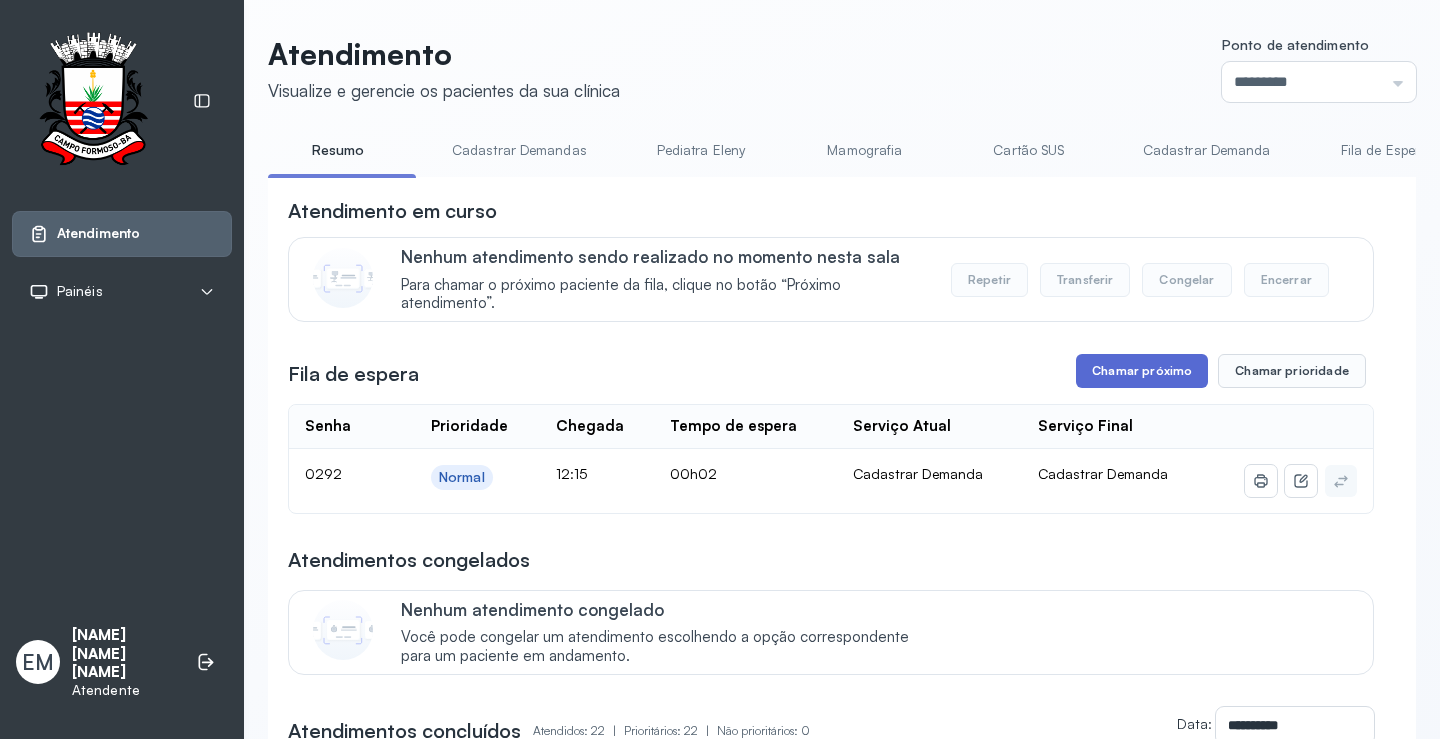 click on "Chamar próximo" at bounding box center [1142, 371] 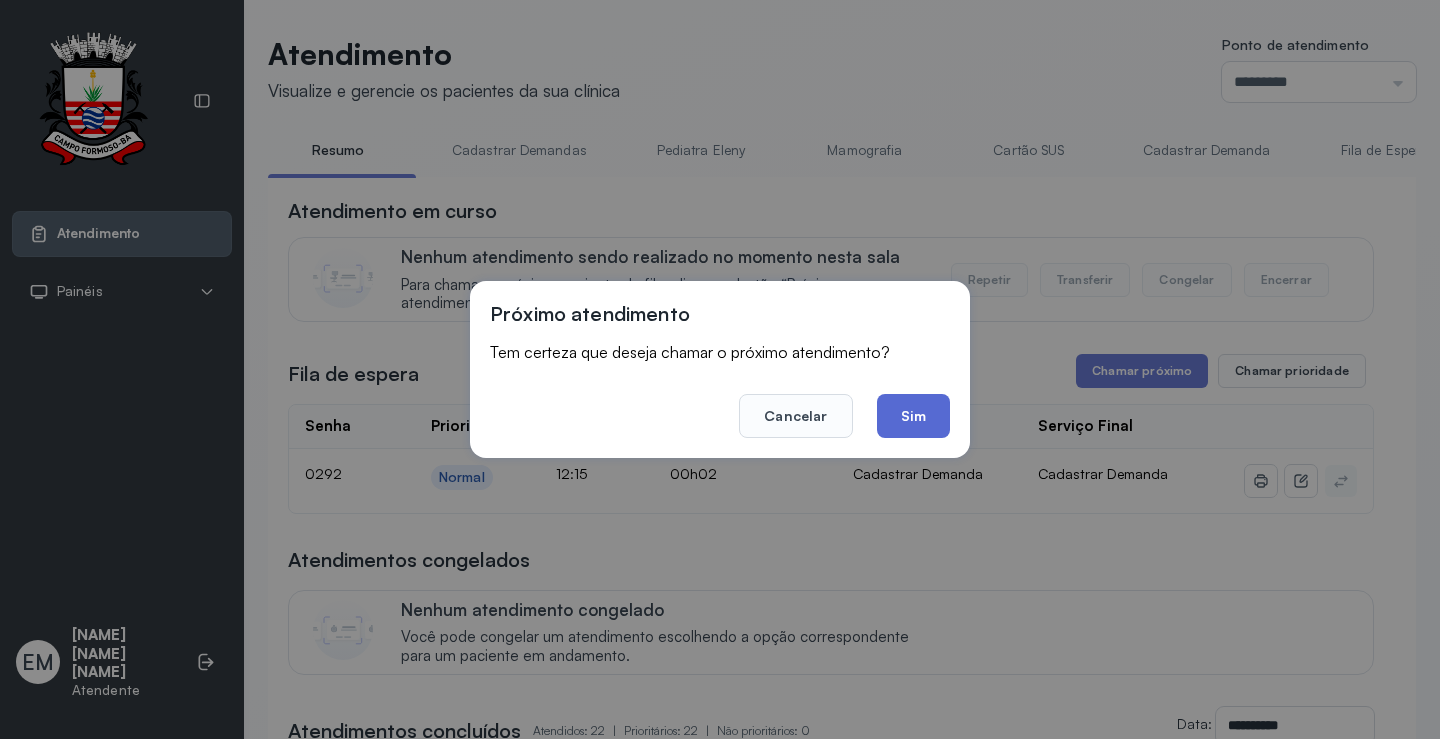 click on "Sim" 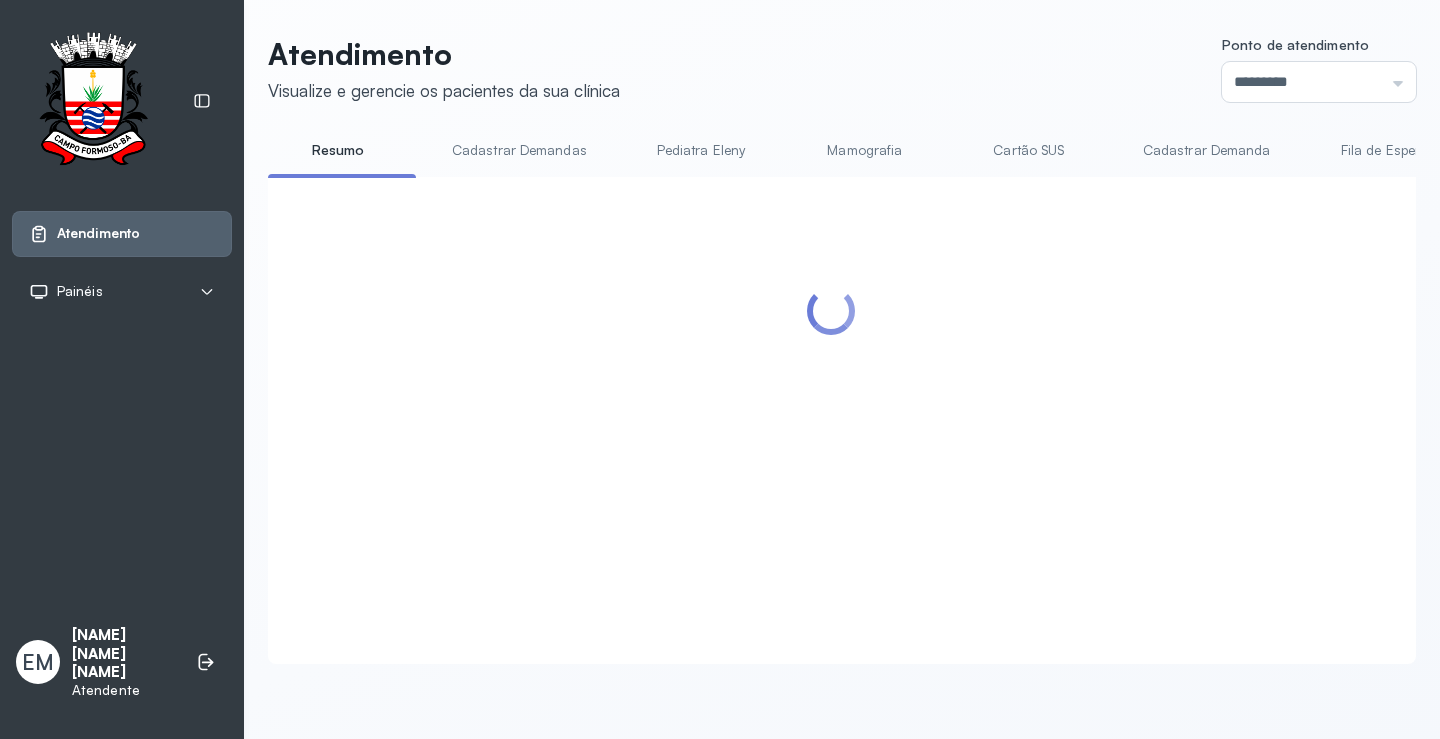 click on "Atendimento Visualize e gerencie os pacientes da sua clínica Ponto de atendimento ********* Nenhum Guichê 01 Guichê 02 Guichê 03 Guichê 04 Guichê 05 Guichê 06 Guichê 07 Guichê 08" at bounding box center (842, 69) 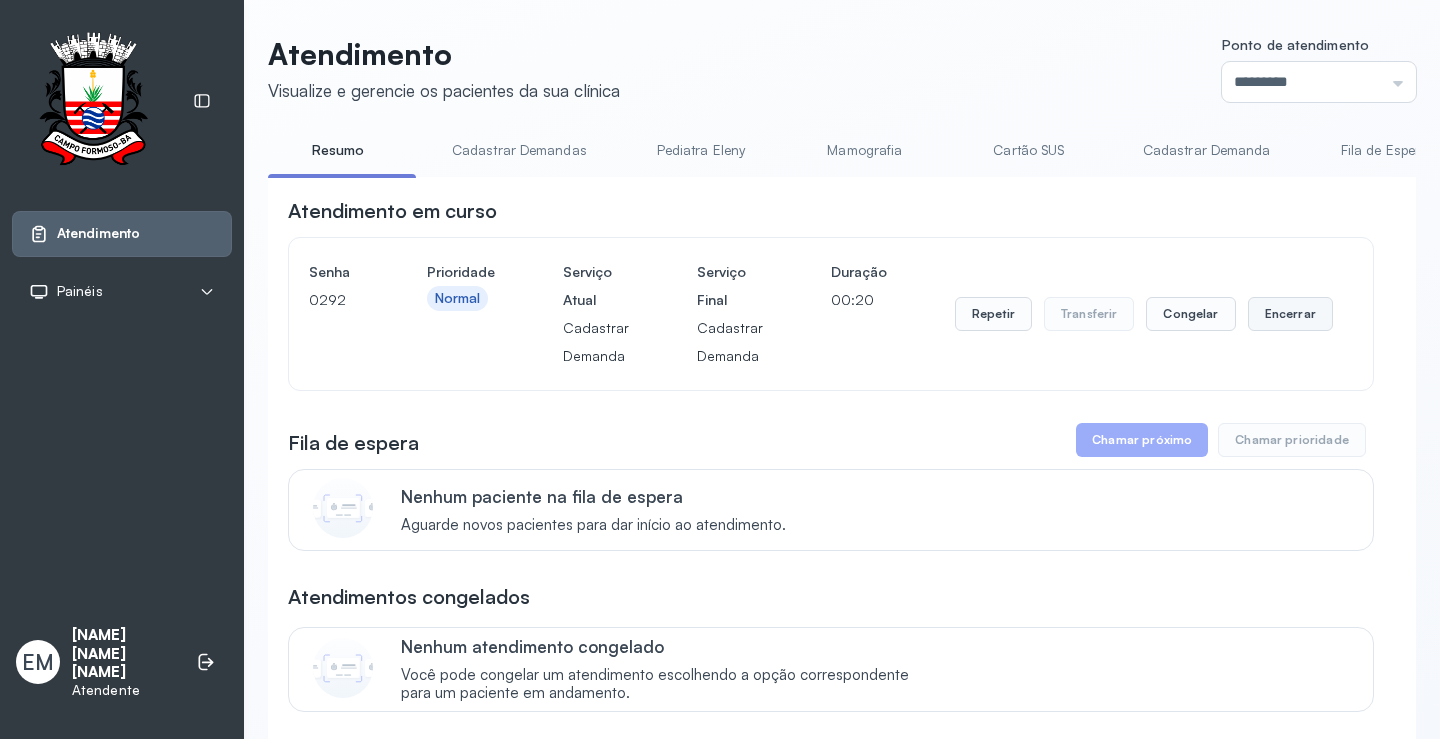 click on "Encerrar" at bounding box center [1290, 314] 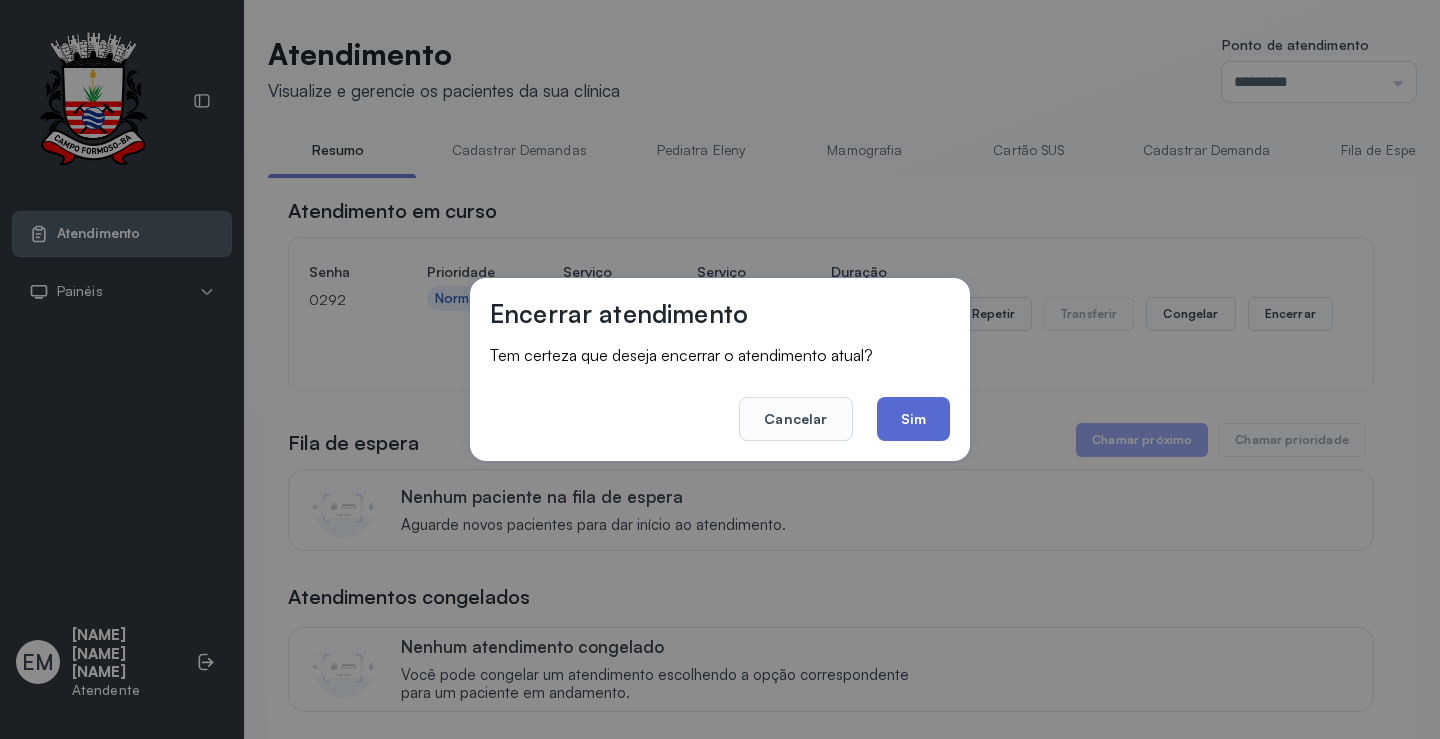 click on "Sim" 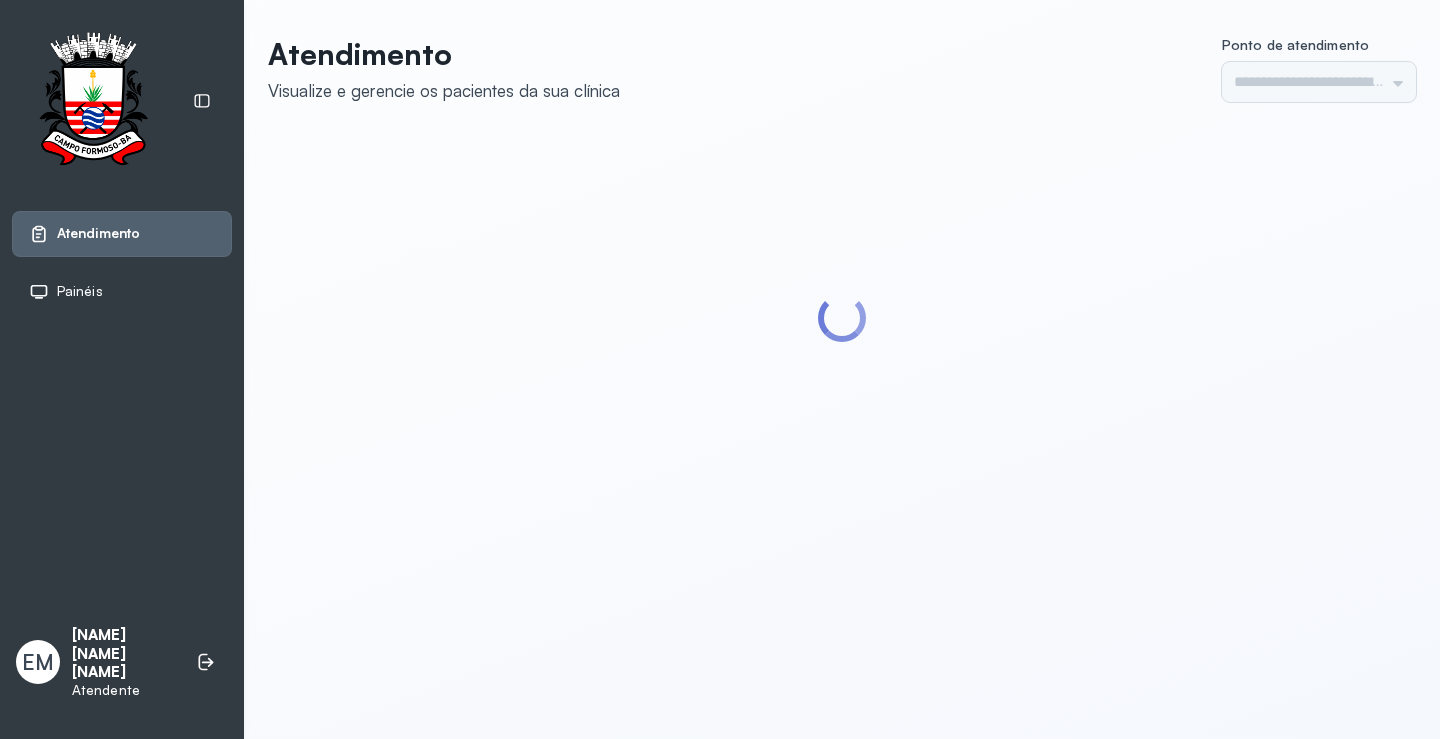 scroll, scrollTop: 0, scrollLeft: 0, axis: both 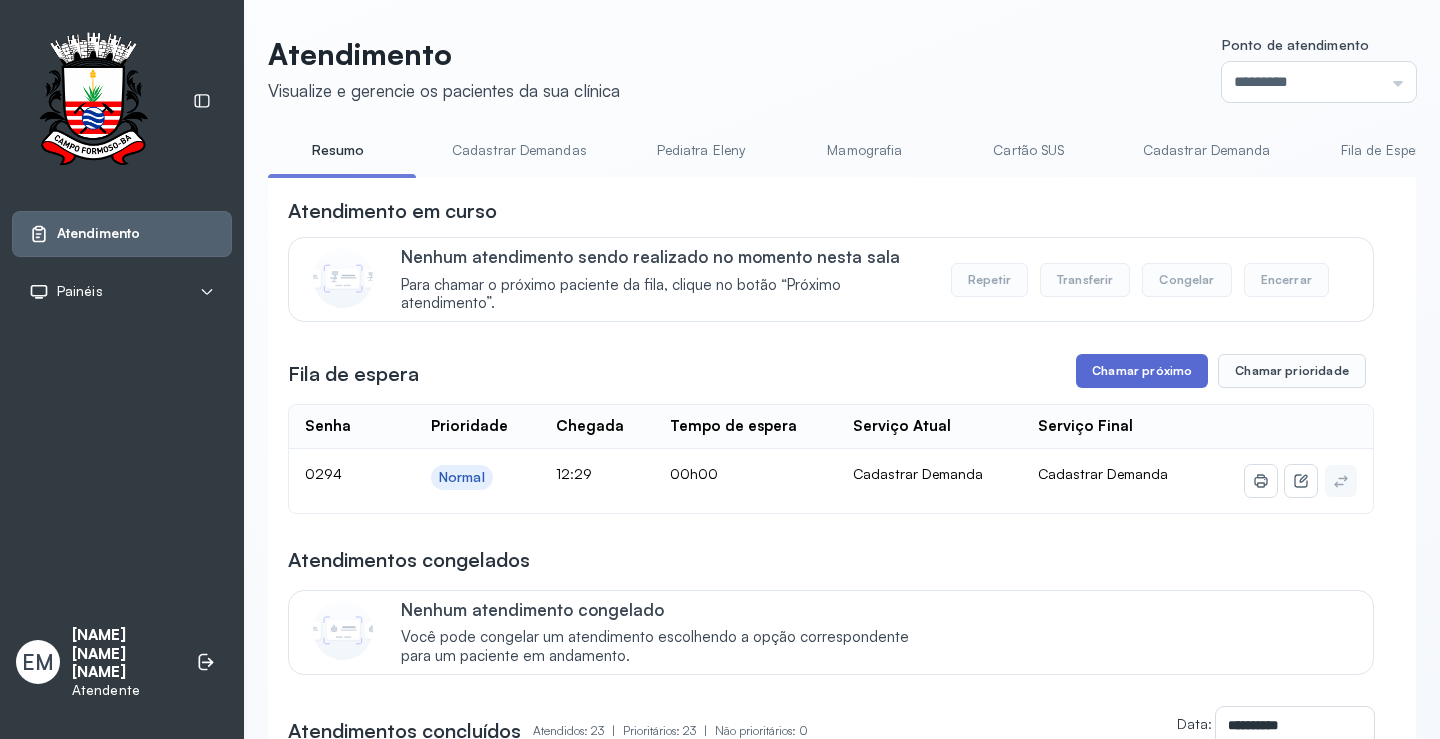 click on "Chamar próximo" at bounding box center (1142, 371) 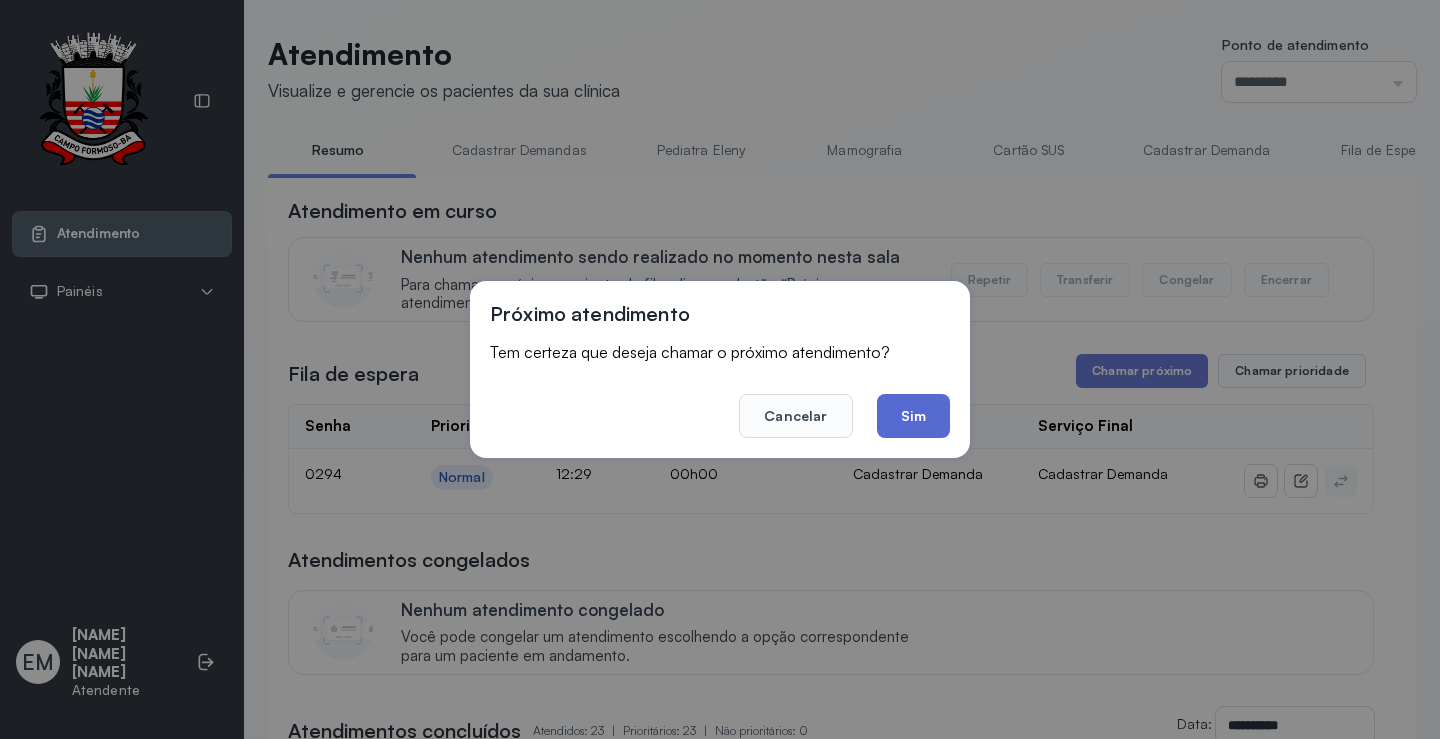 click on "Sim" 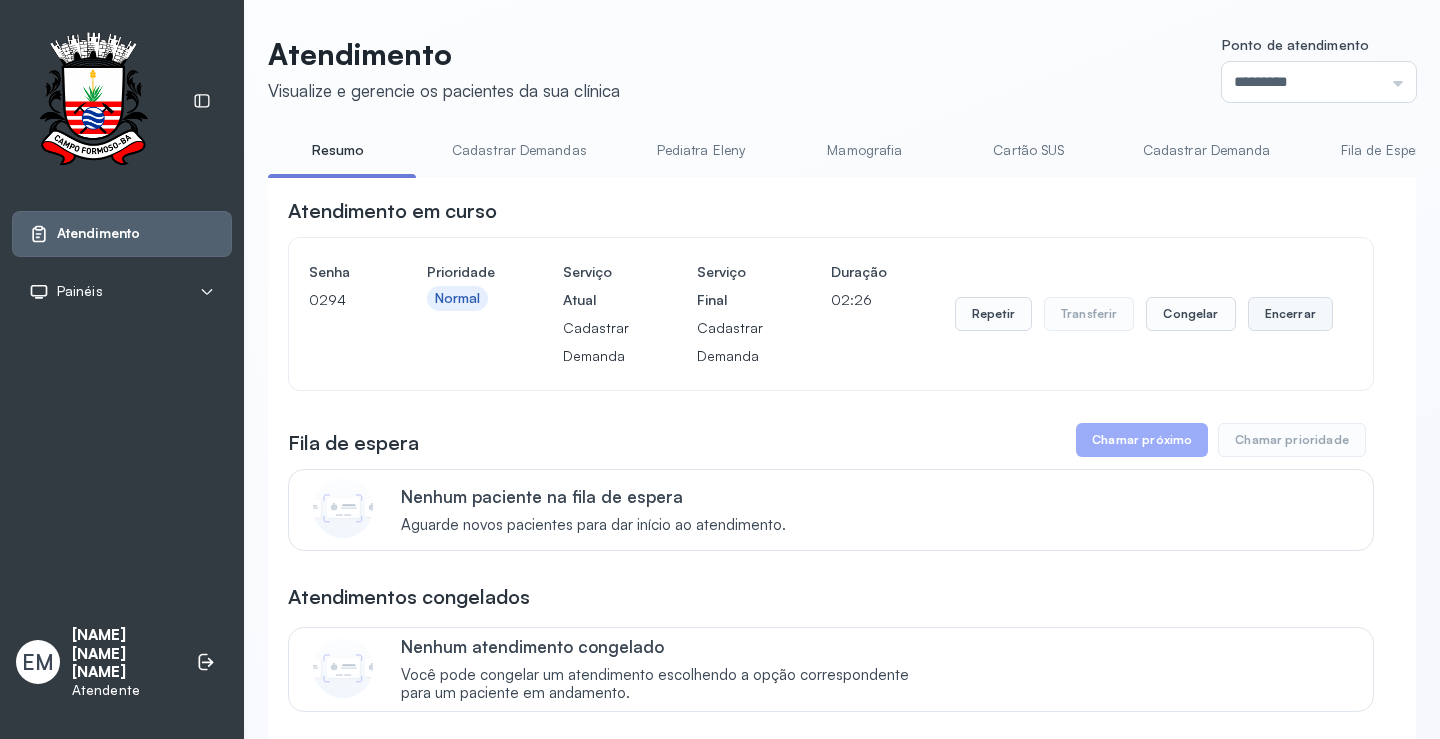 click on "Senha 0294 Prioridade Normal Serviço Atual Cadastrar Demanda Serviço Final Cadastrar Demanda Duração 02:26 Repetir Transferir Congelar Encerrar" at bounding box center (831, 314) 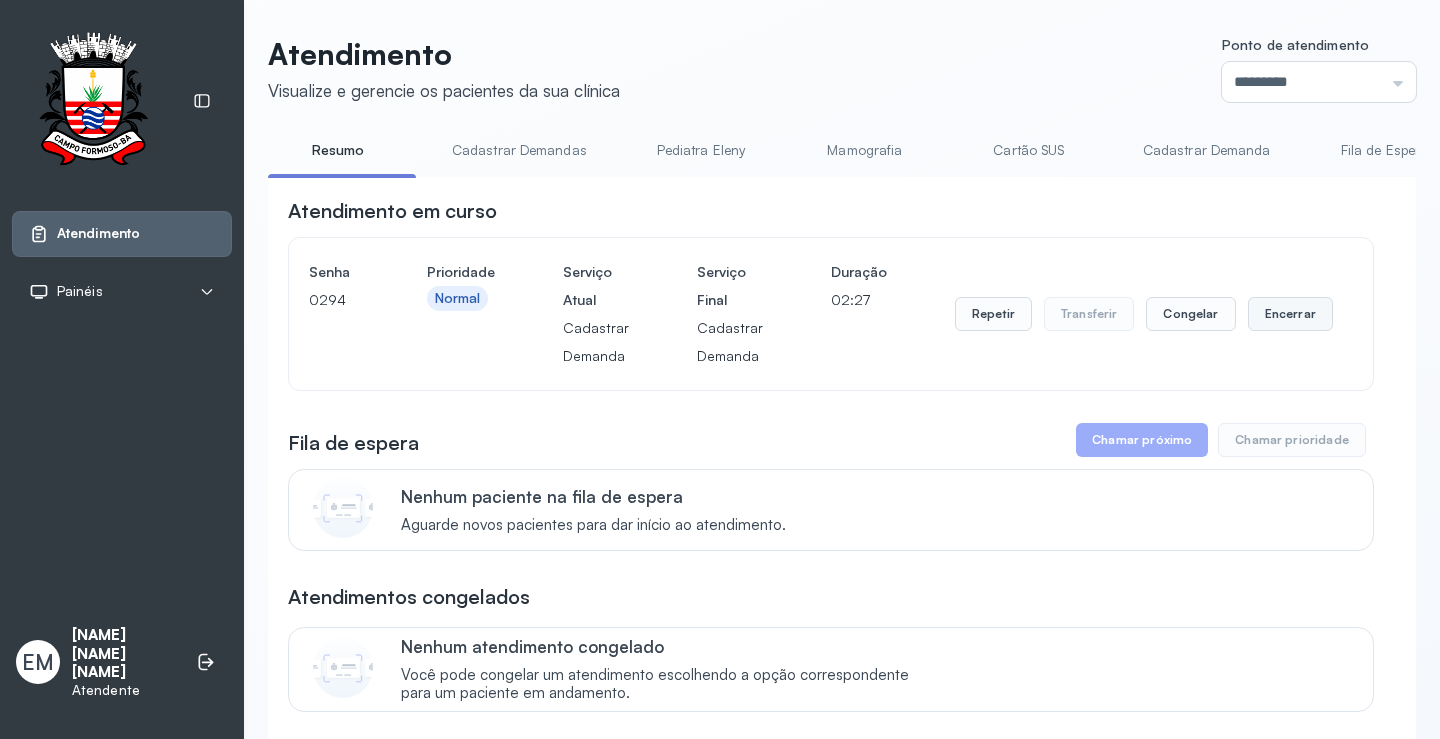 click on "Encerrar" at bounding box center [1290, 314] 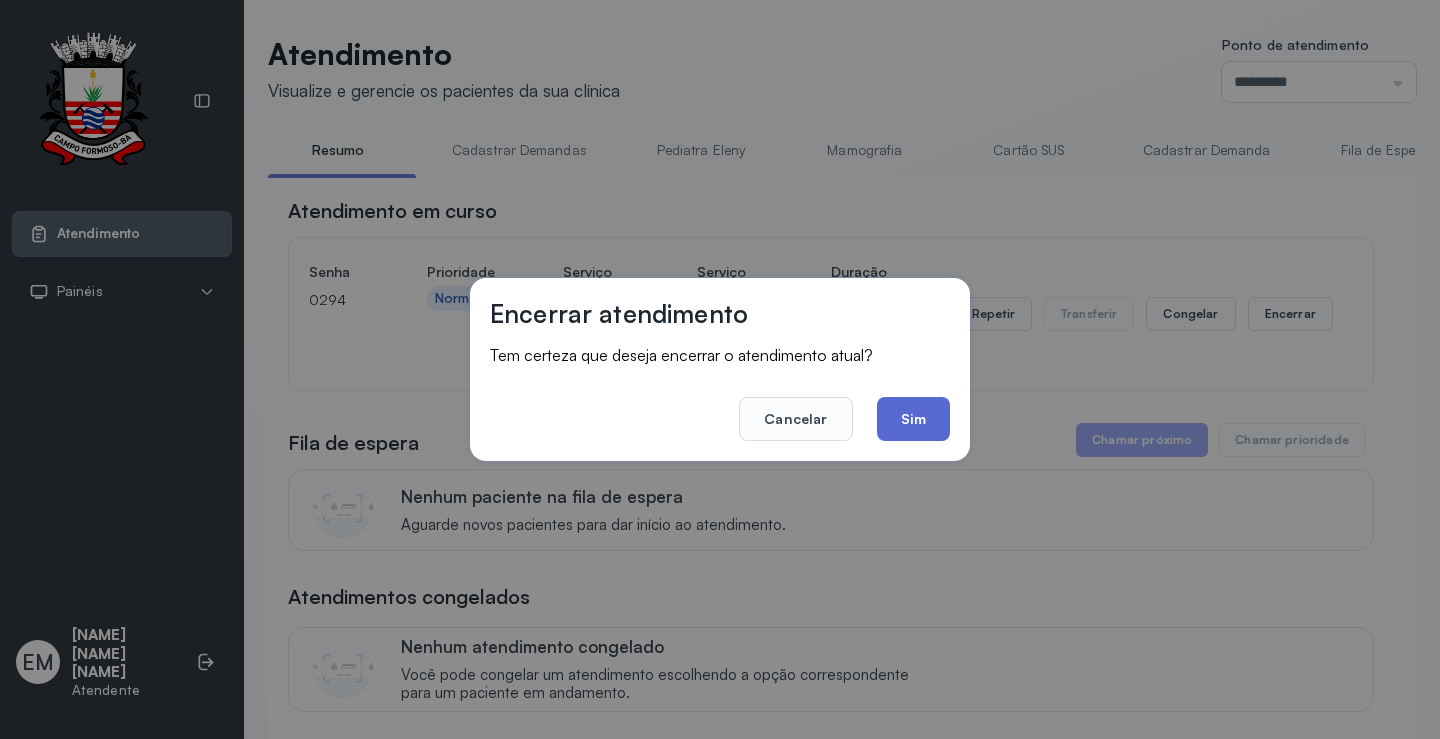 click on "Sim" 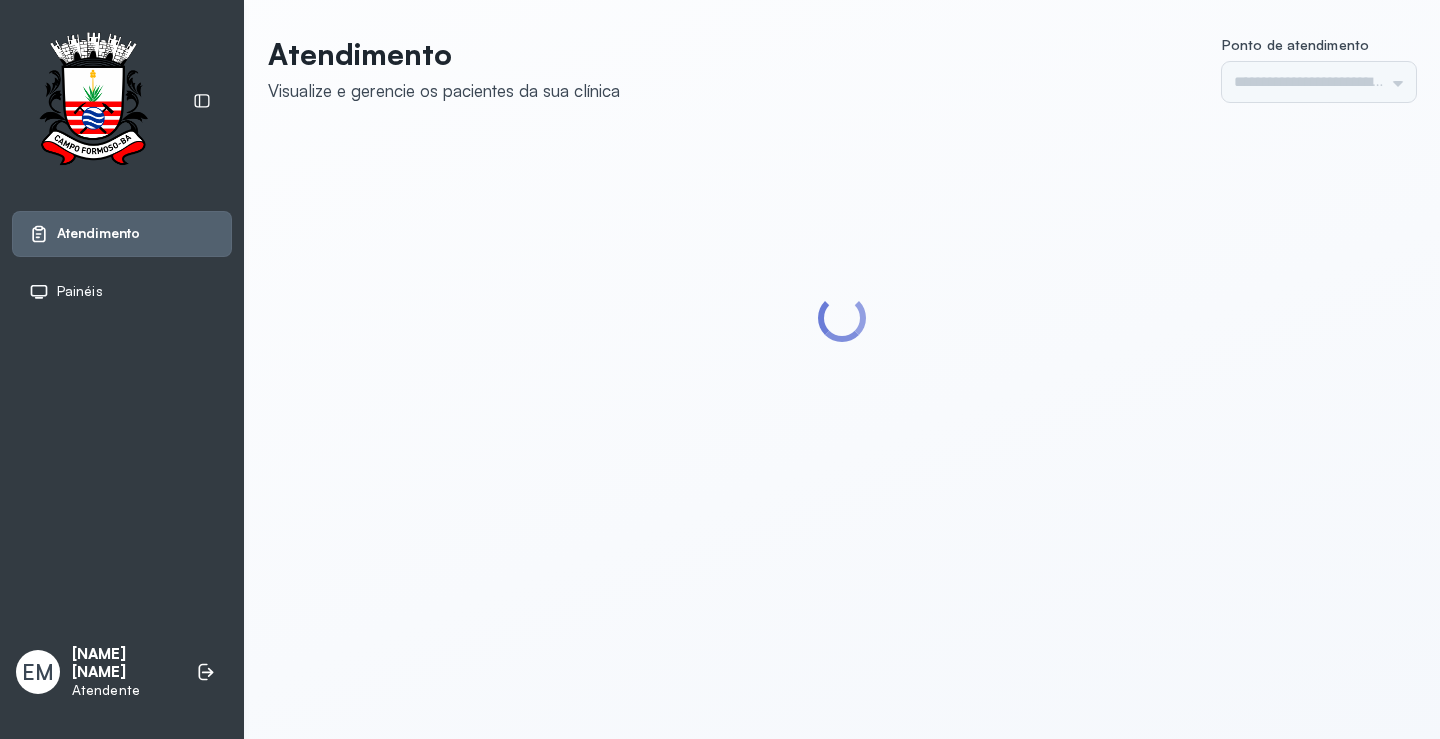 scroll, scrollTop: 0, scrollLeft: 0, axis: both 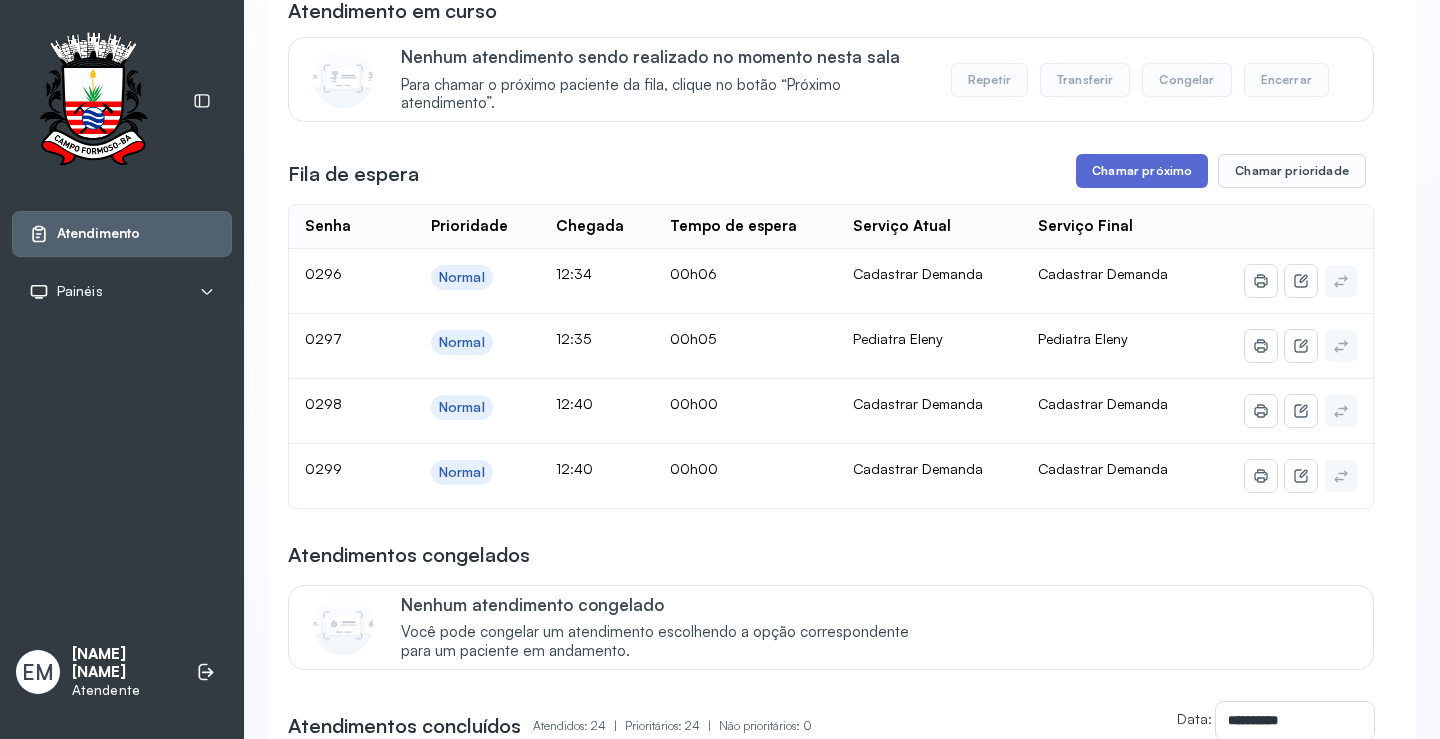 click on "Chamar próximo" at bounding box center [1142, 171] 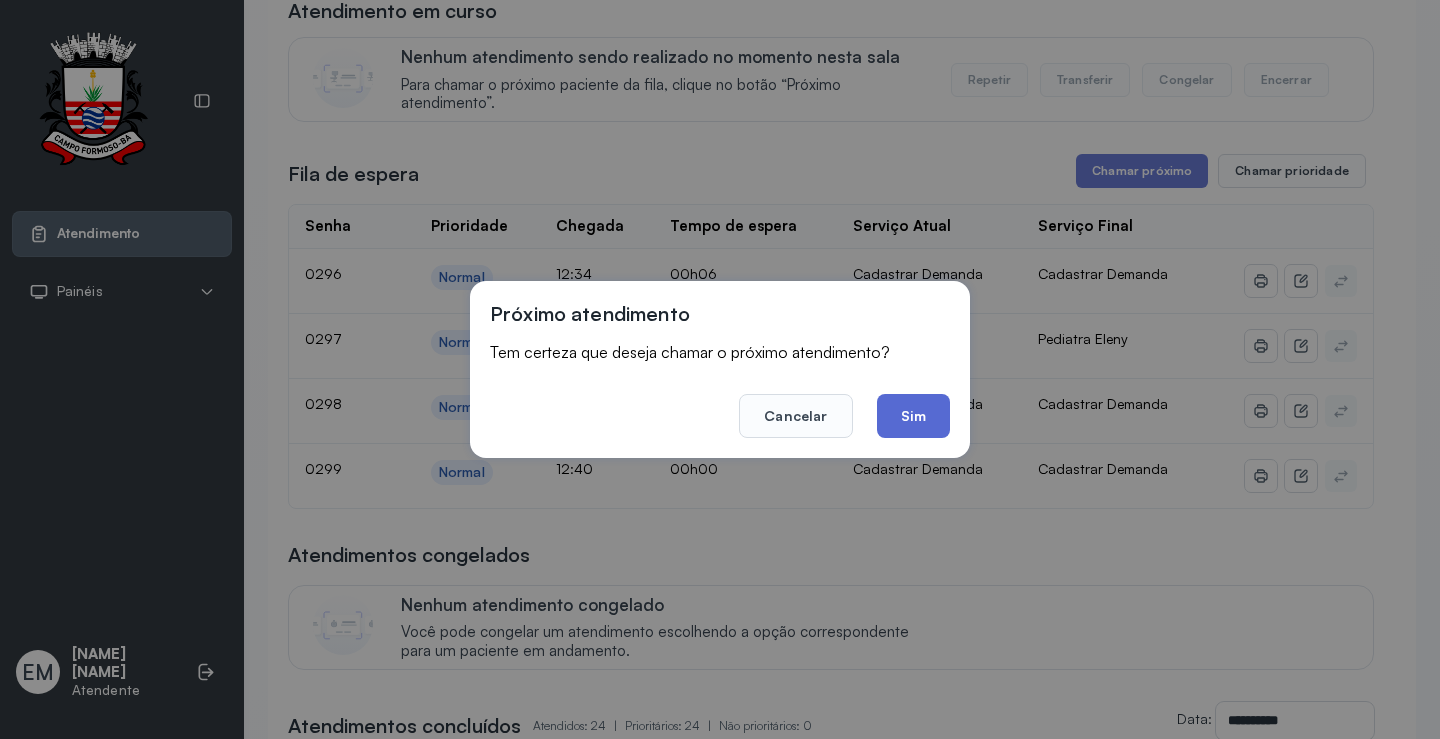 click on "Sim" 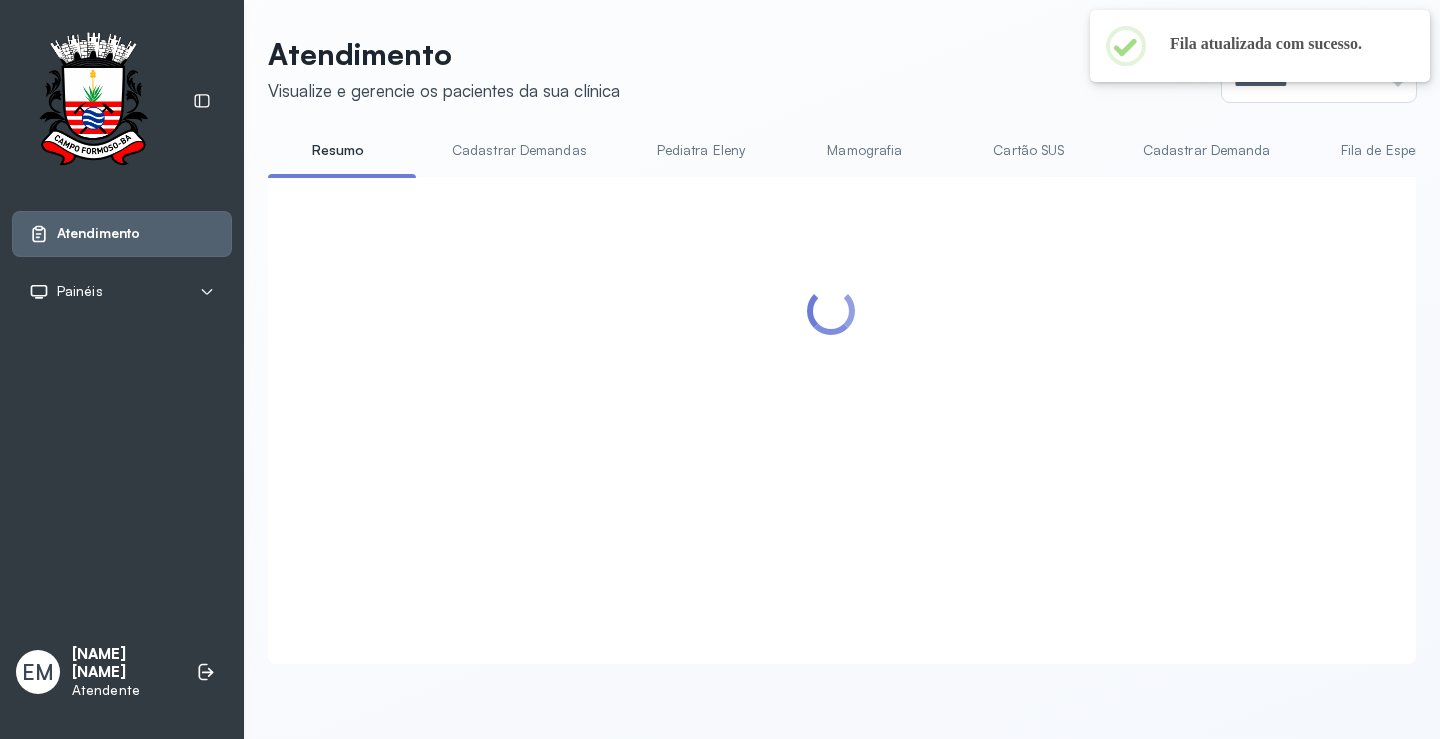 scroll, scrollTop: 200, scrollLeft: 0, axis: vertical 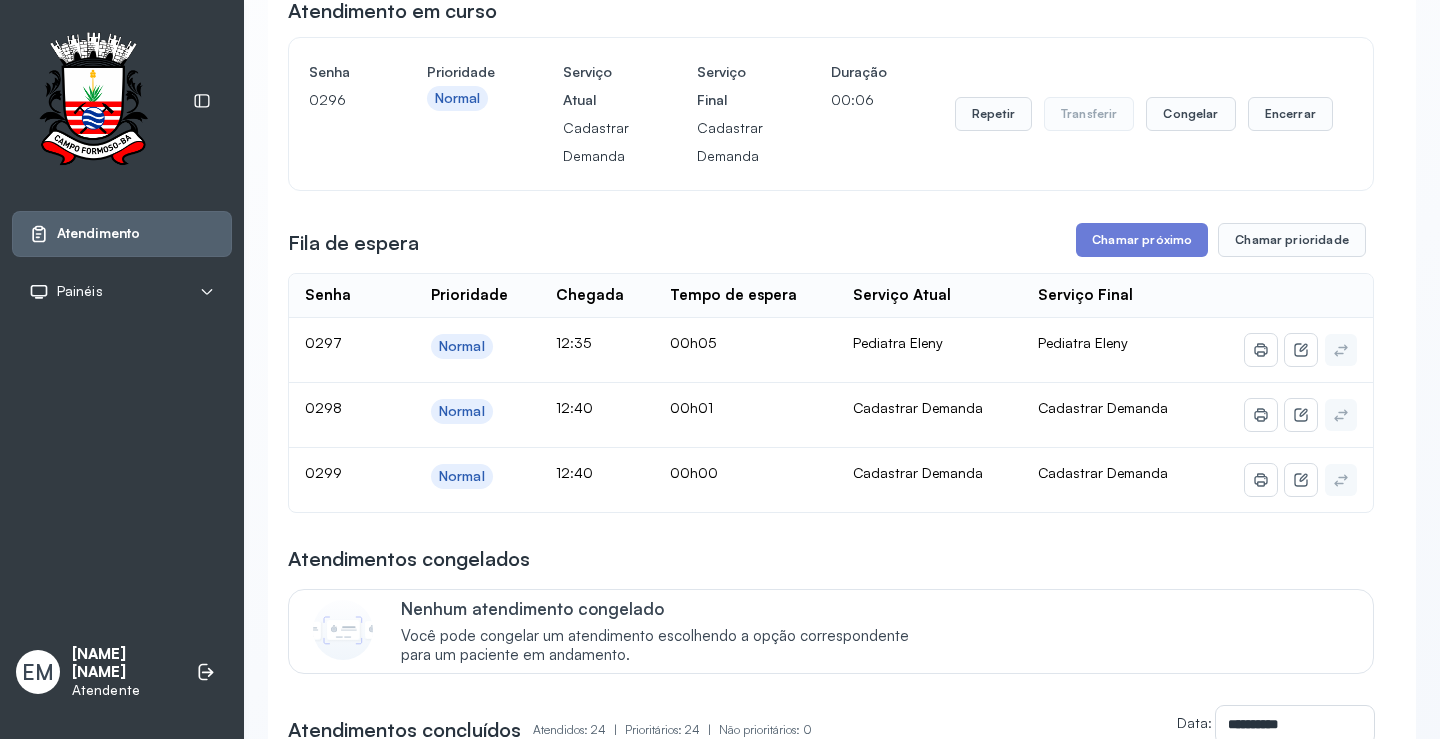 click on "Senha 0296 Prioridade Normal Serviço Atual Cadastrar Demanda Serviço Final Cadastrar Demanda Duração 00:06 Repetir Transferir Congelar Encerrar" at bounding box center [831, 114] 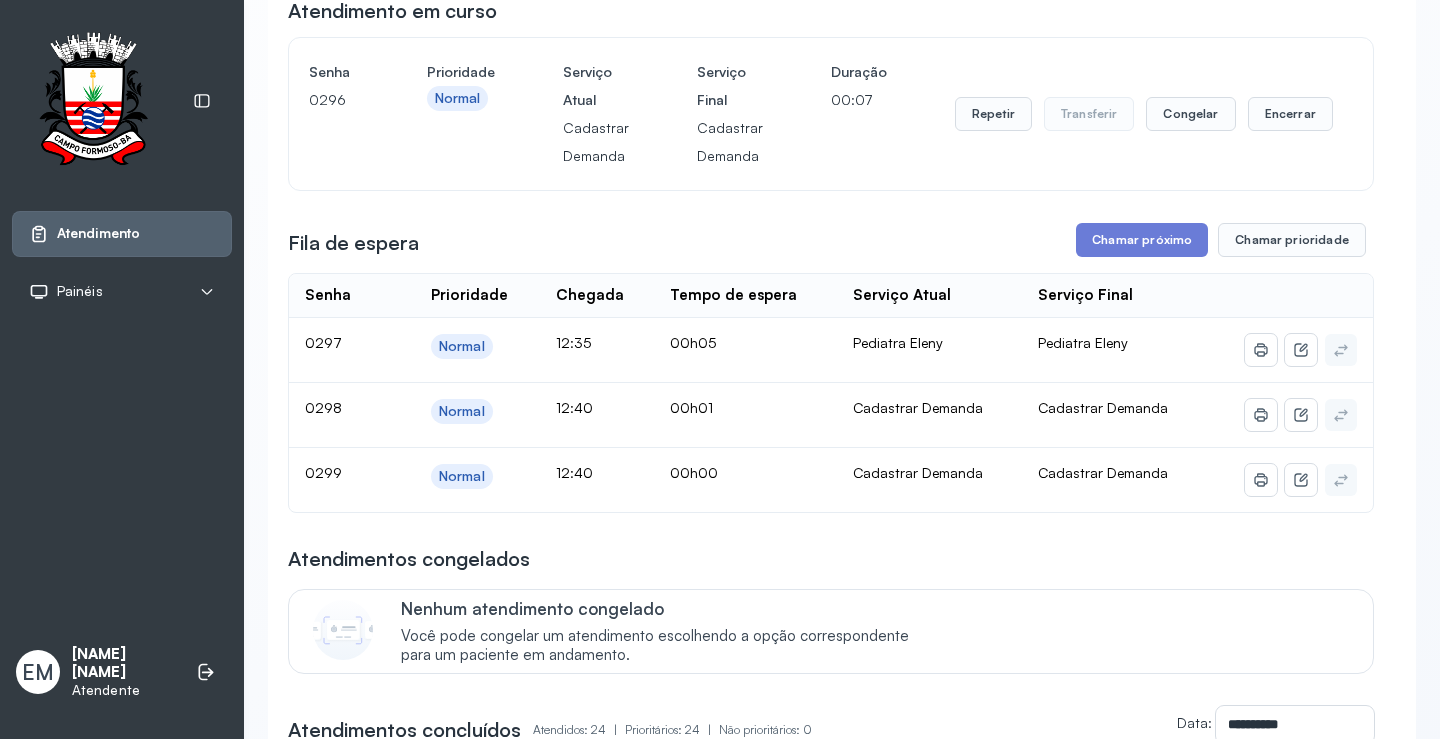 click on "Senha 0296 Prioridade Normal Serviço Atual Cadastrar Demanda Serviço Final Cadastrar Demanda Duração 00:07 Repetir Transferir Congelar Encerrar" at bounding box center [831, 114] 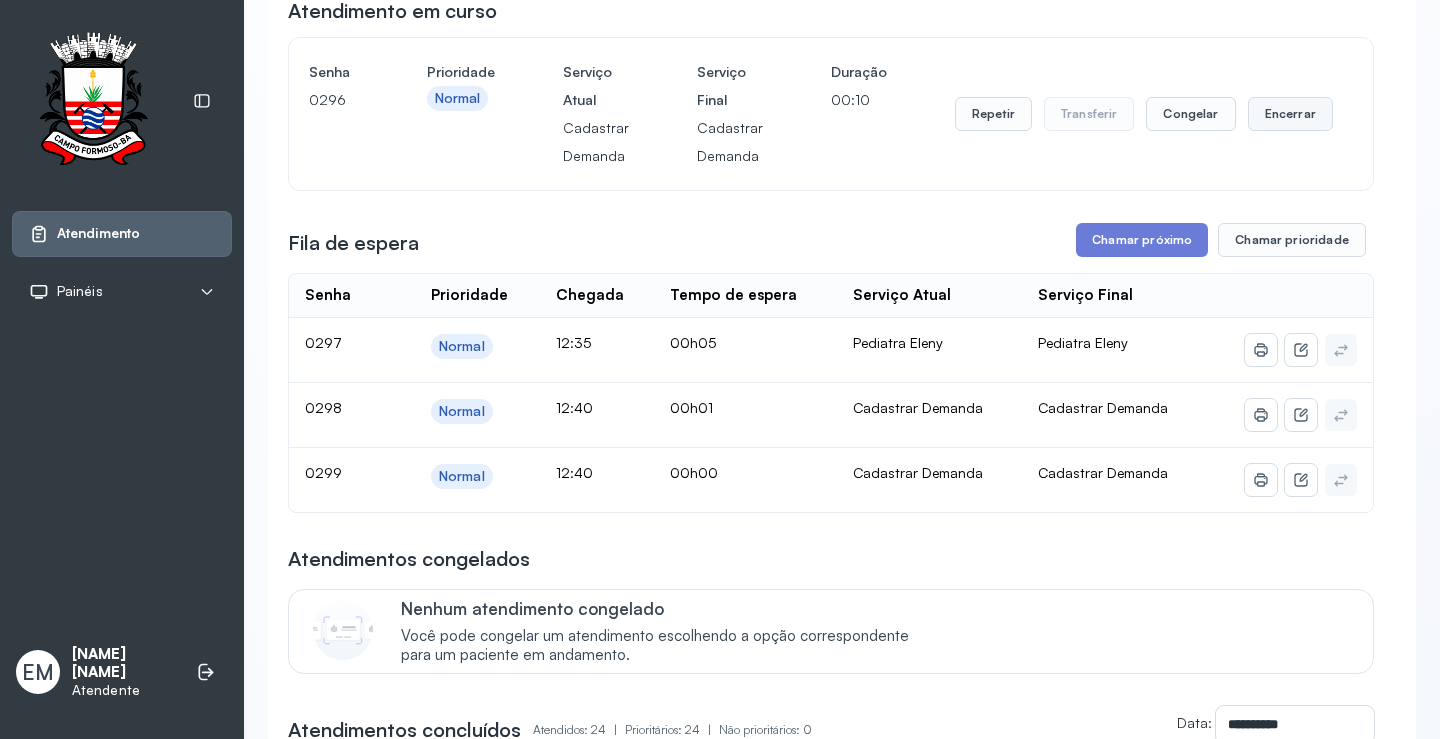 click on "Encerrar" at bounding box center [1290, 114] 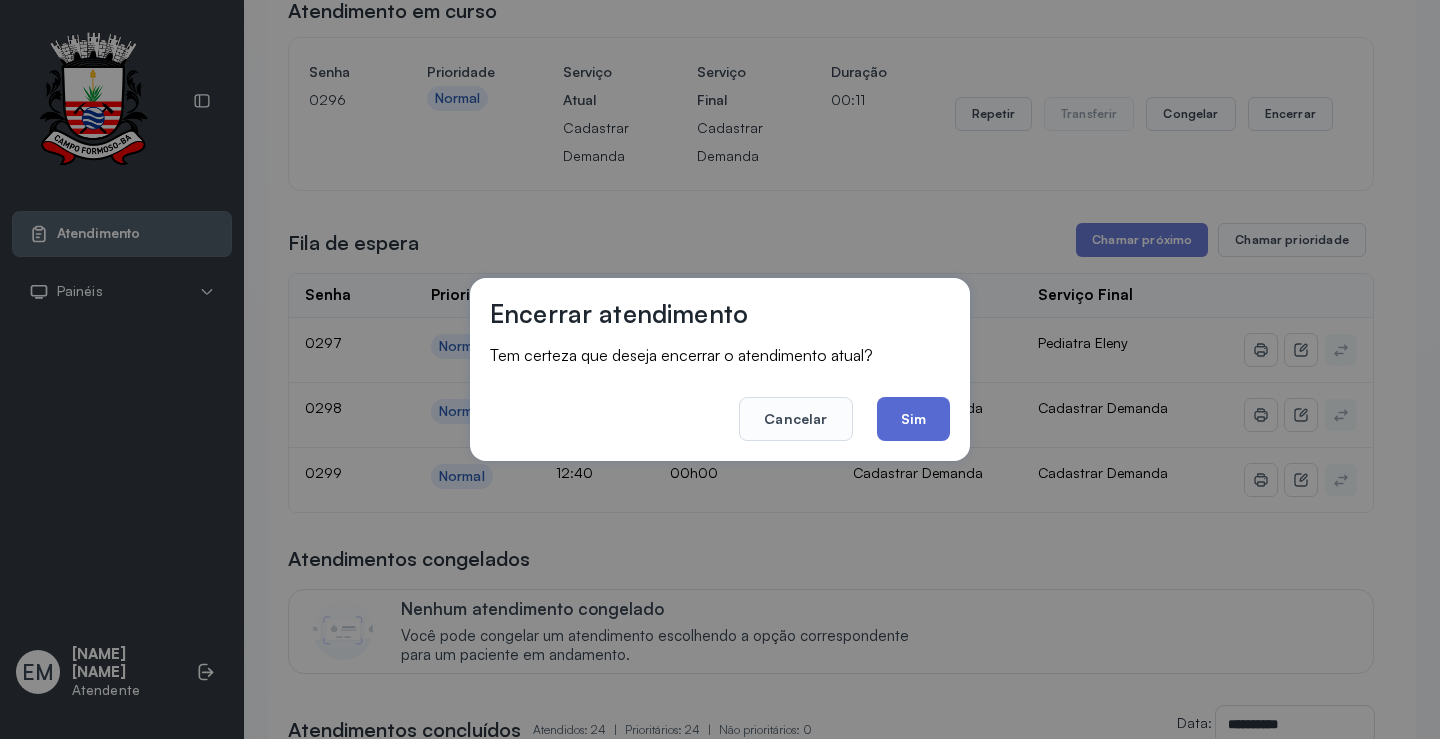 click on "Sim" 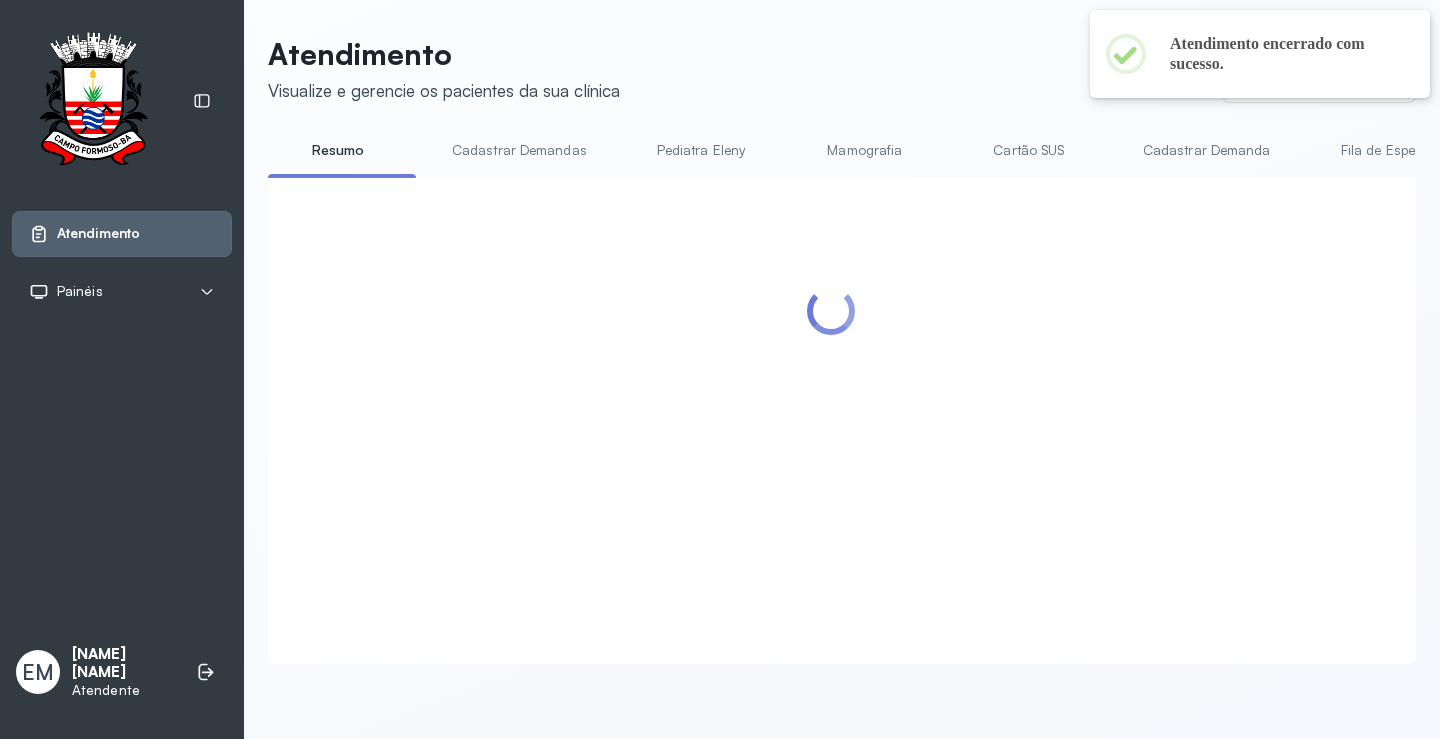 scroll, scrollTop: 1, scrollLeft: 0, axis: vertical 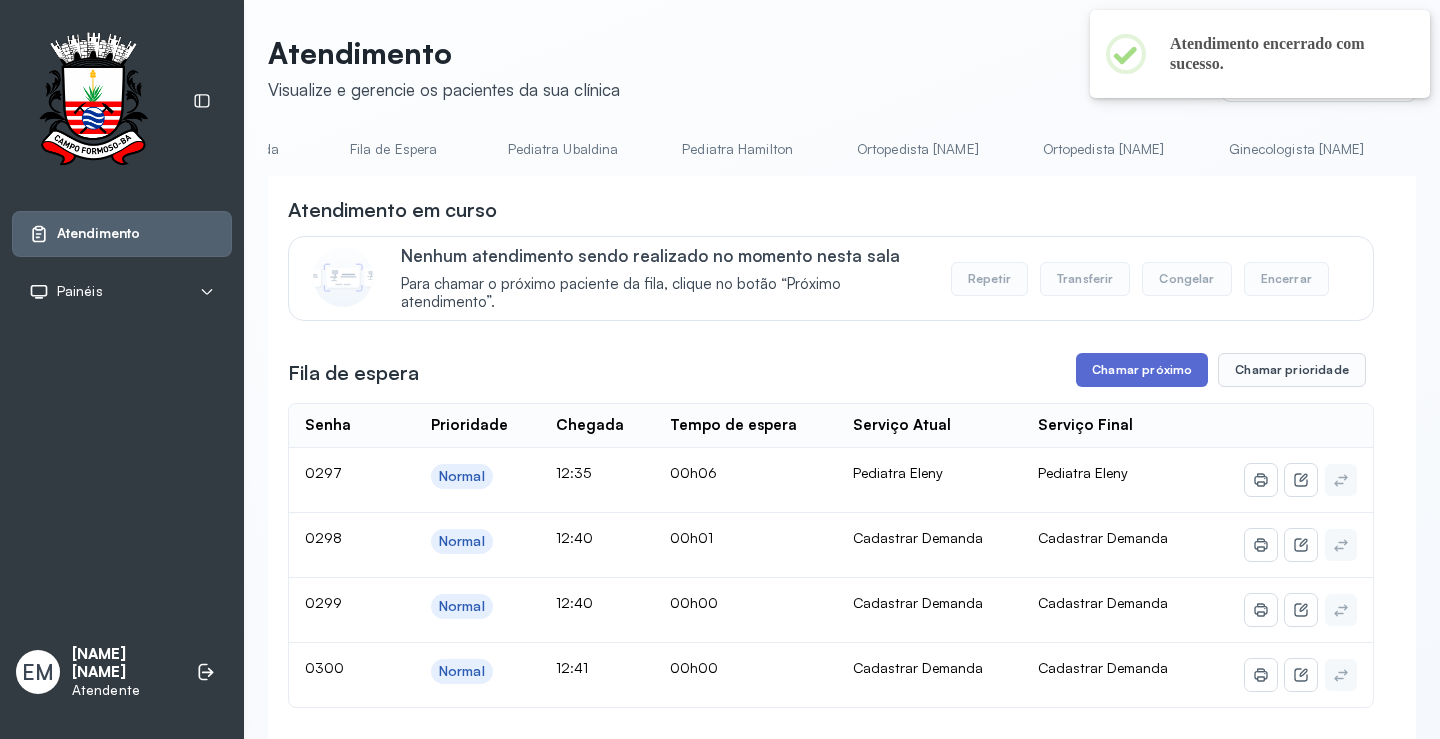 click on "Chamar próximo" at bounding box center (1142, 370) 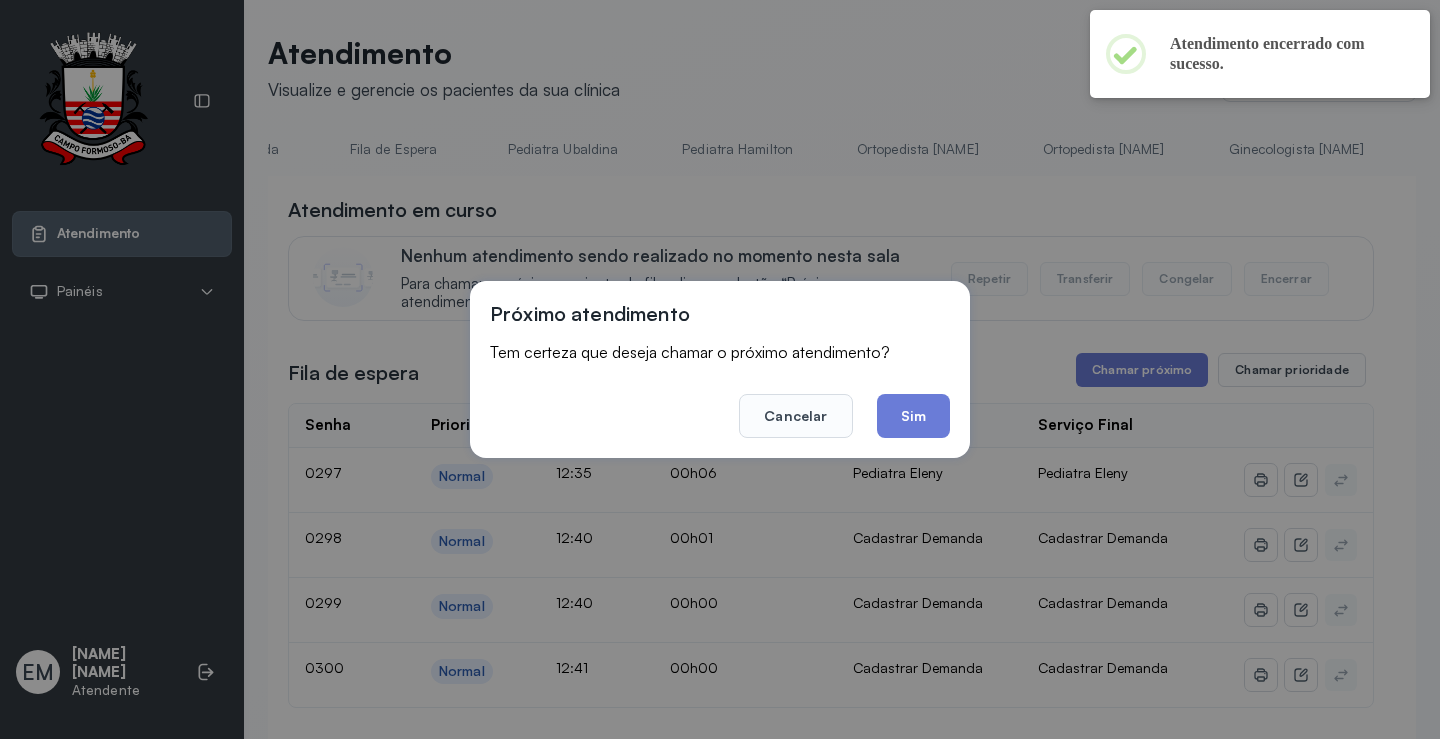 click on "Sim" 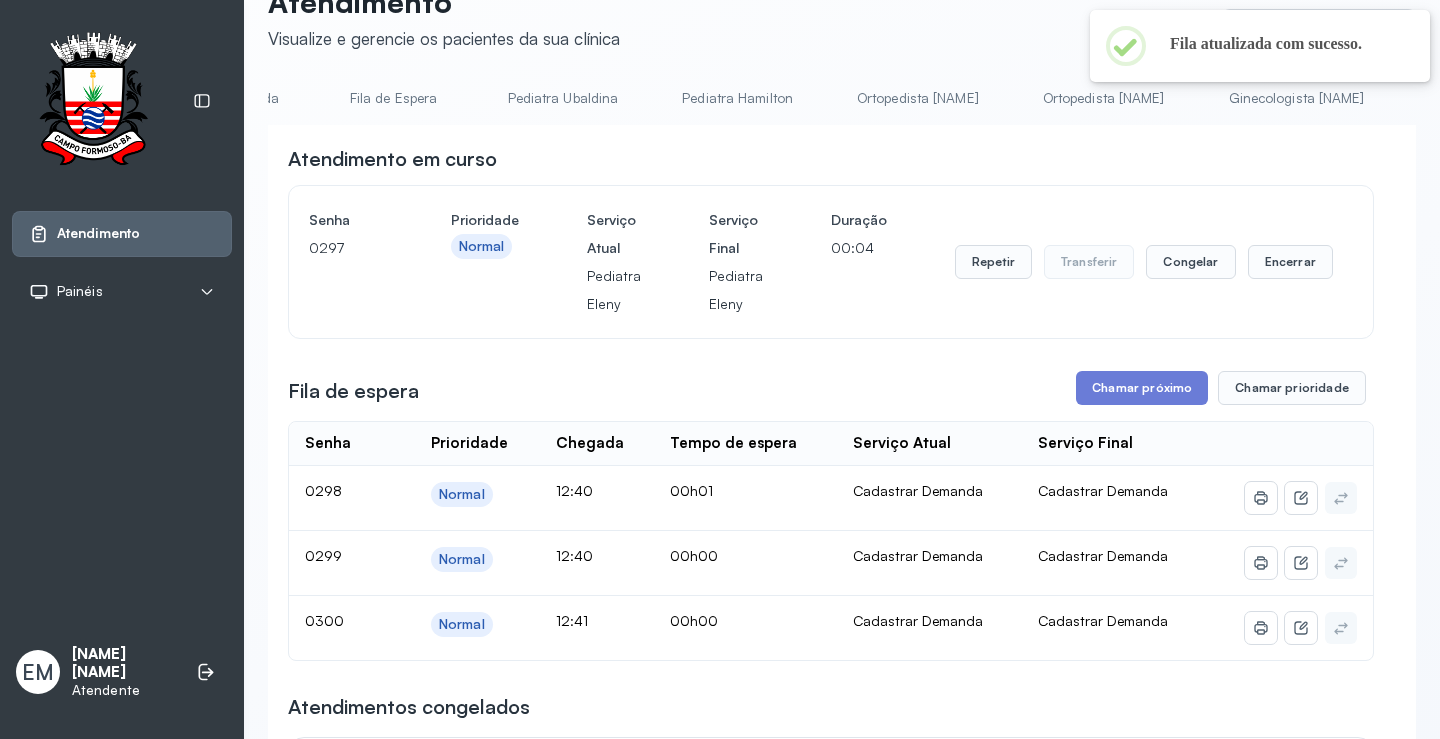 scroll, scrollTop: 101, scrollLeft: 0, axis: vertical 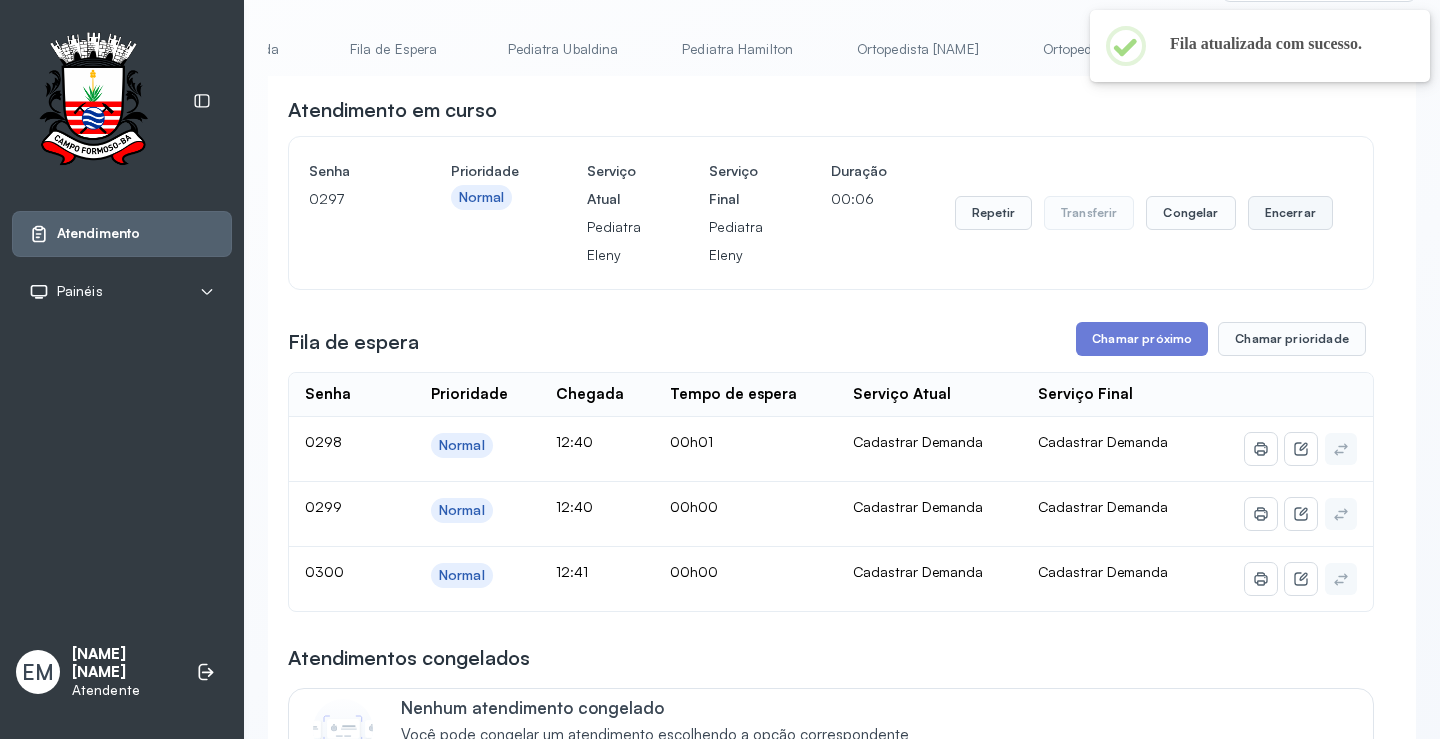 click on "Encerrar" at bounding box center (1290, 213) 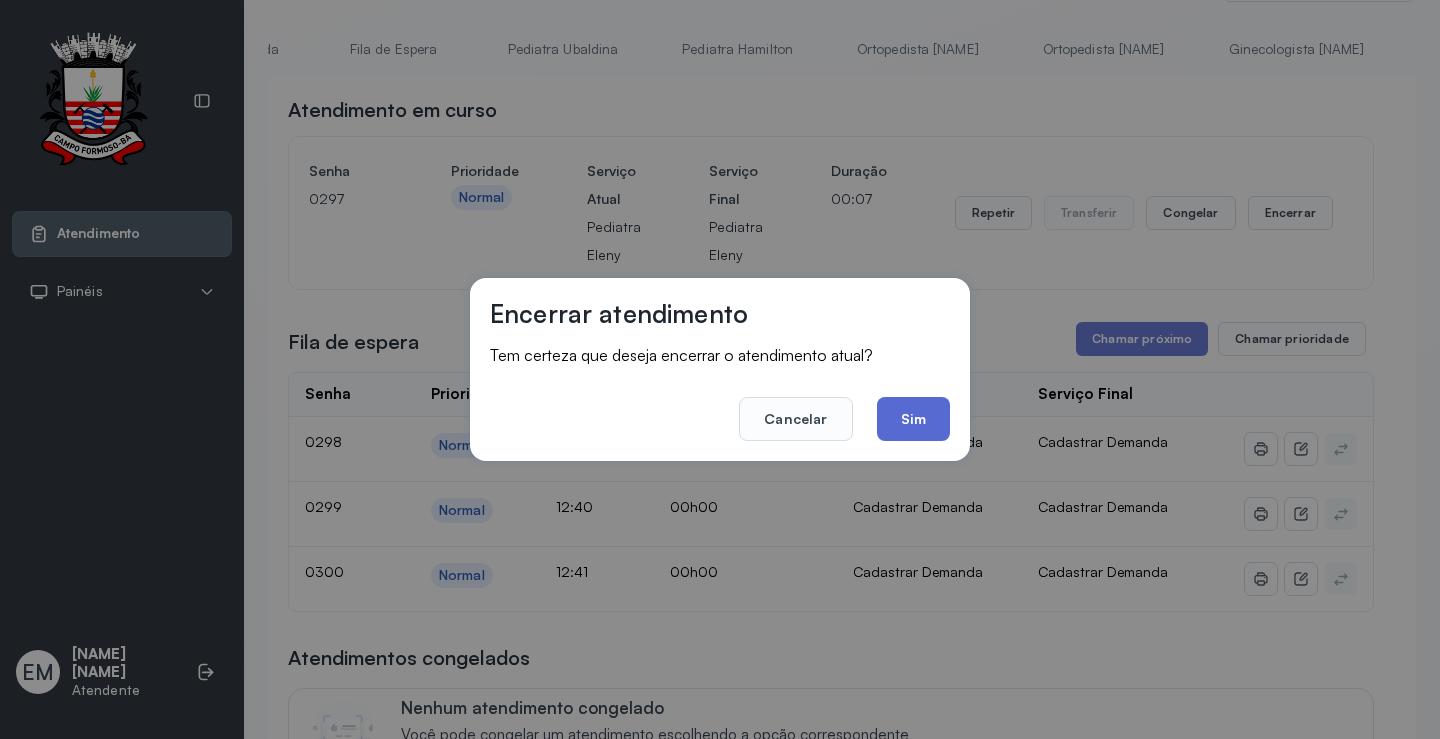 click on "Sim" 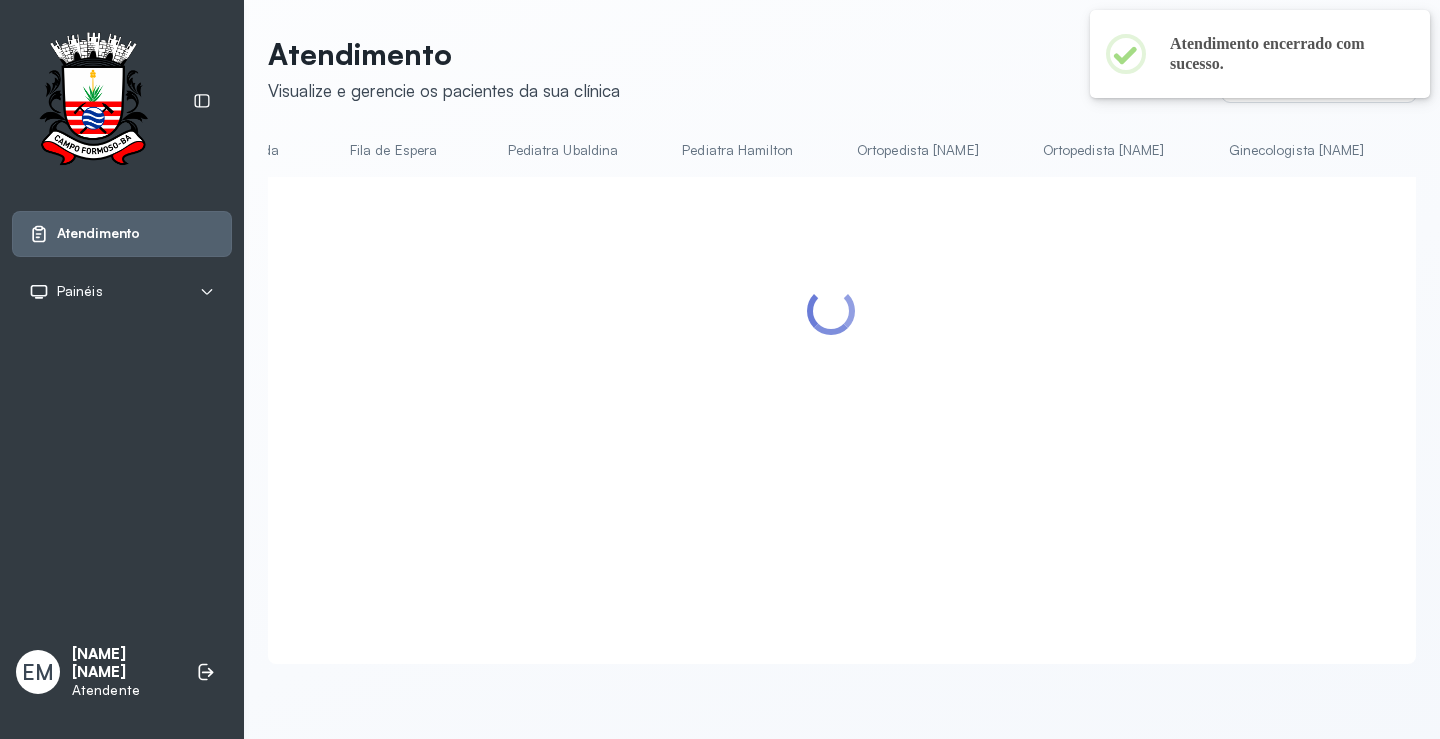 scroll, scrollTop: 101, scrollLeft: 0, axis: vertical 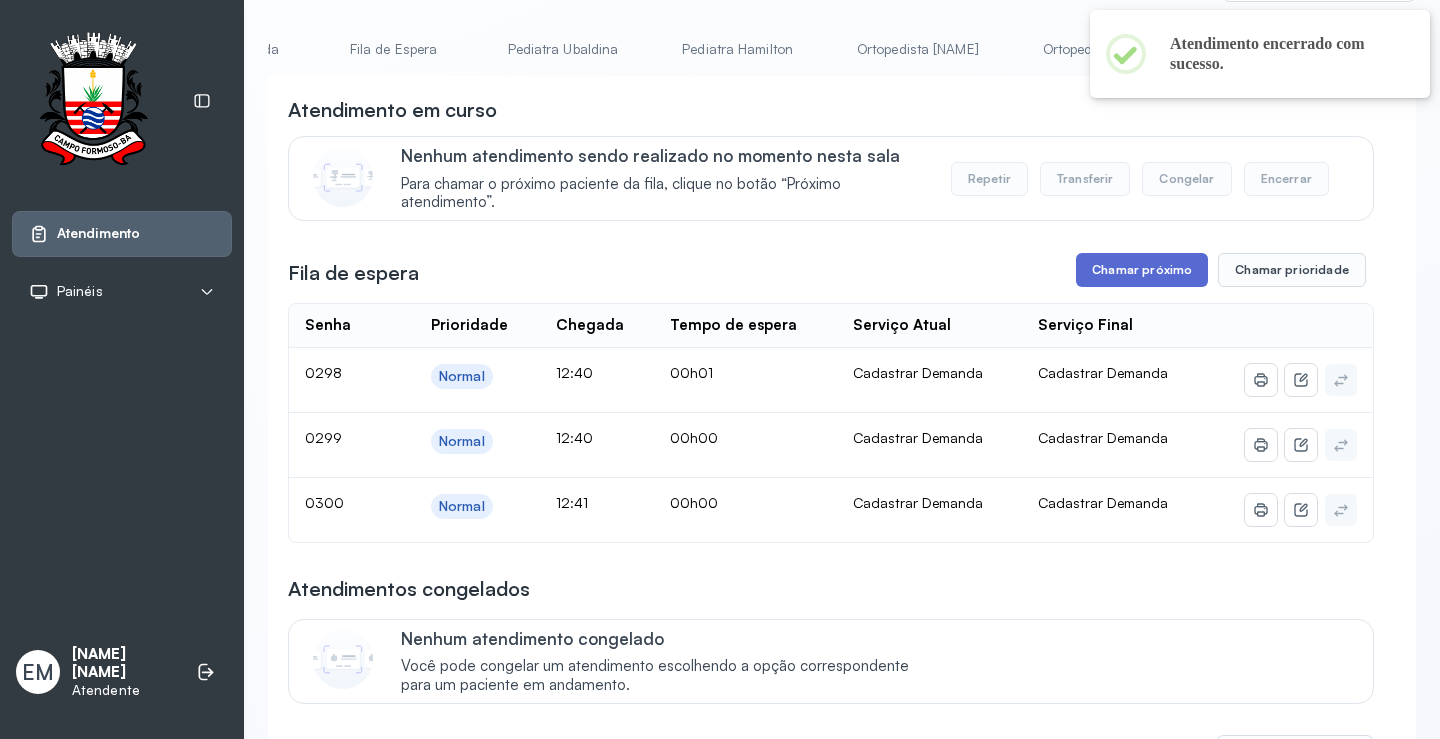 click on "Chamar próximo" at bounding box center [1142, 270] 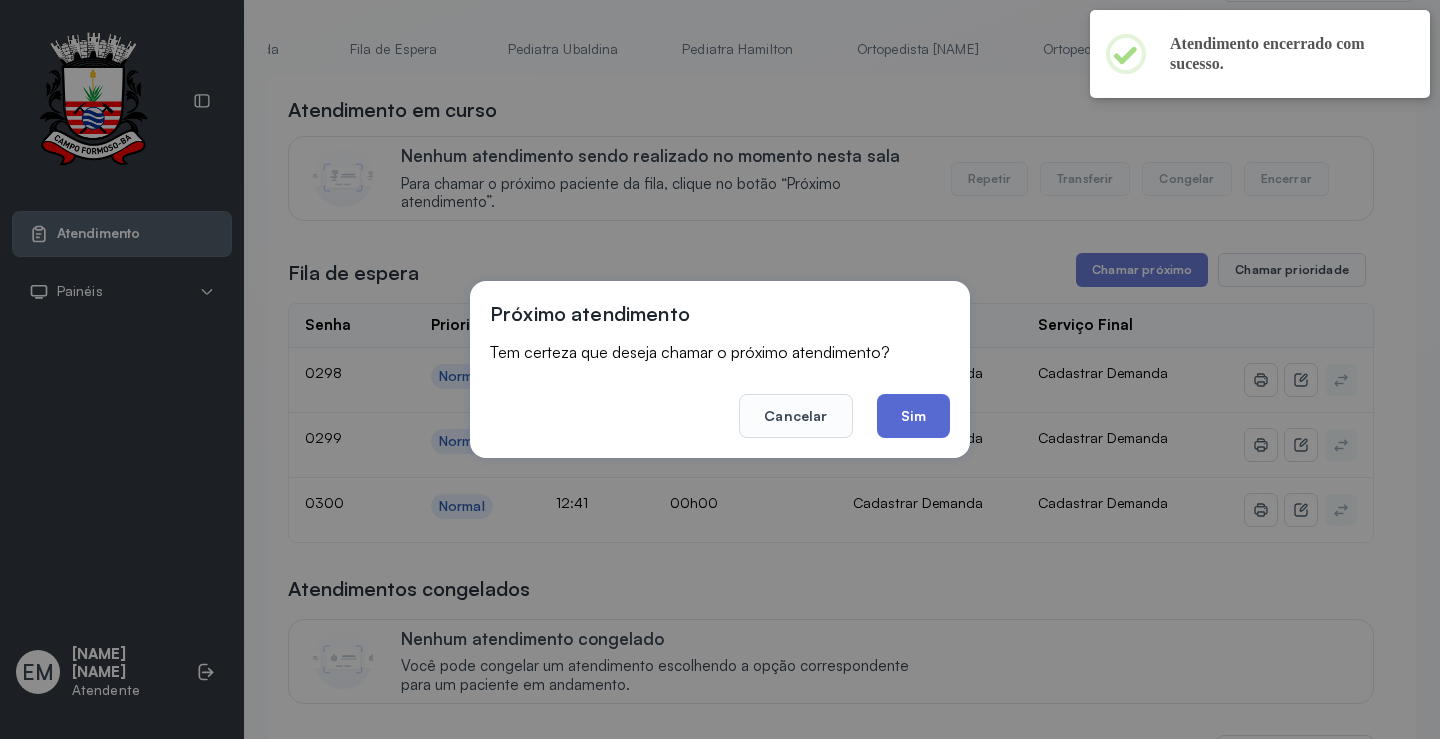 click on "Sim" 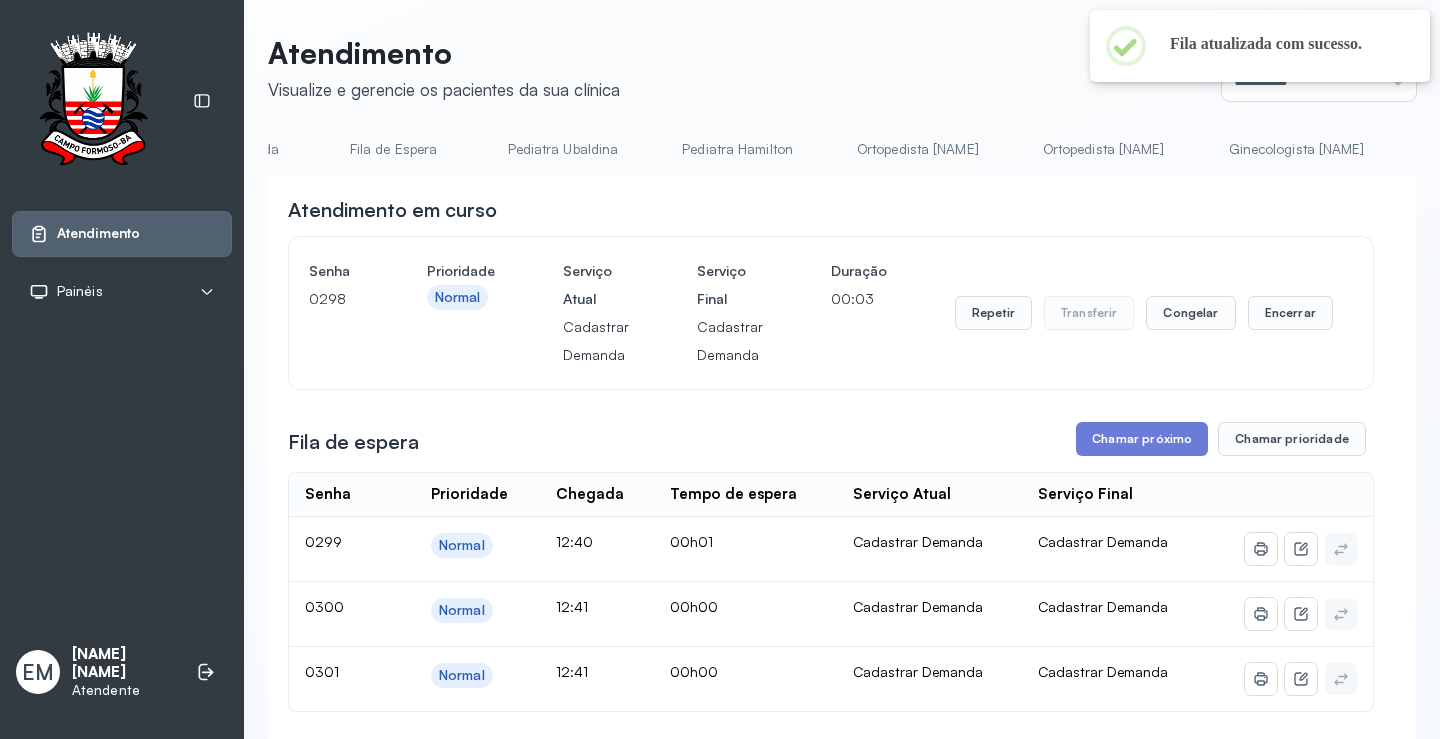 scroll, scrollTop: 101, scrollLeft: 0, axis: vertical 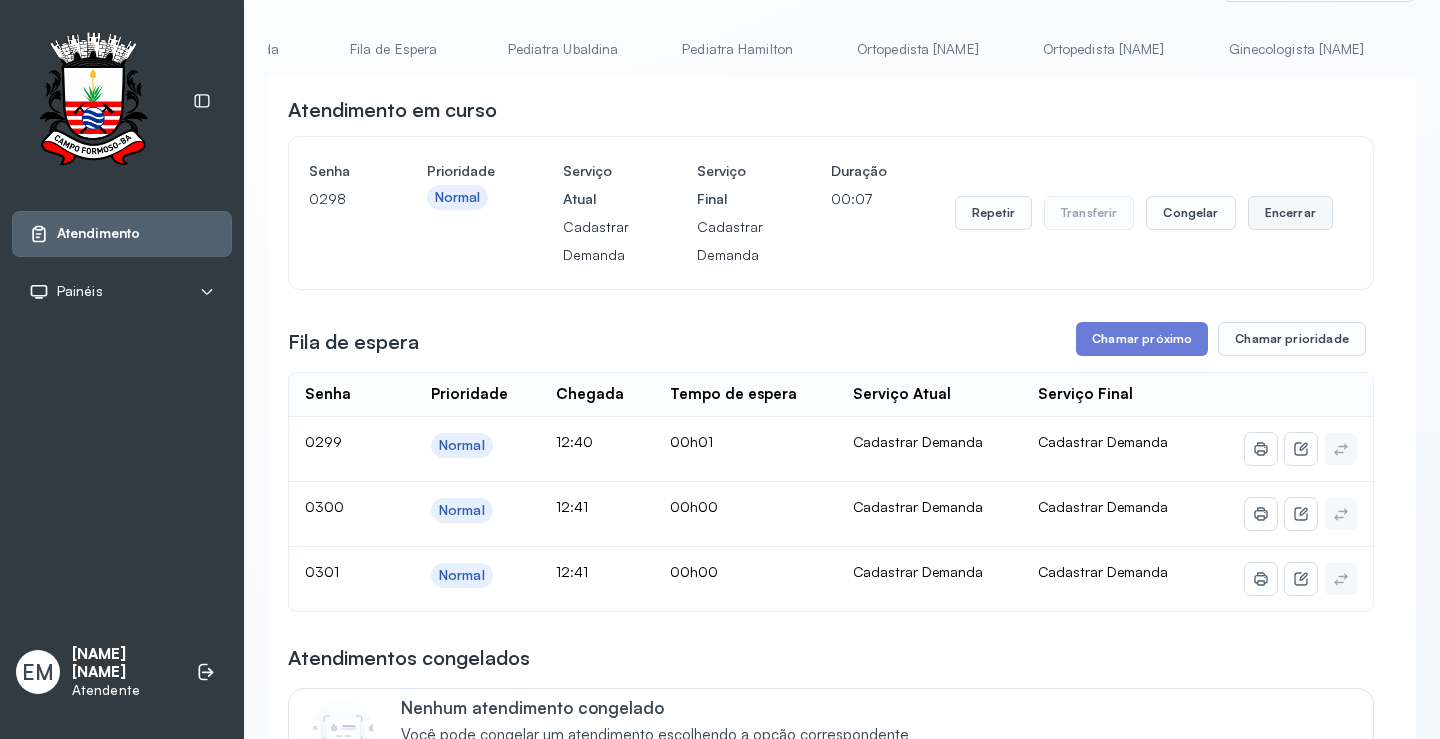 click on "Encerrar" at bounding box center [1290, 213] 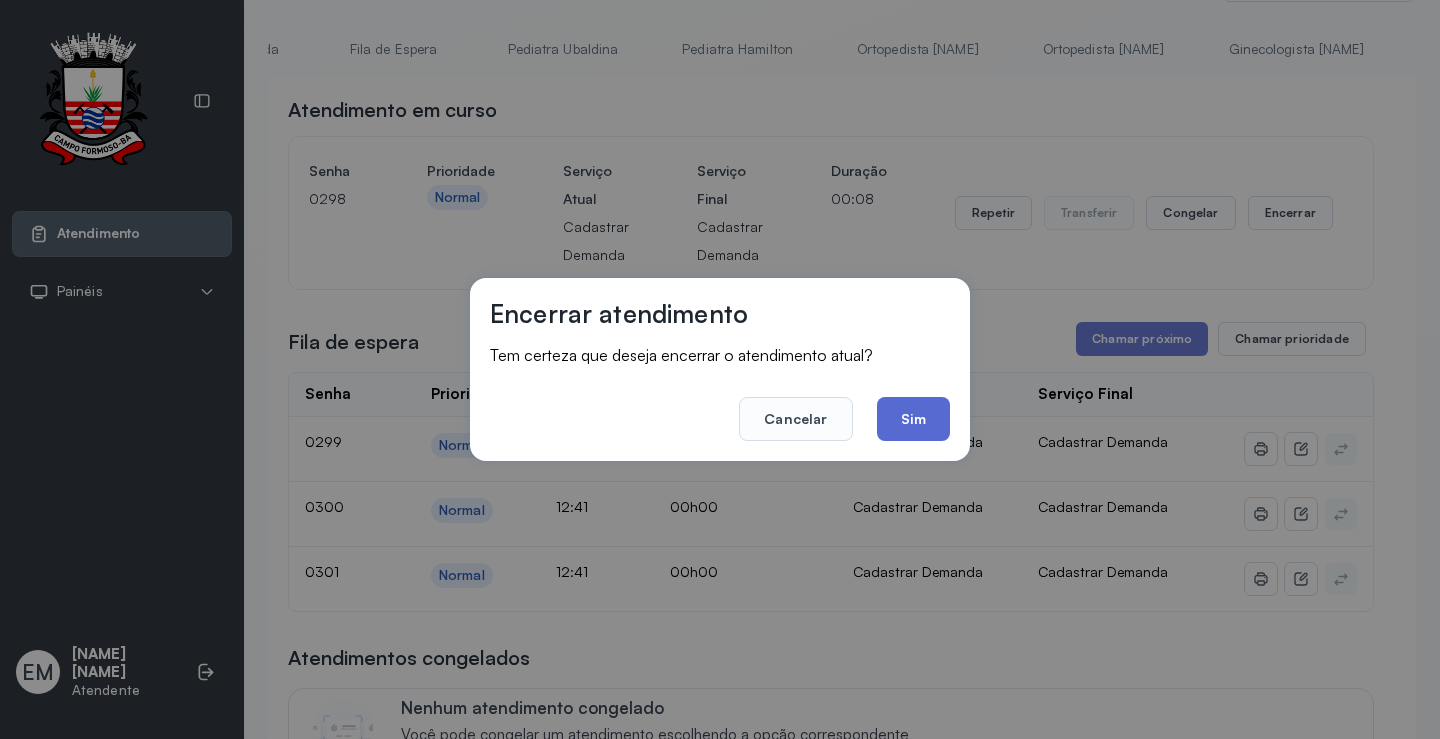 click on "Sim" 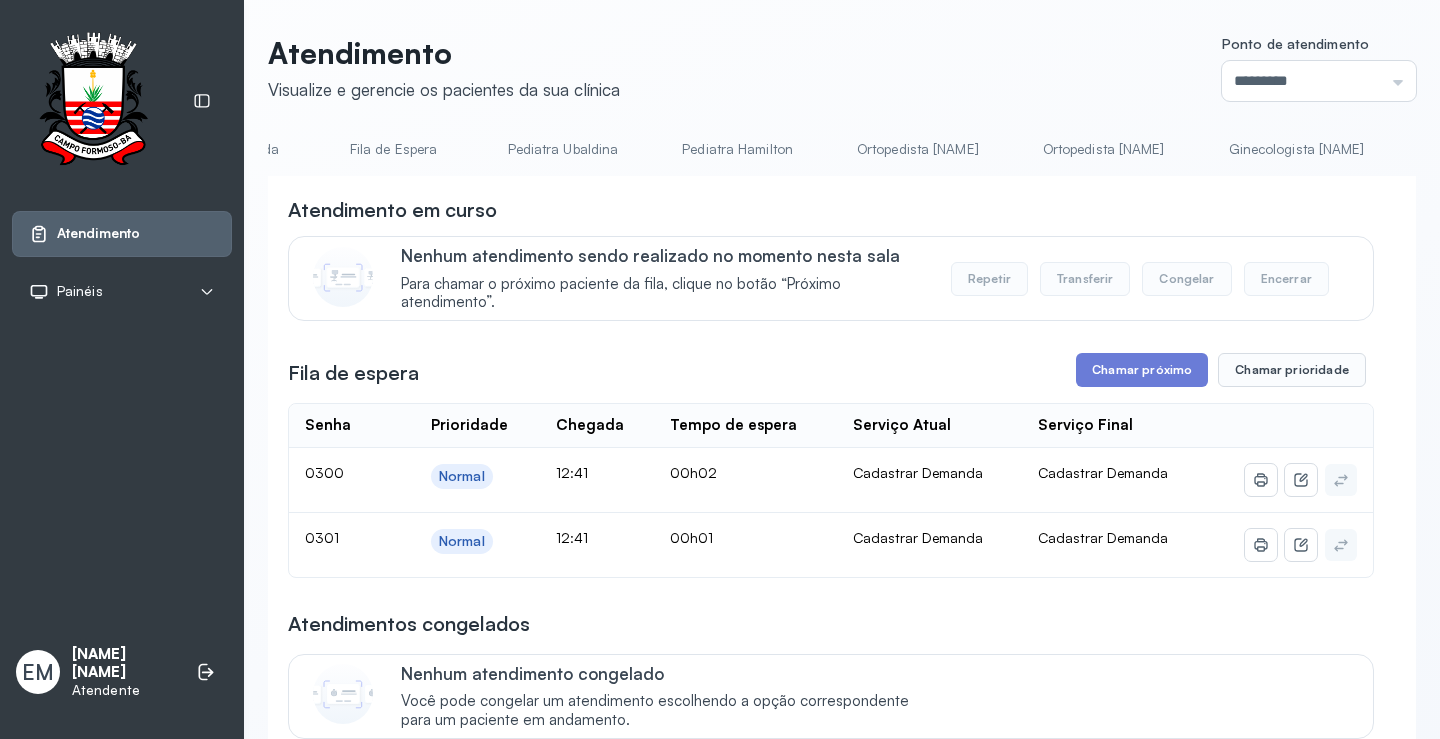scroll, scrollTop: 101, scrollLeft: 0, axis: vertical 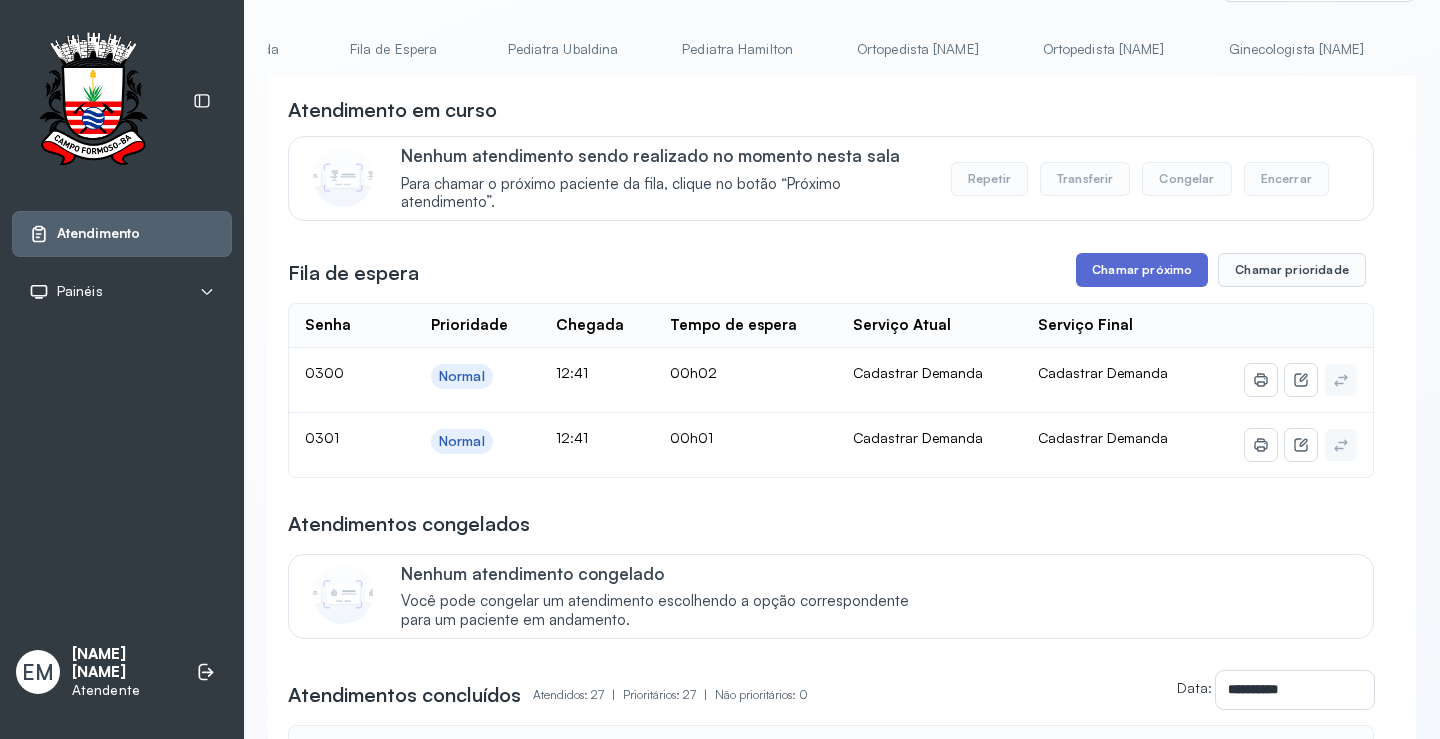 click on "Chamar próximo" at bounding box center [1142, 270] 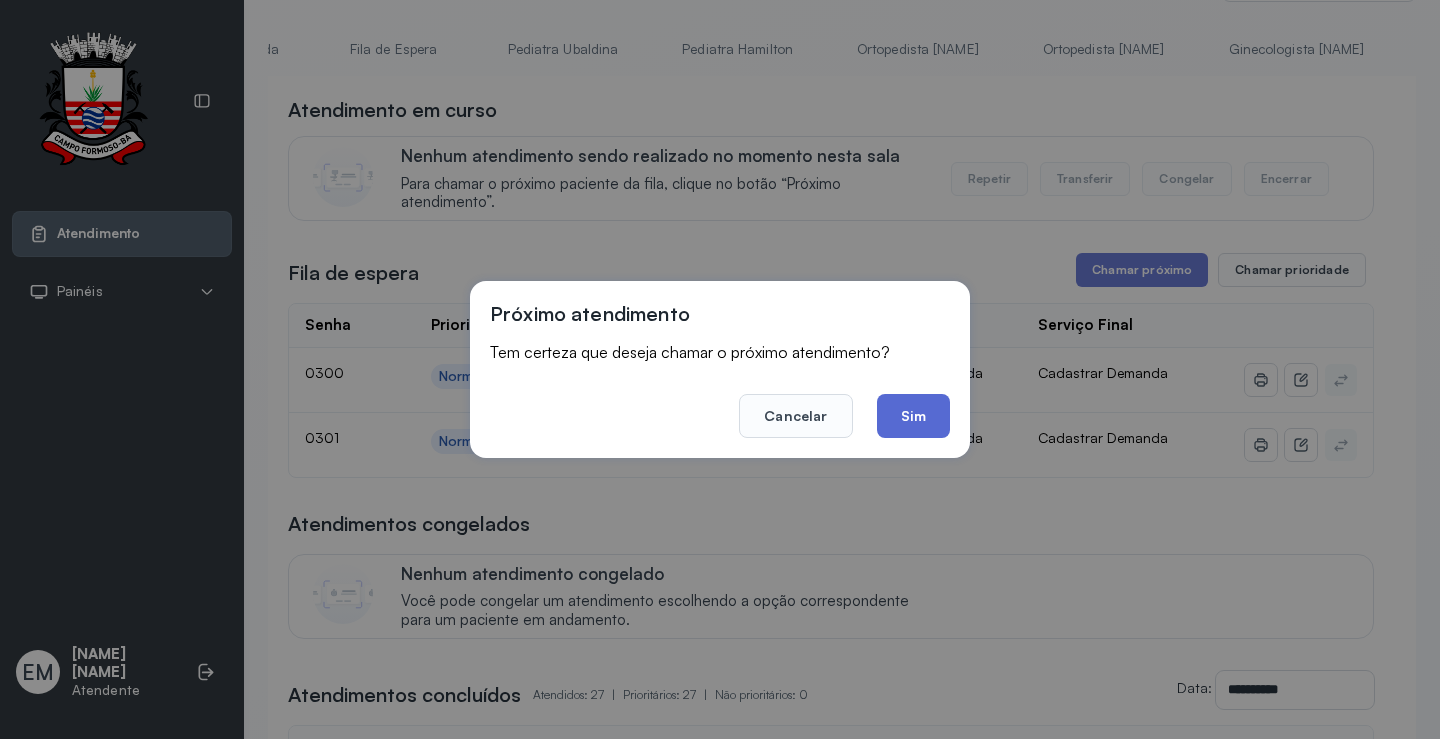 click on "Sim" 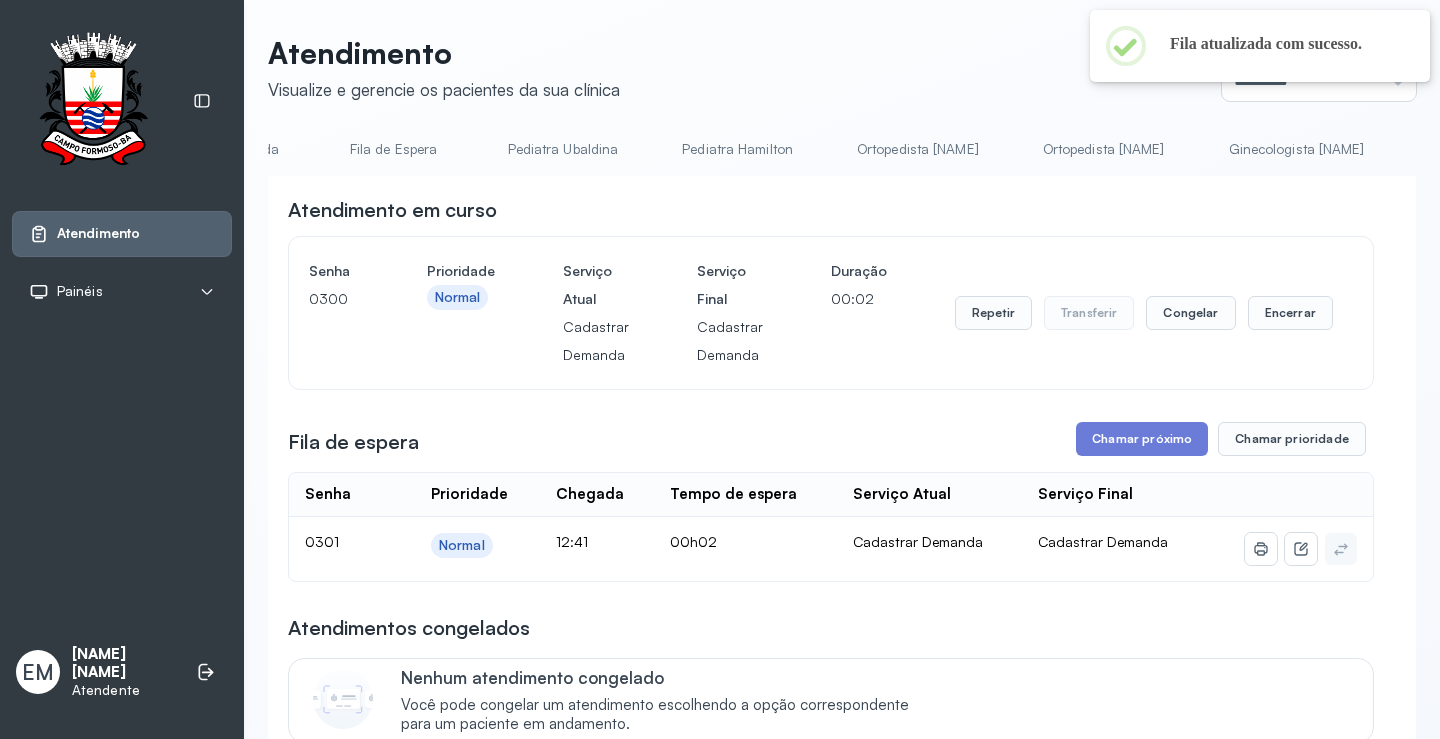 scroll, scrollTop: 101, scrollLeft: 0, axis: vertical 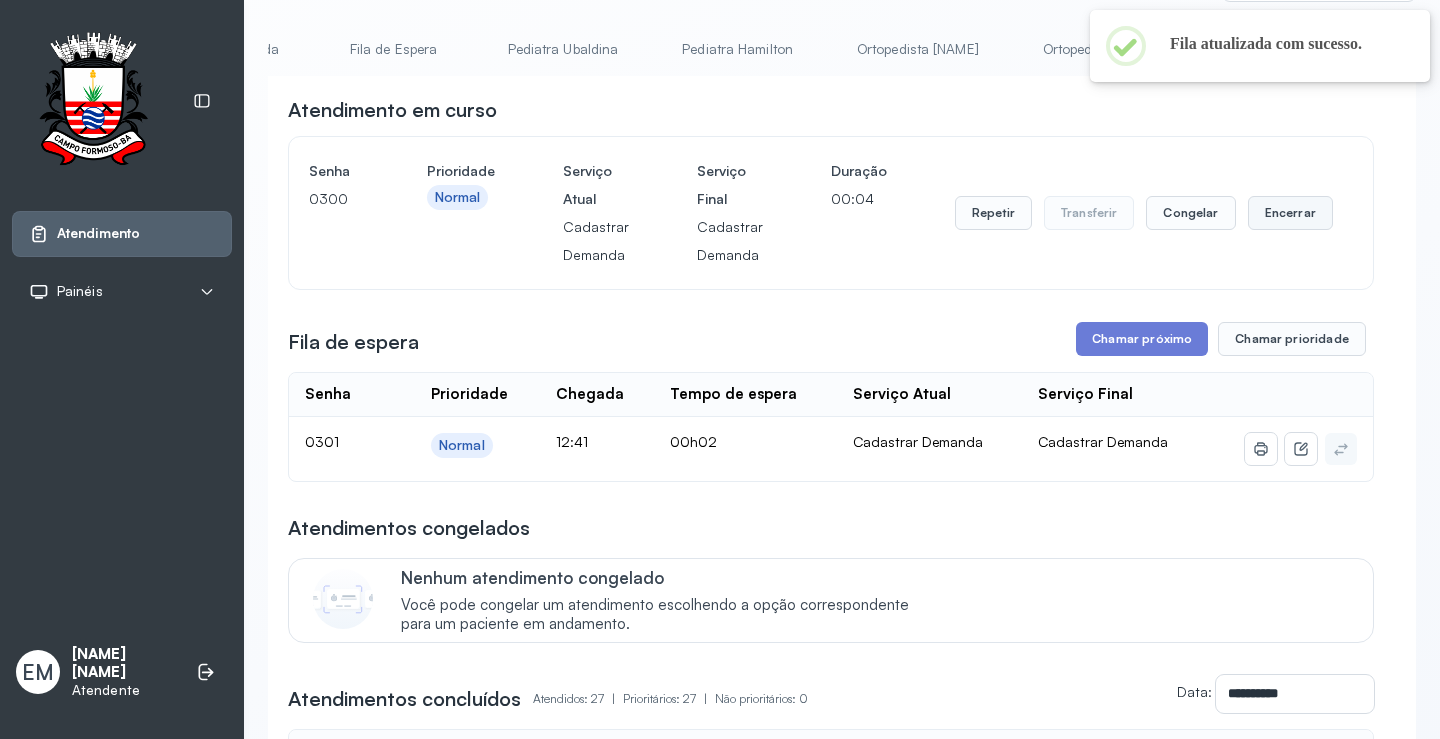 click on "Encerrar" at bounding box center (1290, 213) 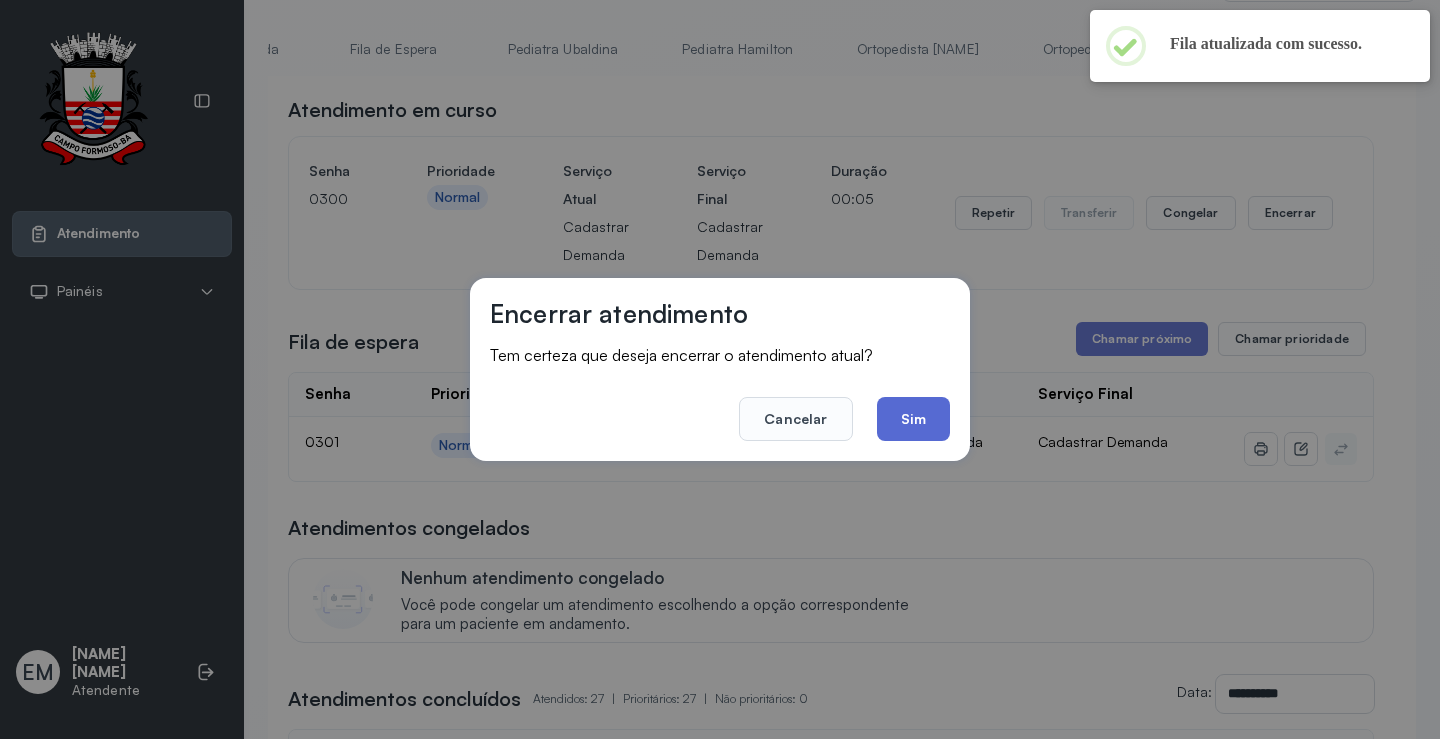 click on "Sim" 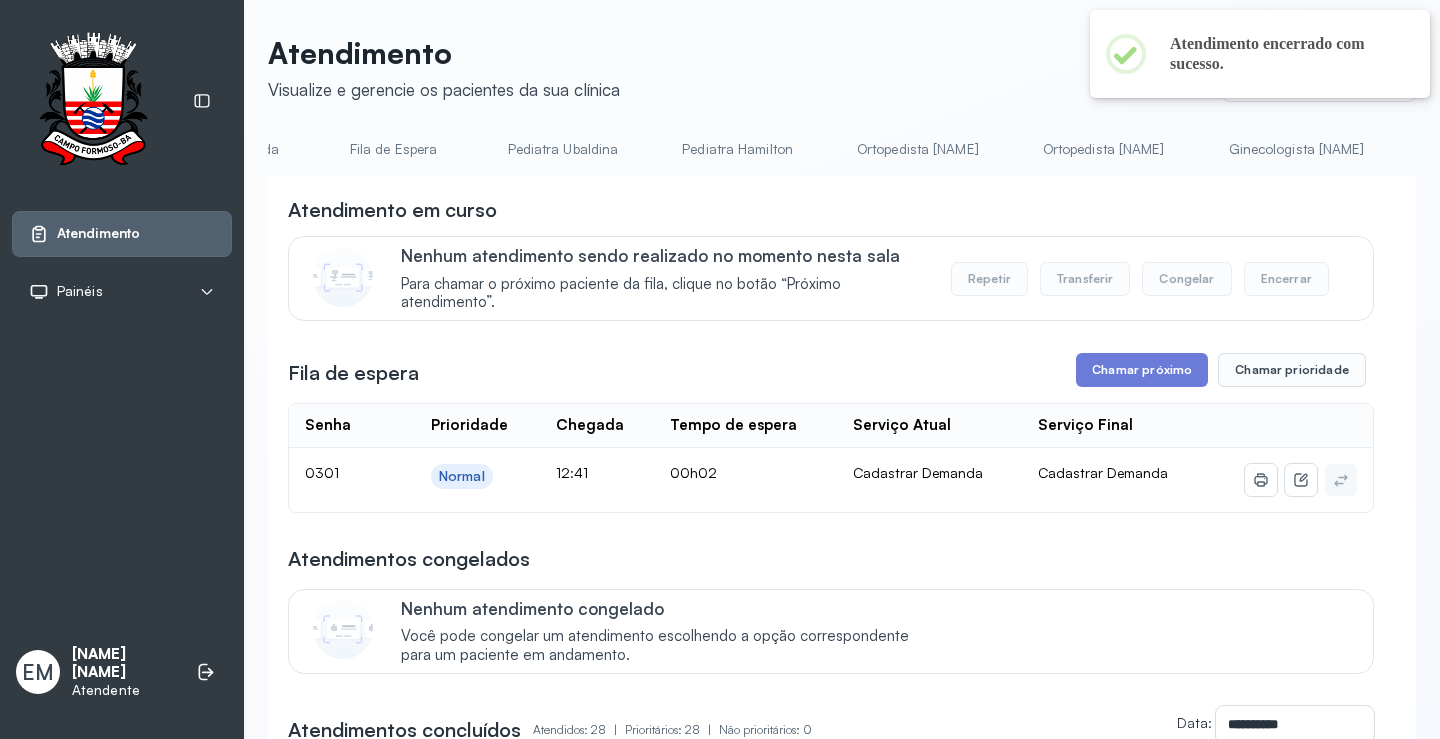 scroll, scrollTop: 101, scrollLeft: 0, axis: vertical 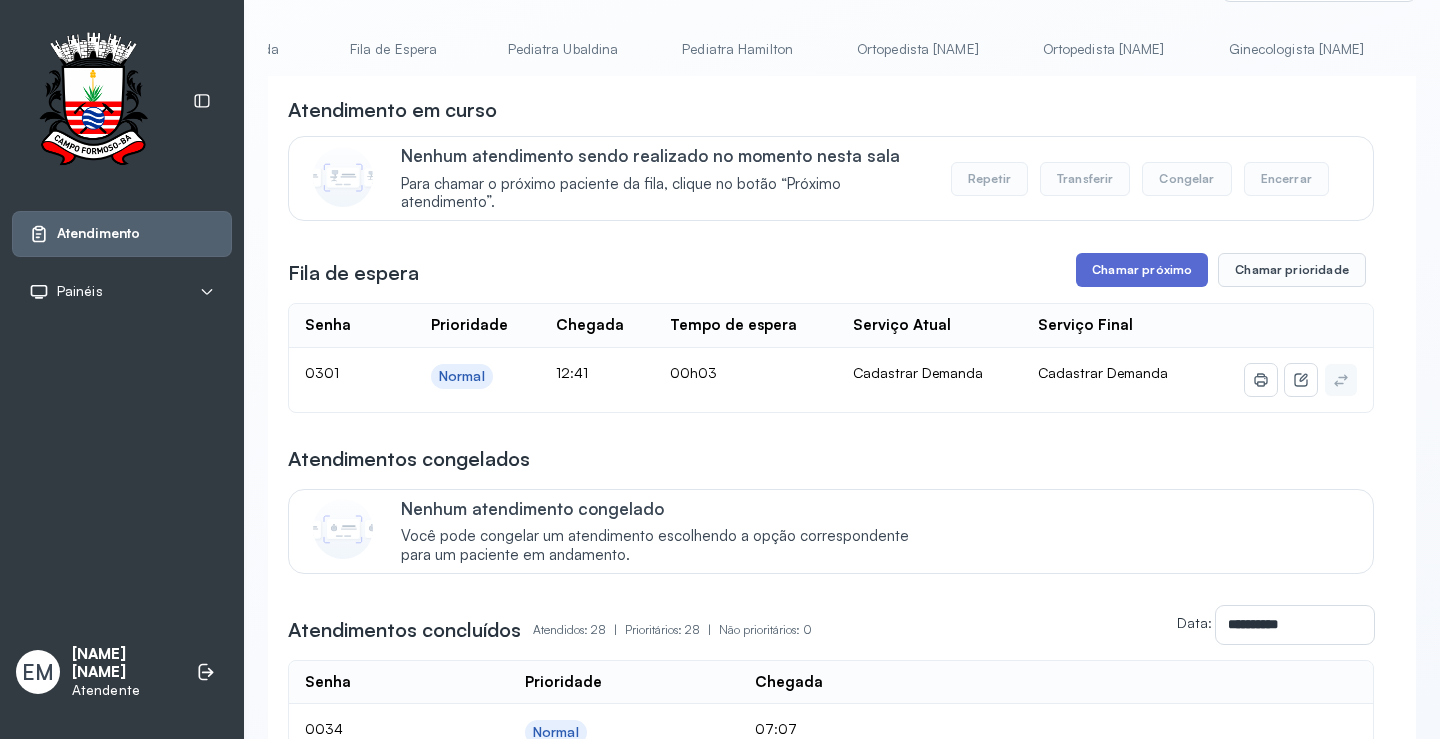 drag, startPoint x: 1145, startPoint y: 256, endPoint x: 1145, endPoint y: 273, distance: 17 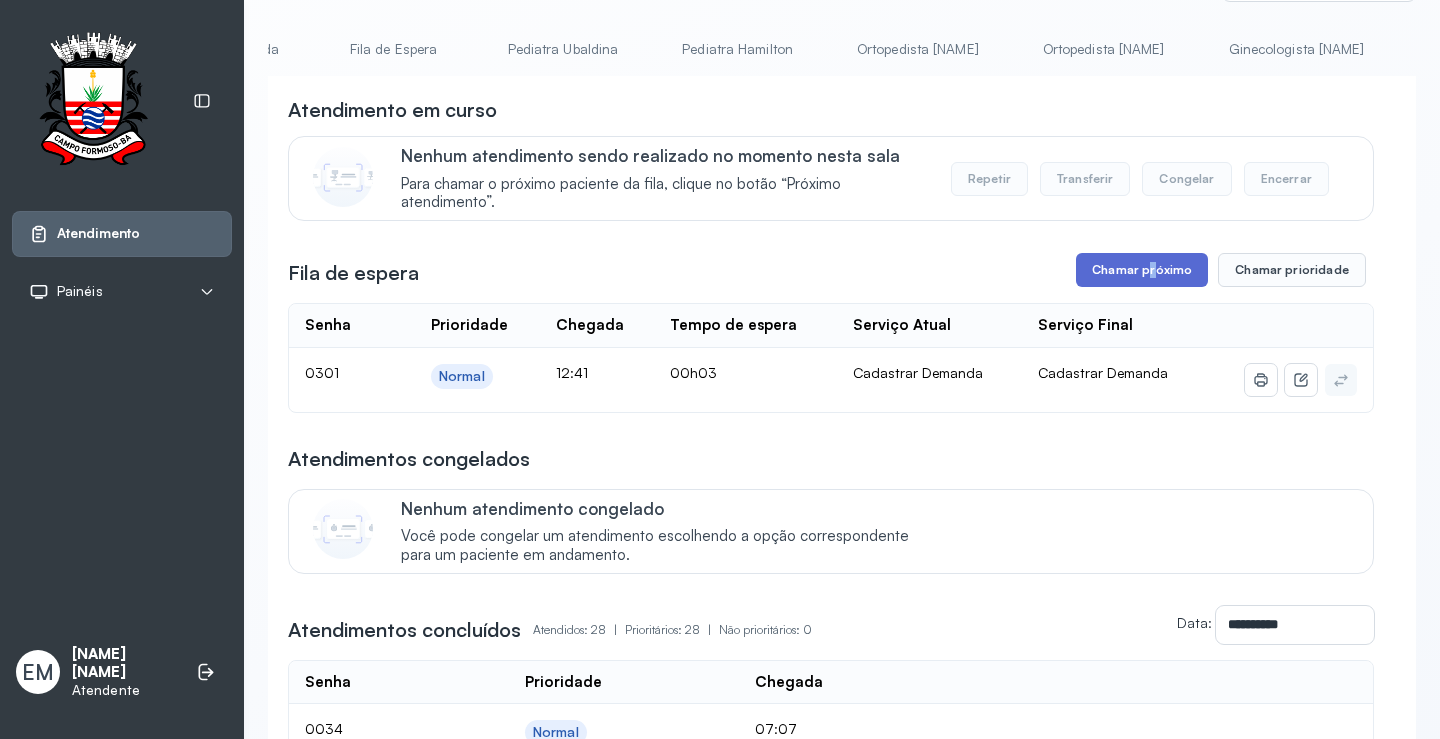 click on "Chamar próximo" at bounding box center (1142, 270) 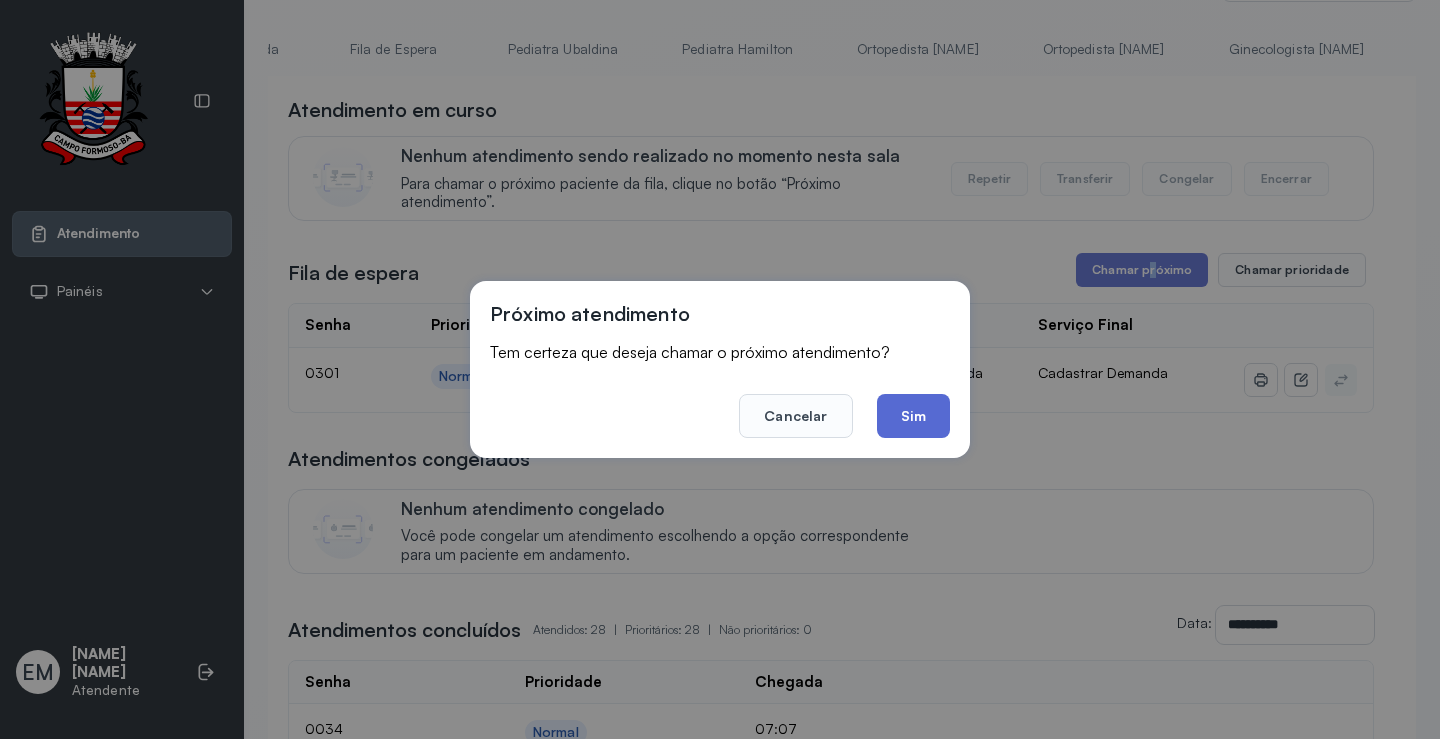 click on "Sim" 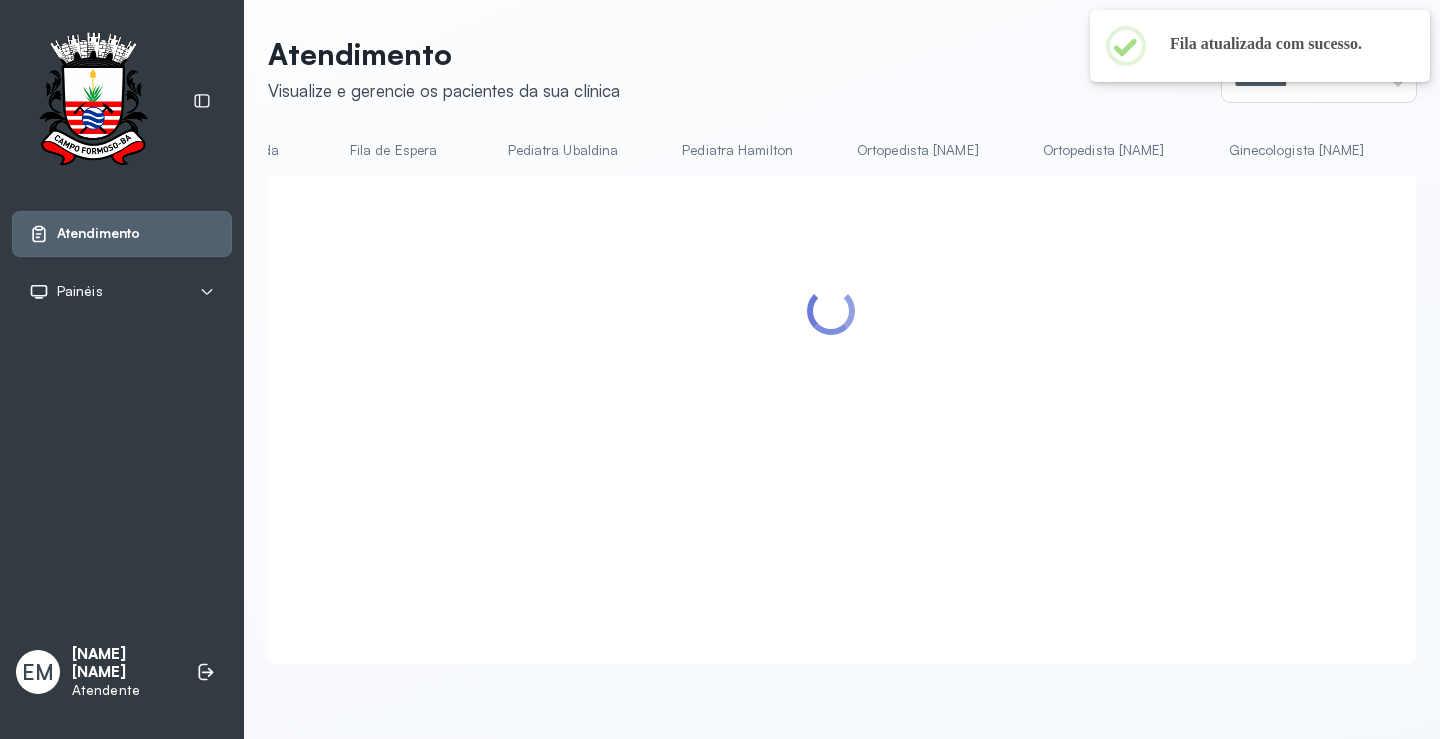 scroll, scrollTop: 101, scrollLeft: 0, axis: vertical 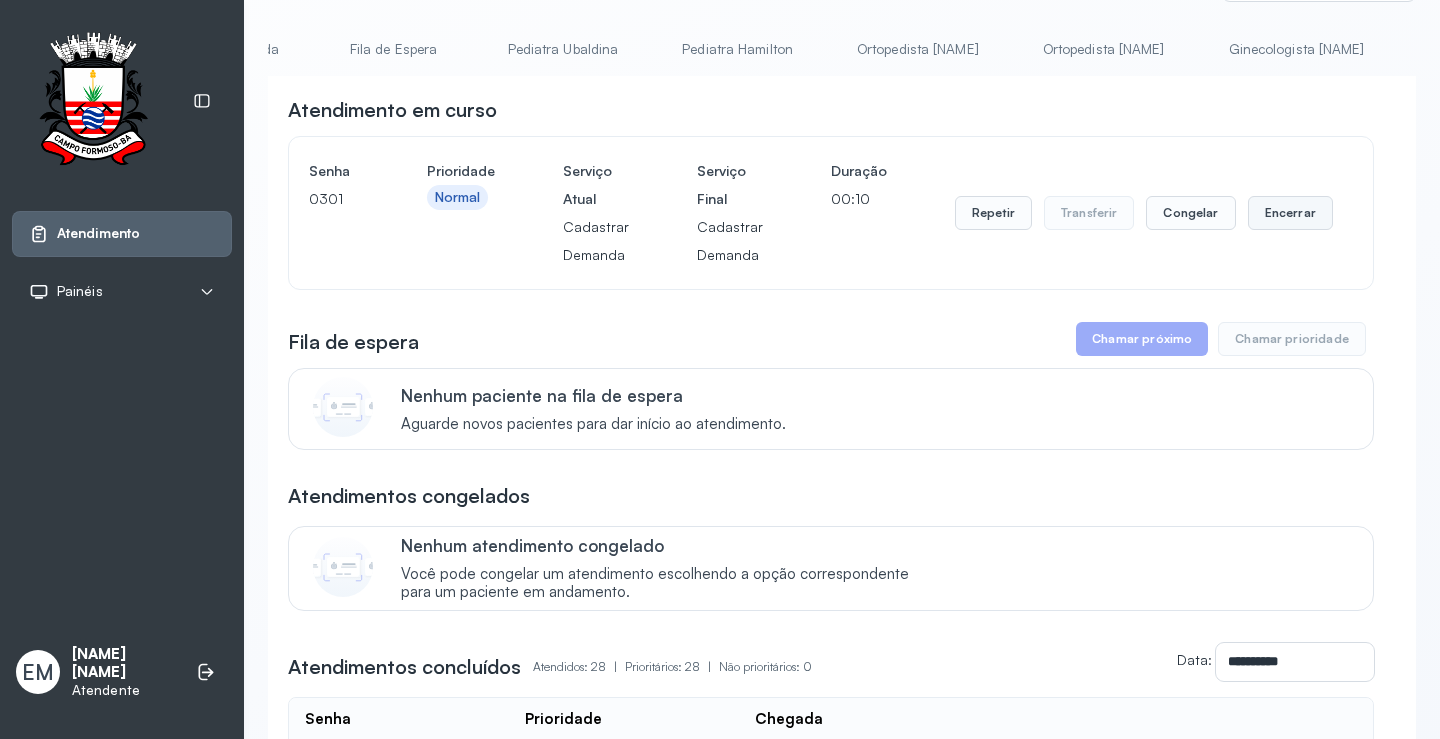 click on "Encerrar" at bounding box center (1290, 213) 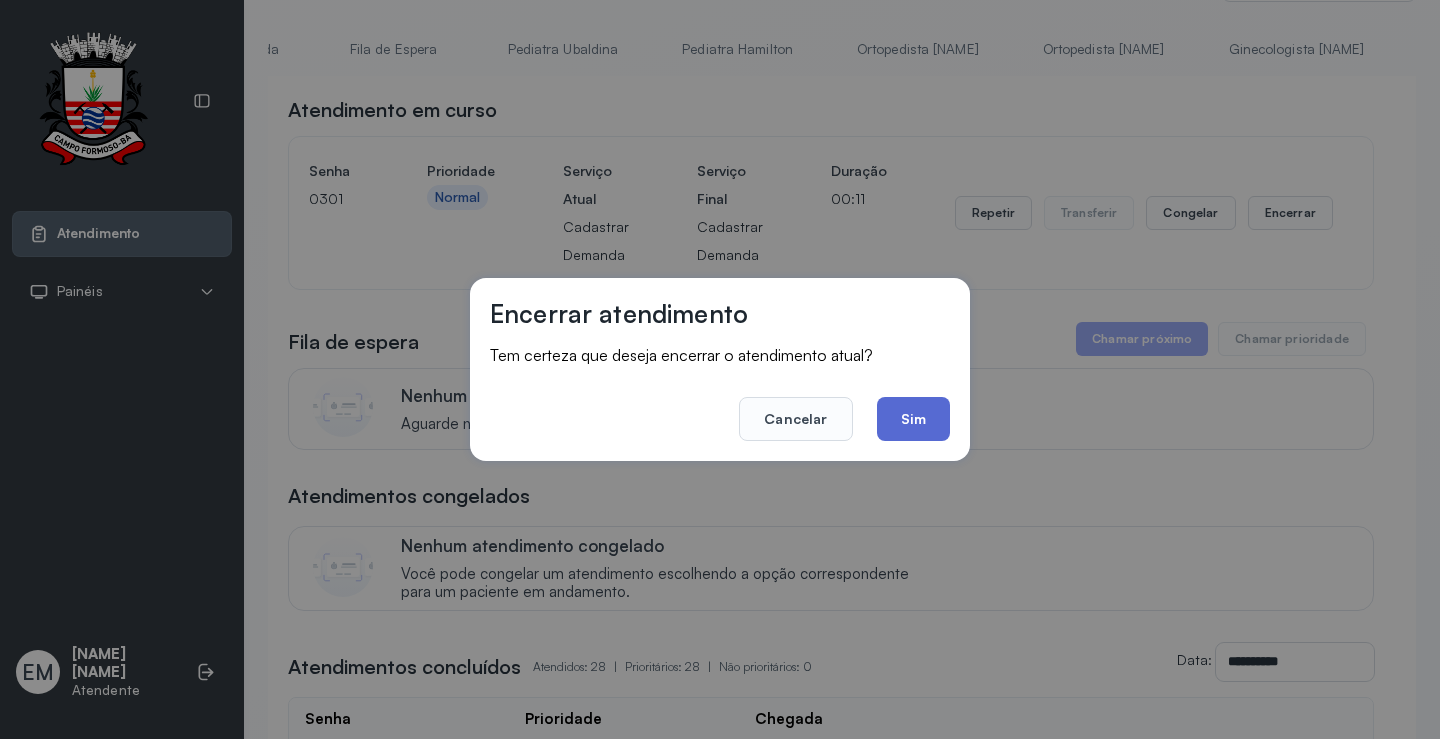 click on "Sim" 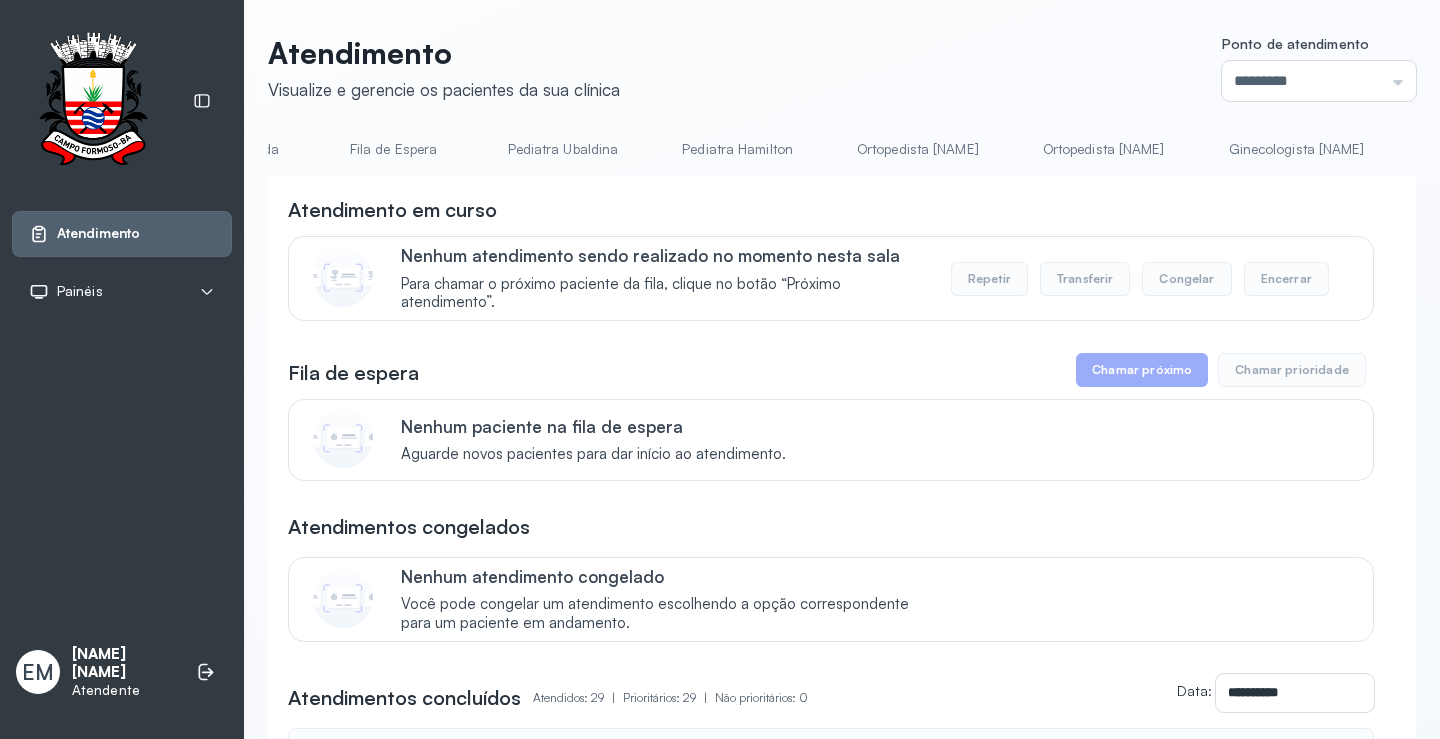 scroll, scrollTop: 101, scrollLeft: 0, axis: vertical 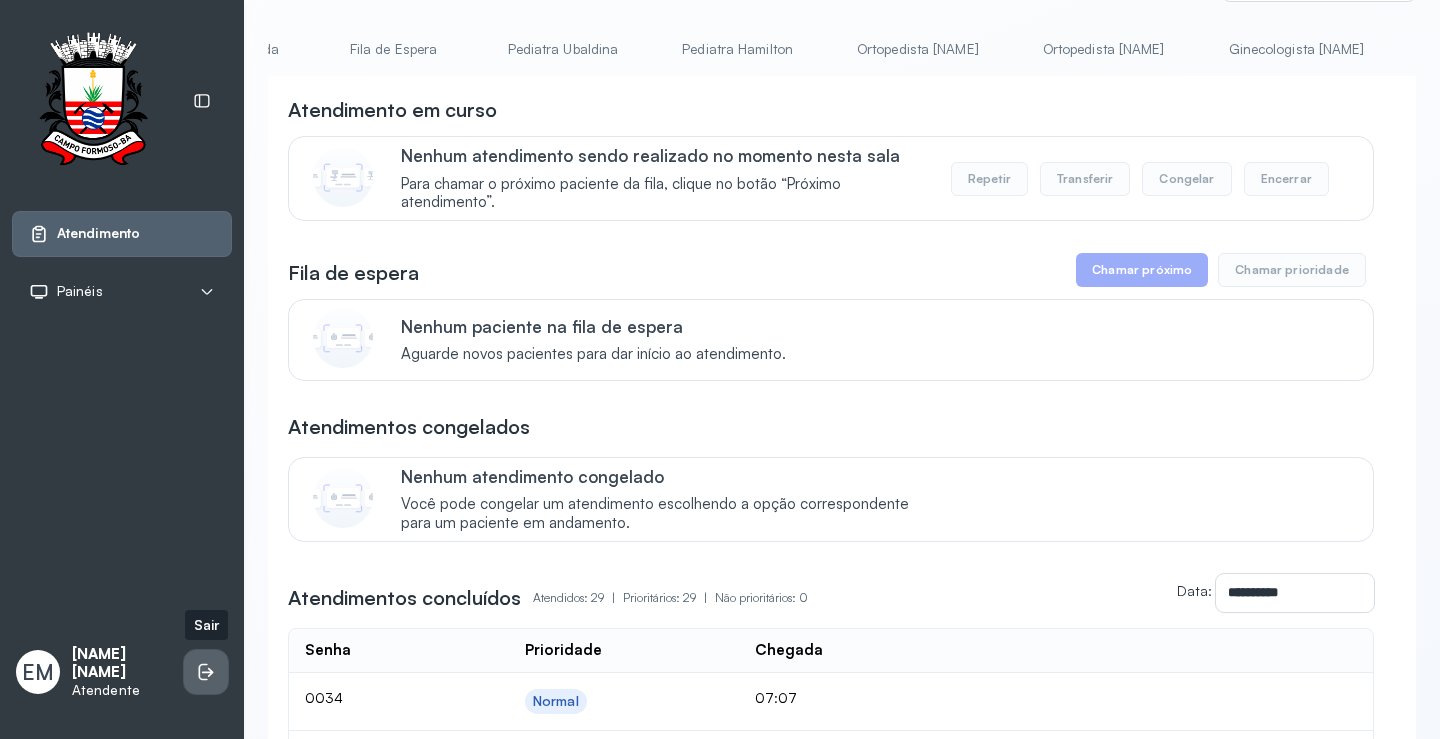 click 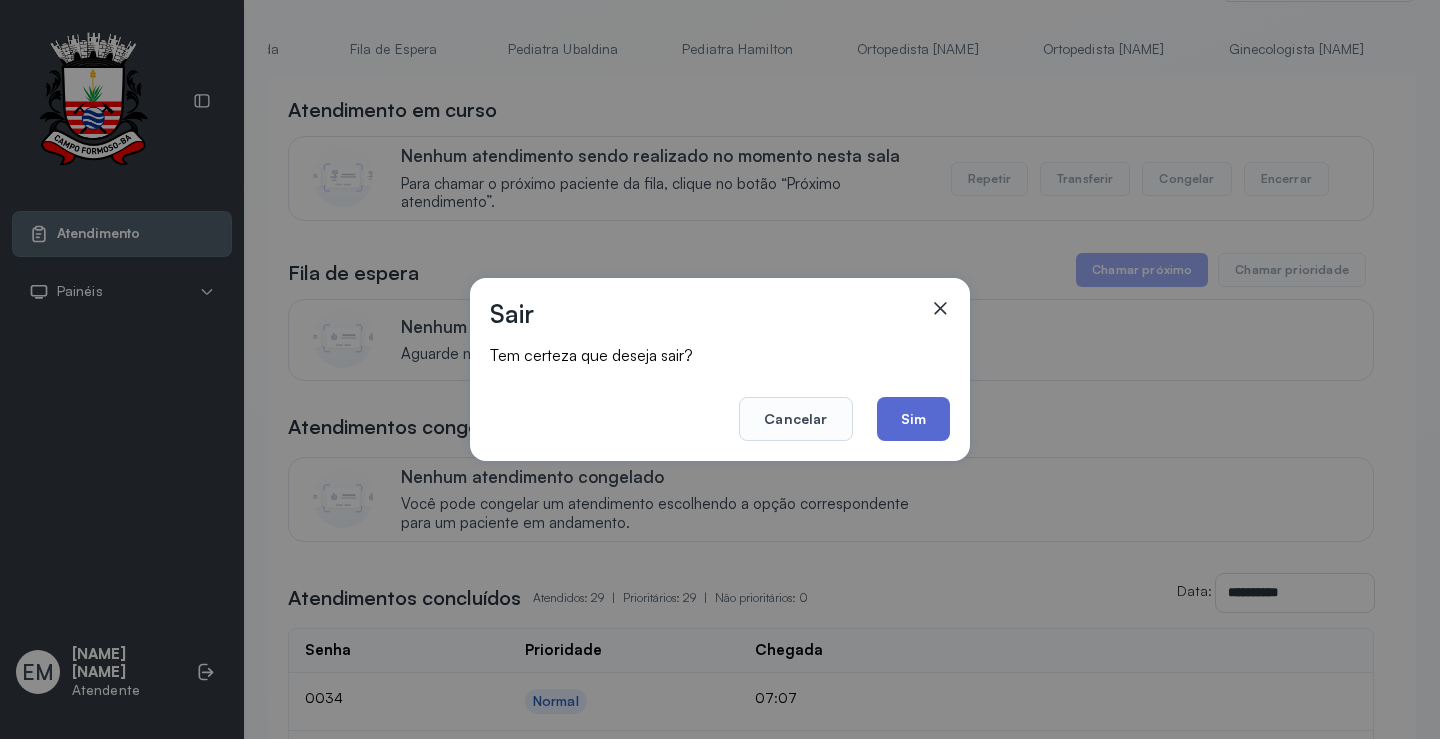 click on "Sim" 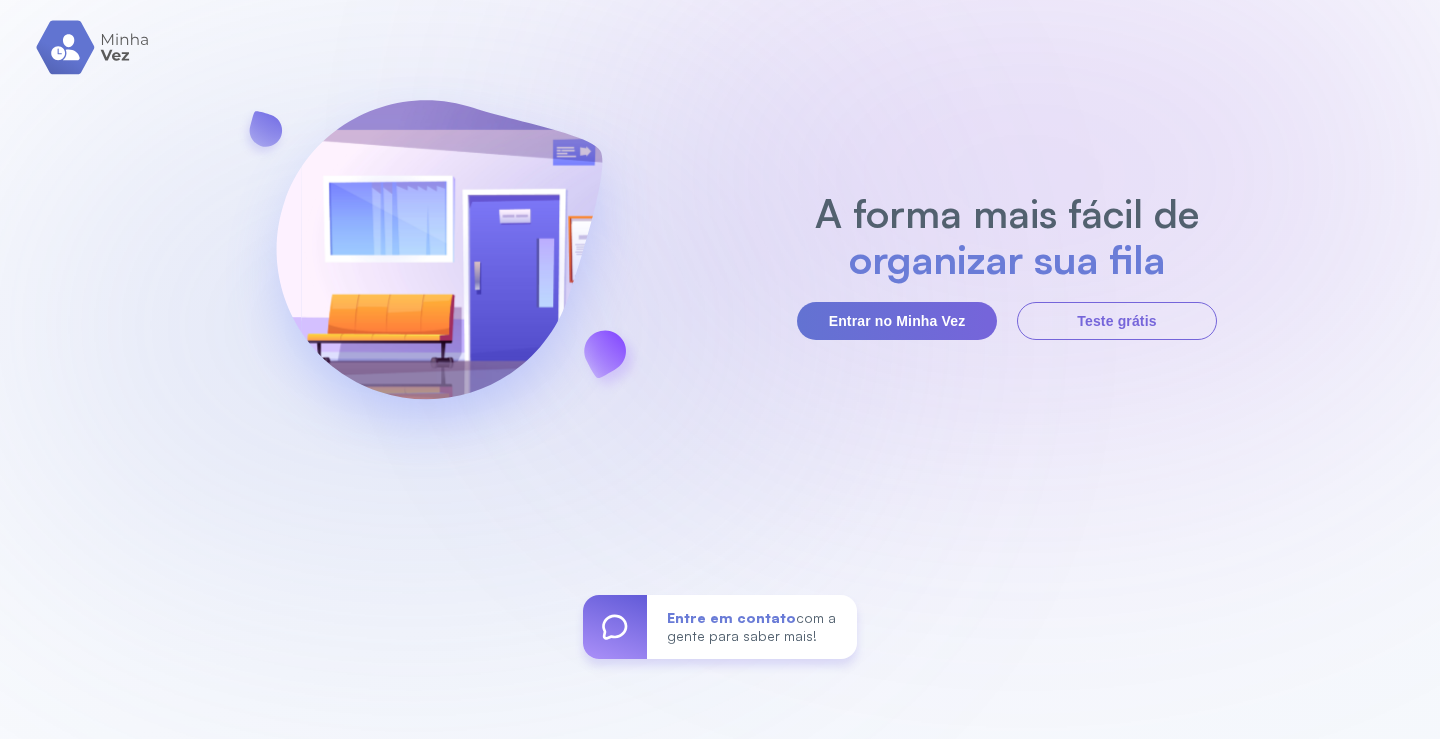 scroll, scrollTop: 0, scrollLeft: 0, axis: both 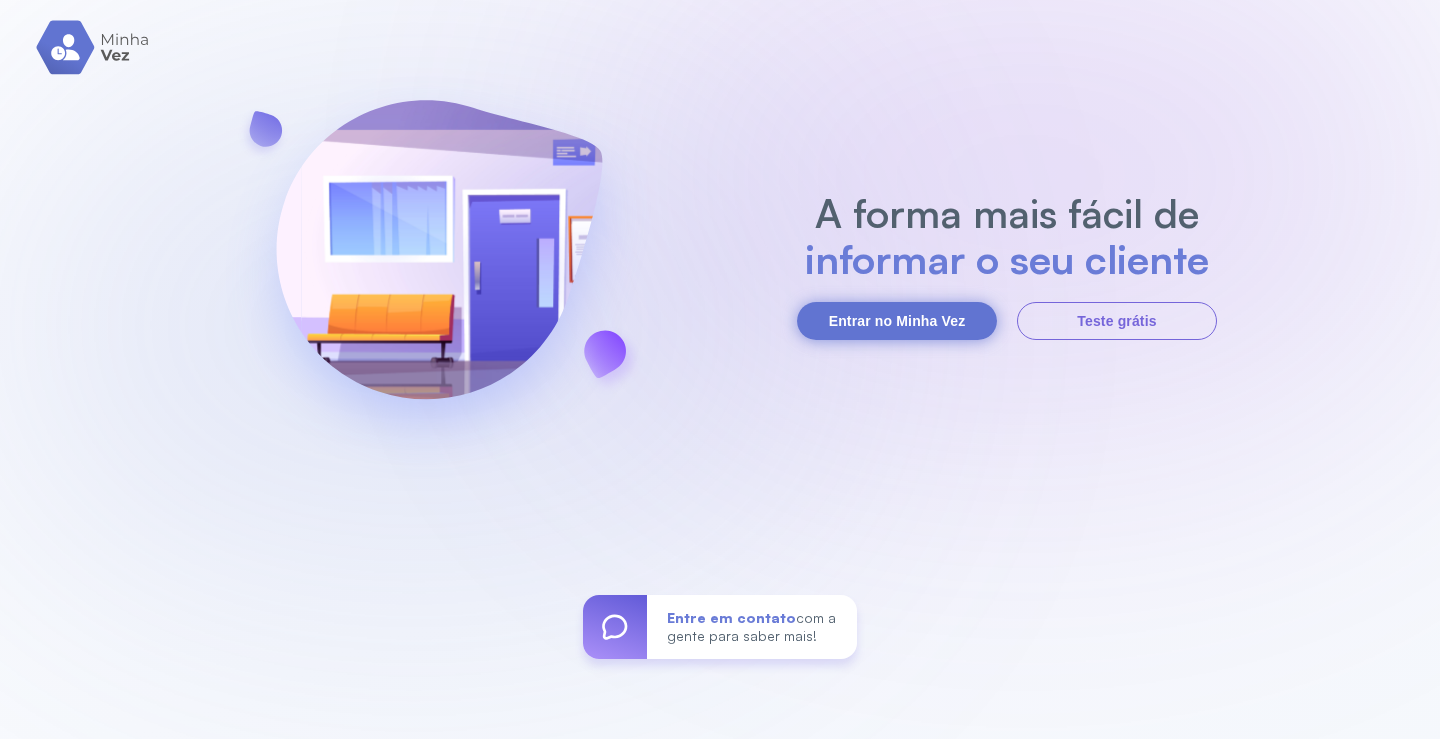 click on "Entrar no Minha Vez" at bounding box center (897, 321) 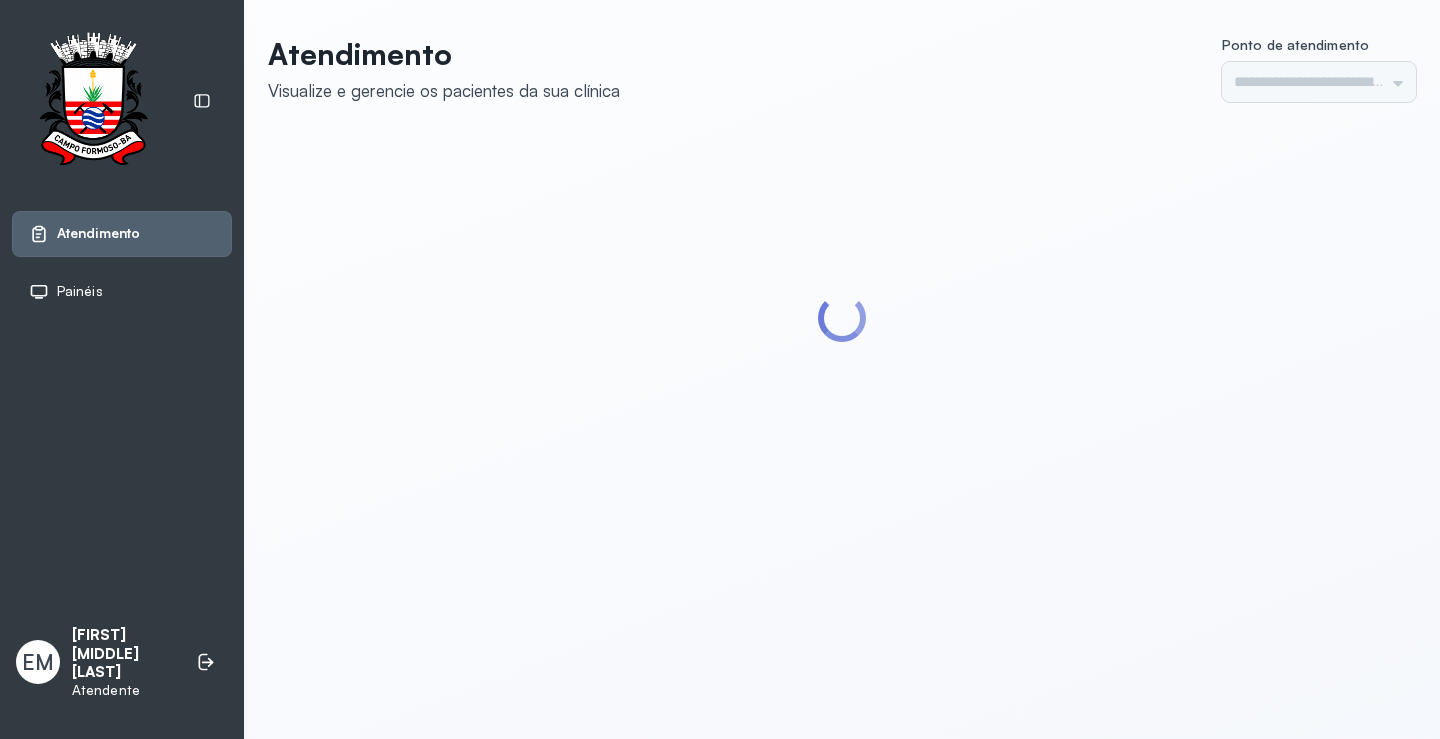 scroll, scrollTop: 0, scrollLeft: 0, axis: both 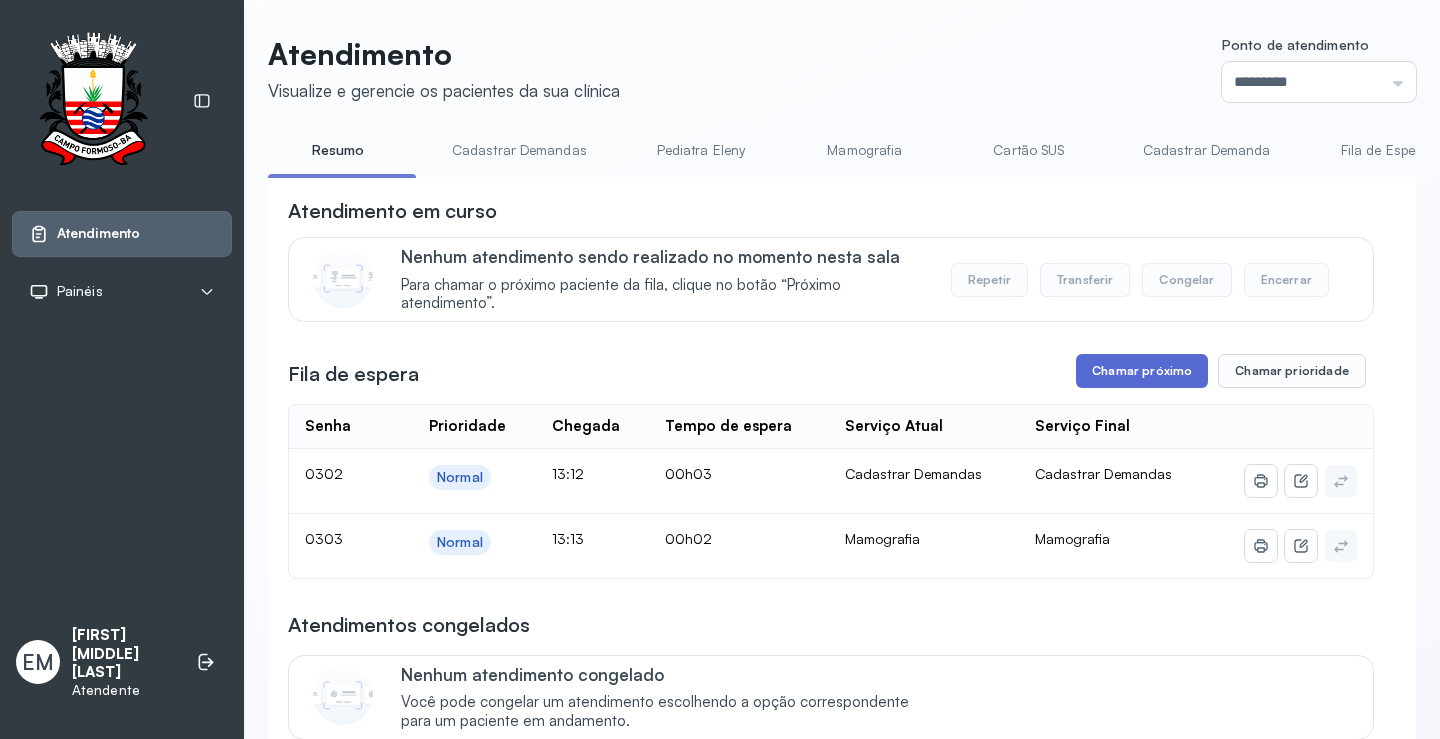 click on "Chamar próximo" at bounding box center (1142, 371) 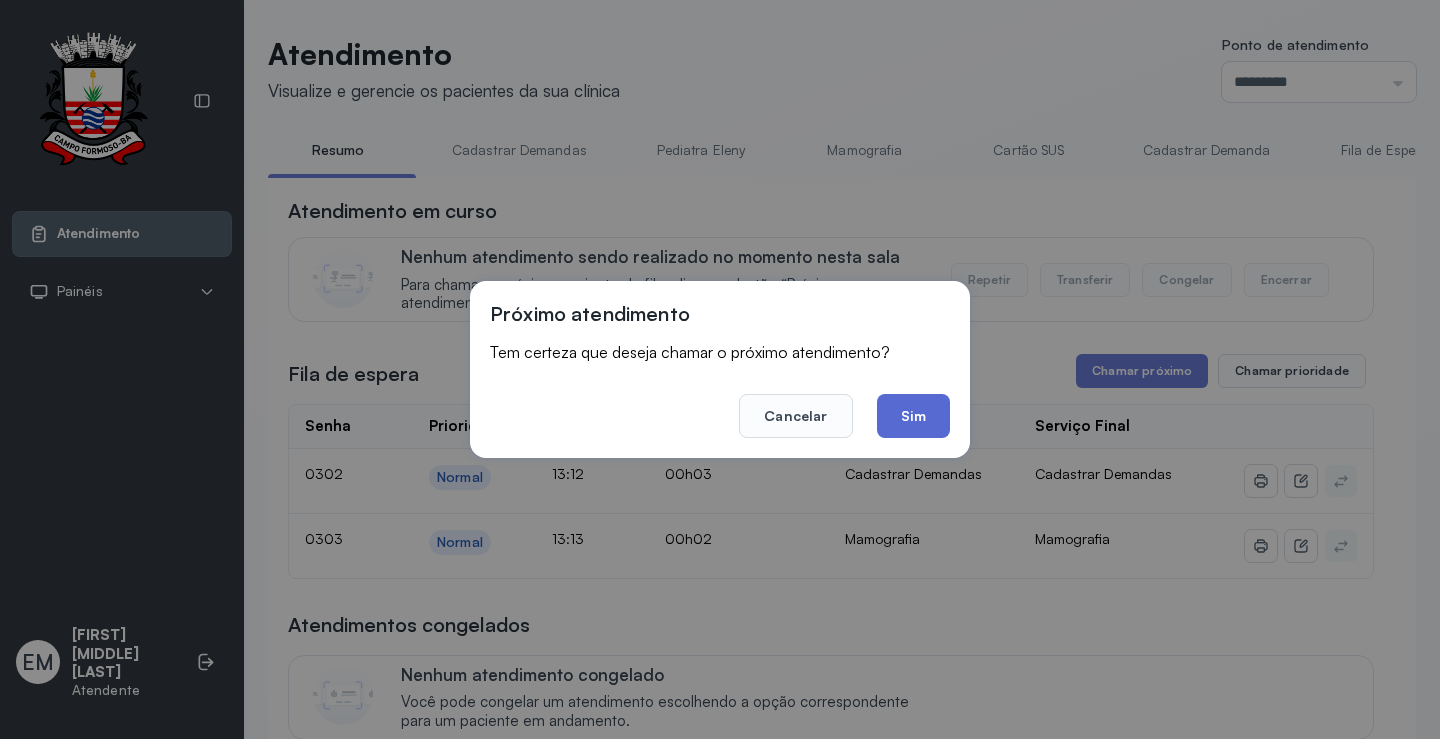 click on "Sim" 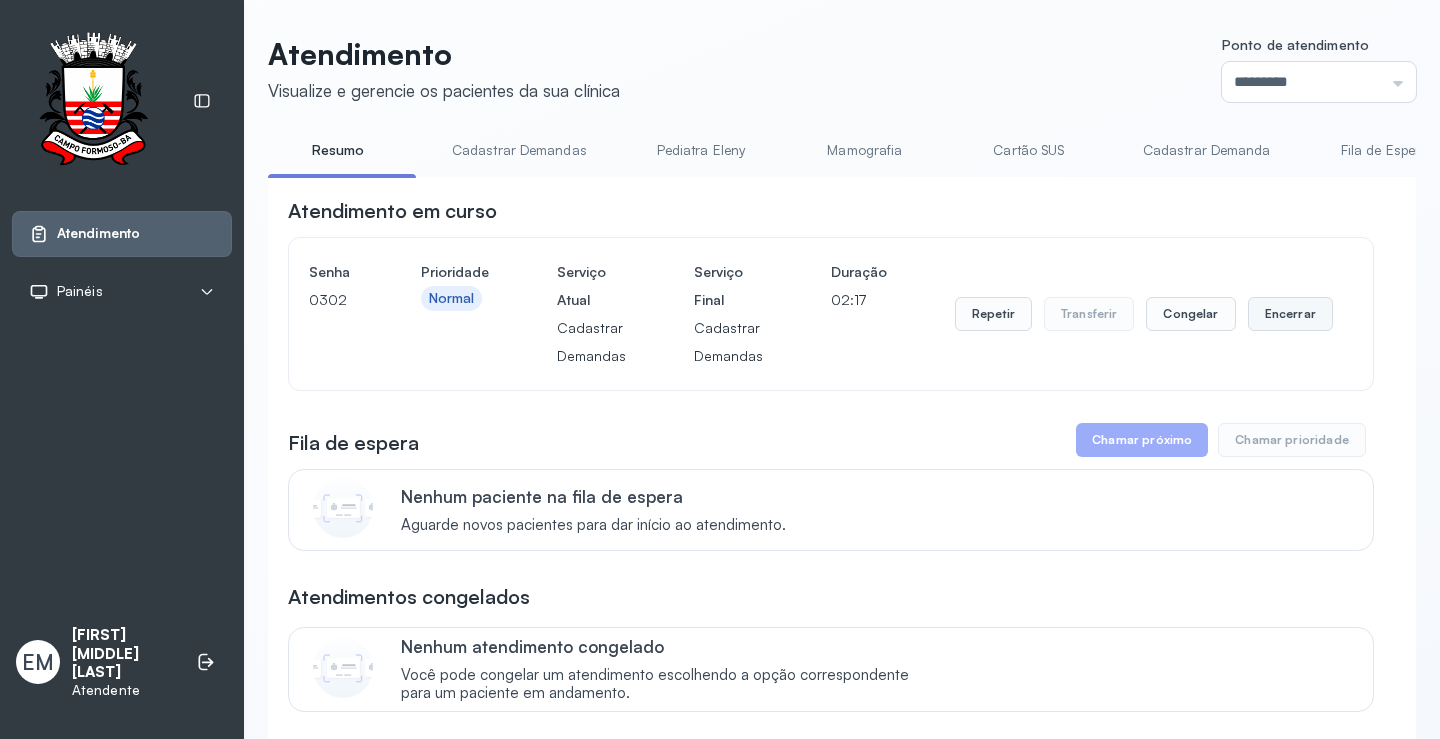 click on "Encerrar" at bounding box center (1290, 314) 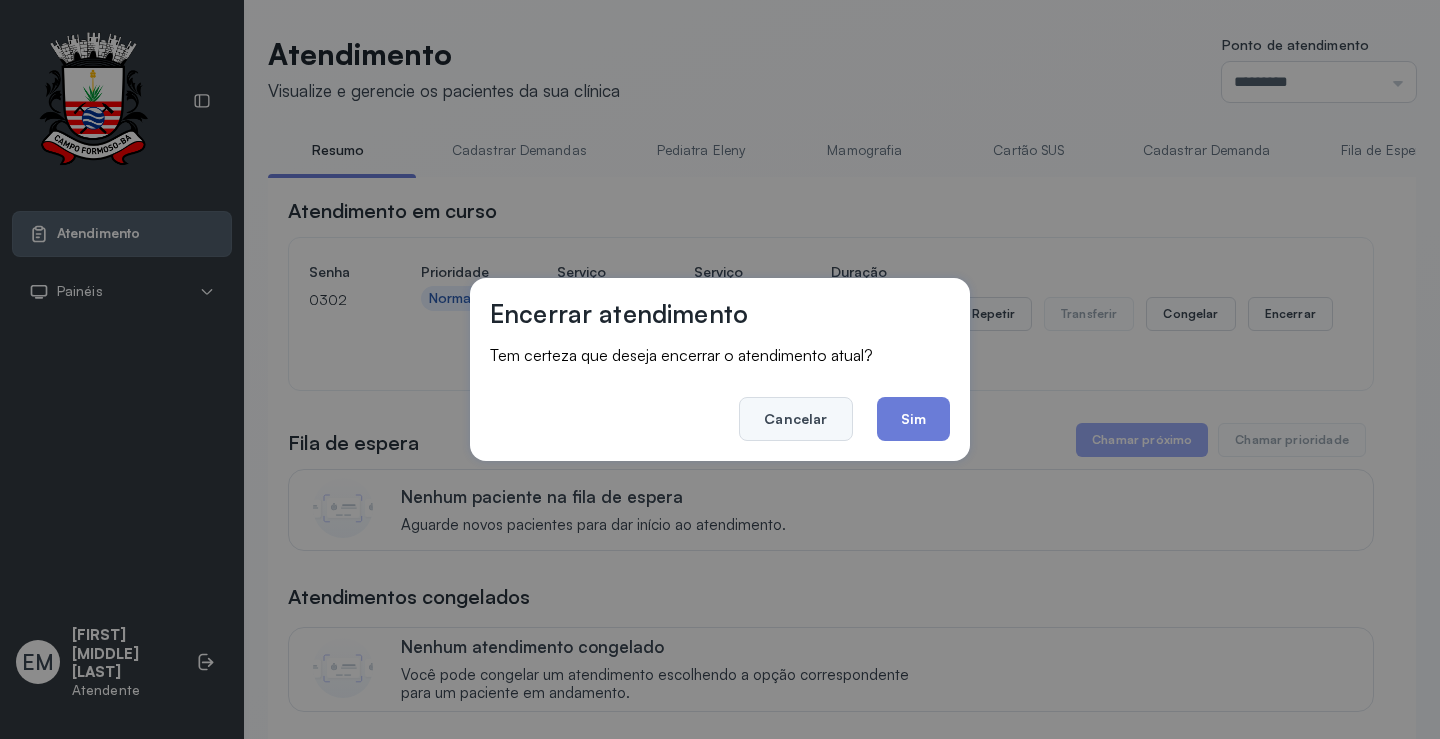 click on "Cancelar" 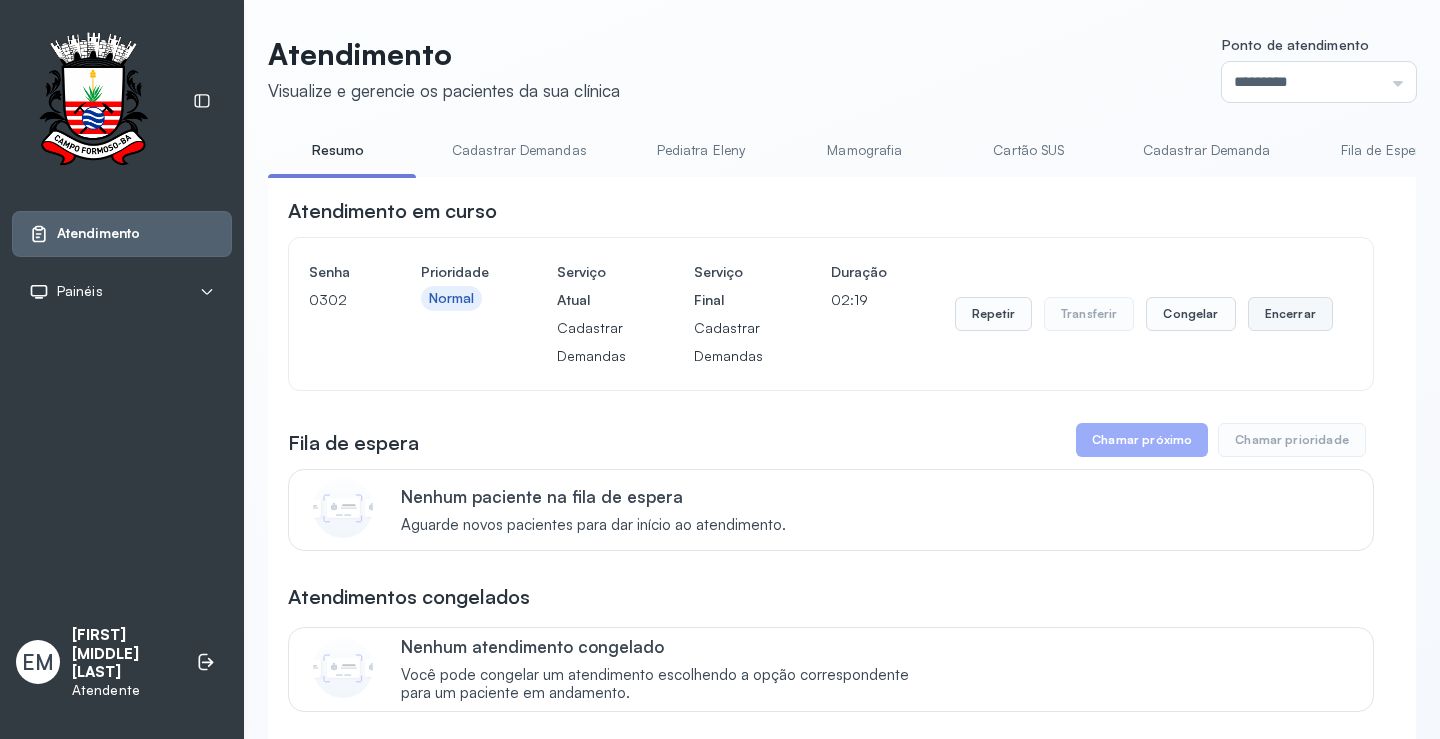 click on "Encerrar" at bounding box center [1290, 314] 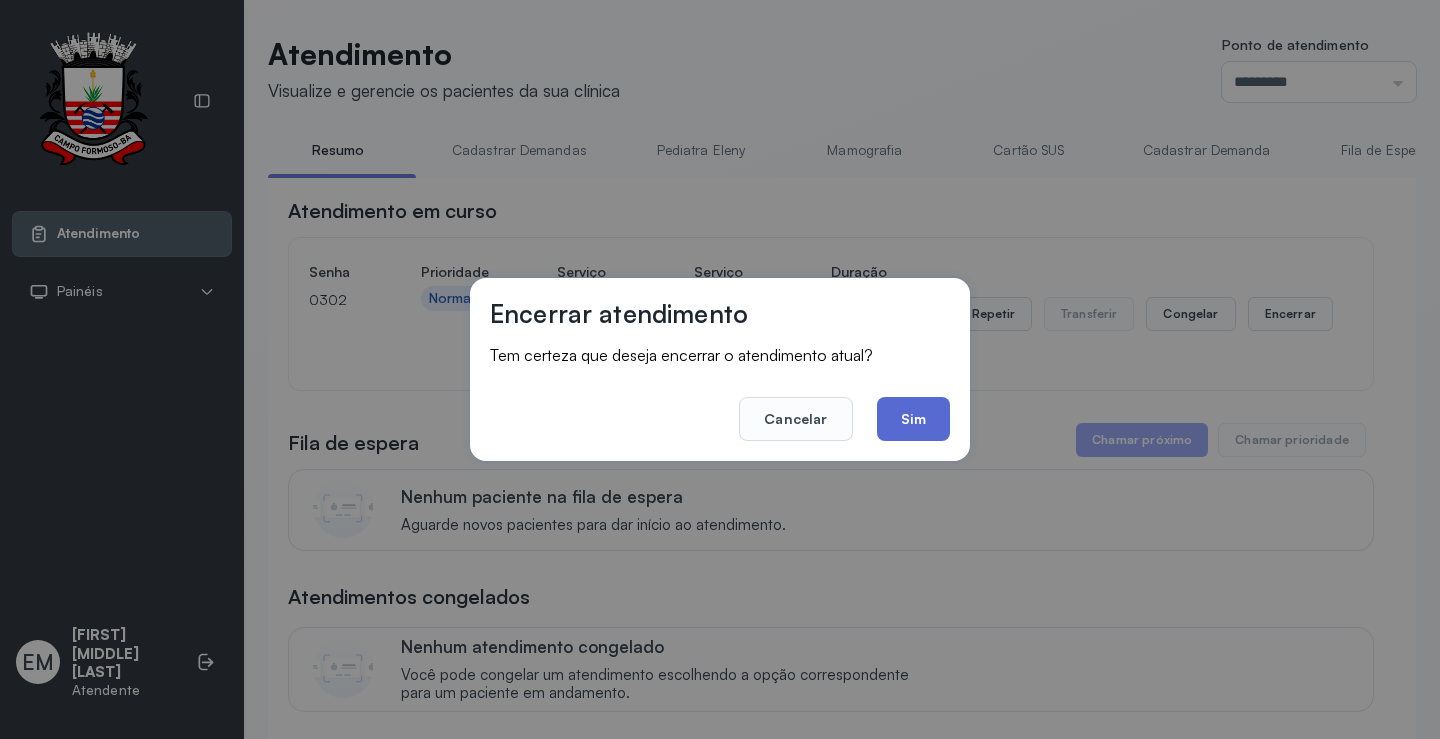 click on "Sim" 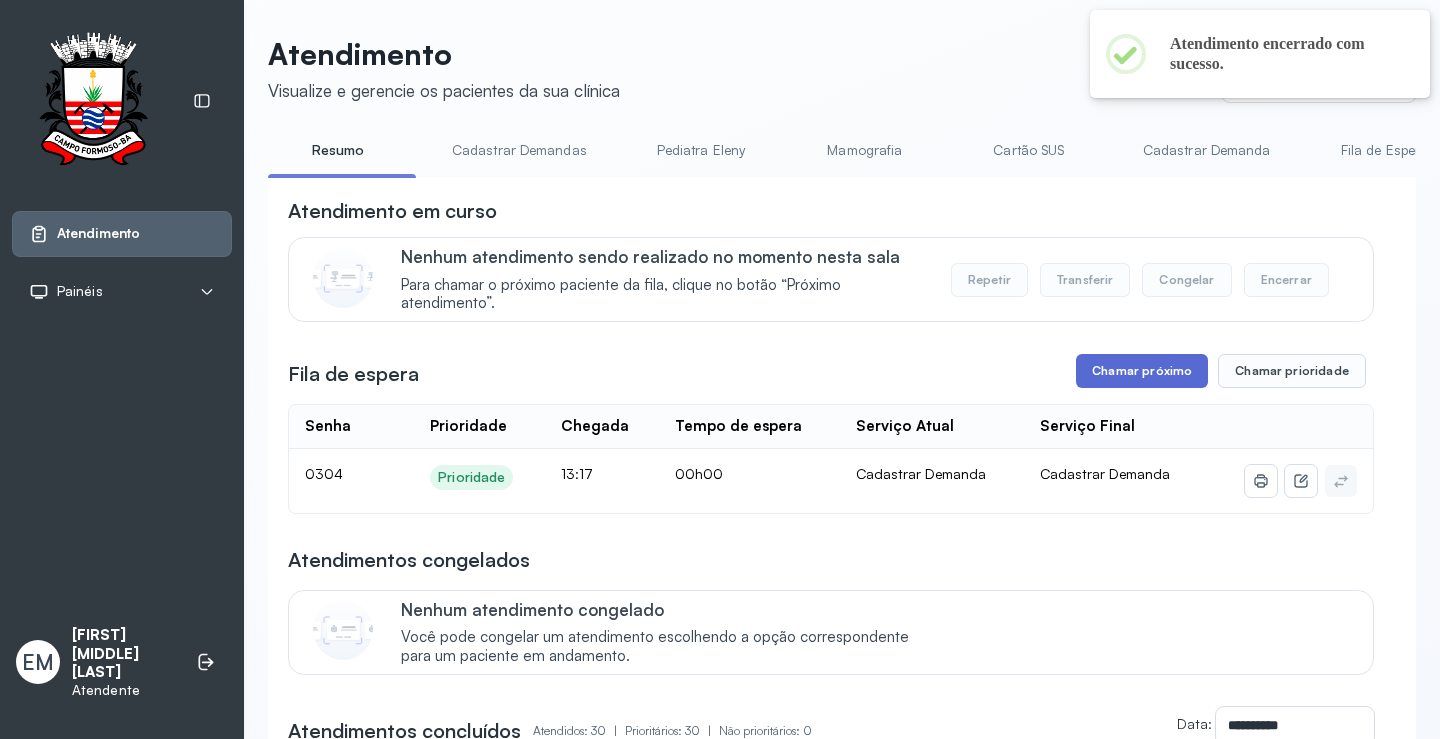 click on "Chamar próximo" at bounding box center [1142, 371] 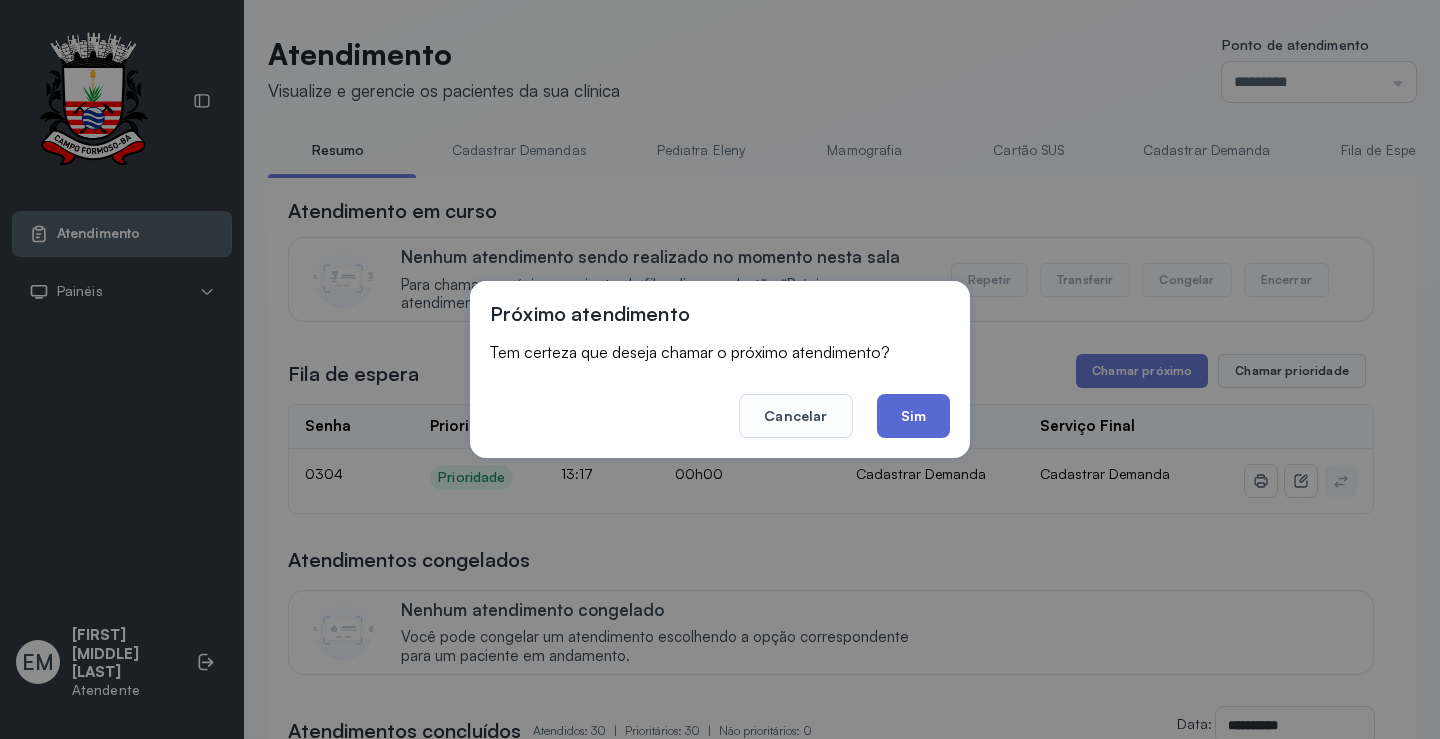 click on "Sim" 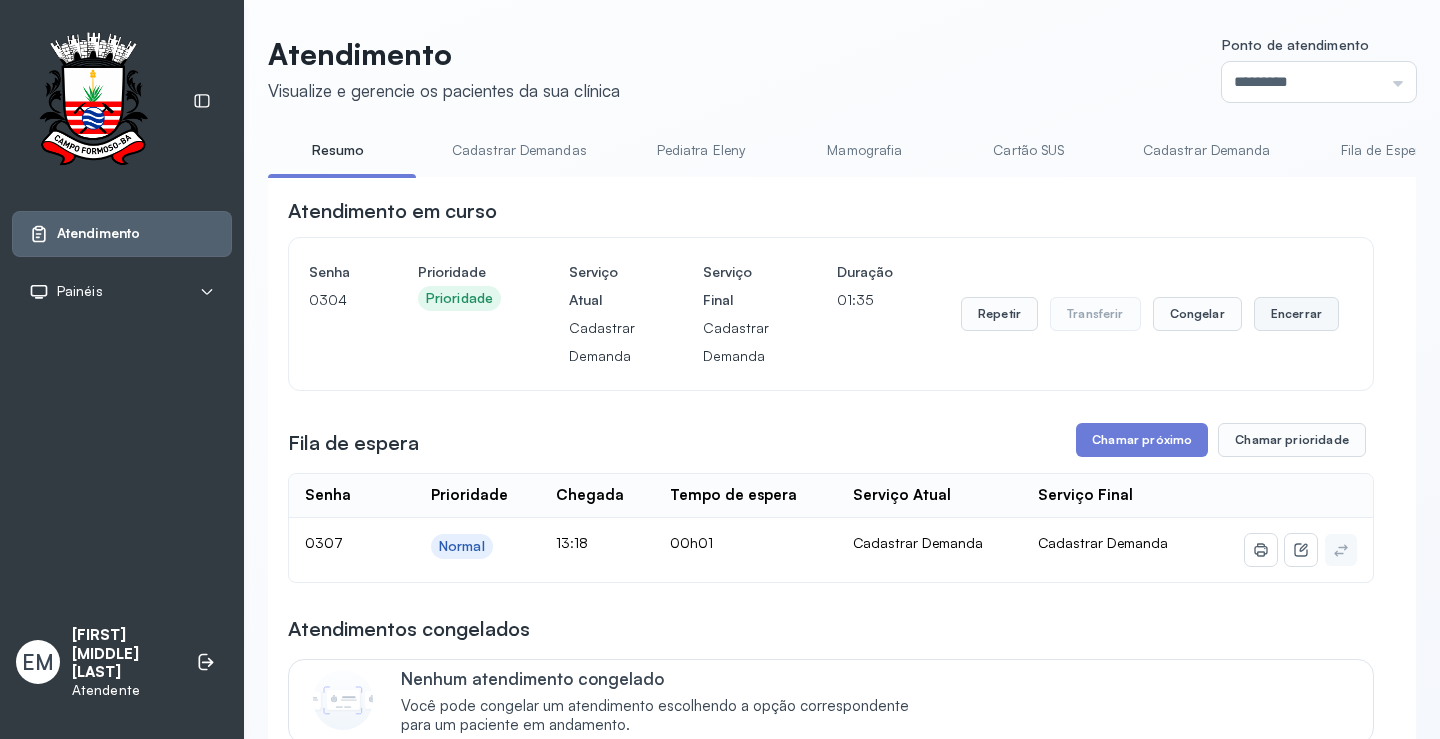 click on "Encerrar" at bounding box center (1296, 314) 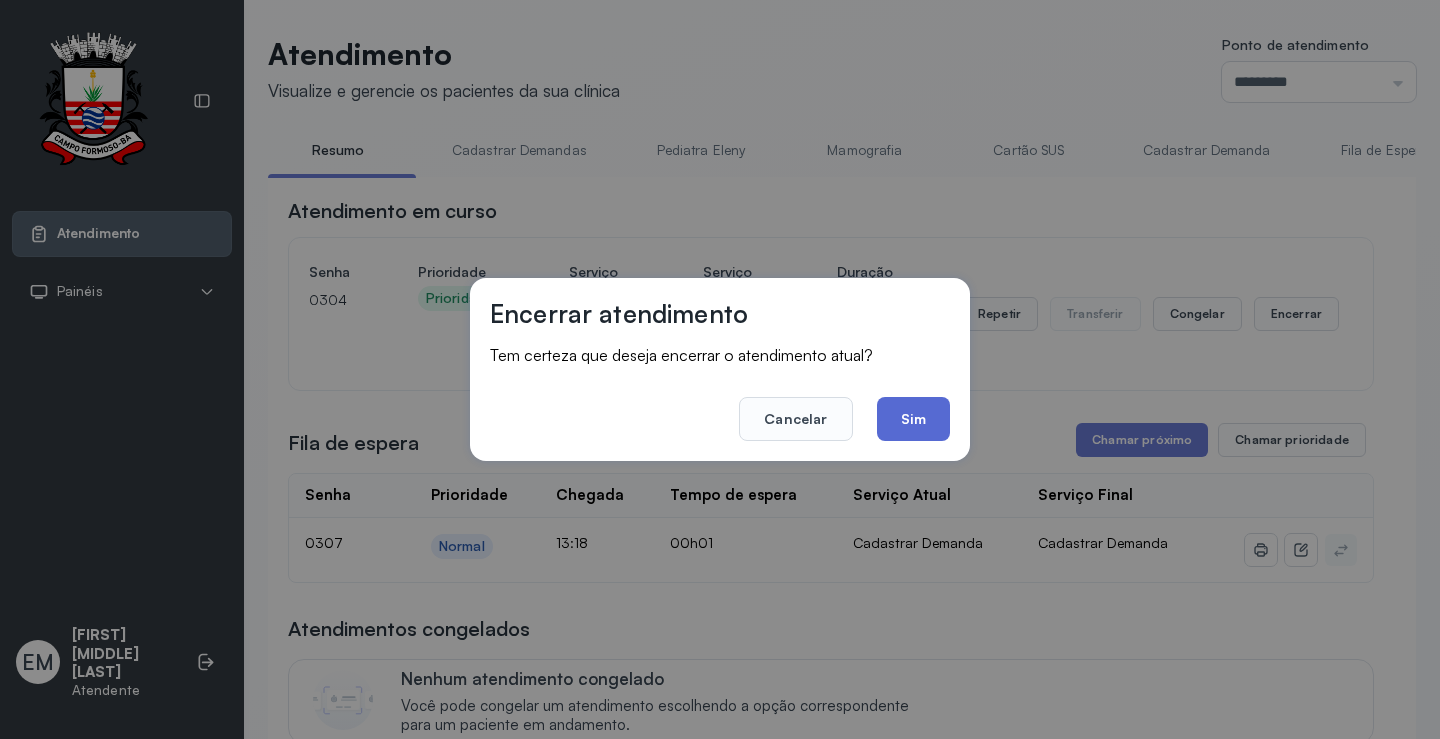 click on "Sim" 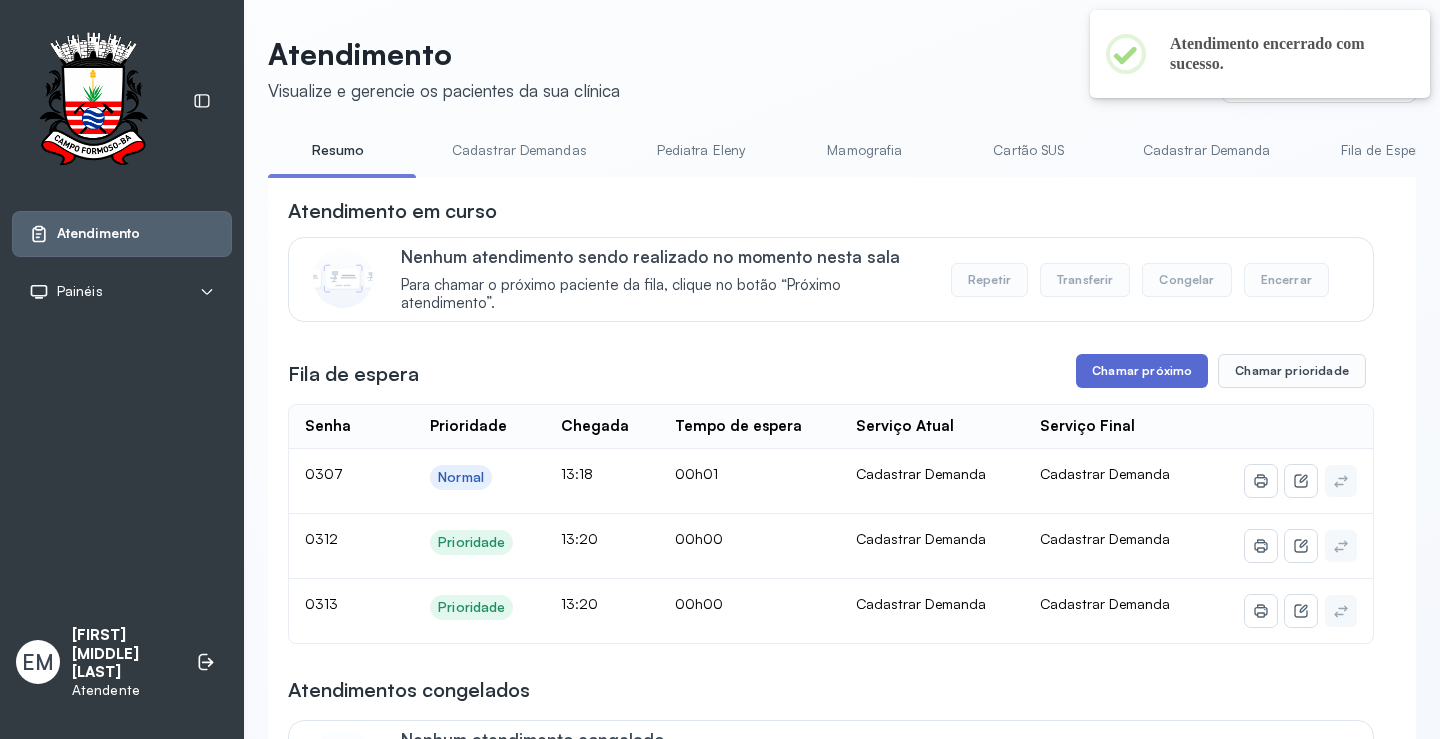 click on "Chamar próximo" at bounding box center [1142, 371] 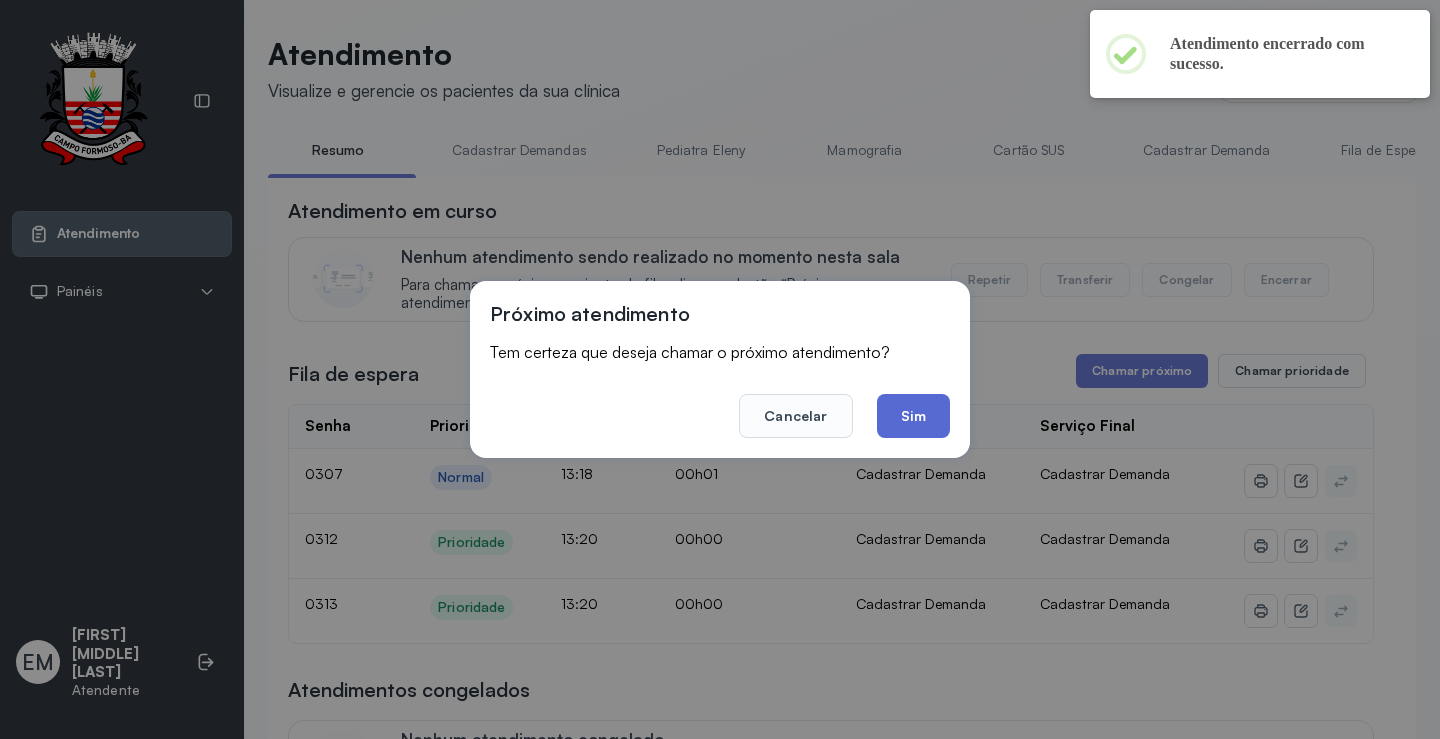 click on "Sim" 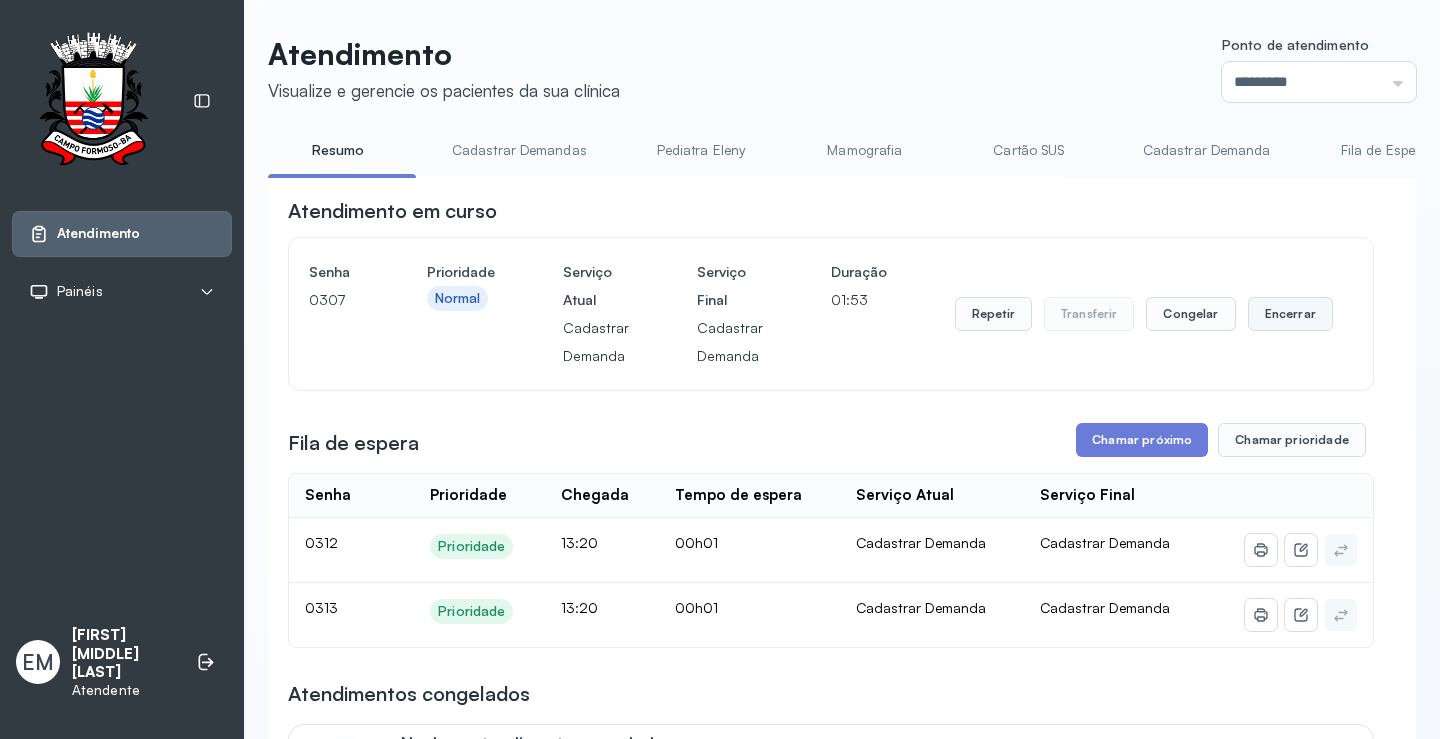 click on "Encerrar" at bounding box center [1290, 314] 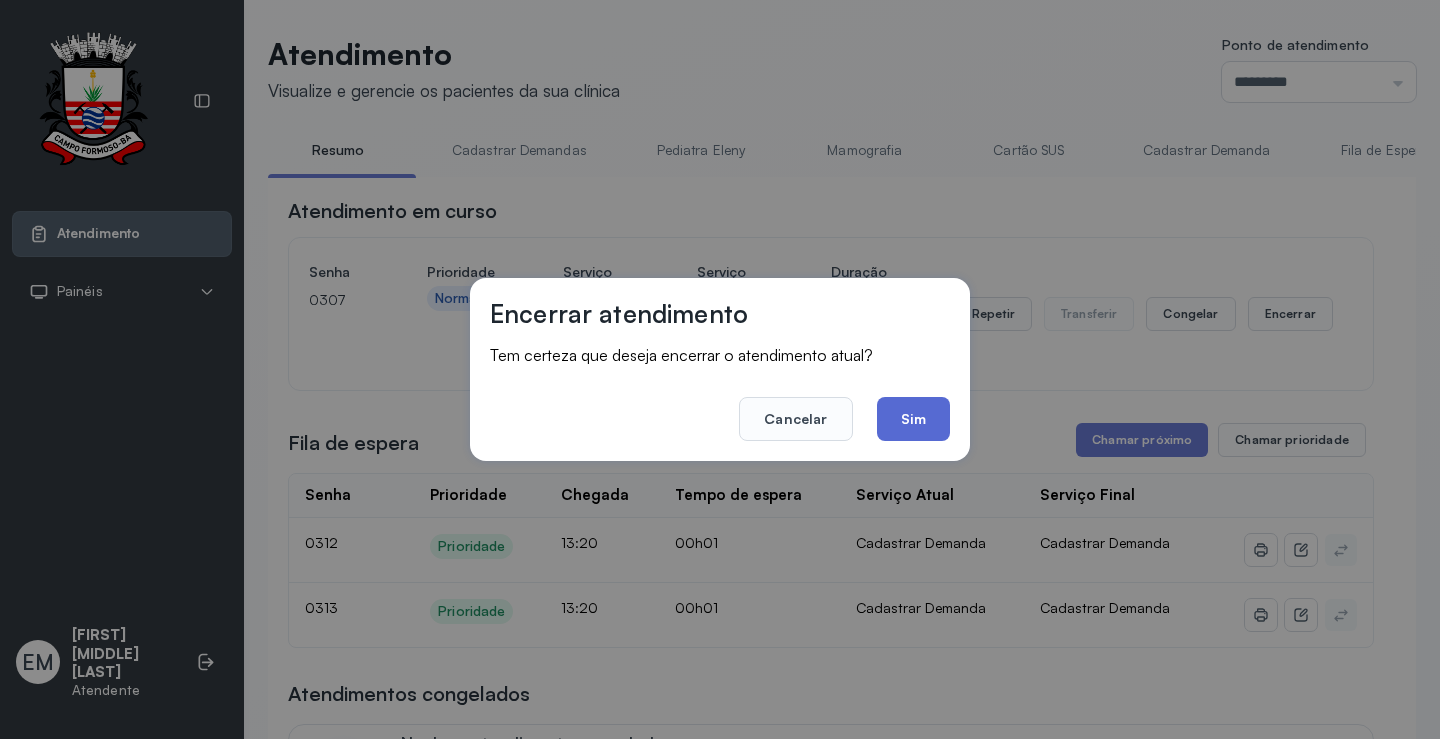 click on "Sim" 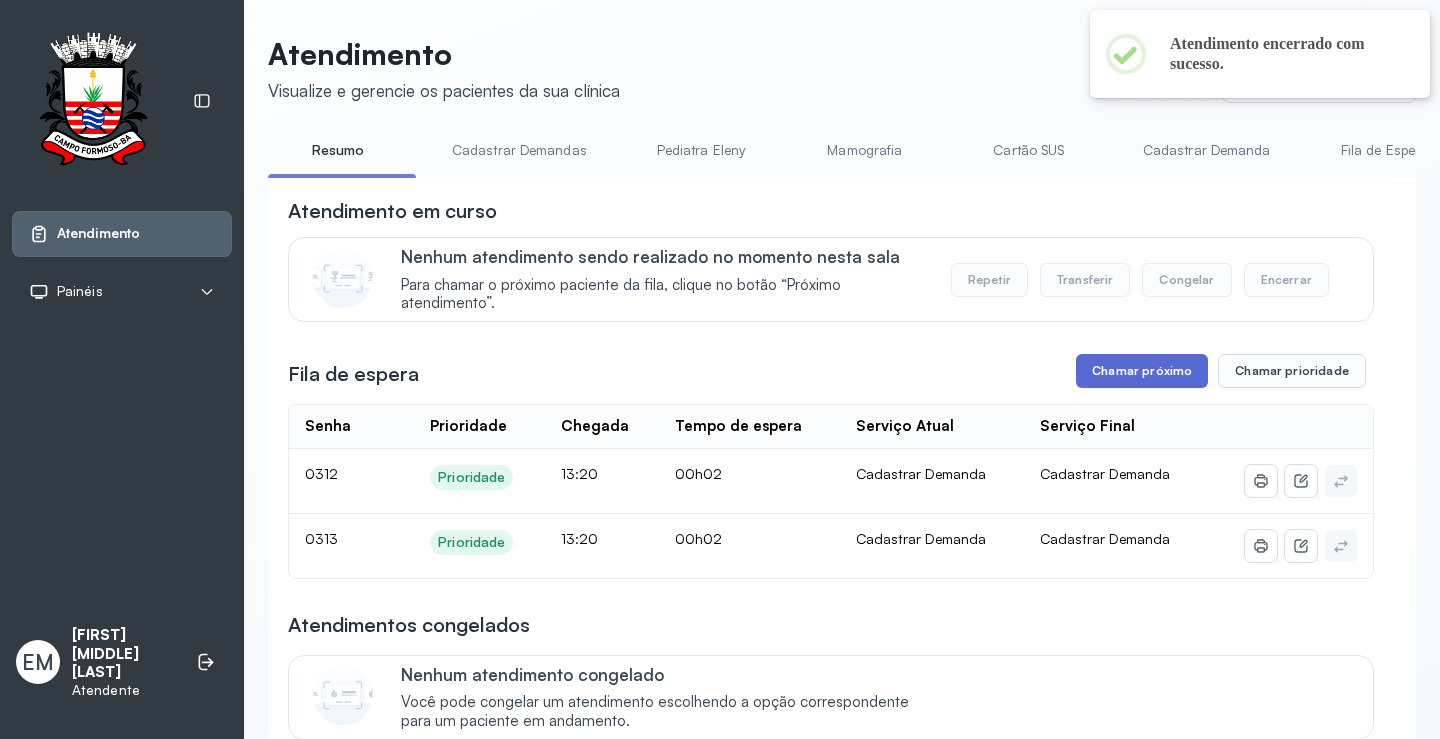 click on "Chamar próximo" at bounding box center [1142, 371] 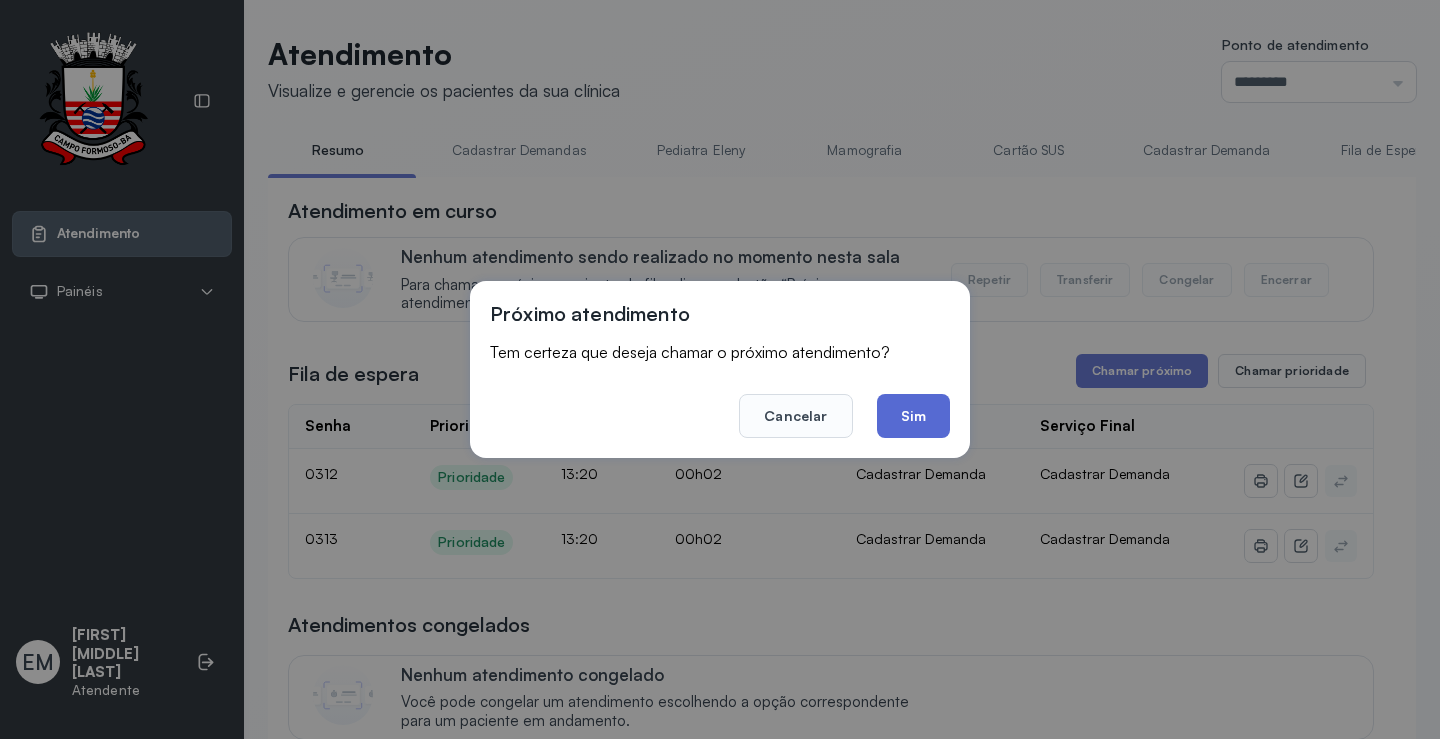 click on "Sim" 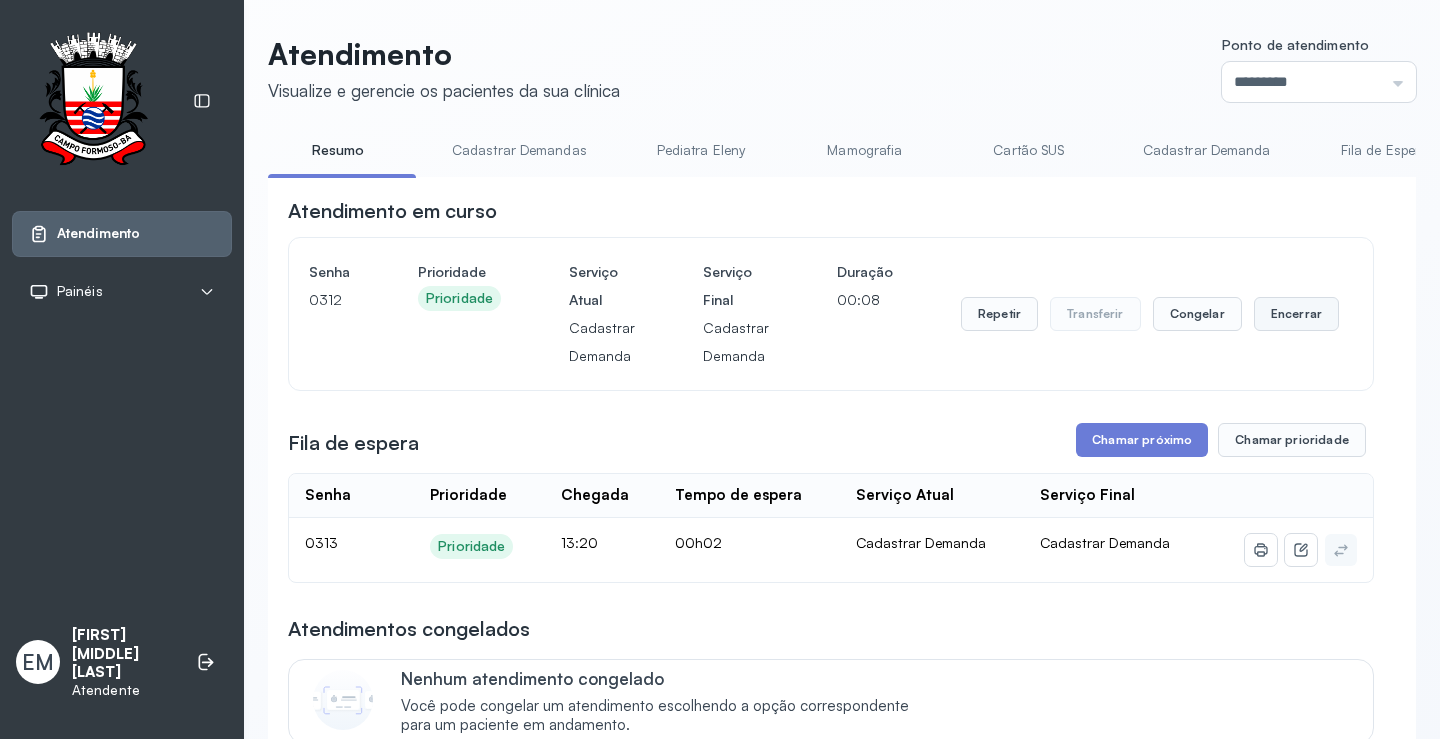 click on "Encerrar" at bounding box center [1296, 314] 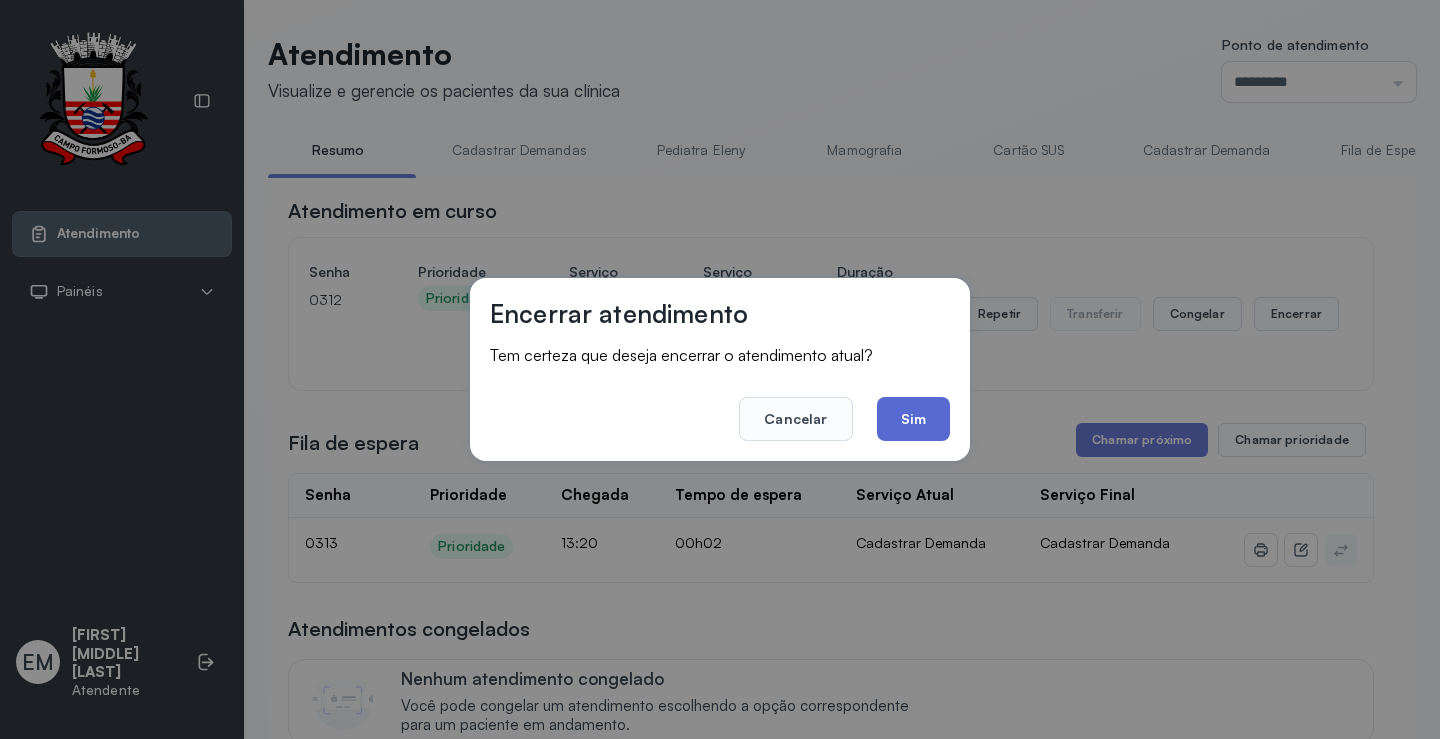 click on "Sim" 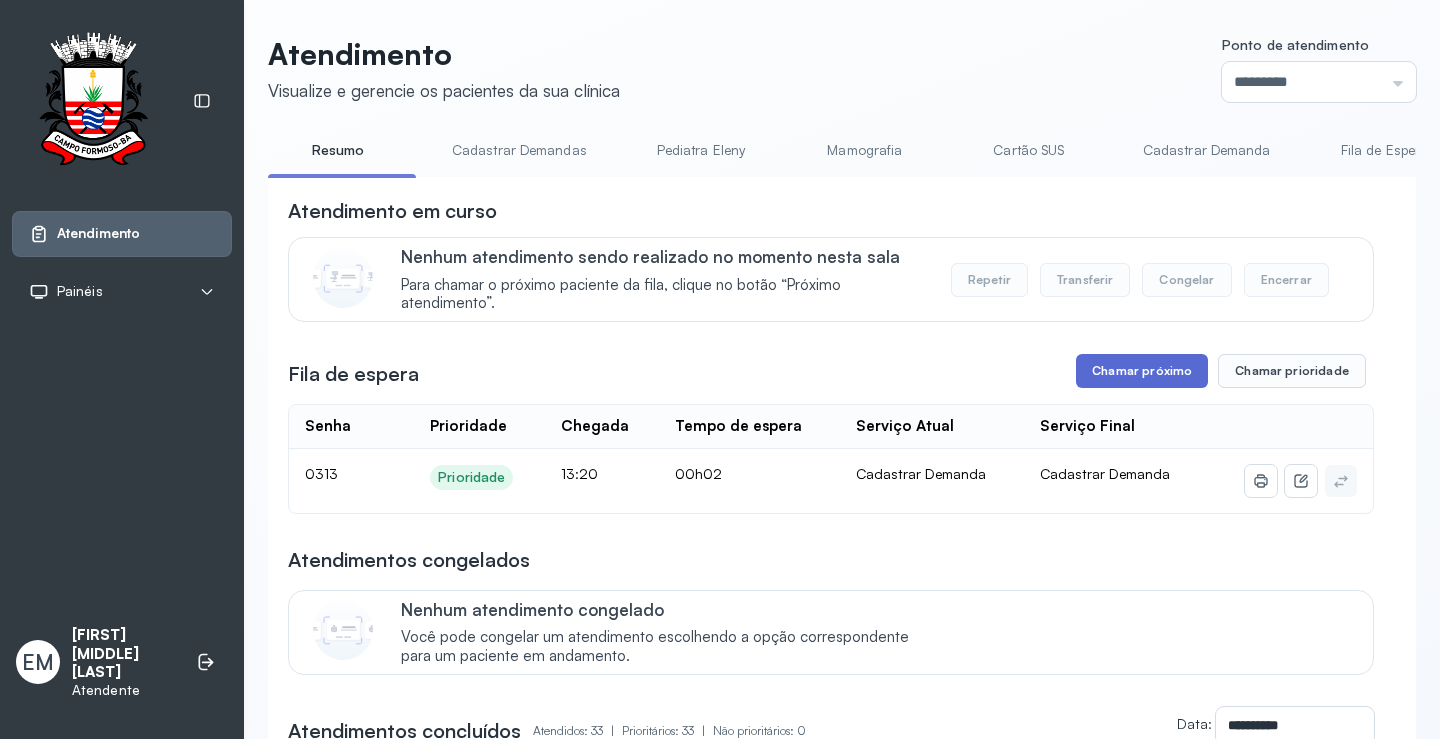 click on "Chamar próximo" at bounding box center [1142, 371] 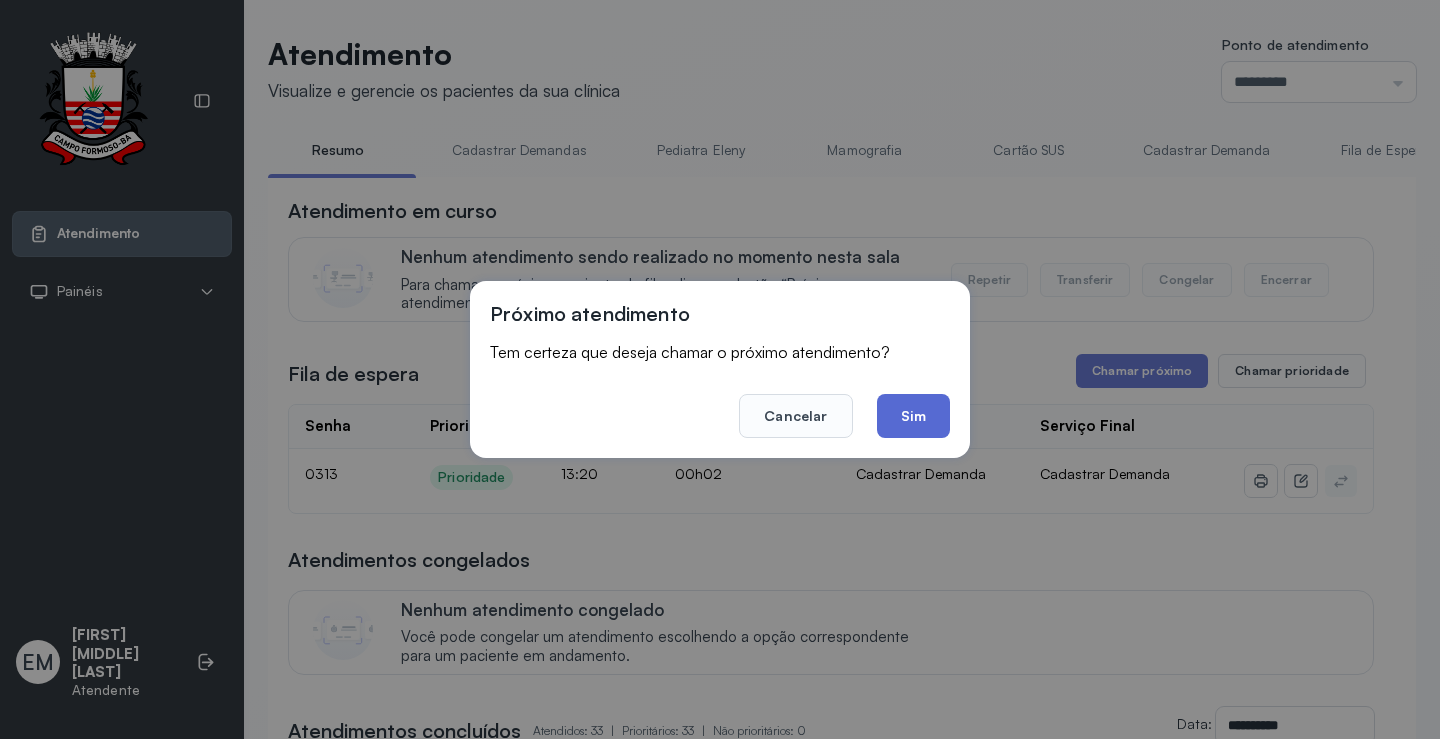 click on "Sim" 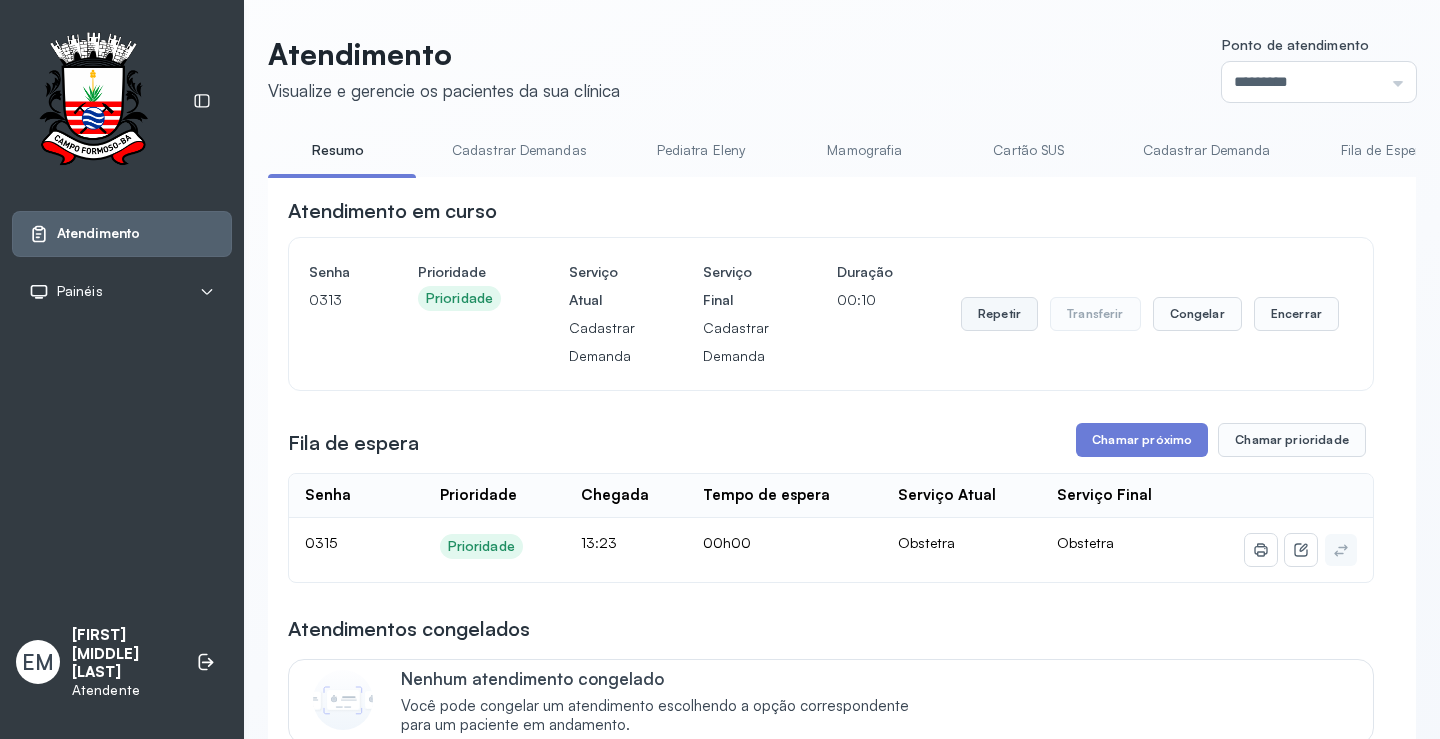 click on "Repetir" at bounding box center (999, 314) 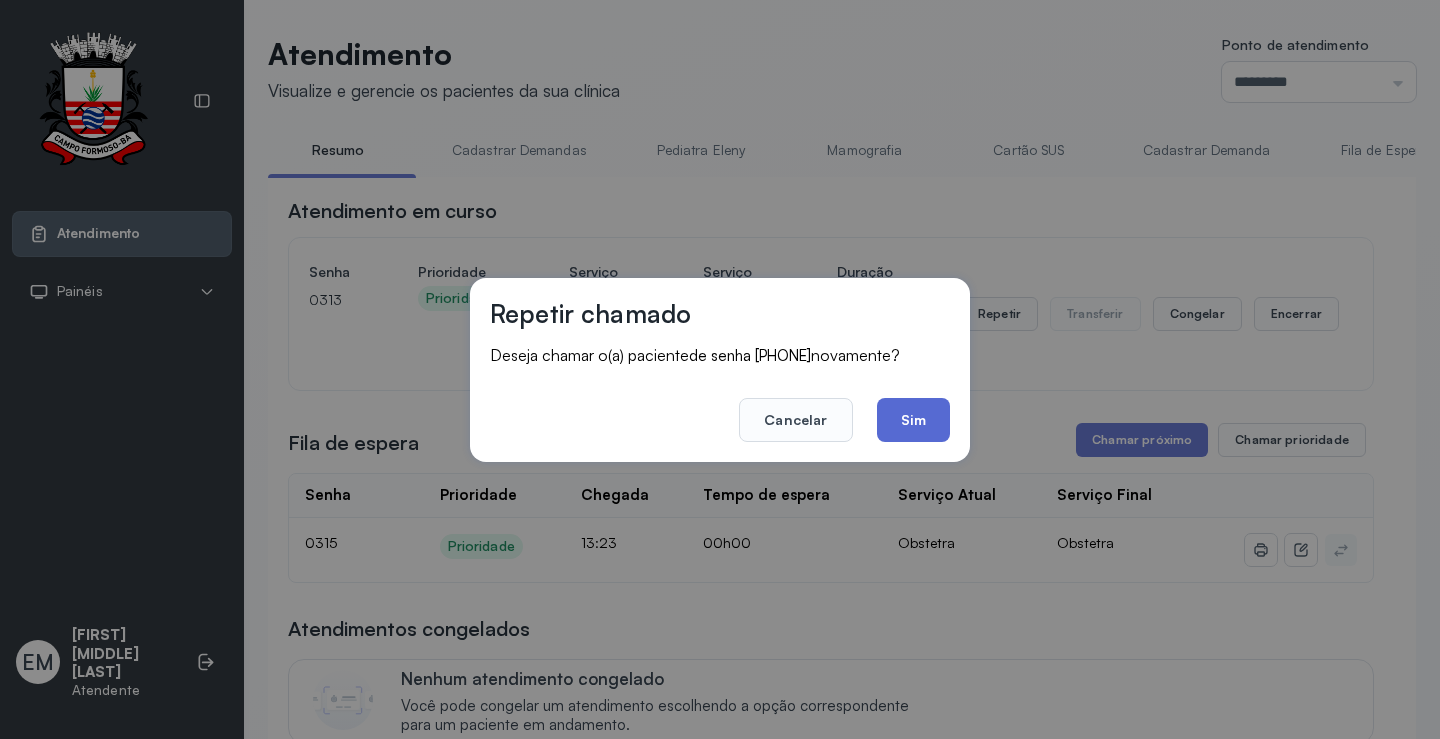 click on "Sim" 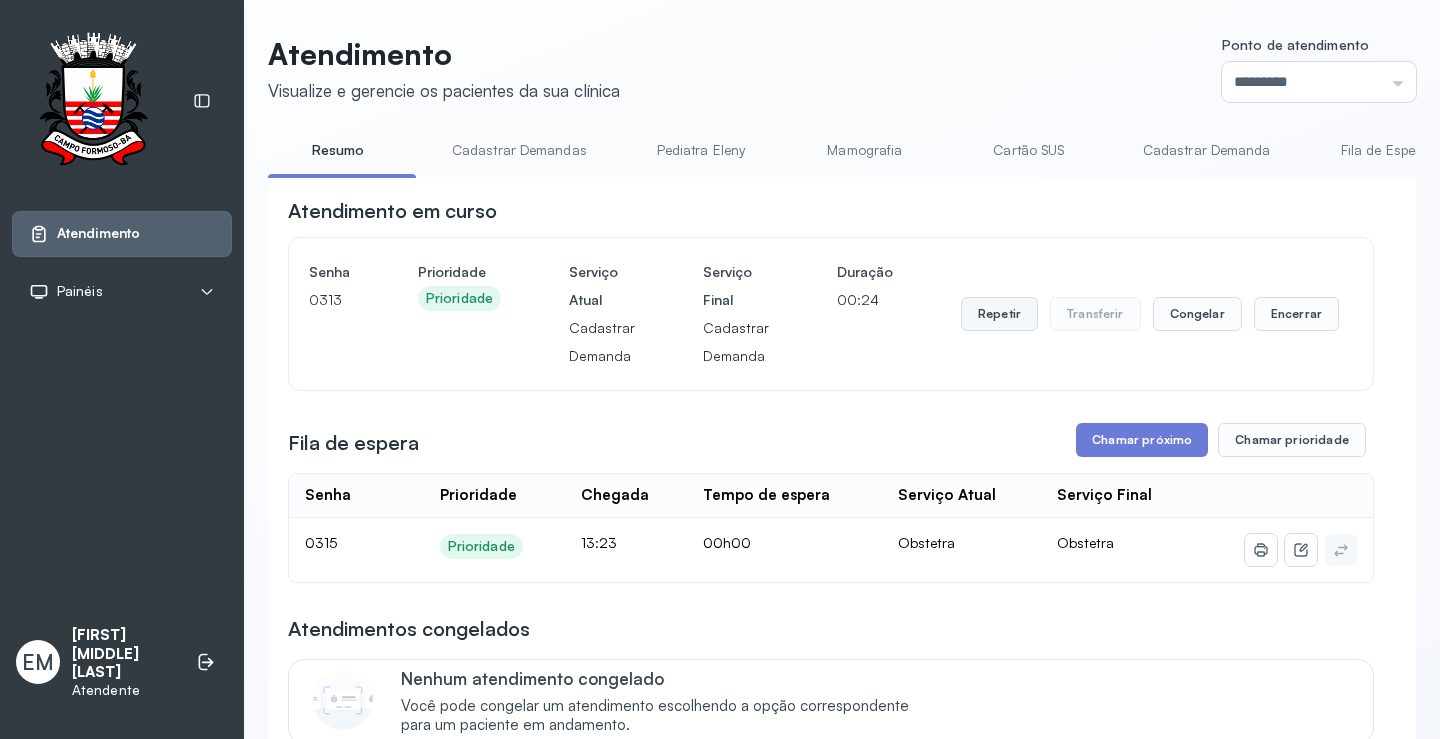 click on "Repetir" at bounding box center (999, 314) 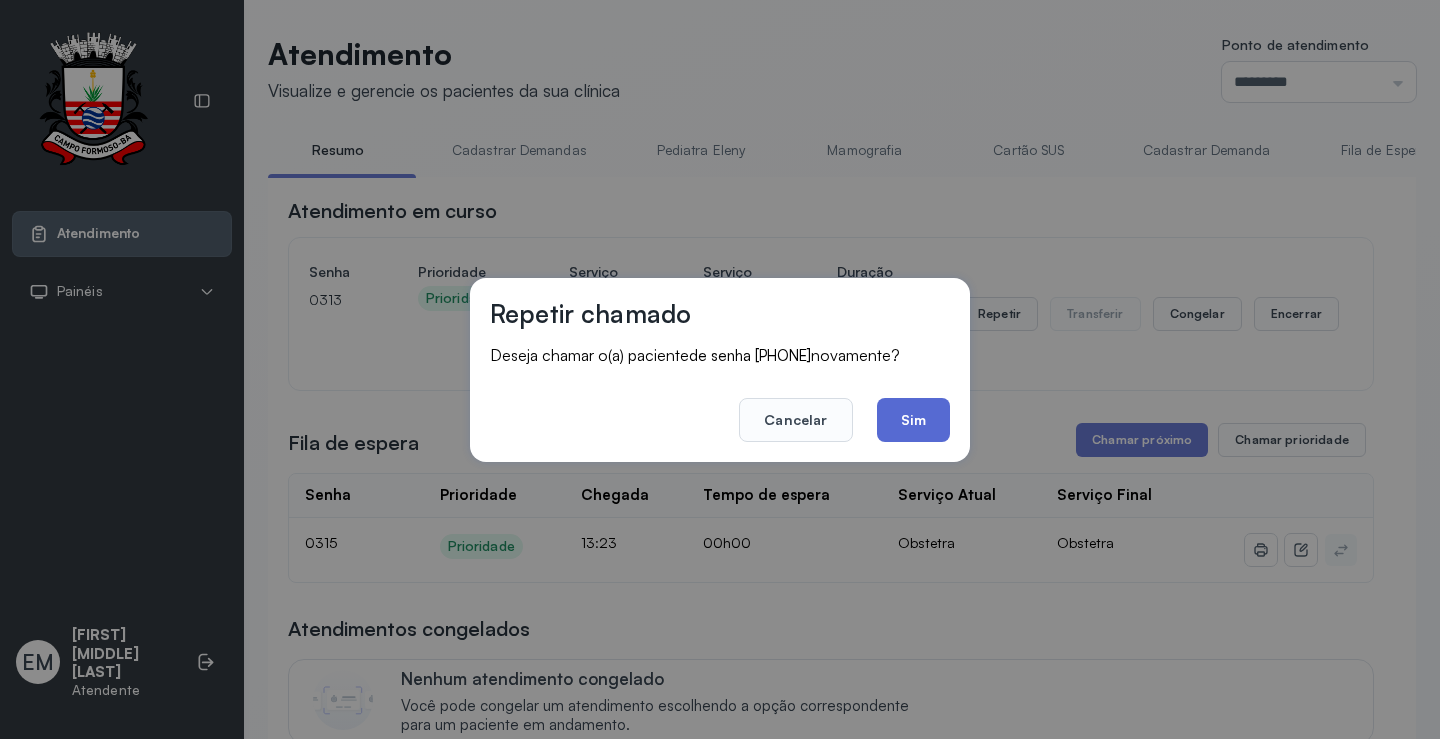 click on "Sim" 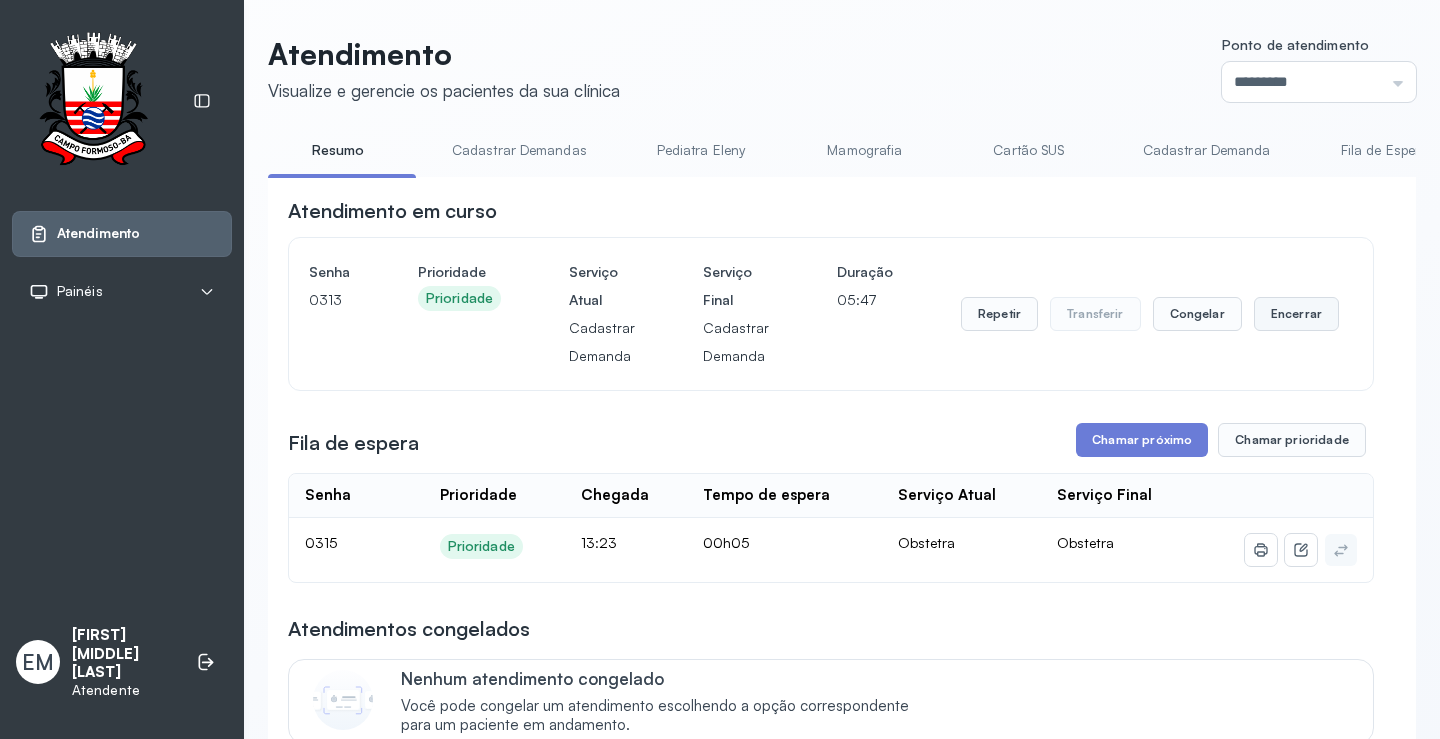 click on "Encerrar" at bounding box center [1296, 314] 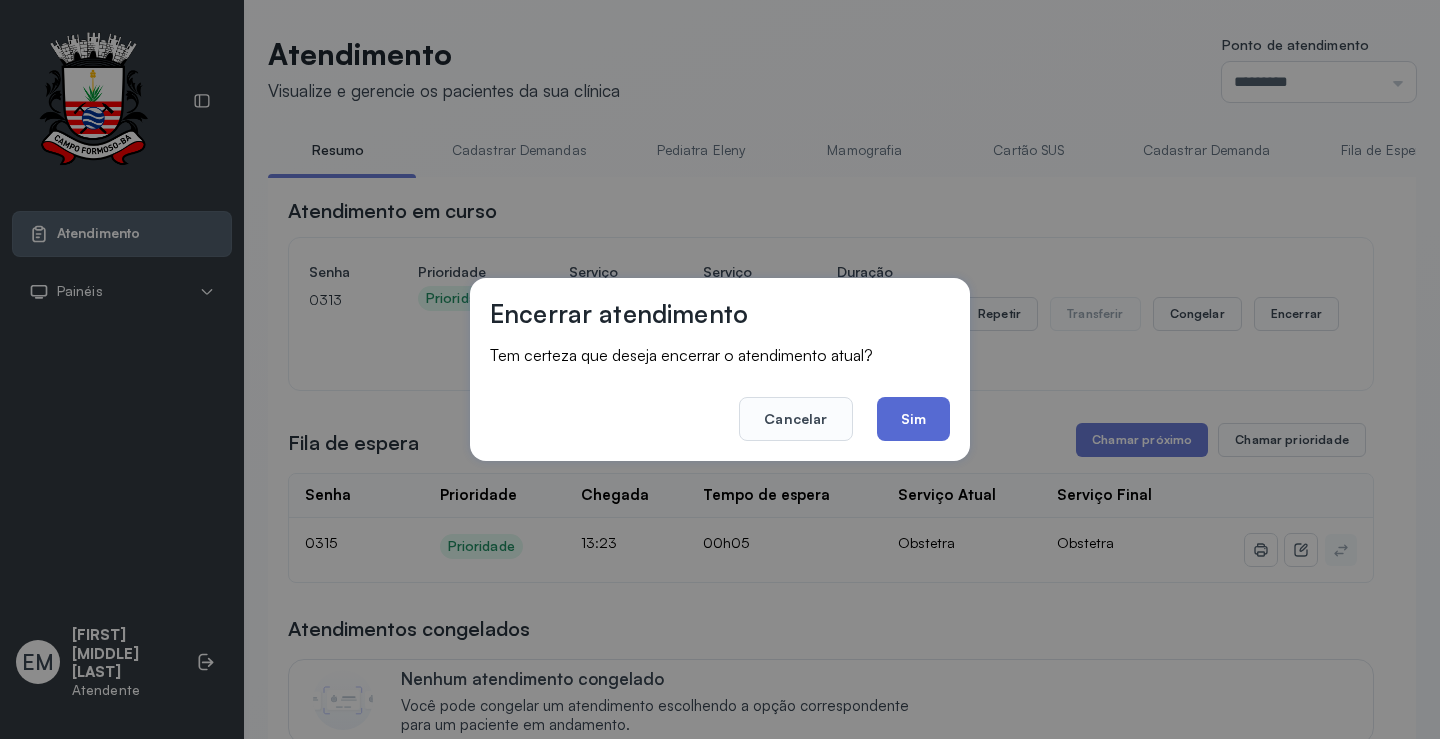 click on "Sim" 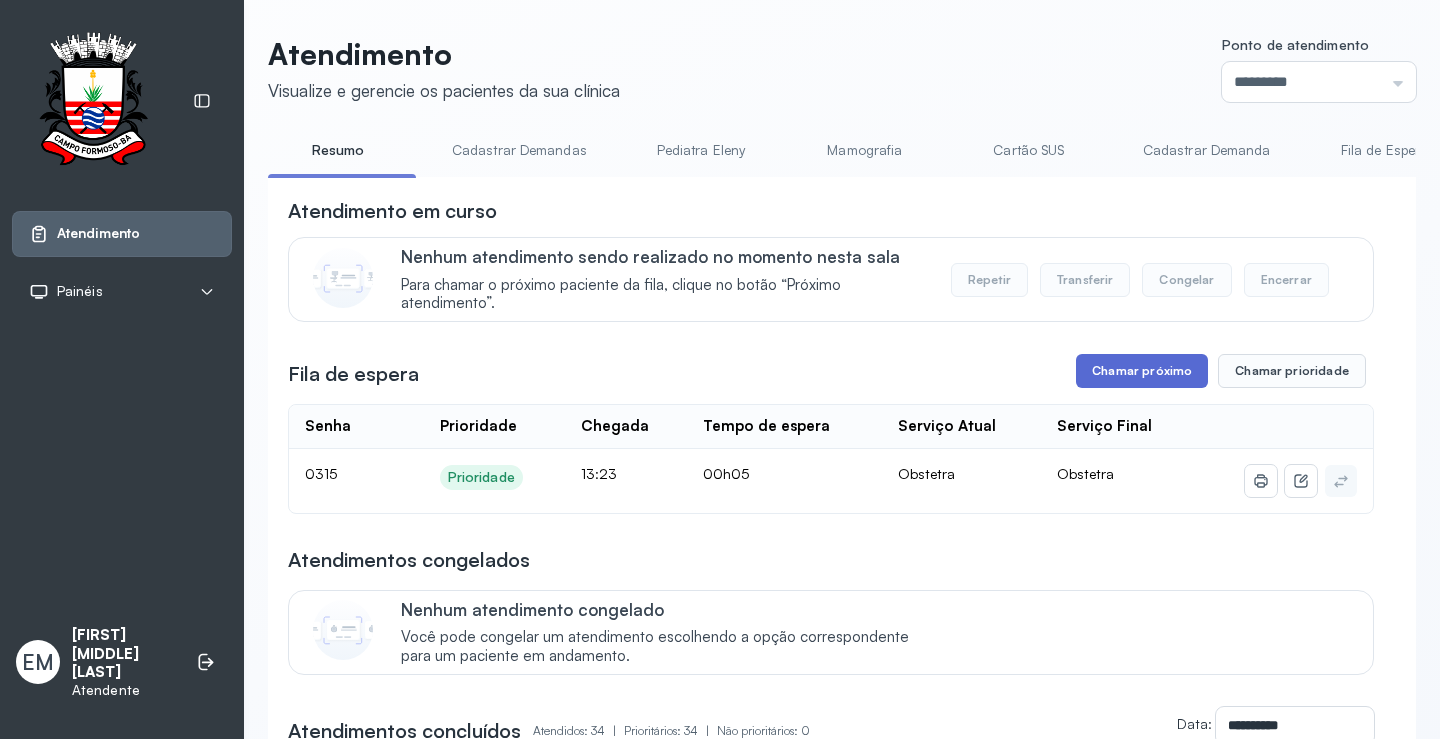 click on "Chamar próximo" at bounding box center [1142, 371] 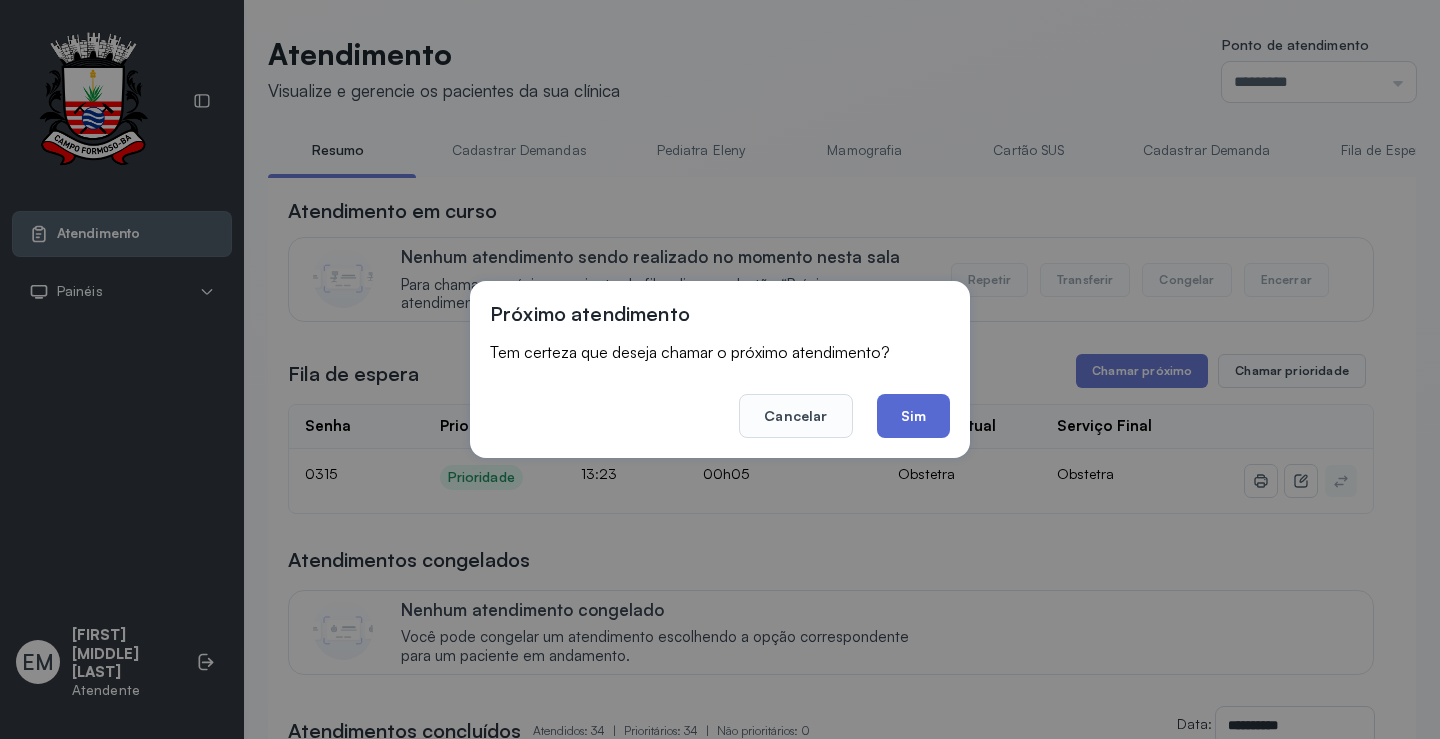 click on "Sim" 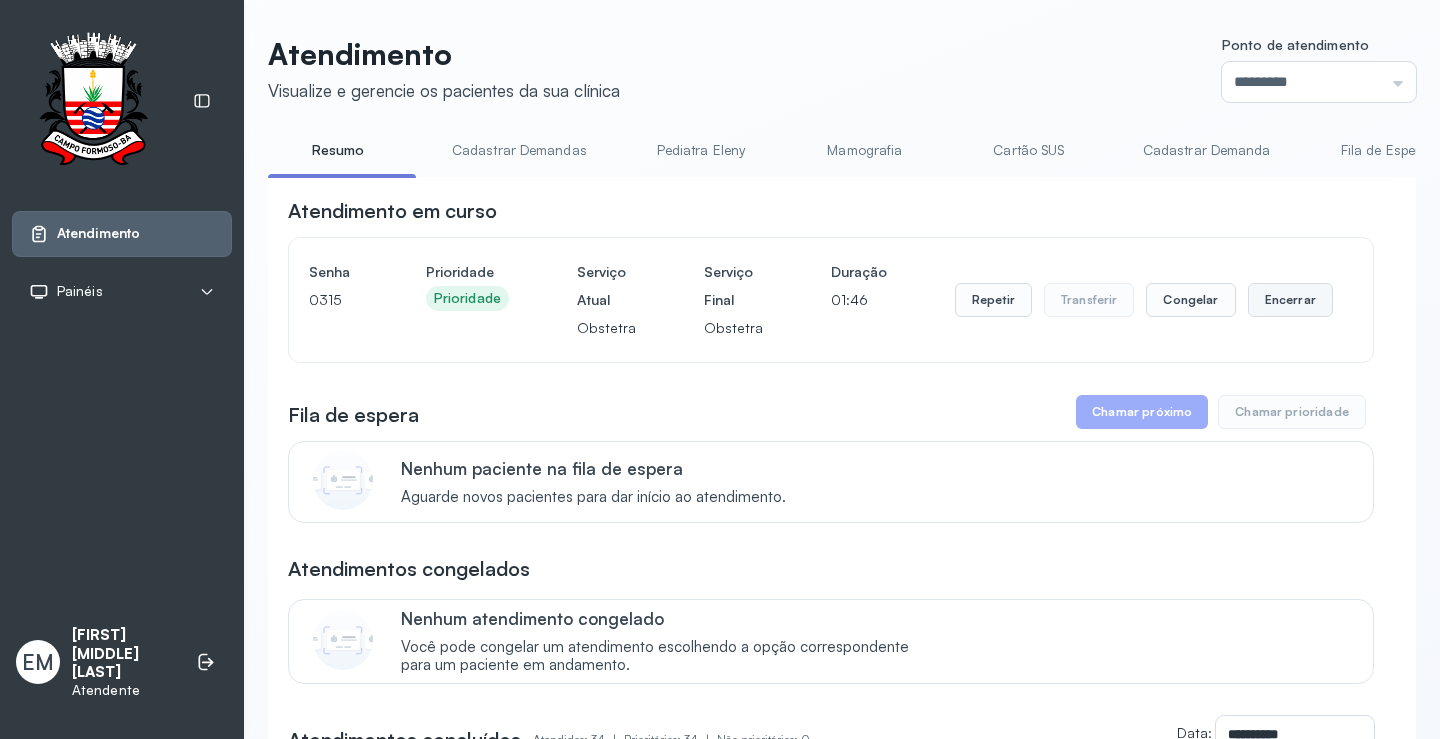 click on "Encerrar" at bounding box center (1290, 300) 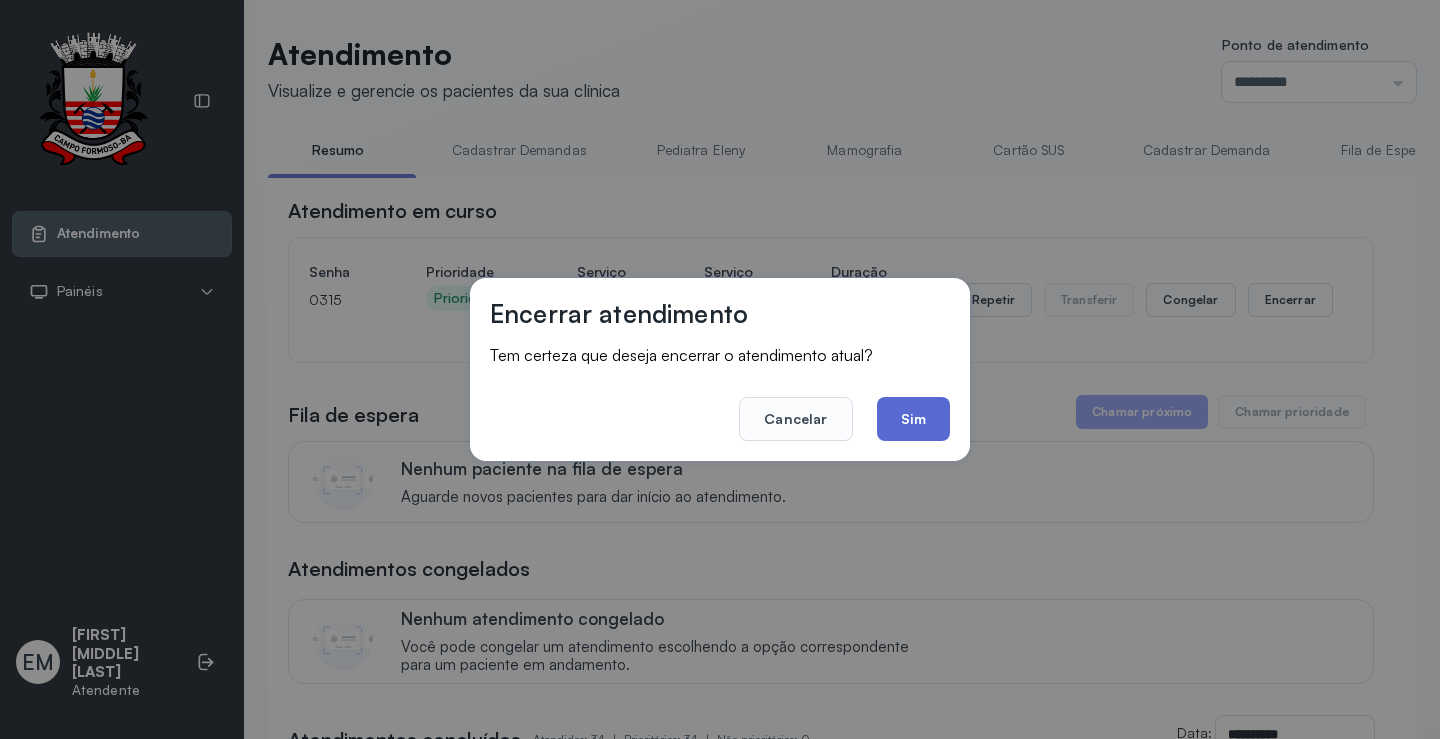 click on "Sim" 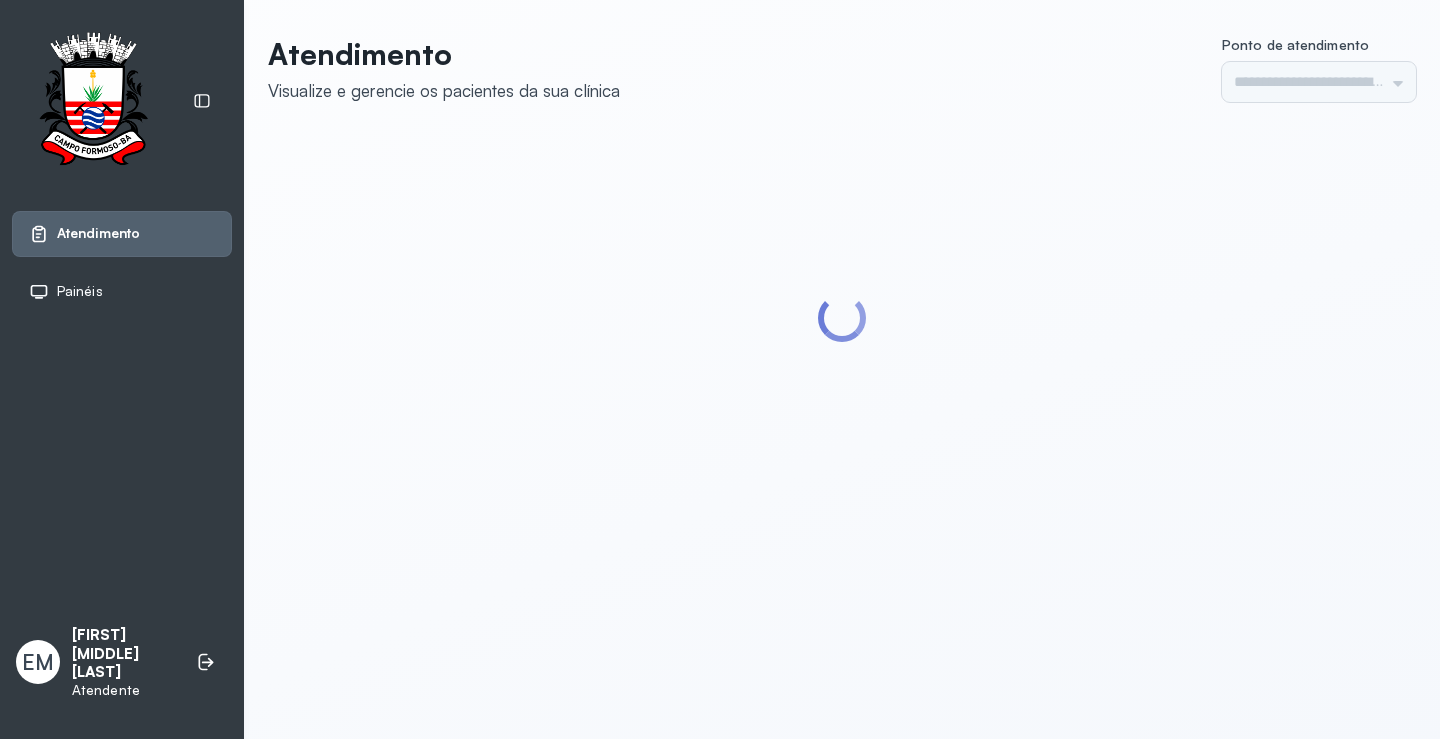 scroll, scrollTop: 0, scrollLeft: 0, axis: both 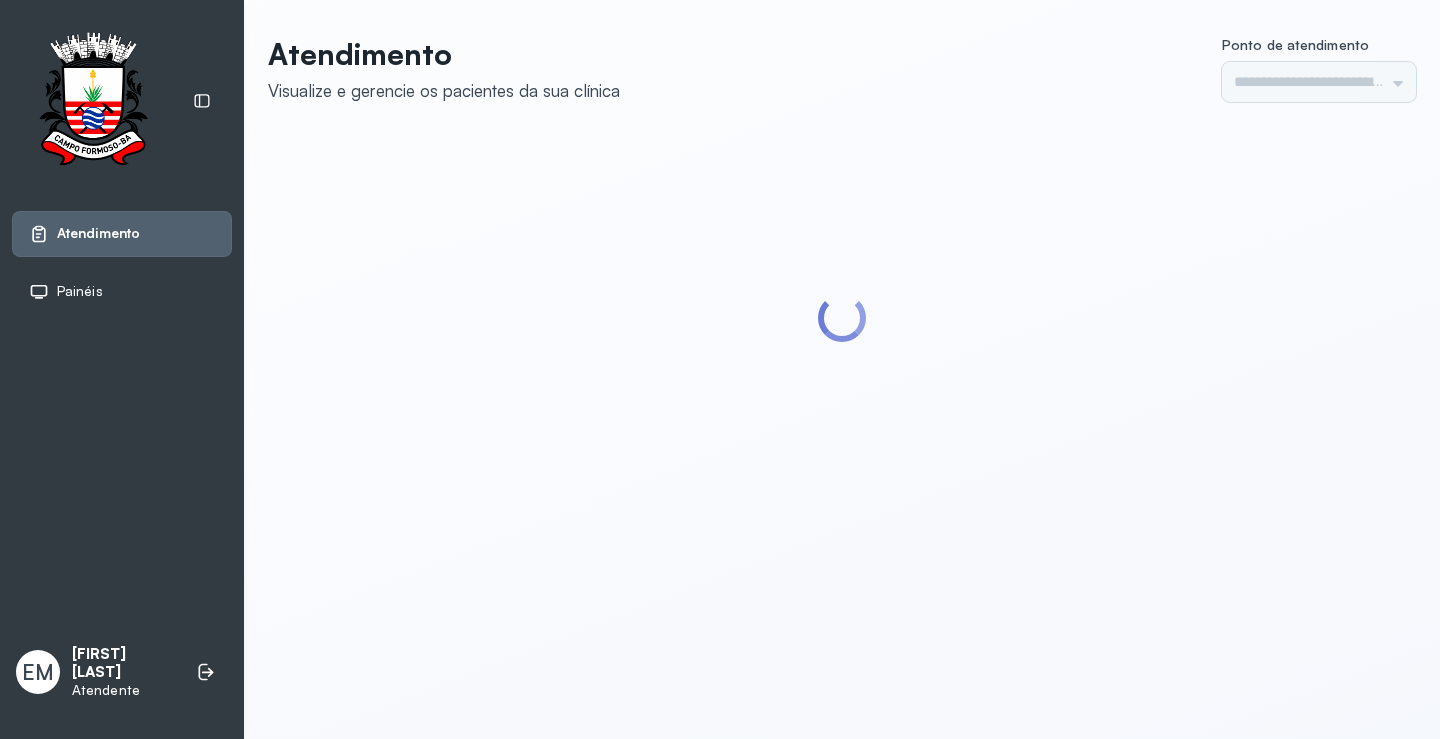 type on "*********" 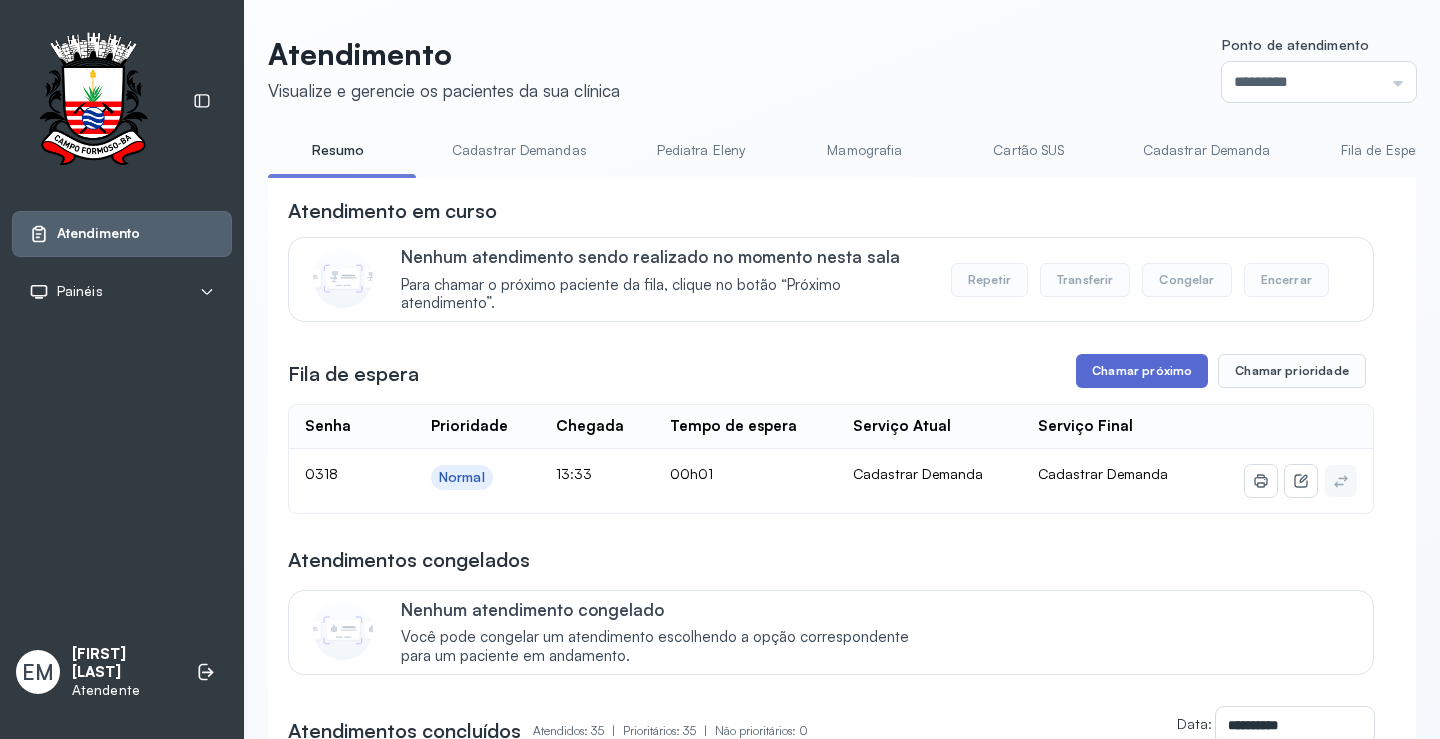 click on "Chamar próximo" at bounding box center [1142, 371] 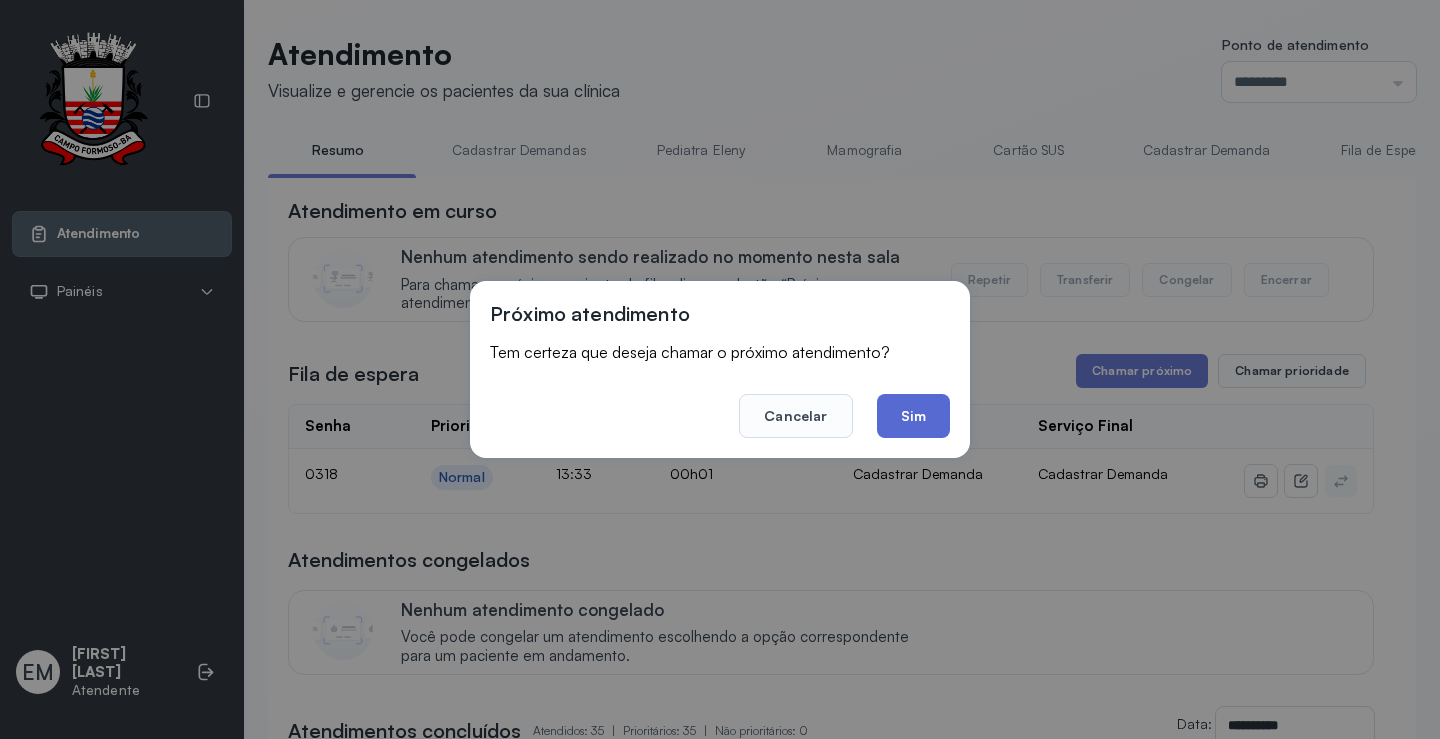 click on "Sim" 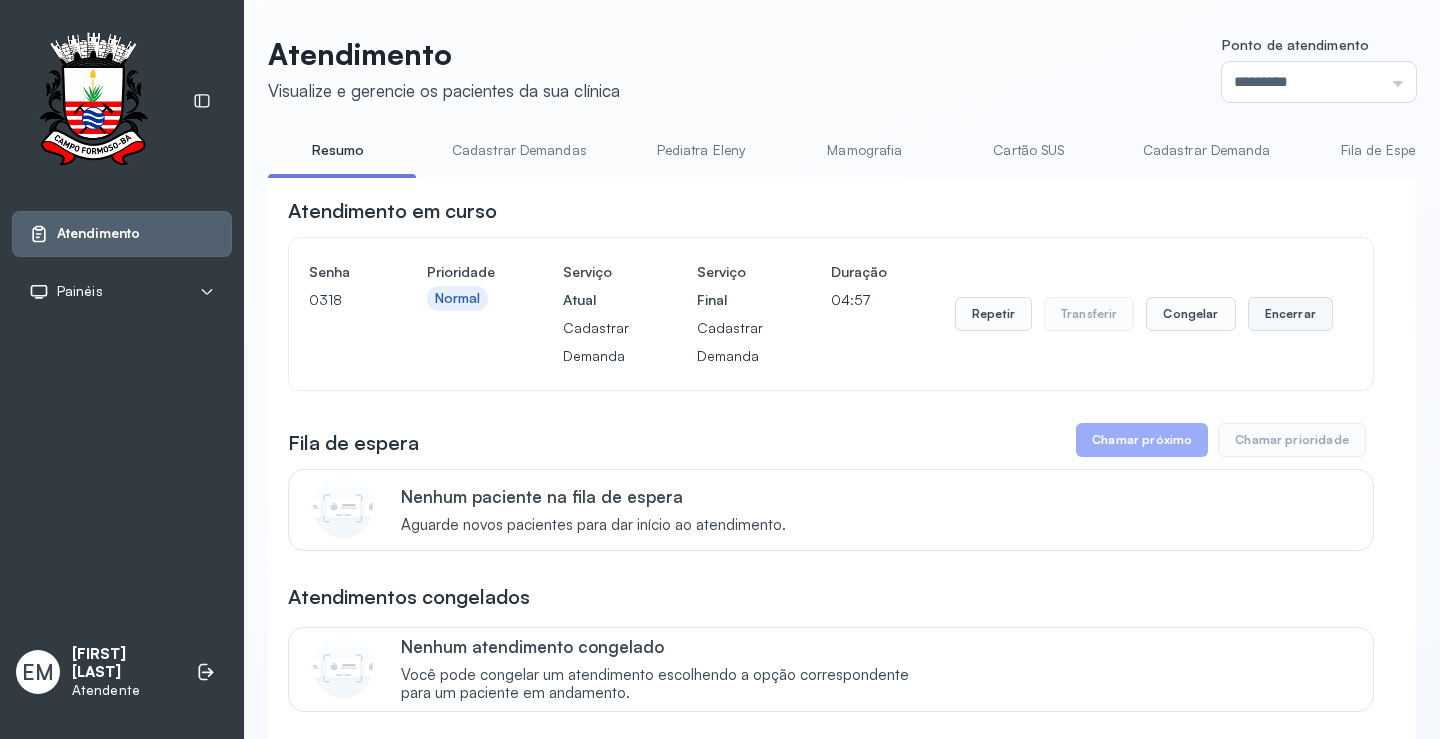 click on "Encerrar" at bounding box center (1290, 314) 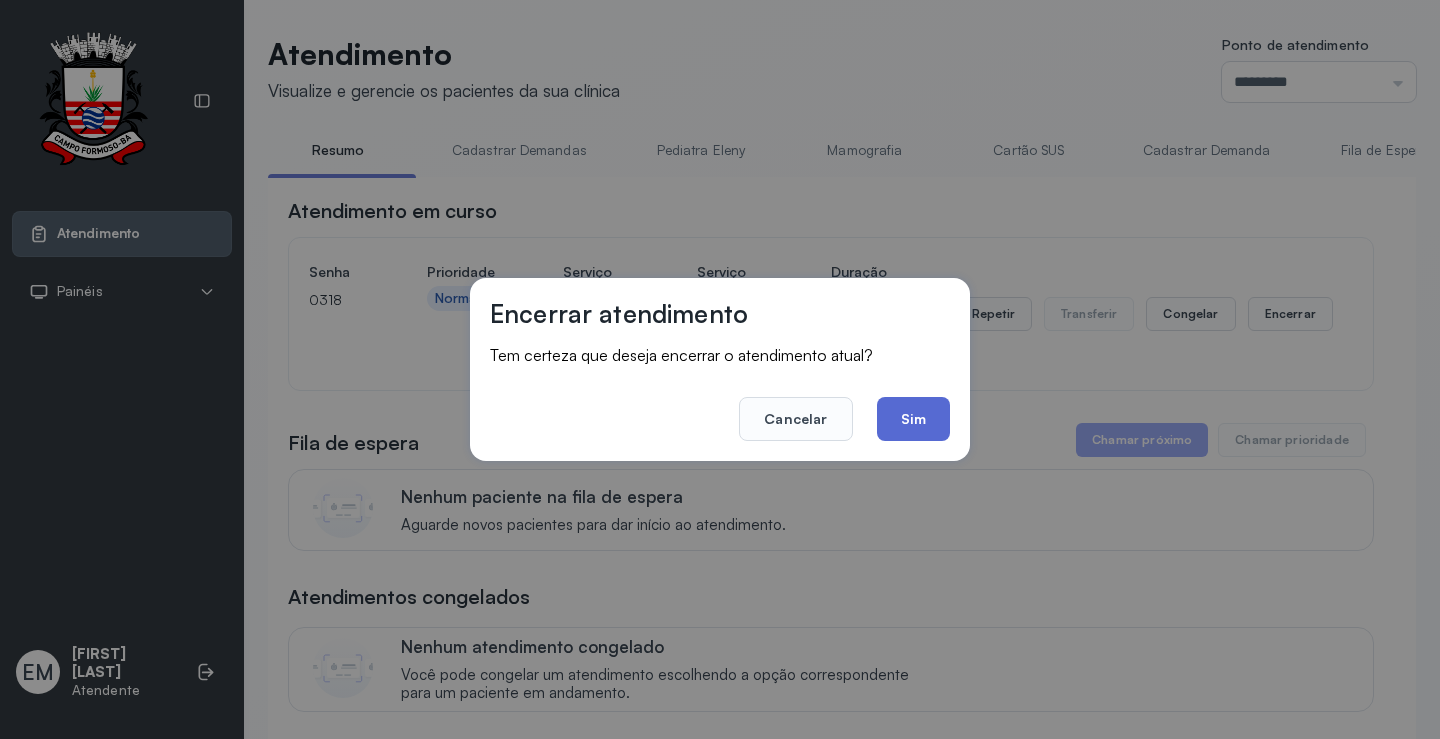 click on "Sim" 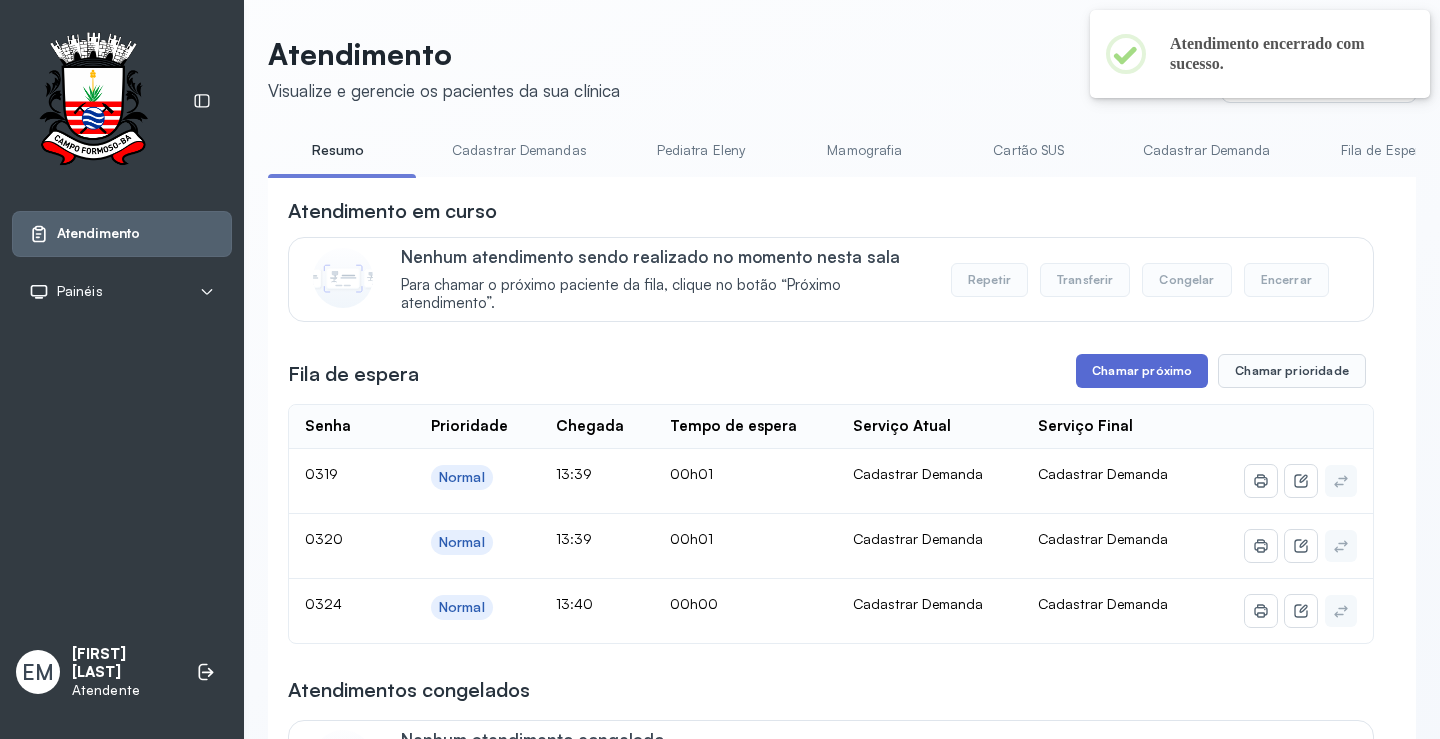 click on "Chamar próximo" at bounding box center (1142, 371) 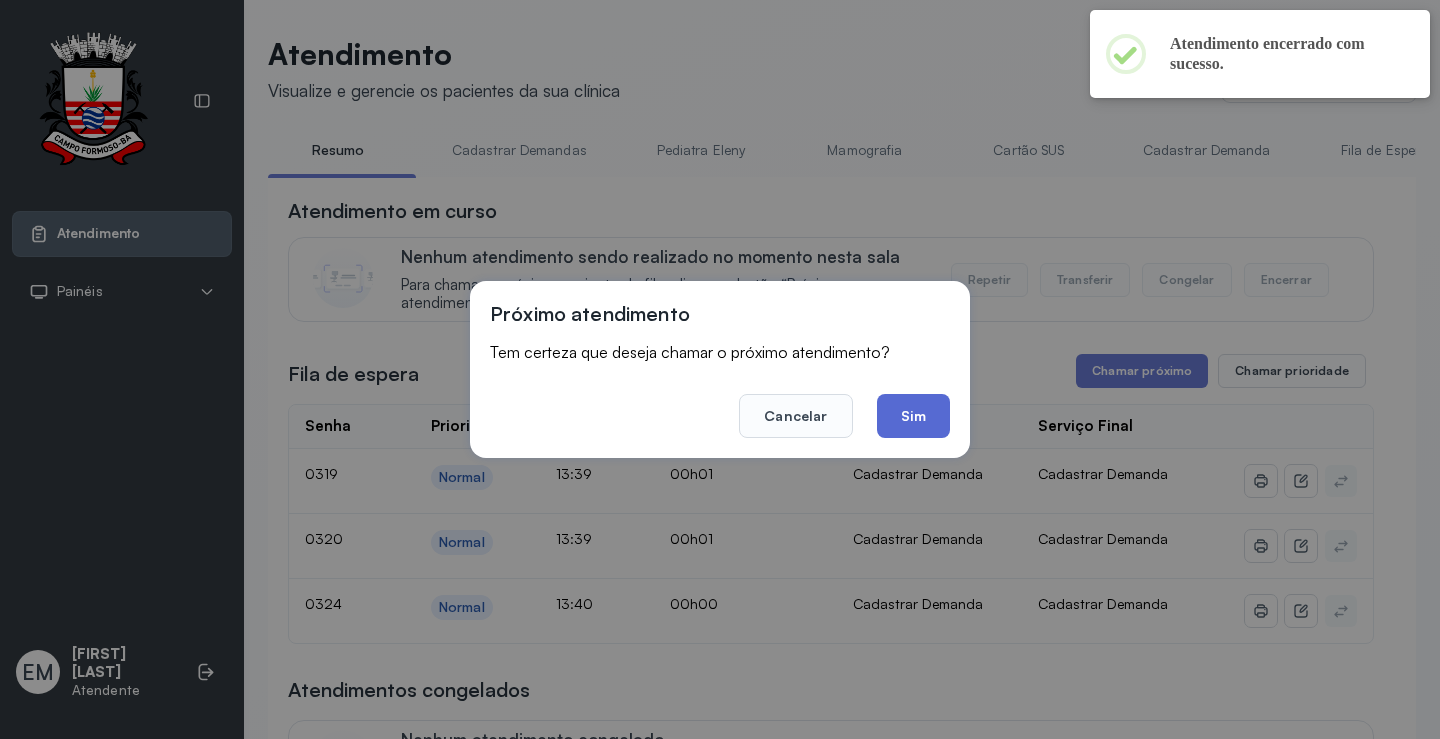 click on "Sim" 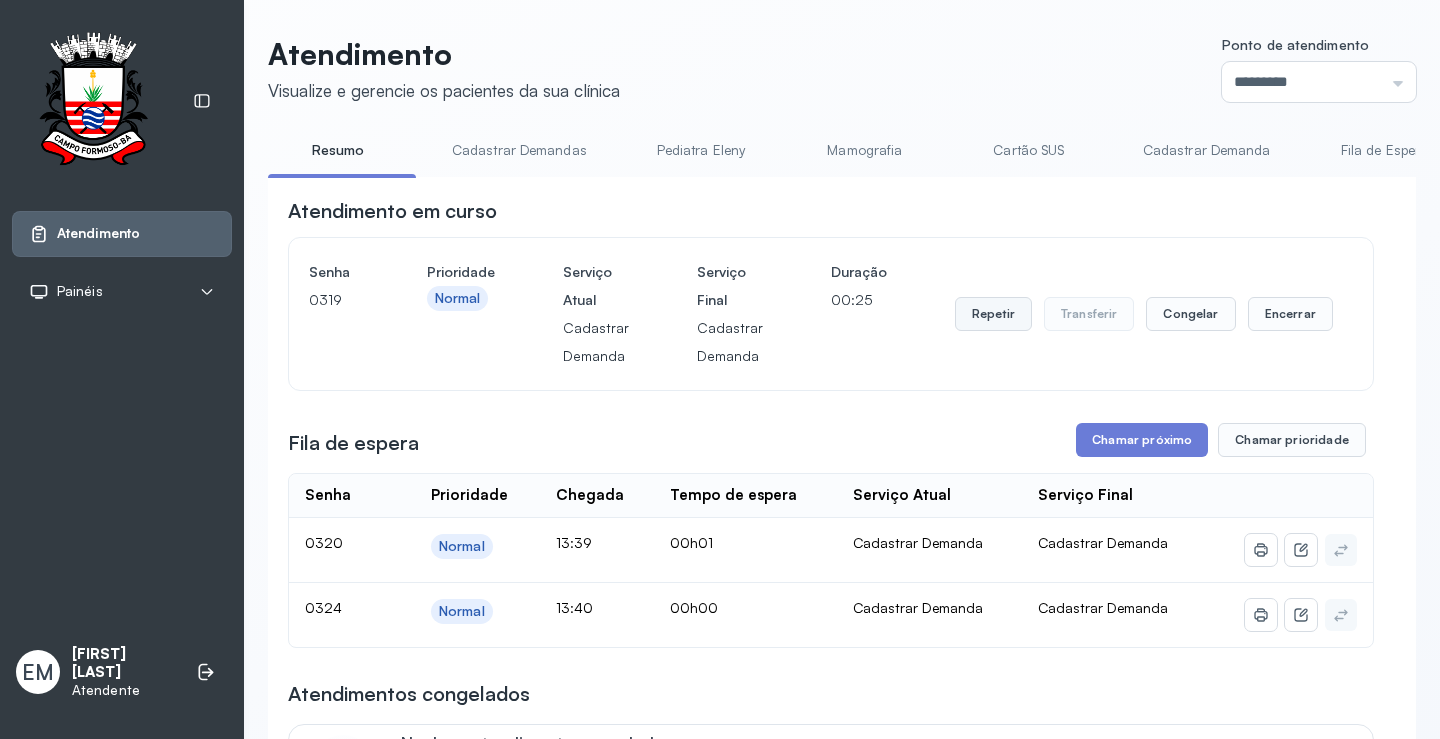 click on "Repetir" at bounding box center (993, 314) 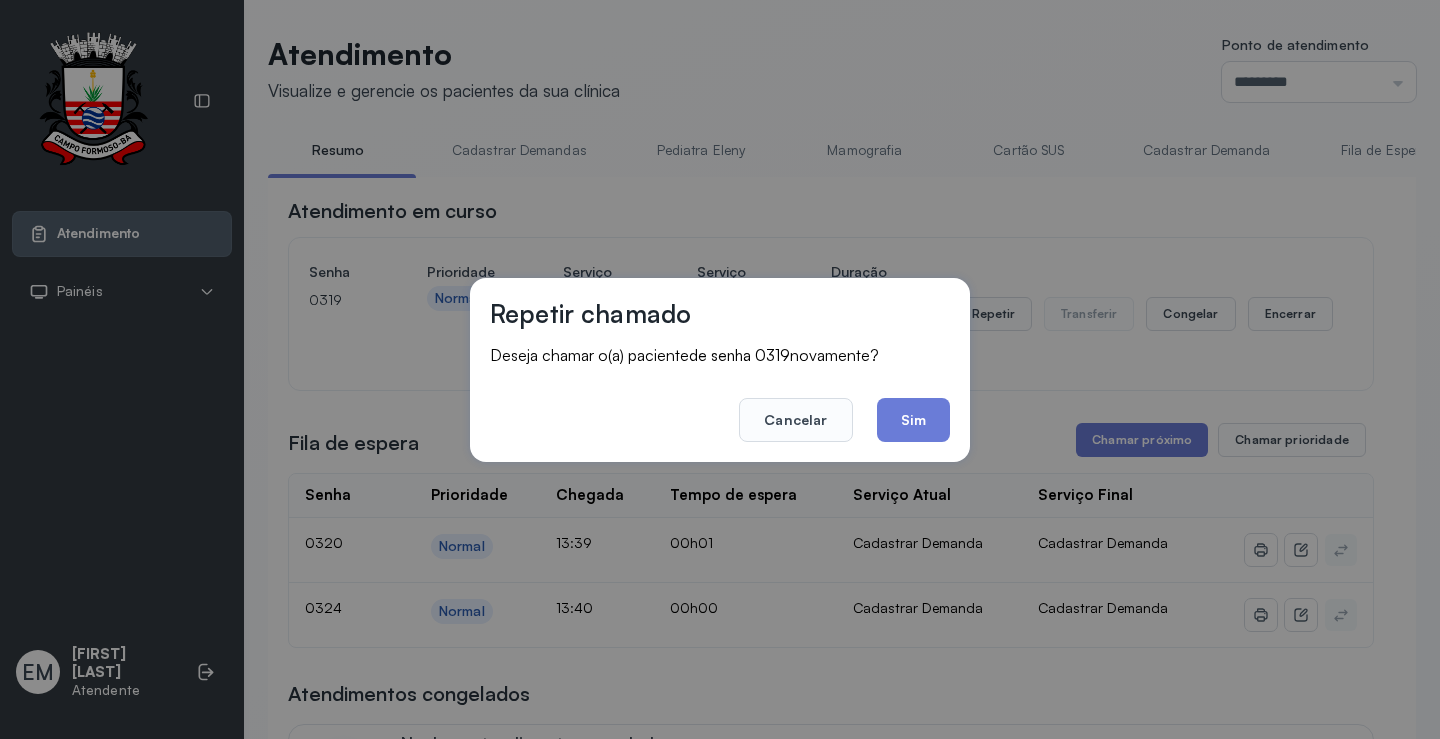 click on "Sim" 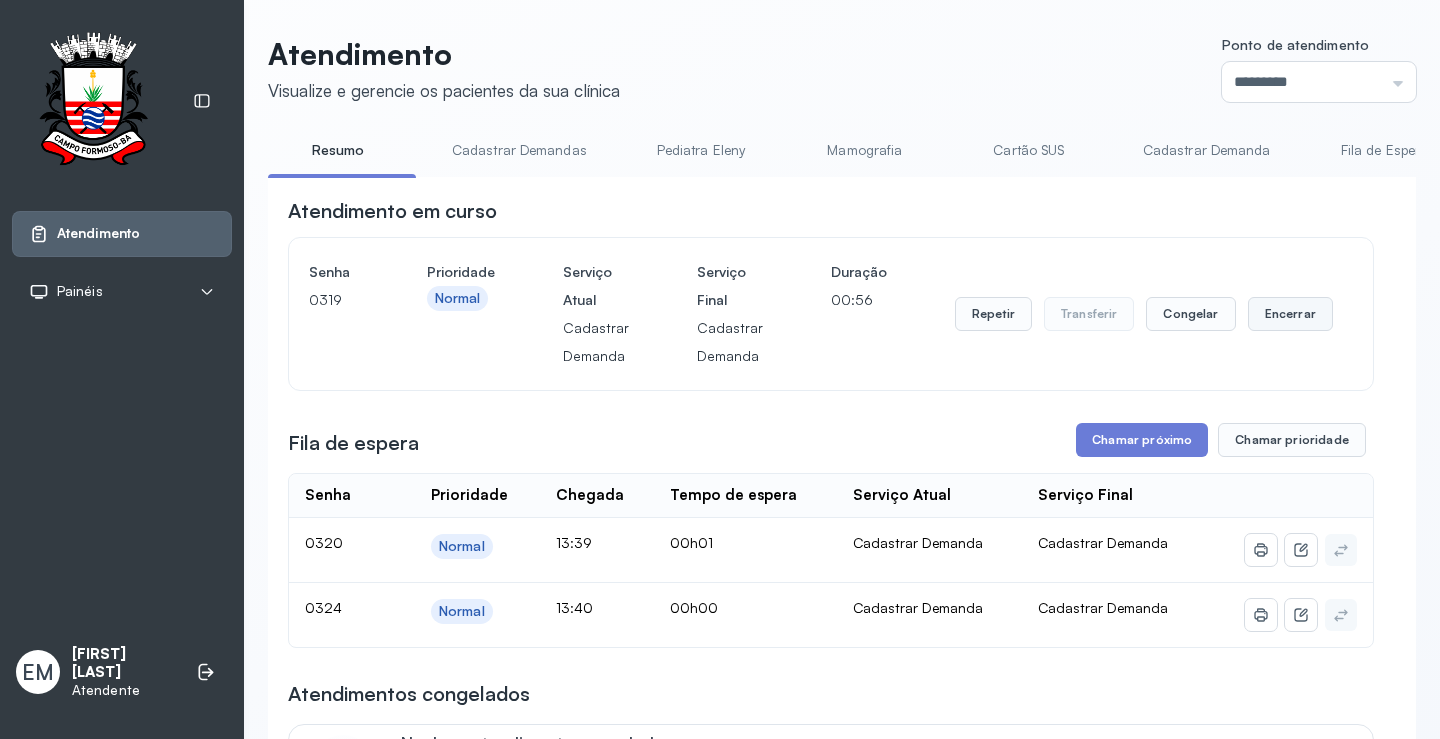click on "Encerrar" at bounding box center [1290, 314] 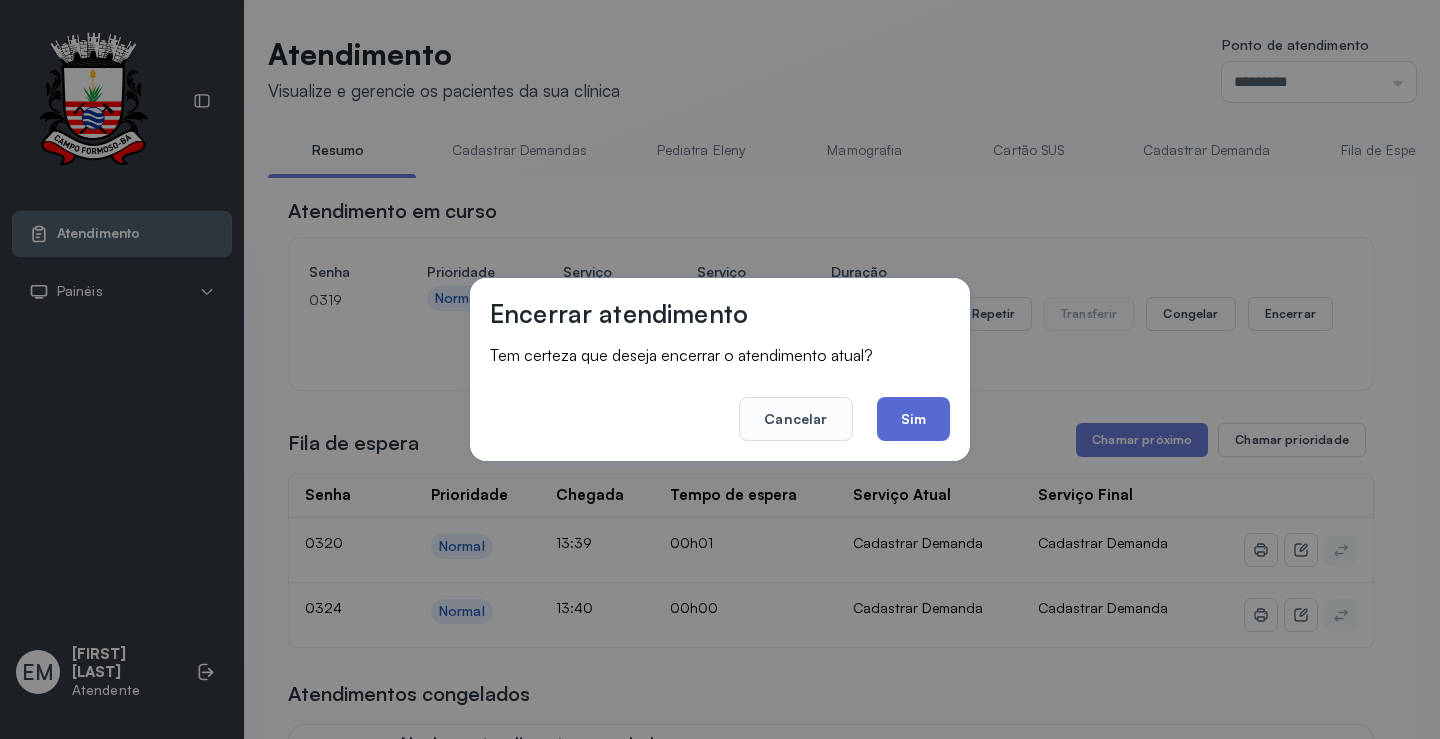 click on "Sim" 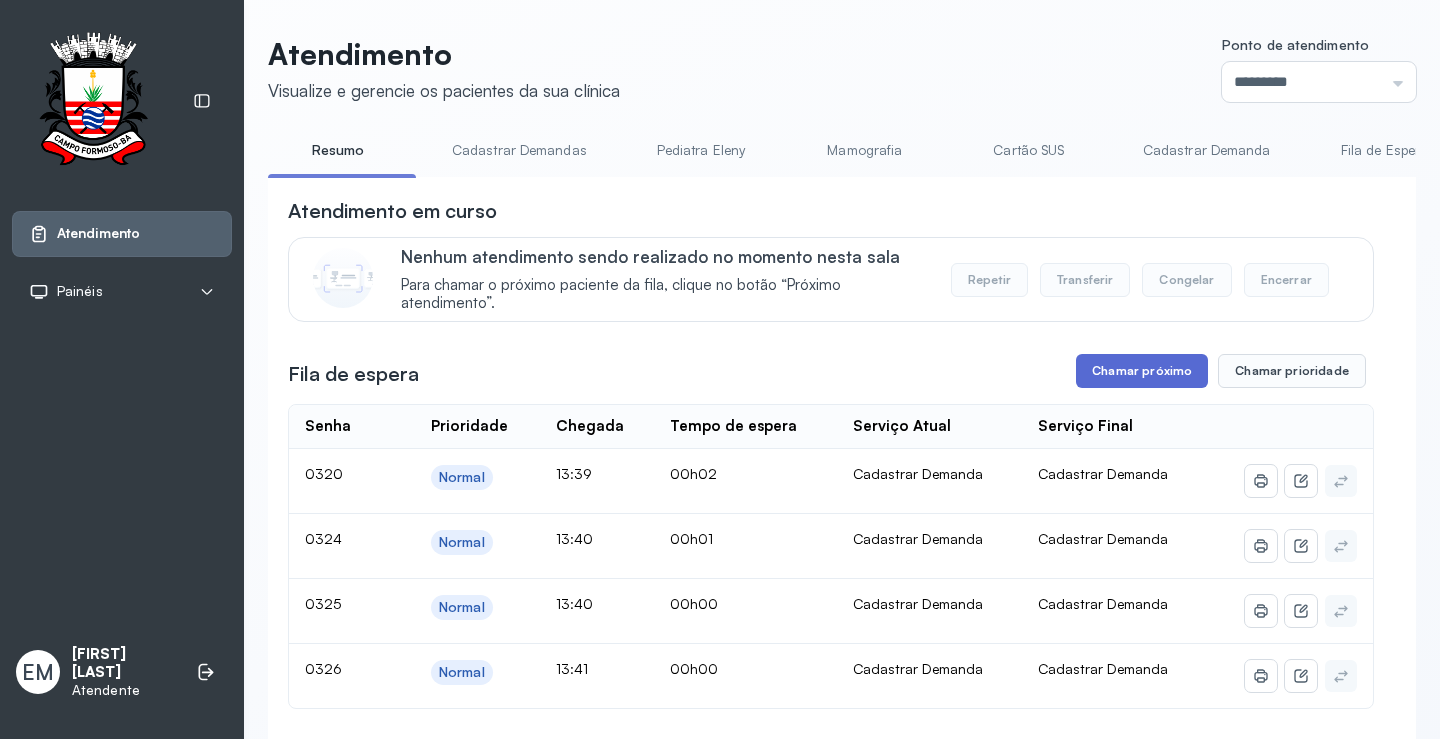 click on "Chamar próximo" at bounding box center (1142, 371) 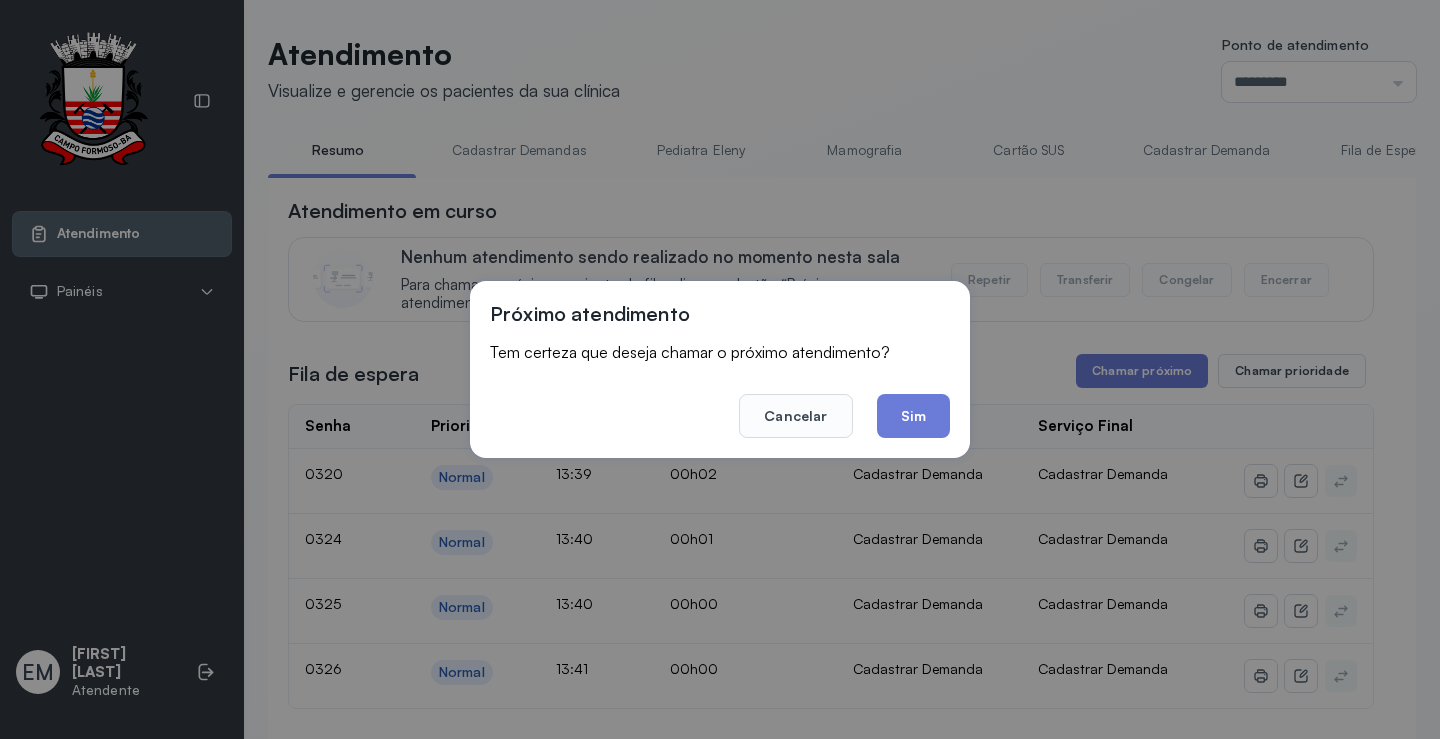 click on "Sim" 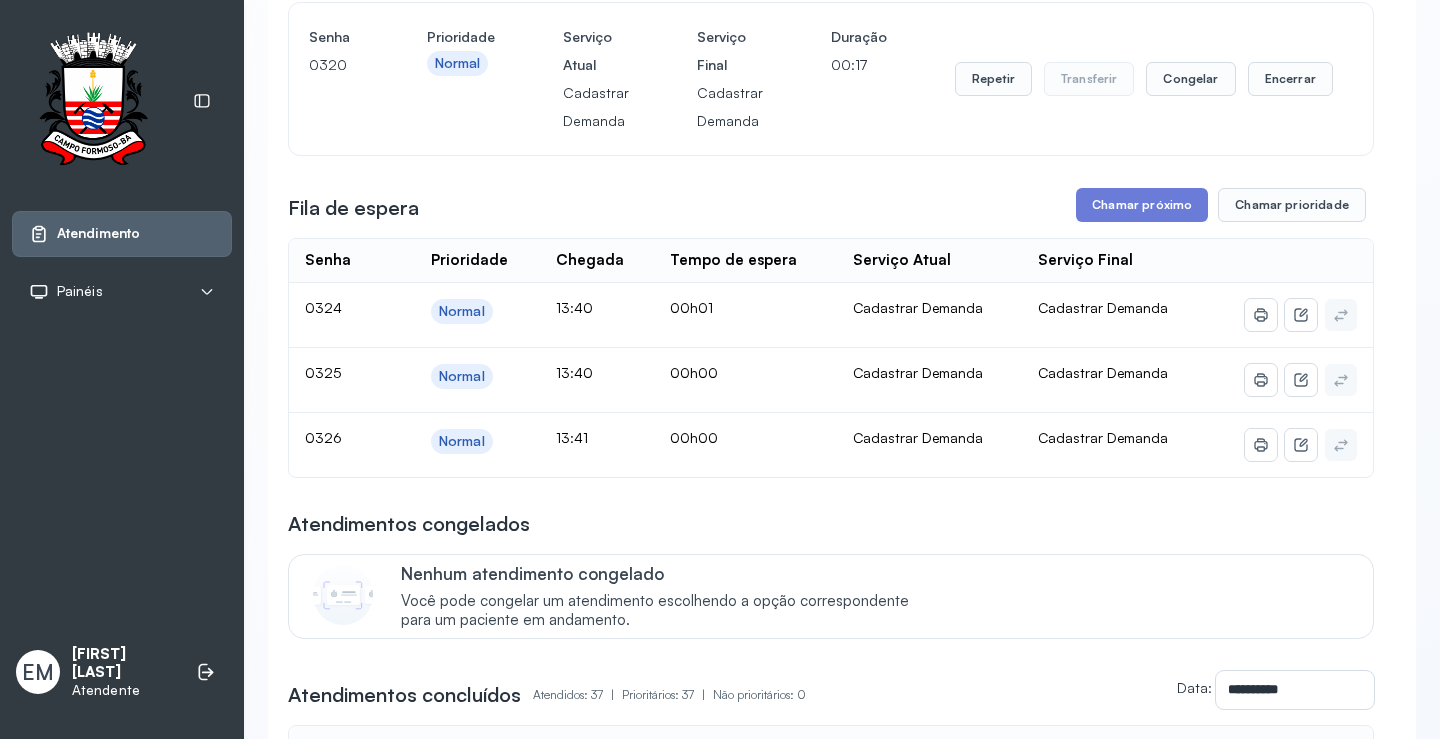 scroll, scrollTop: 200, scrollLeft: 0, axis: vertical 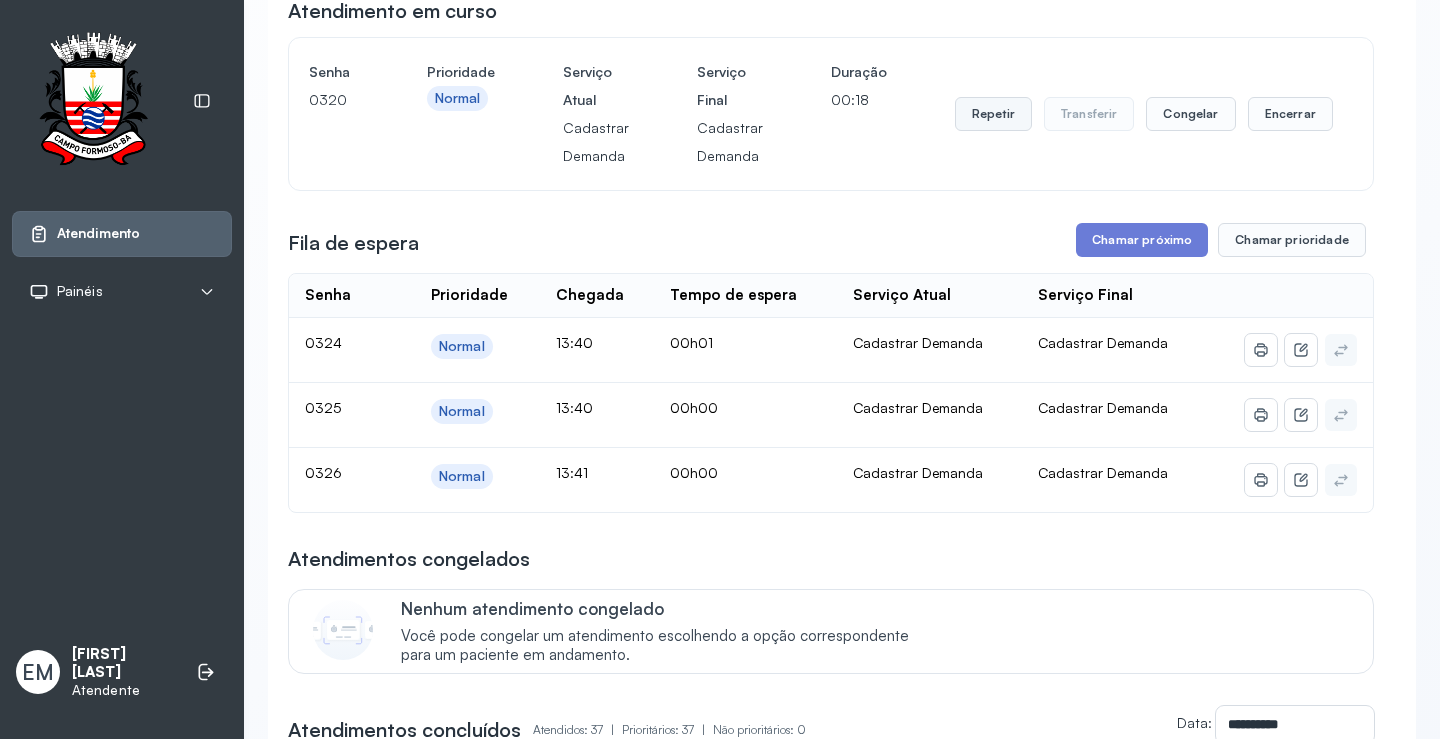 click on "Repetir" at bounding box center (993, 114) 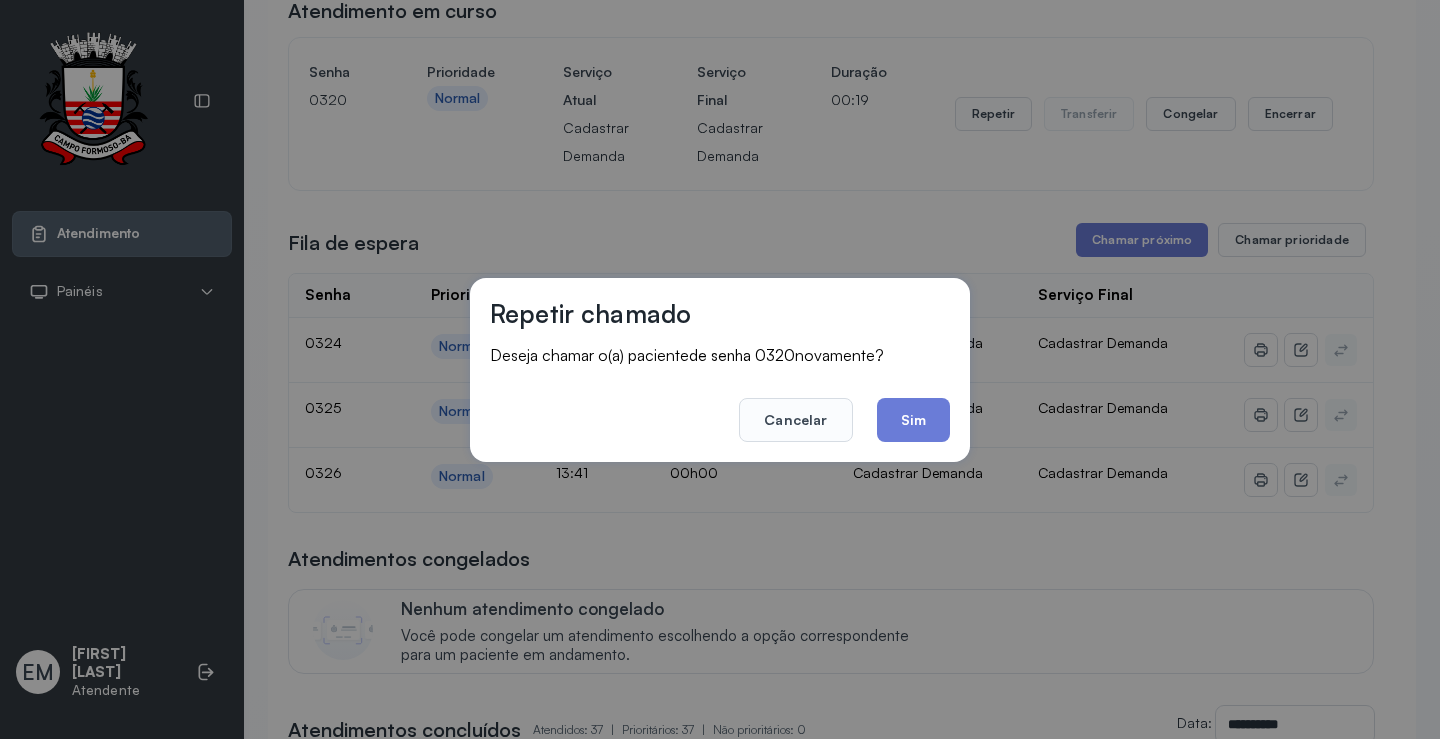 click on "Sim" 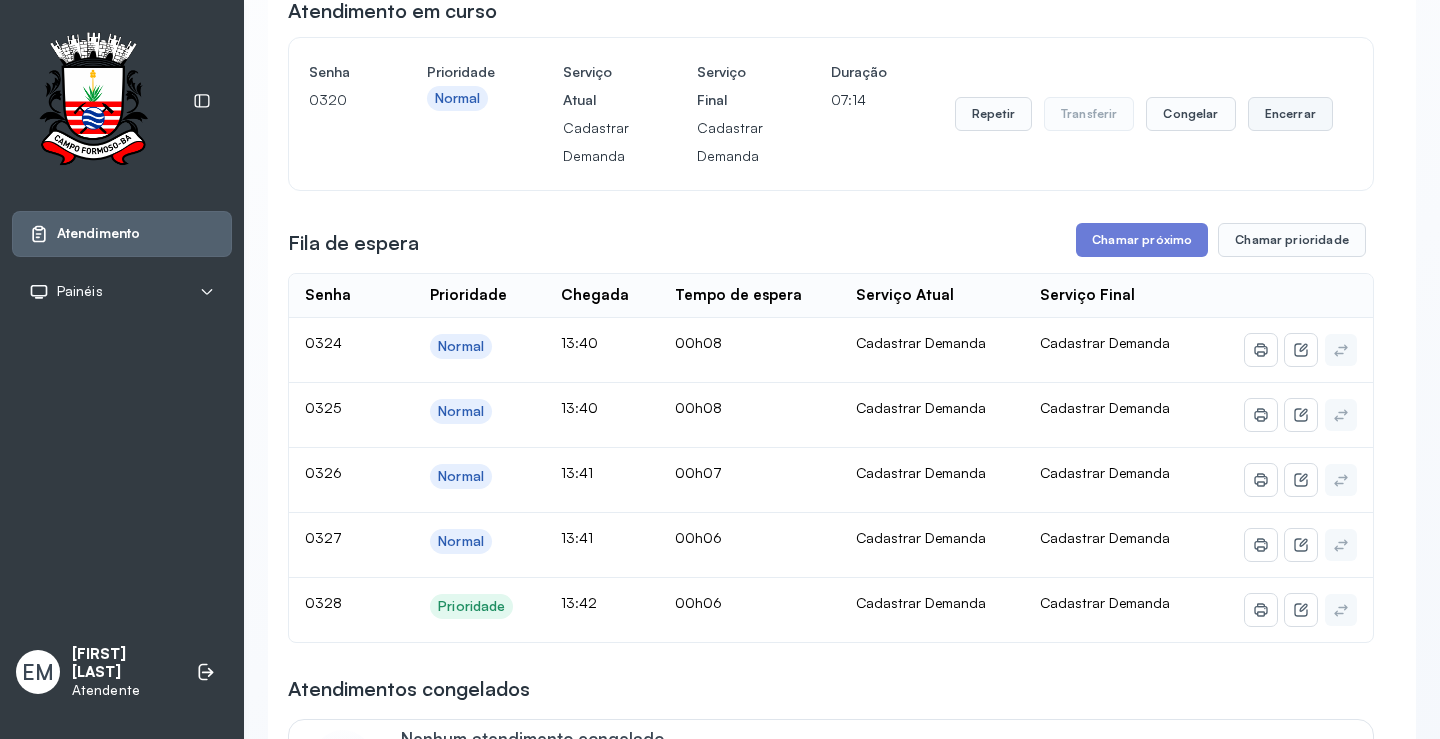 click on "Encerrar" at bounding box center (1290, 114) 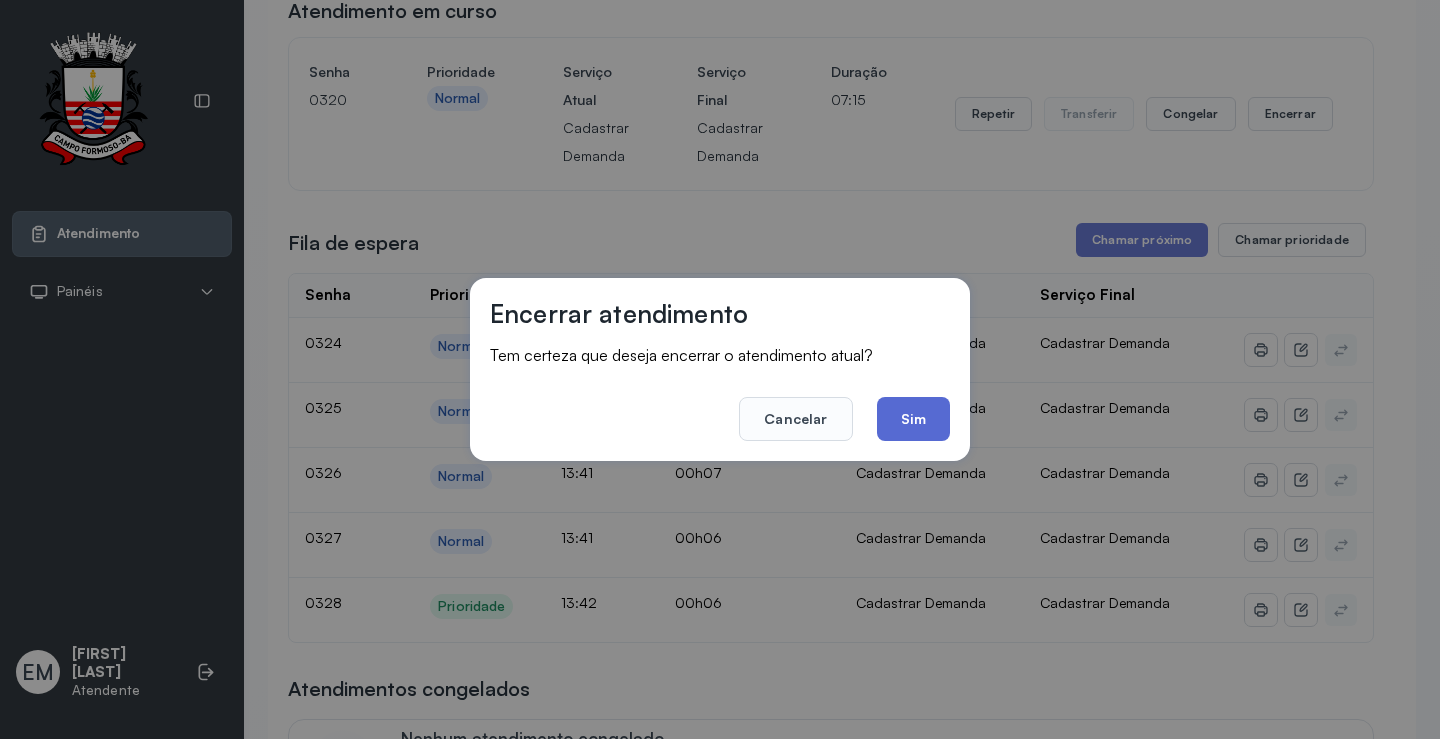 click on "Sim" 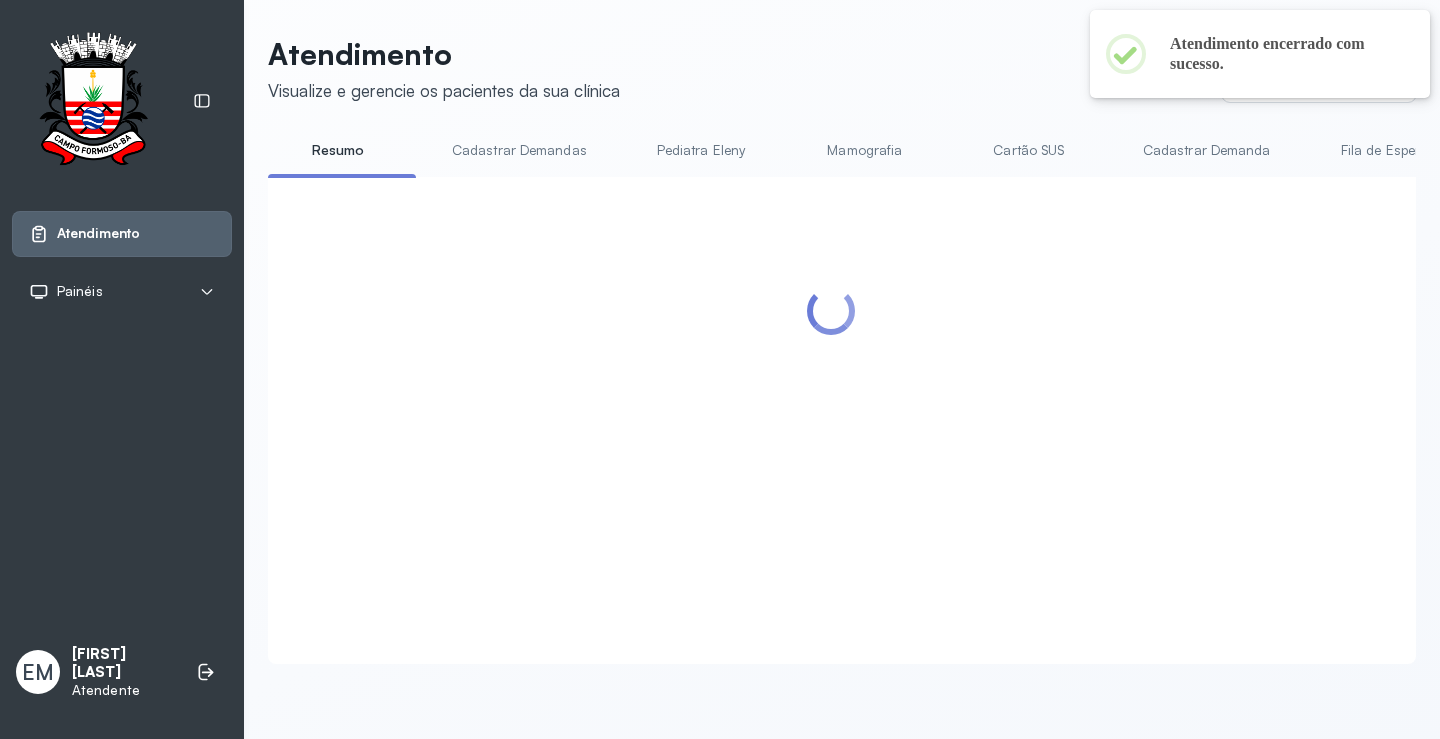 scroll, scrollTop: 200, scrollLeft: 0, axis: vertical 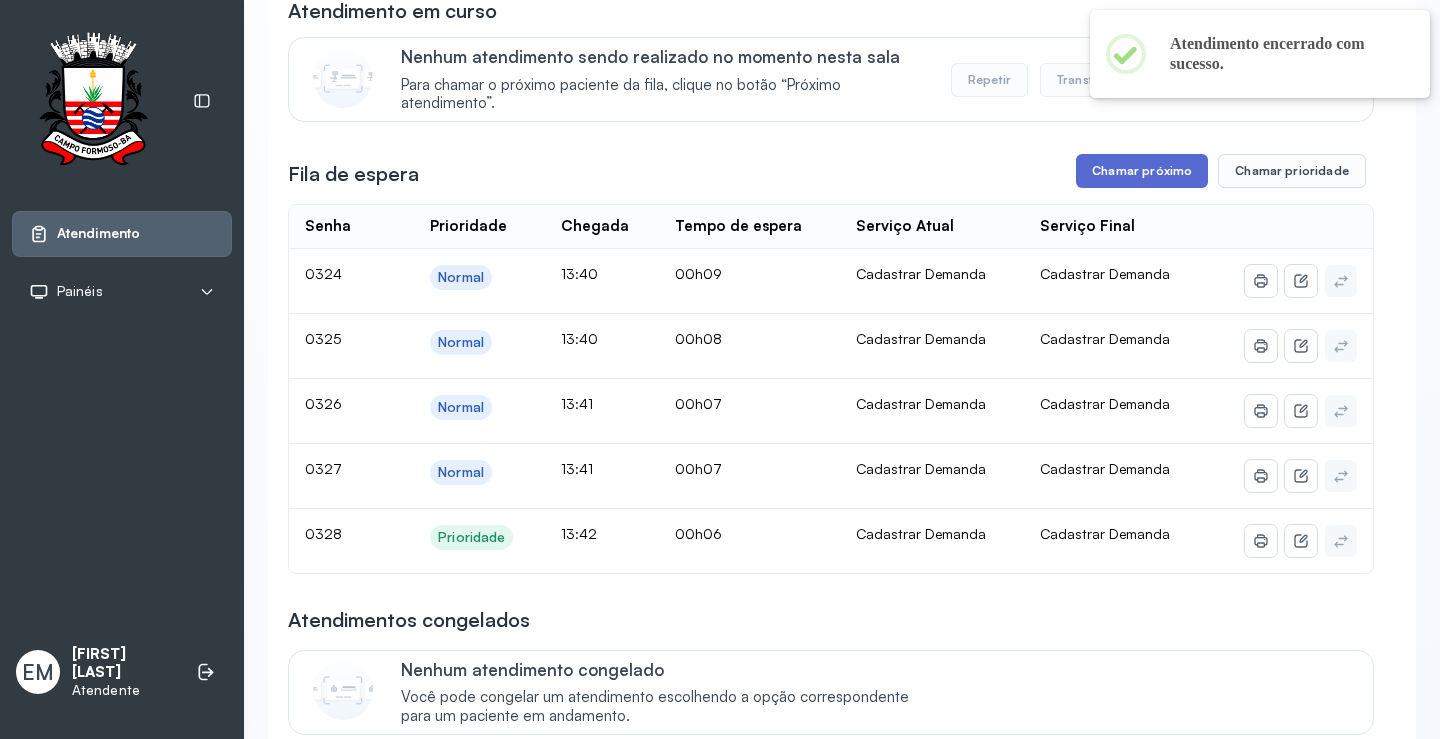 click on "Chamar próximo" at bounding box center [1142, 171] 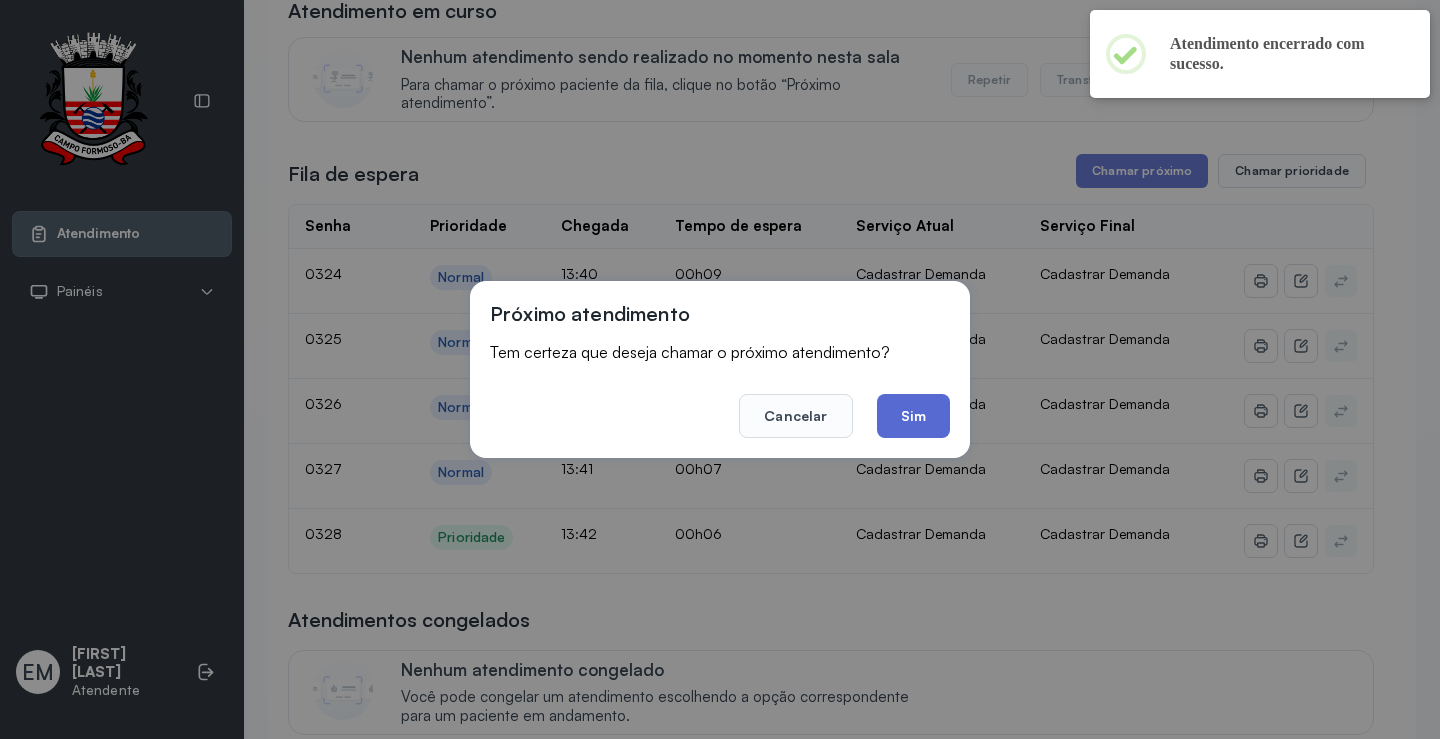 click on "Sim" 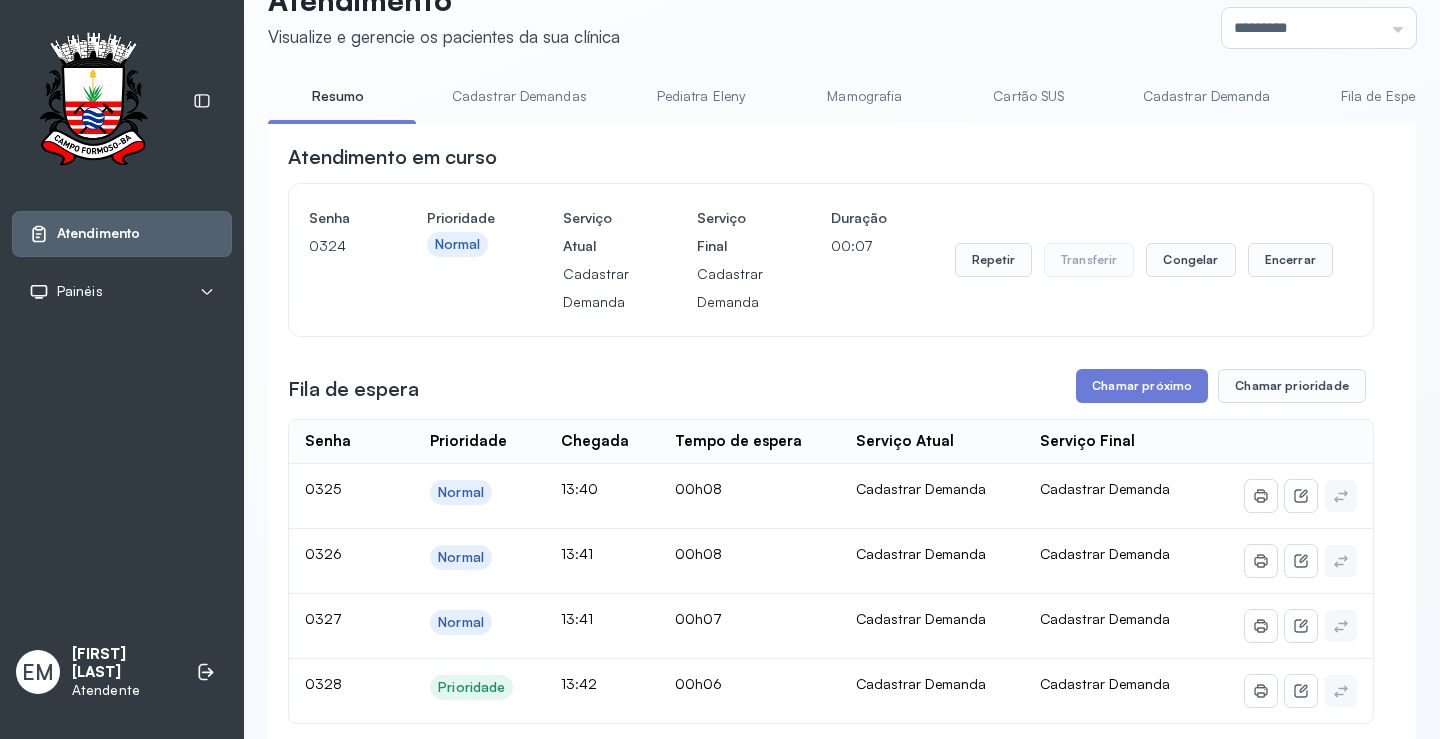scroll, scrollTop: 0, scrollLeft: 0, axis: both 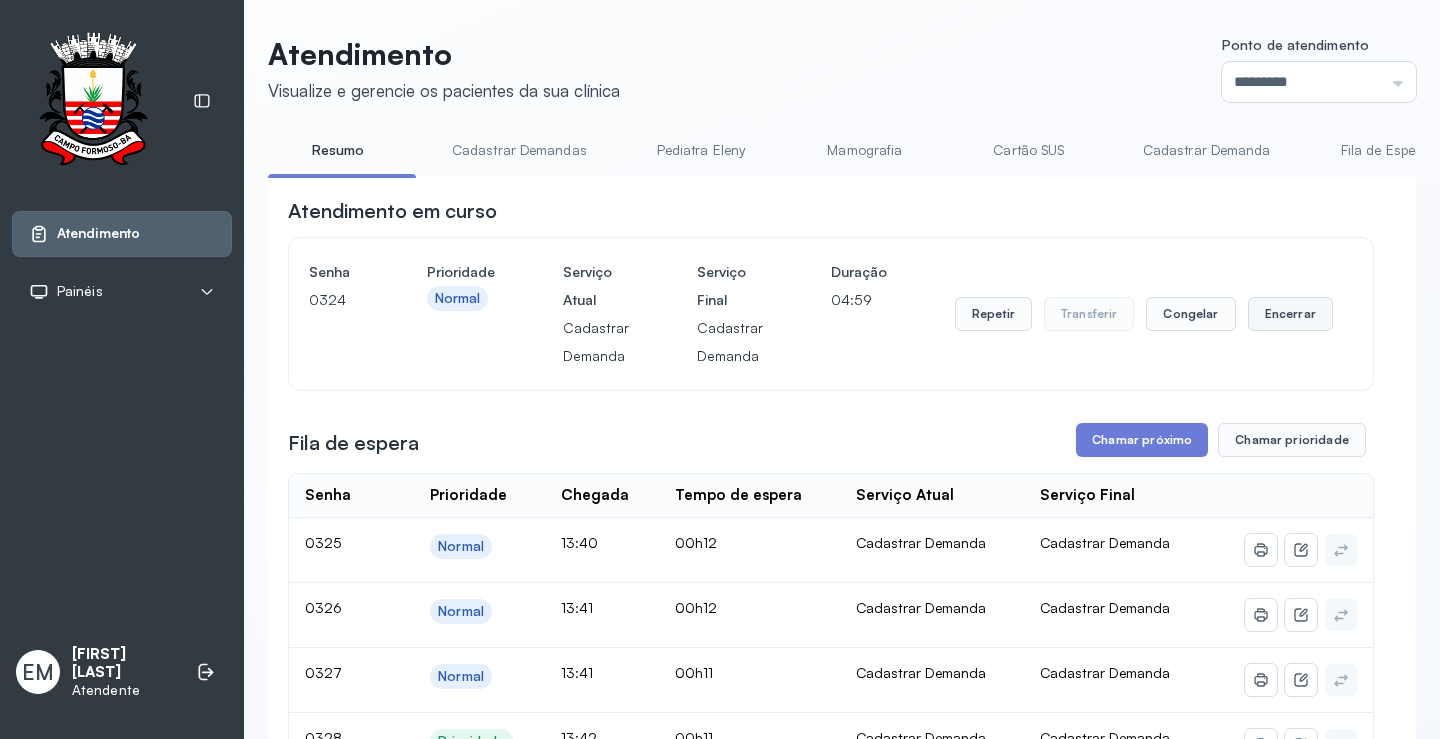 click on "Encerrar" at bounding box center (1290, 314) 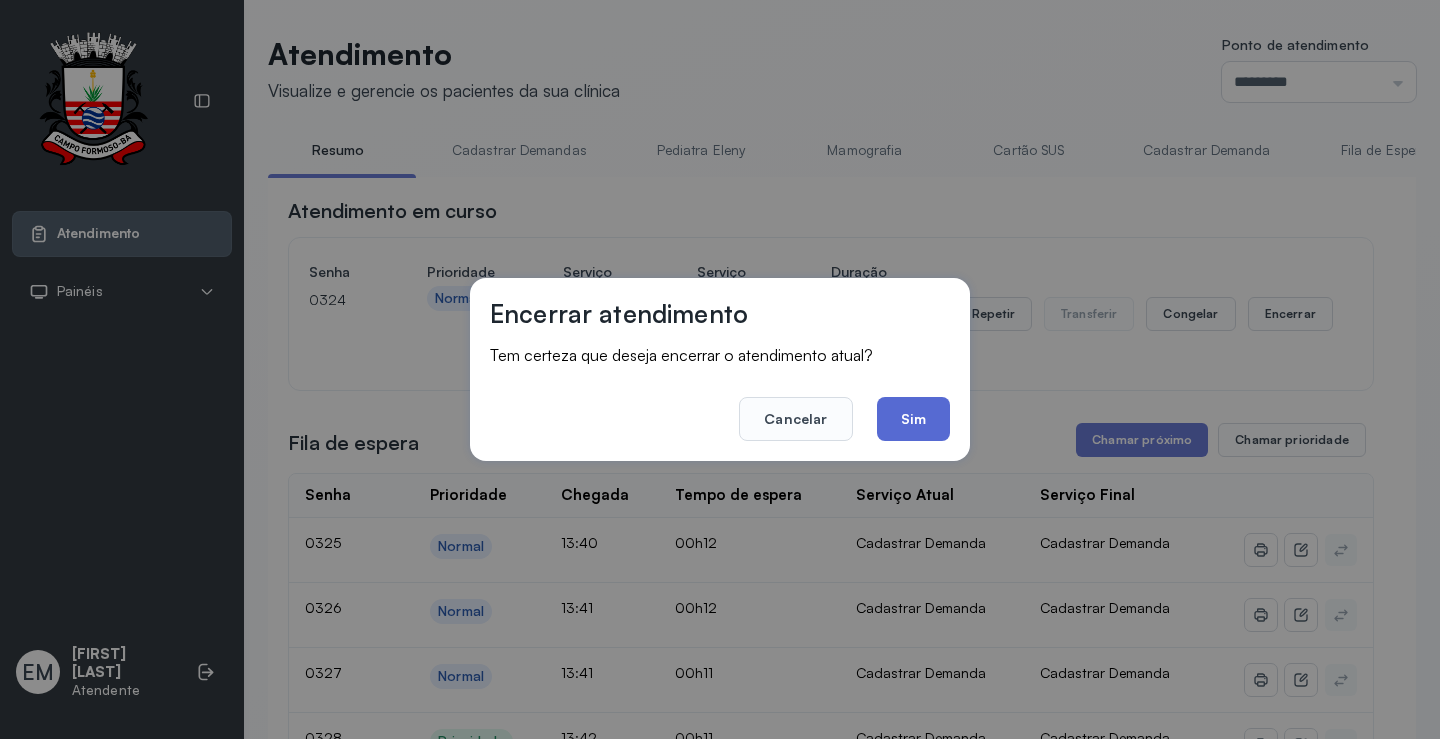 click on "Sim" 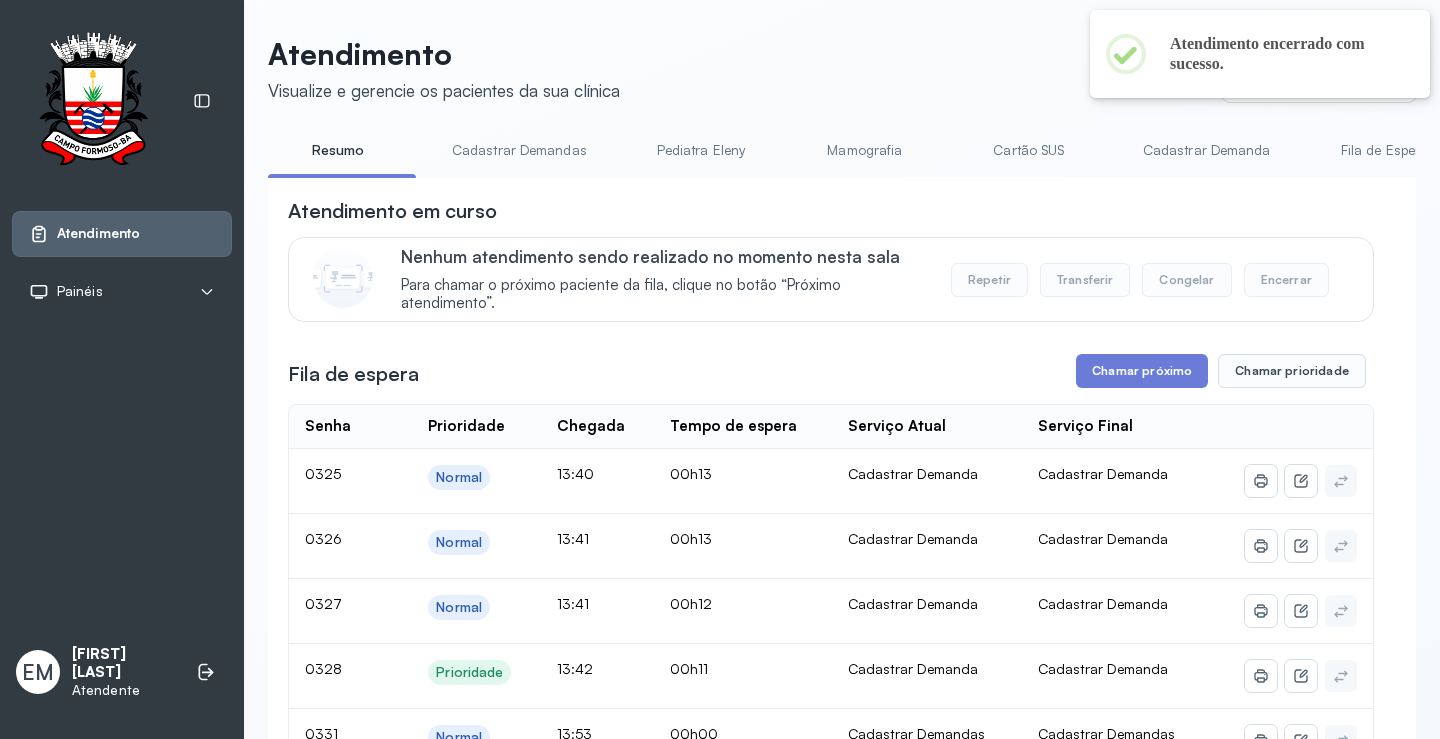 click on "**********" at bounding box center [831, 1759] 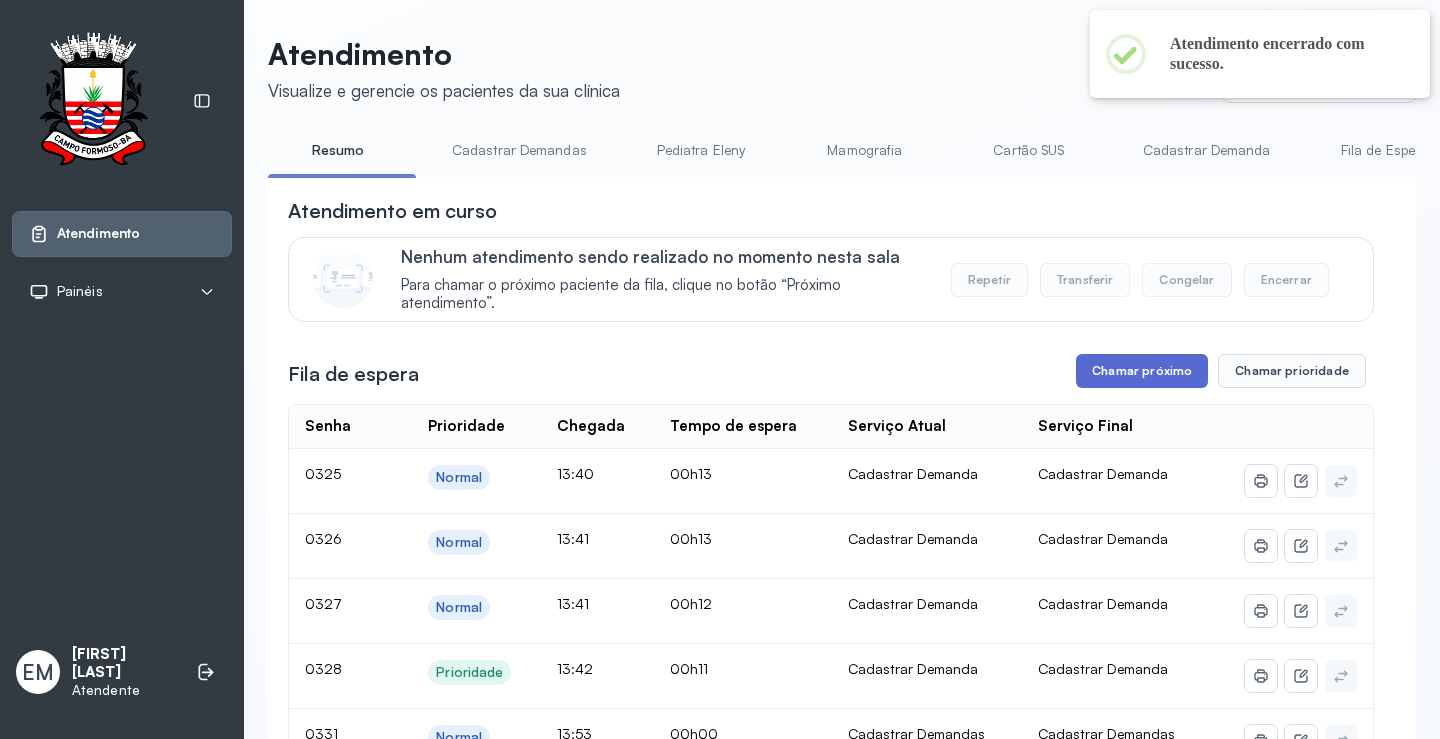 click on "Chamar próximo" at bounding box center [1142, 371] 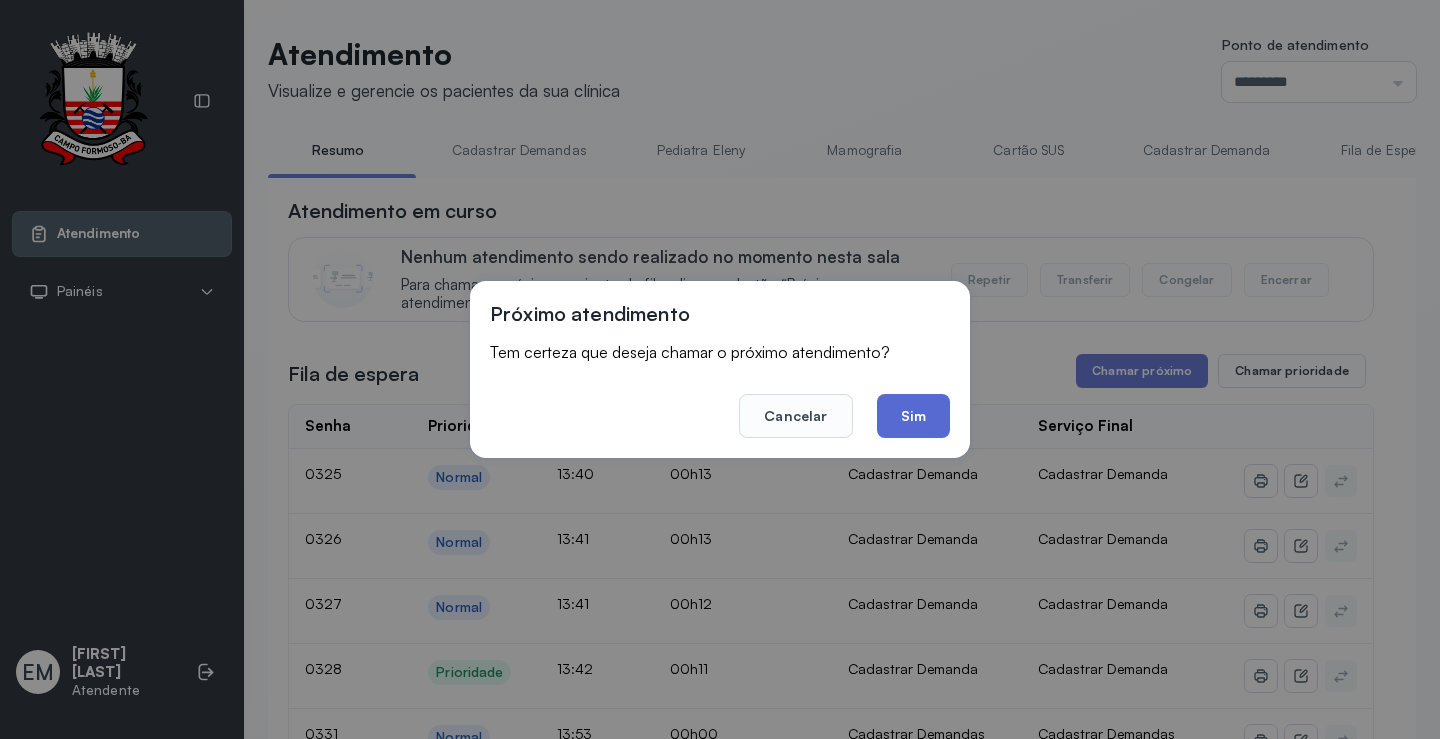 click on "Sim" 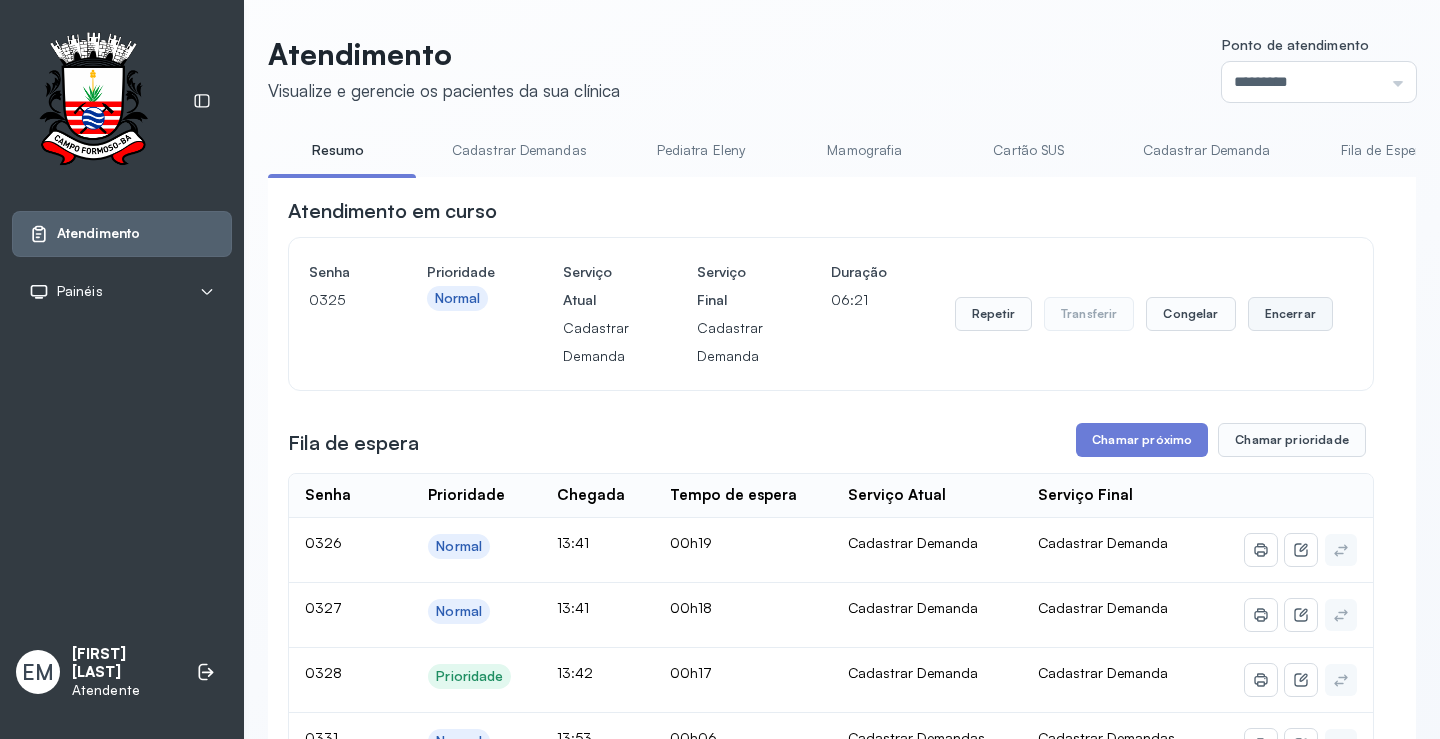 click on "Encerrar" at bounding box center [1290, 314] 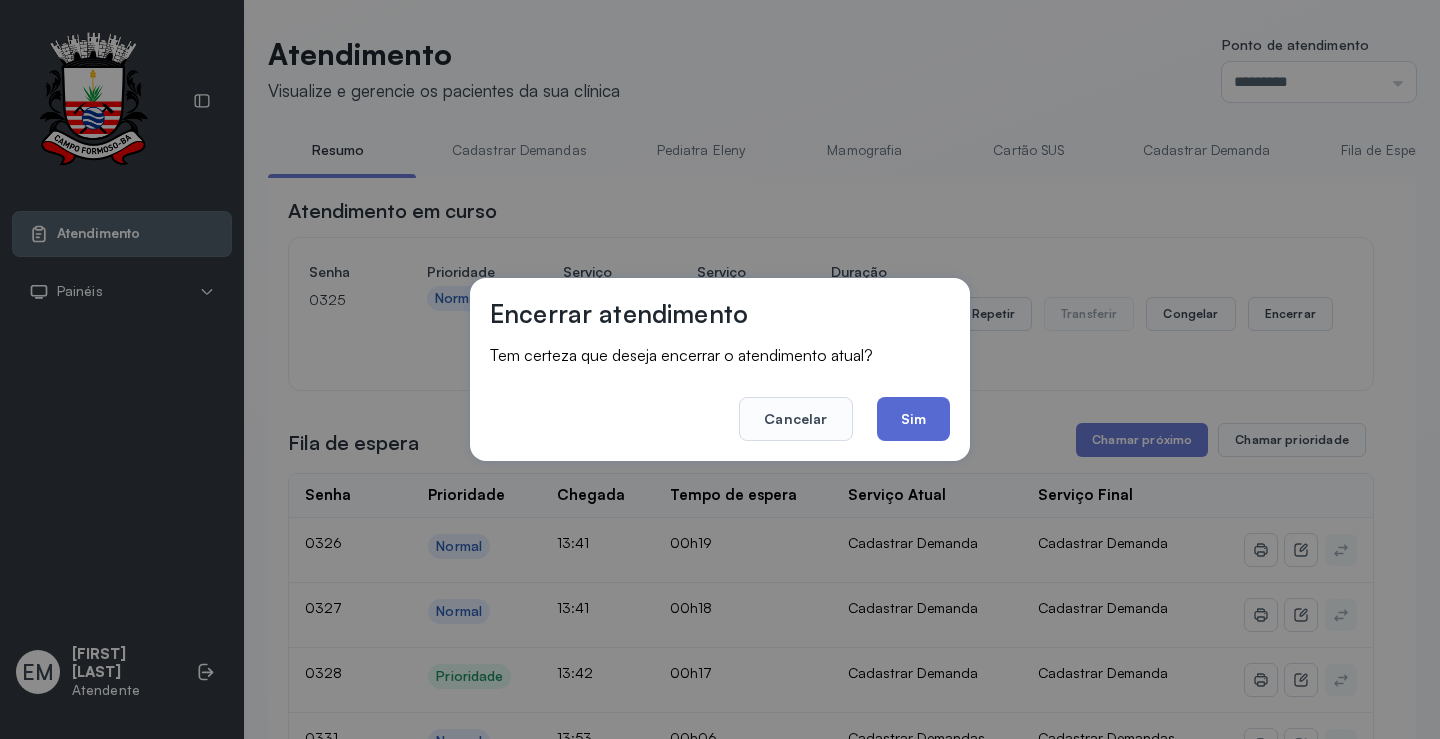 click on "Sim" 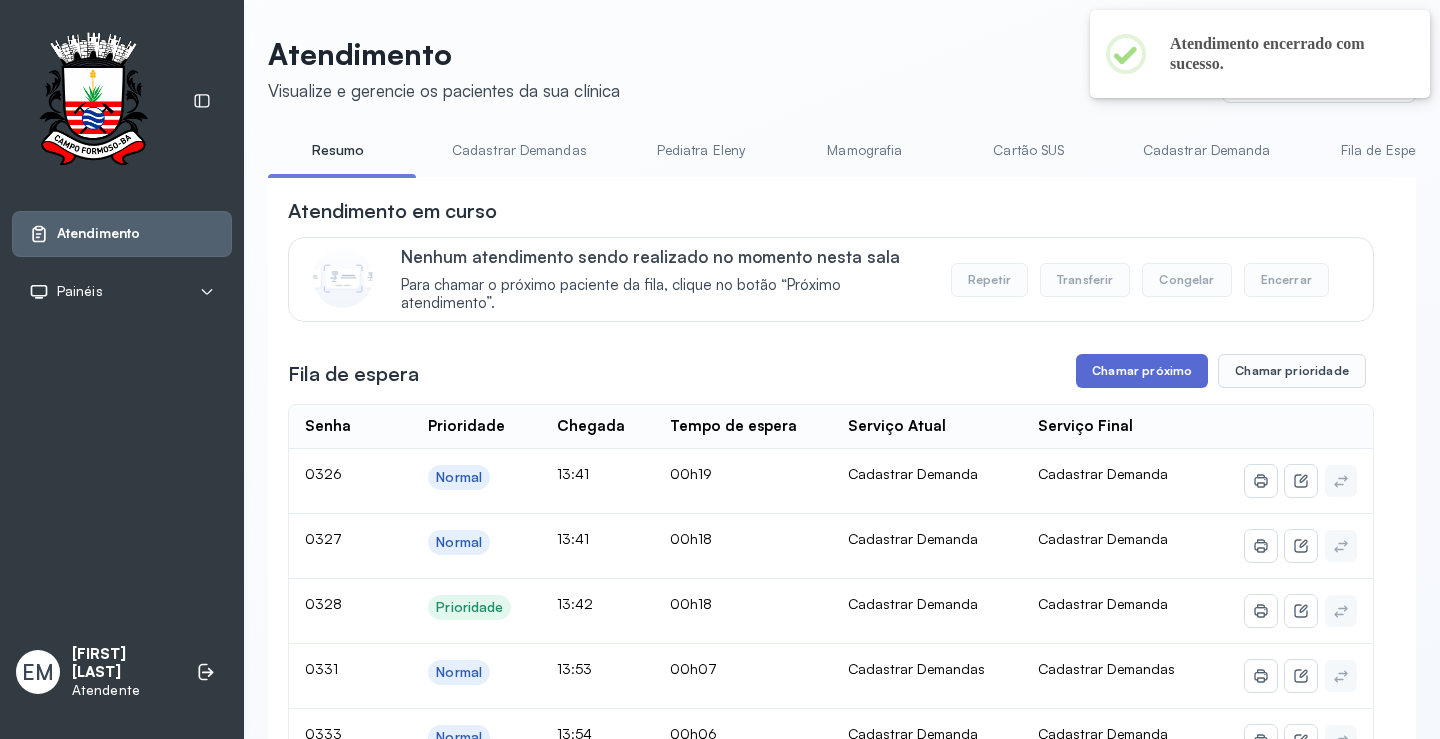 click on "Chamar próximo" at bounding box center [1142, 371] 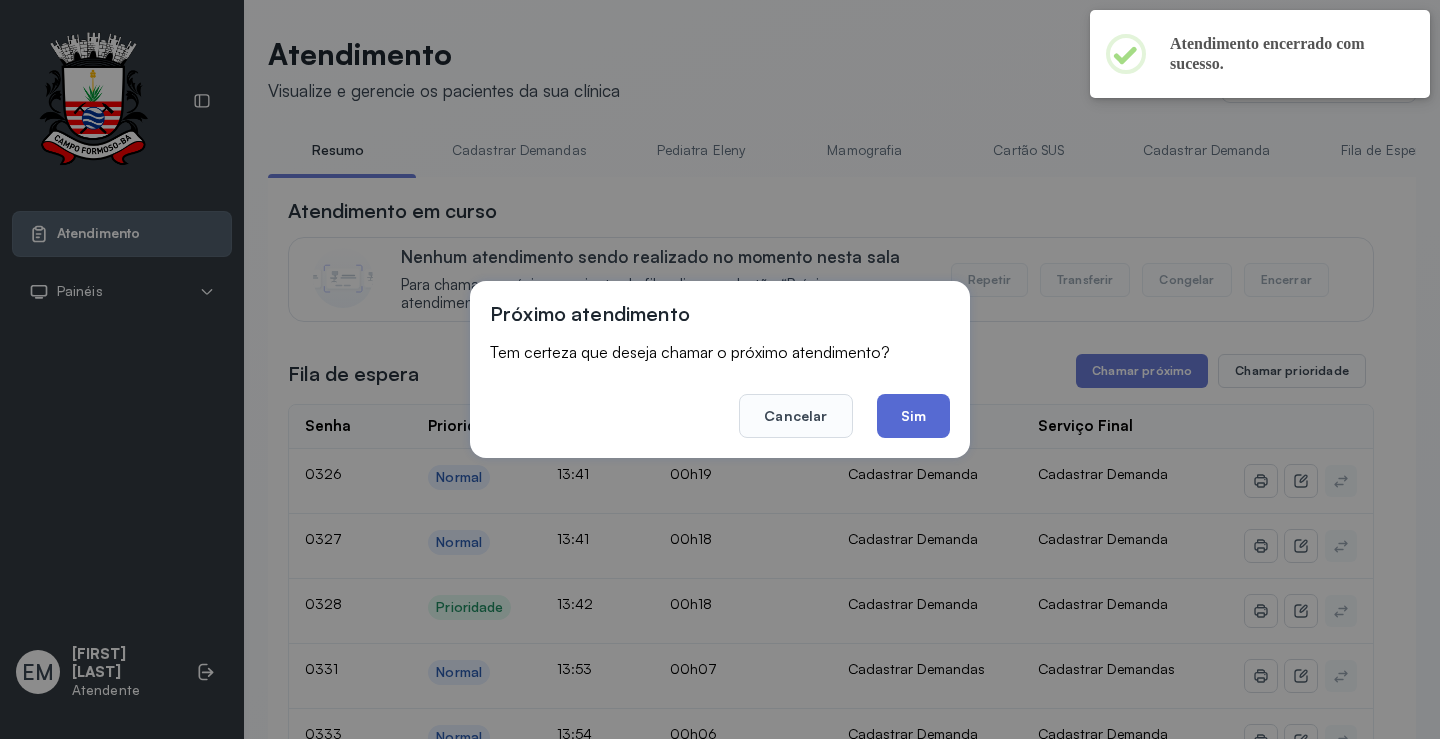 click on "Sim" 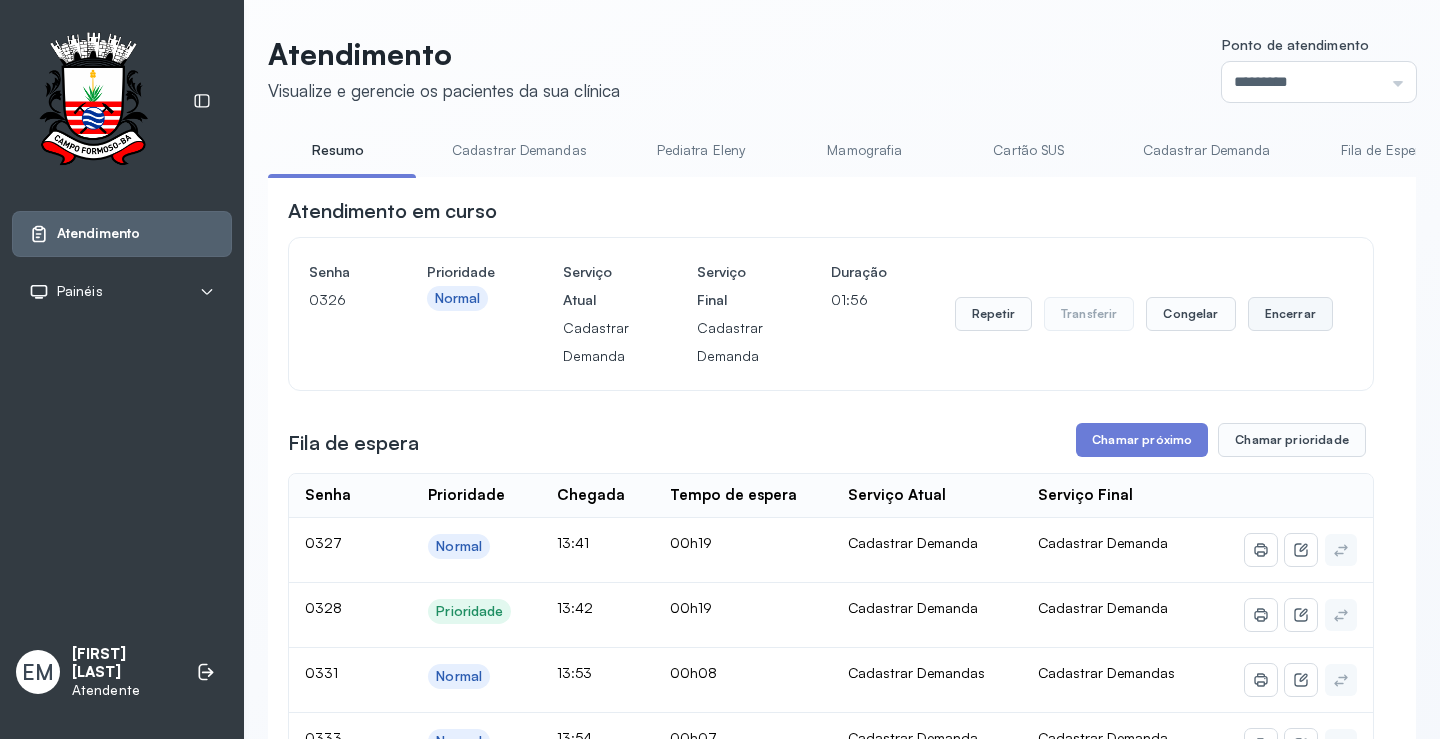 click on "Encerrar" at bounding box center [1290, 314] 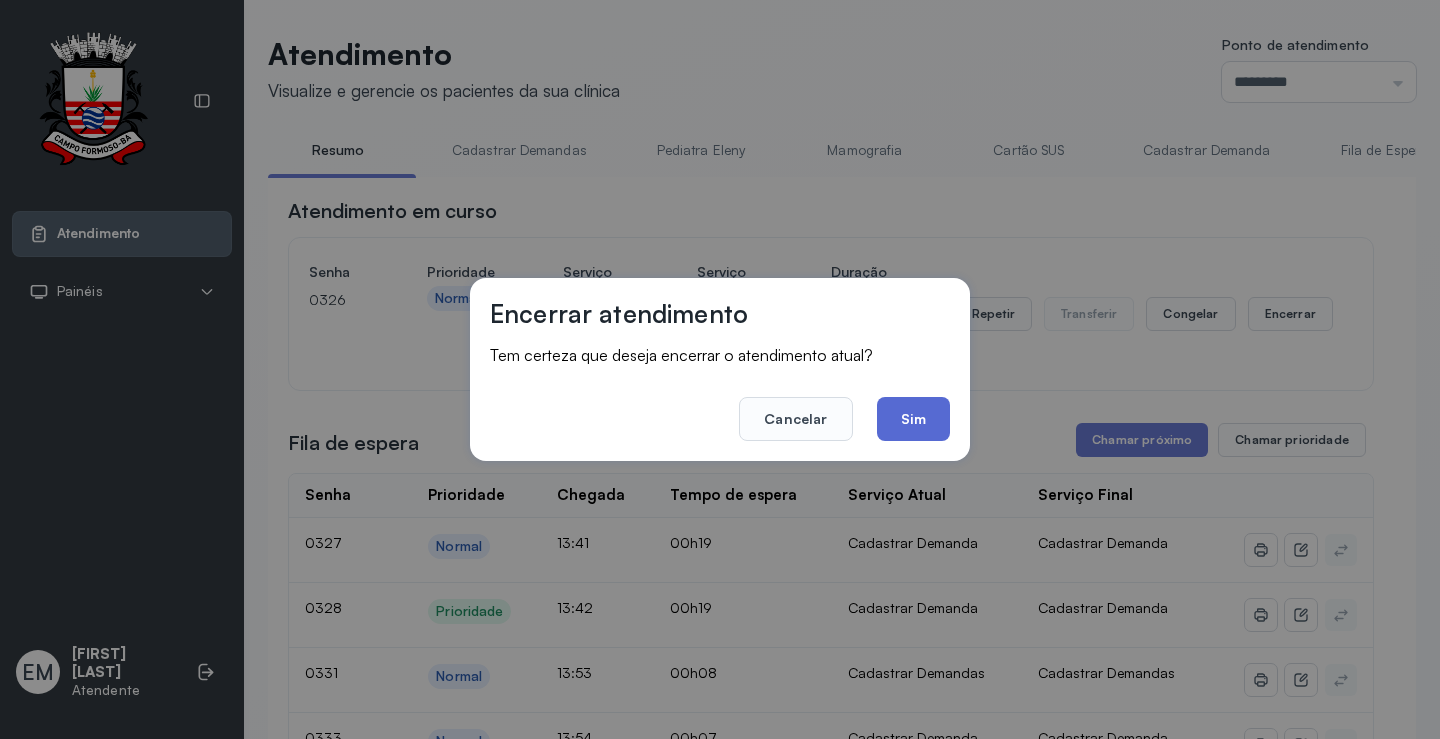 click on "Sim" 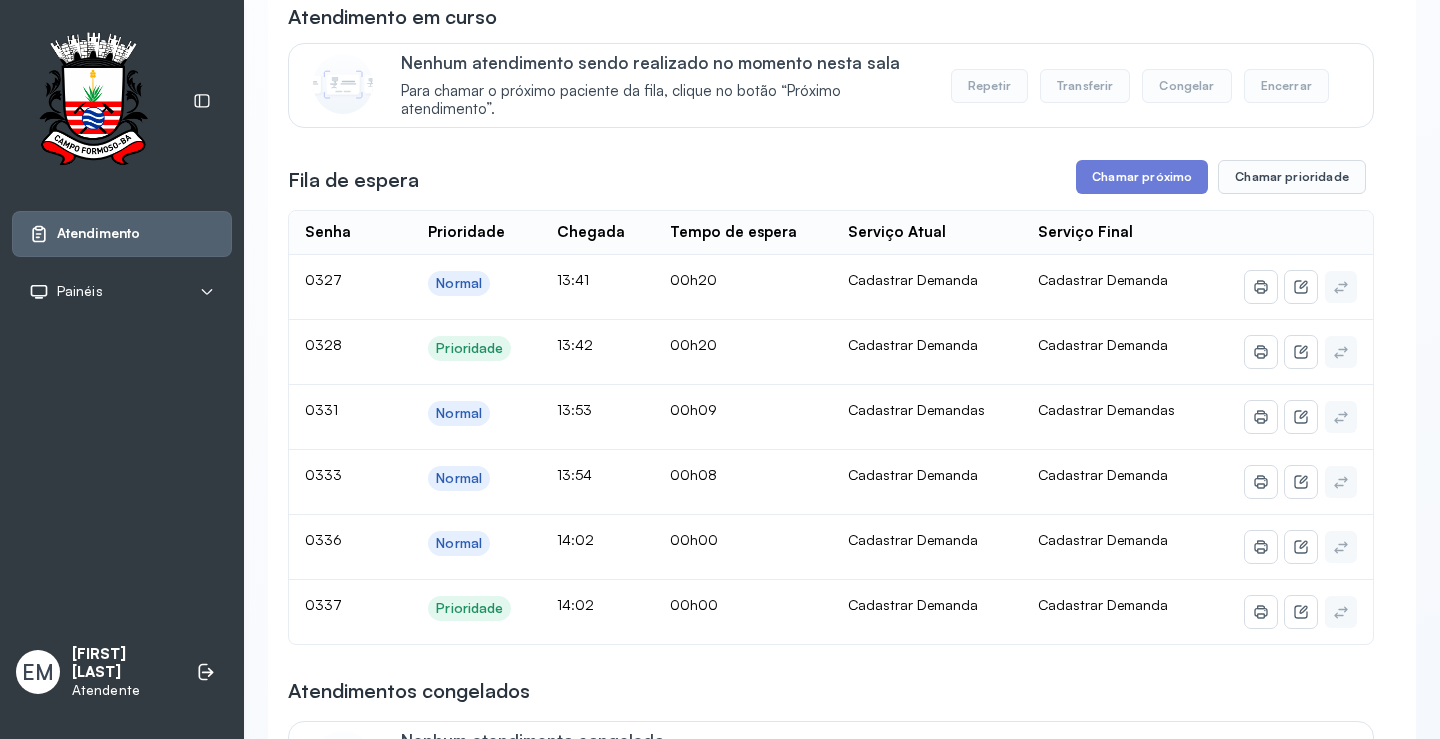 scroll, scrollTop: 300, scrollLeft: 0, axis: vertical 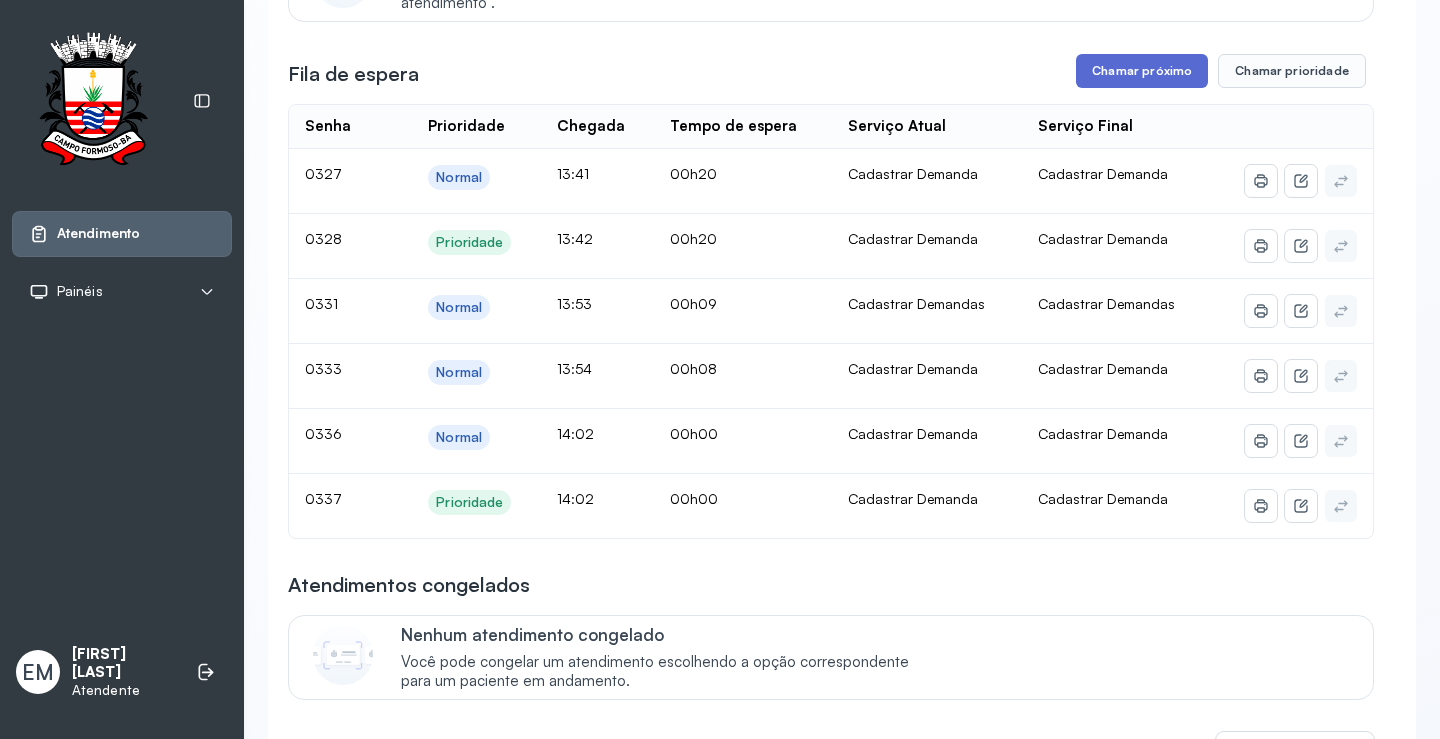 click on "Chamar próximo" at bounding box center [1142, 71] 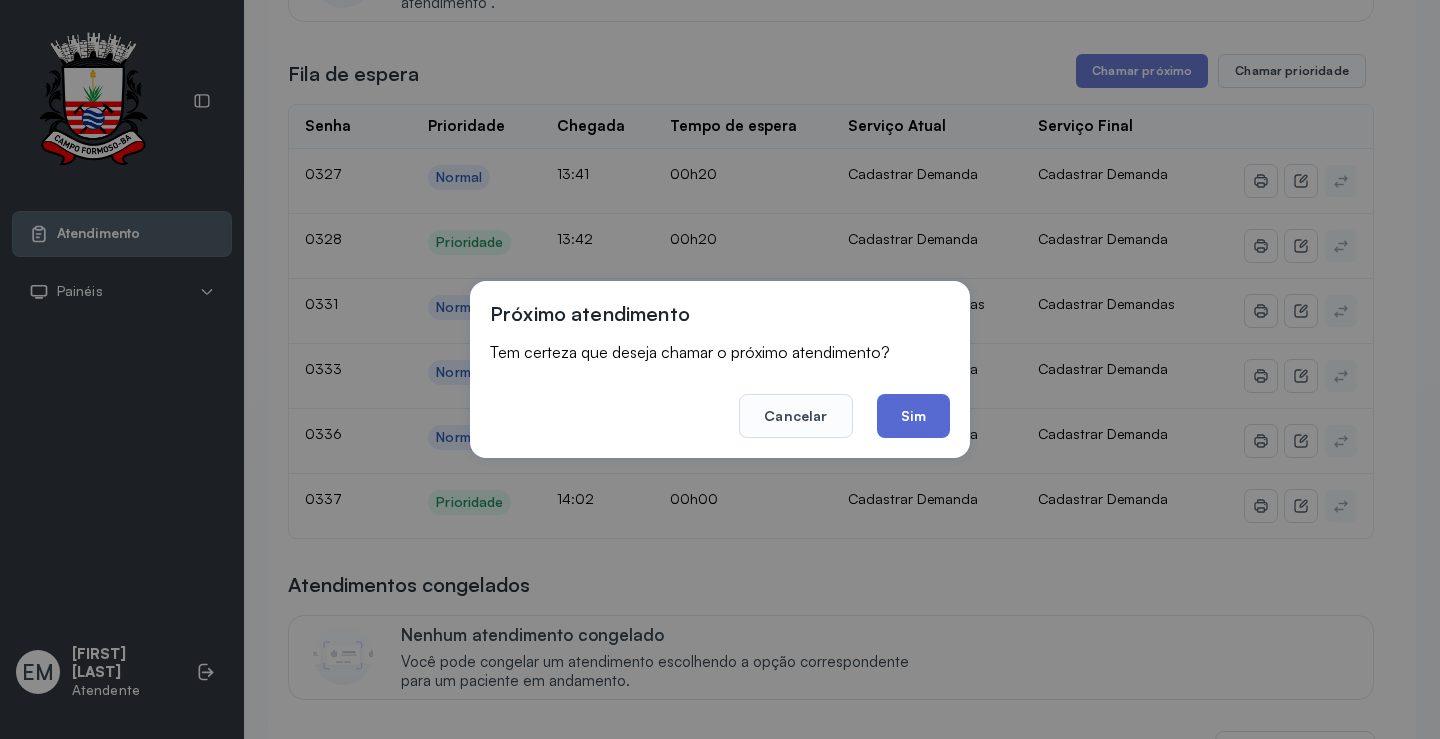 click on "Sim" 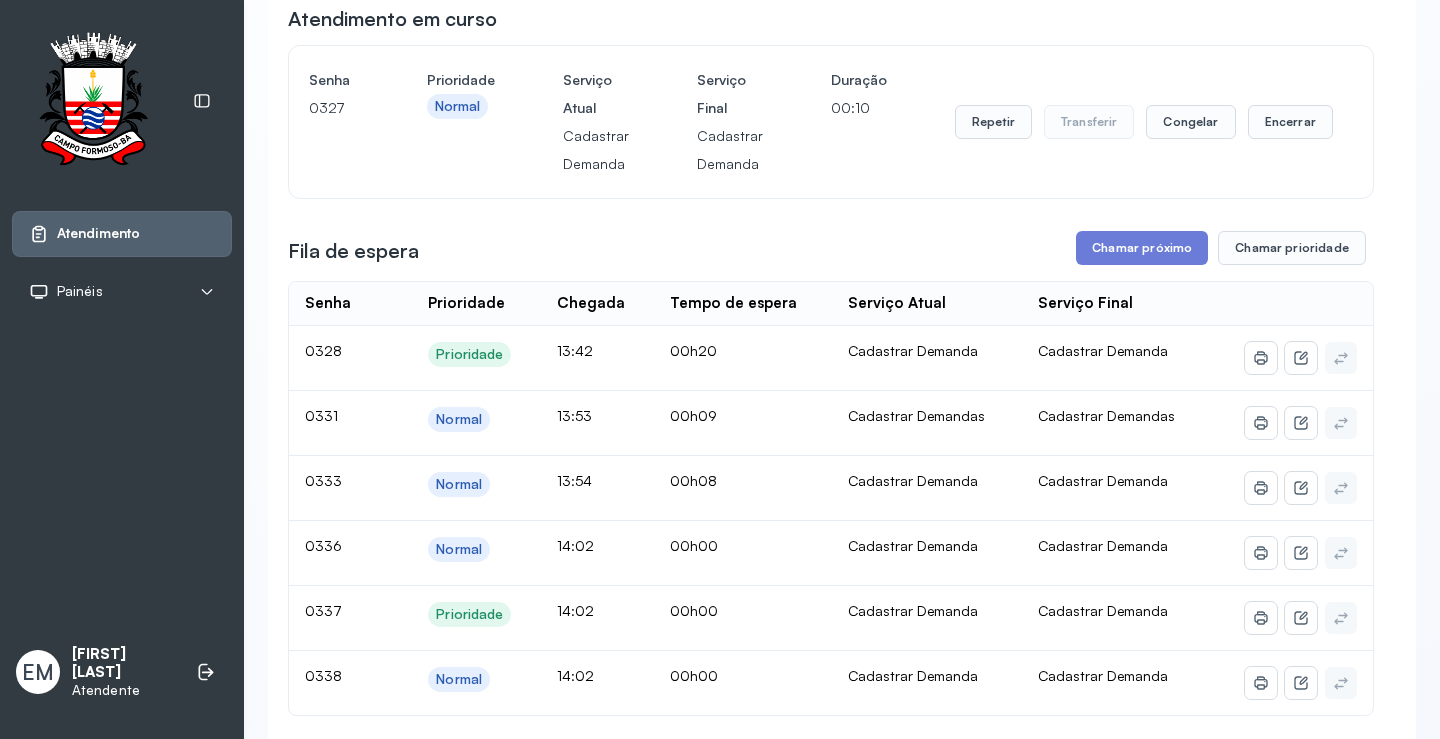 scroll, scrollTop: 0, scrollLeft: 0, axis: both 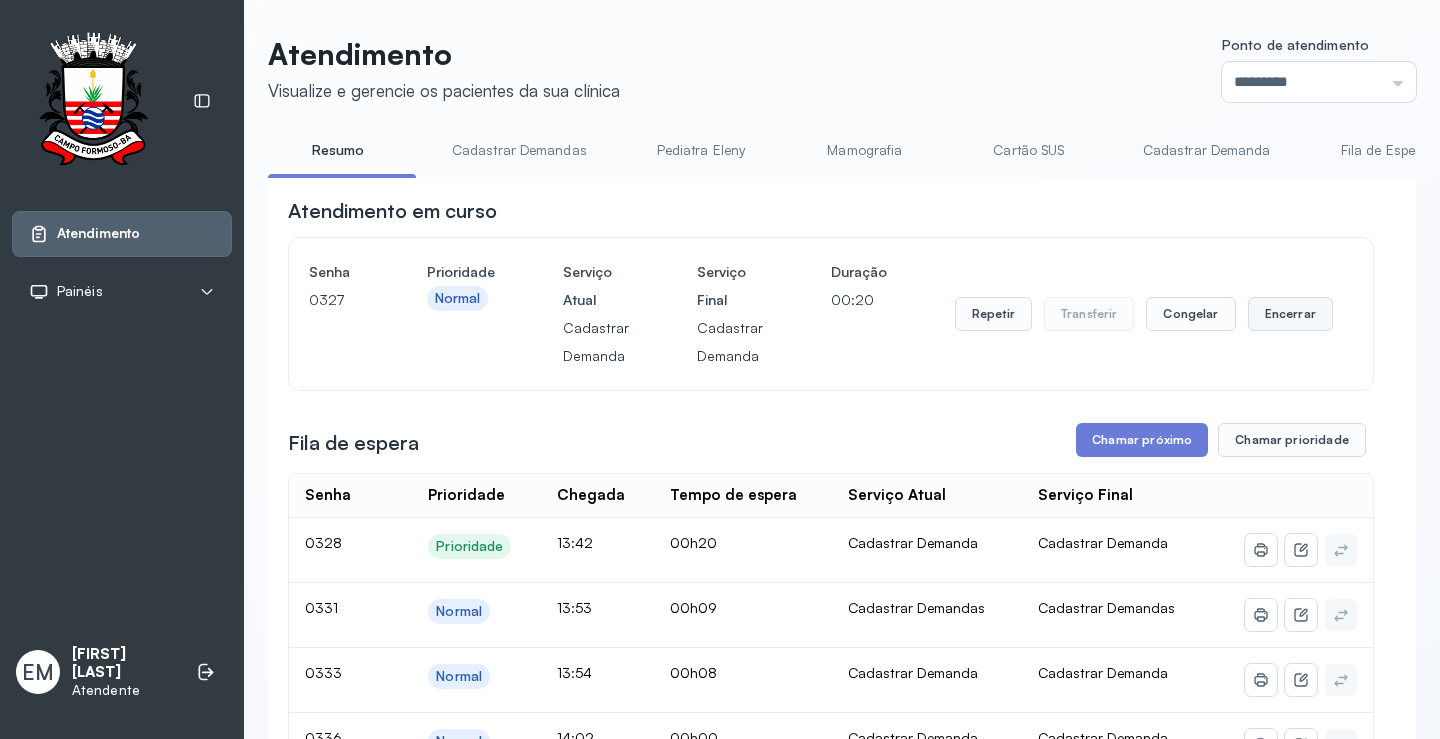 click on "Encerrar" at bounding box center (1290, 314) 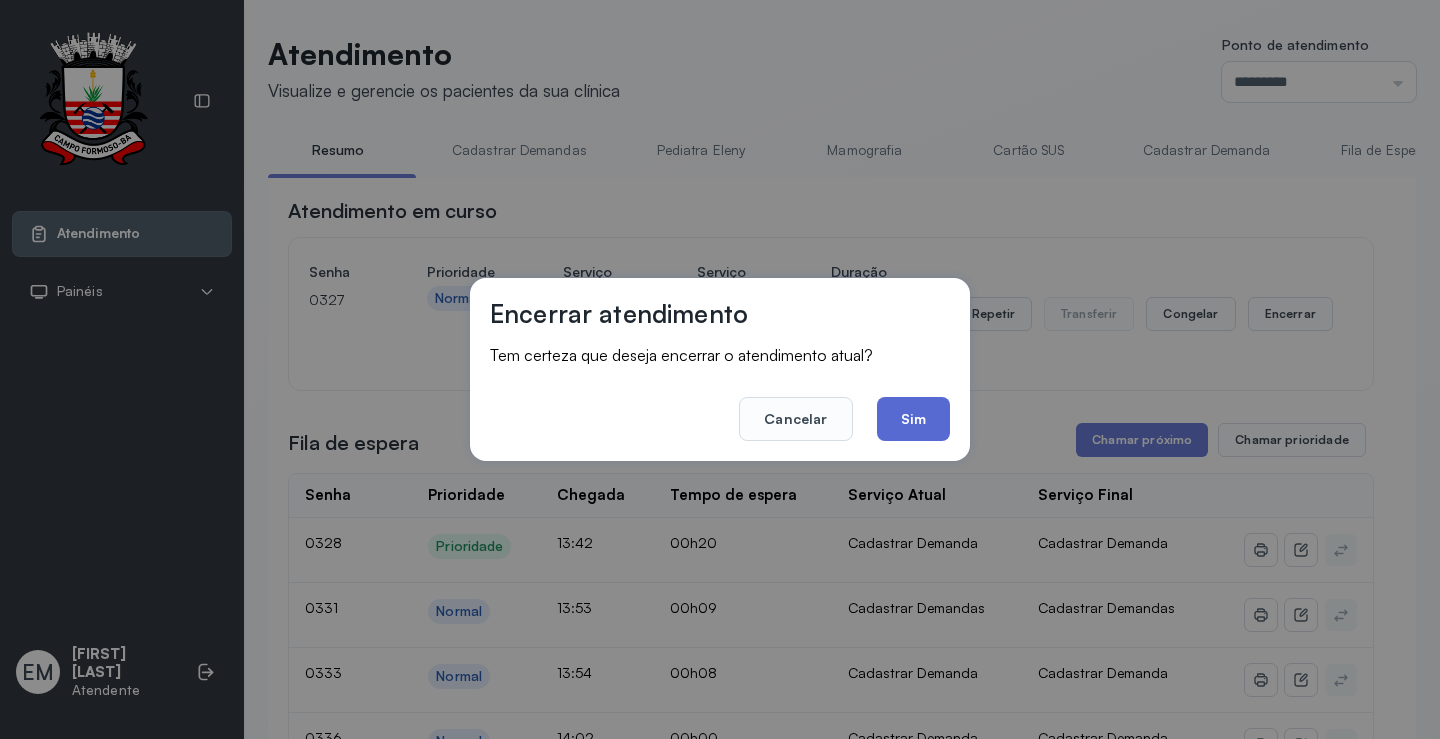 click on "Sim" 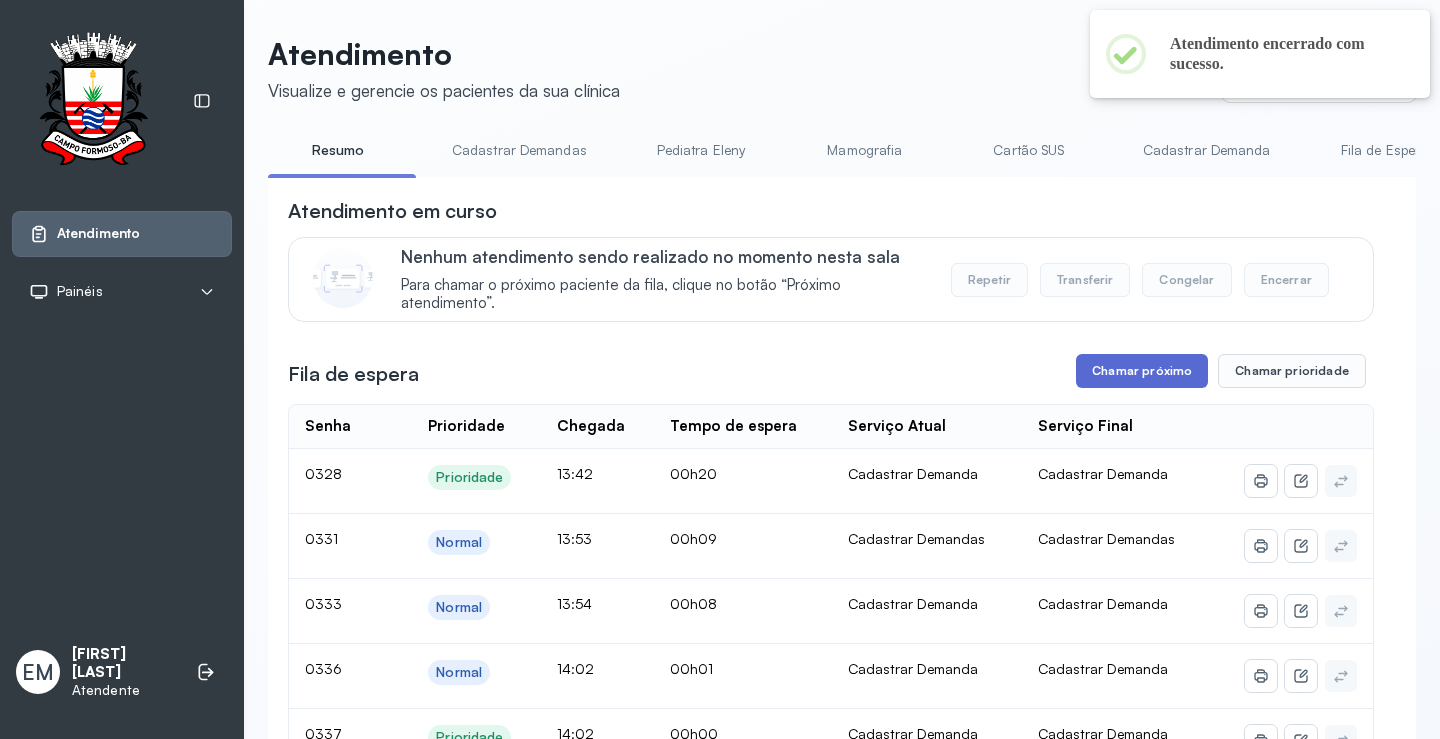 click on "Chamar próximo" at bounding box center [1142, 371] 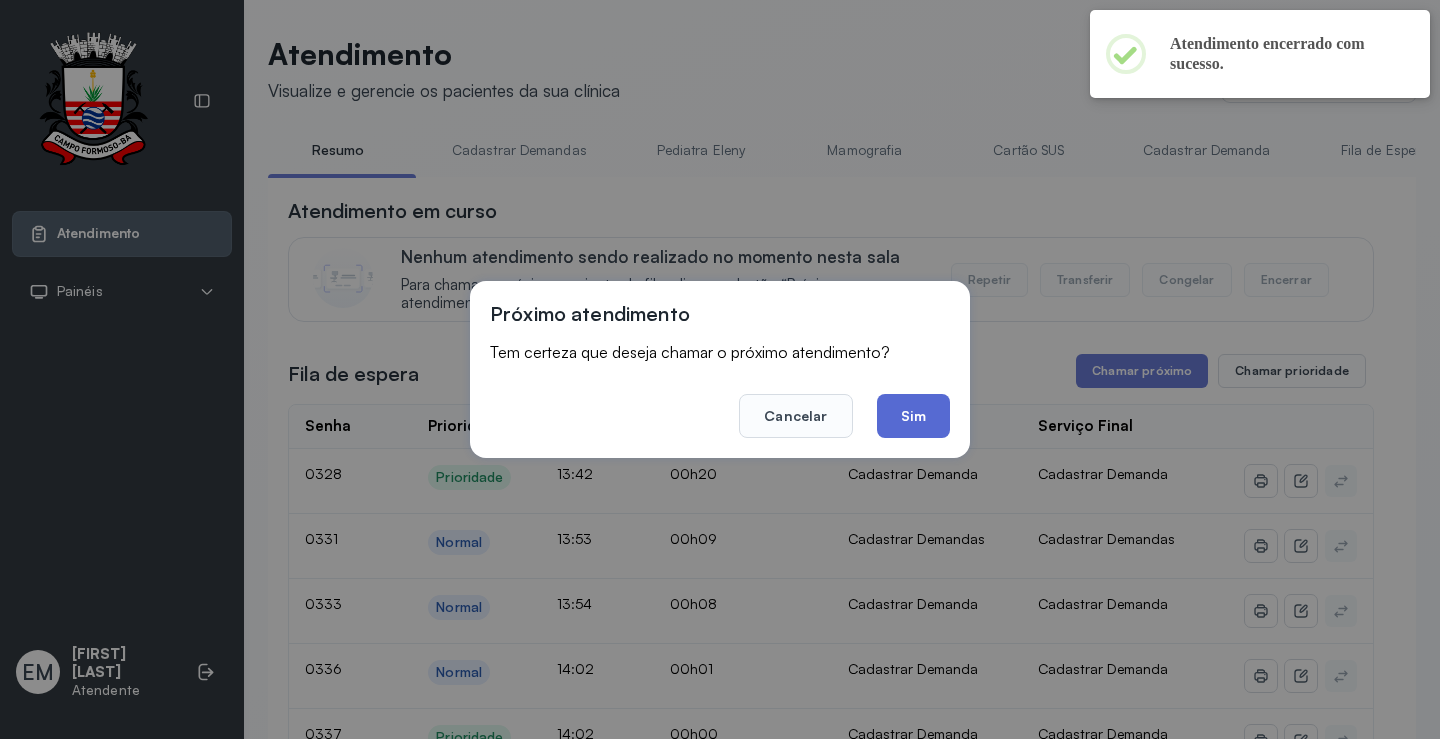 drag, startPoint x: 951, startPoint y: 408, endPoint x: 935, endPoint y: 415, distance: 17.464249 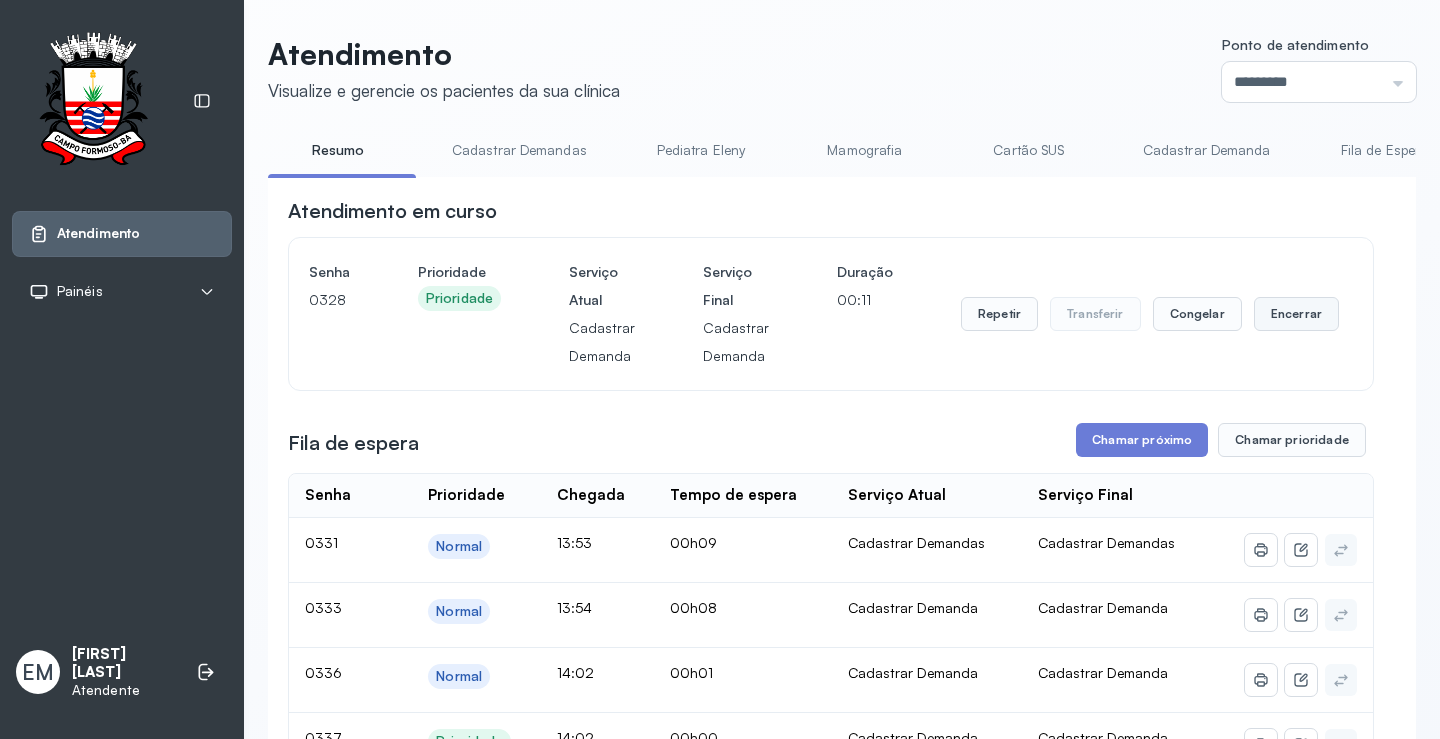 click on "Encerrar" at bounding box center [1296, 314] 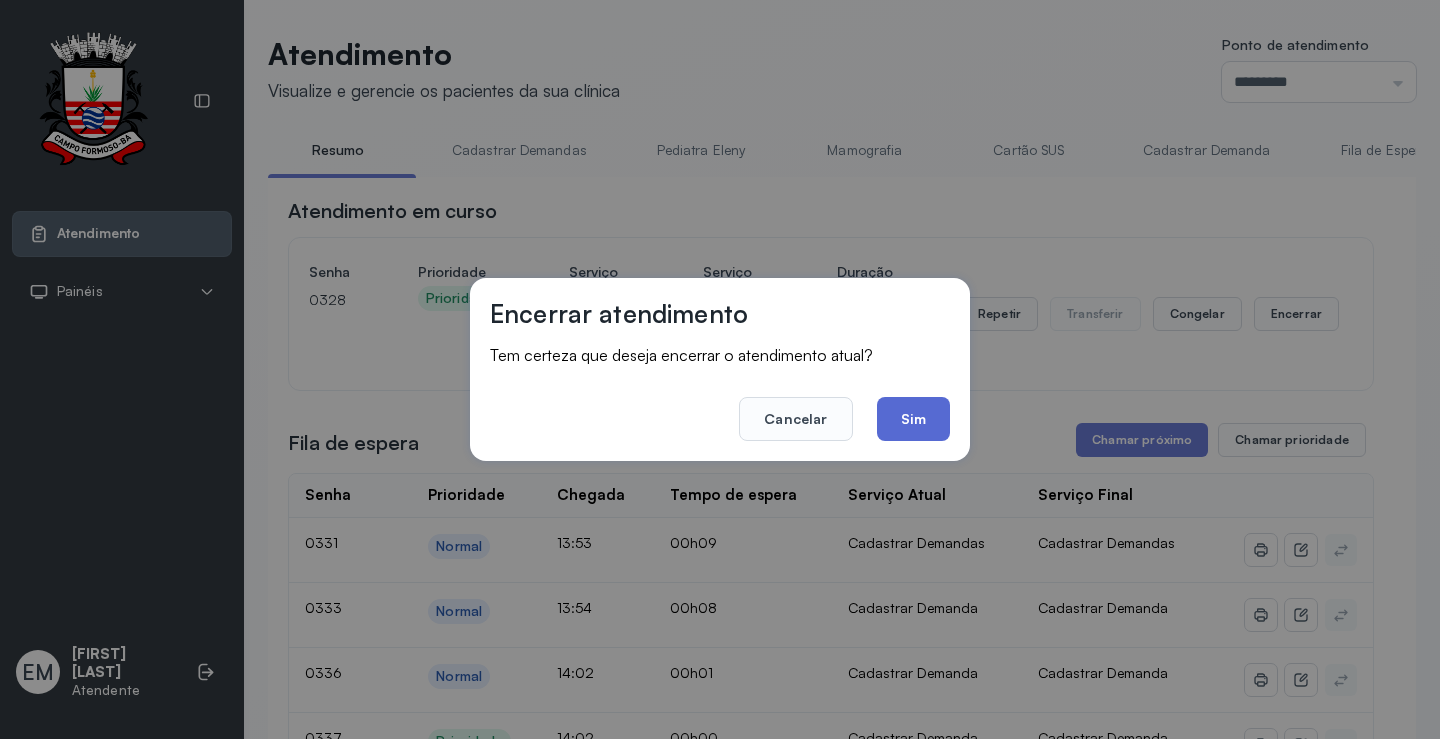 click on "Sim" 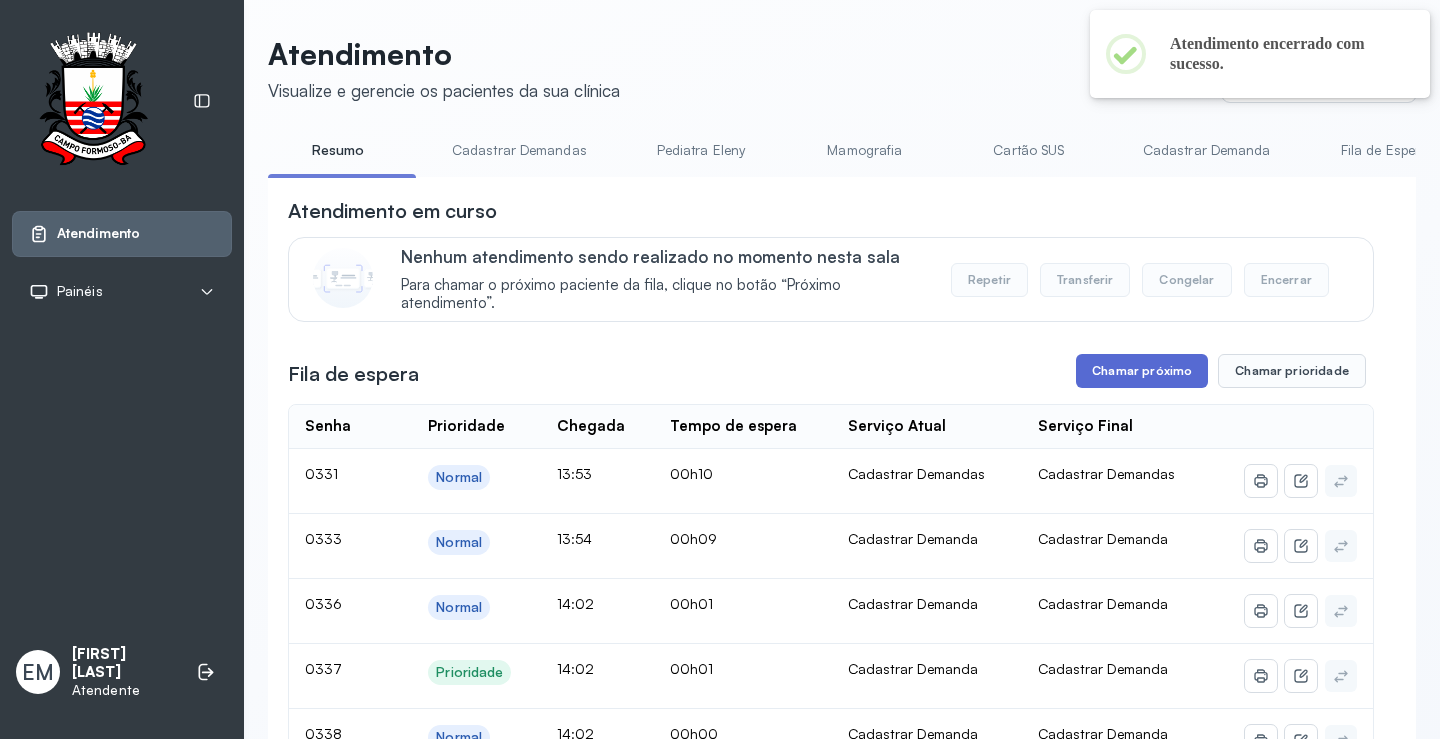 click on "Chamar próximo" at bounding box center (1142, 371) 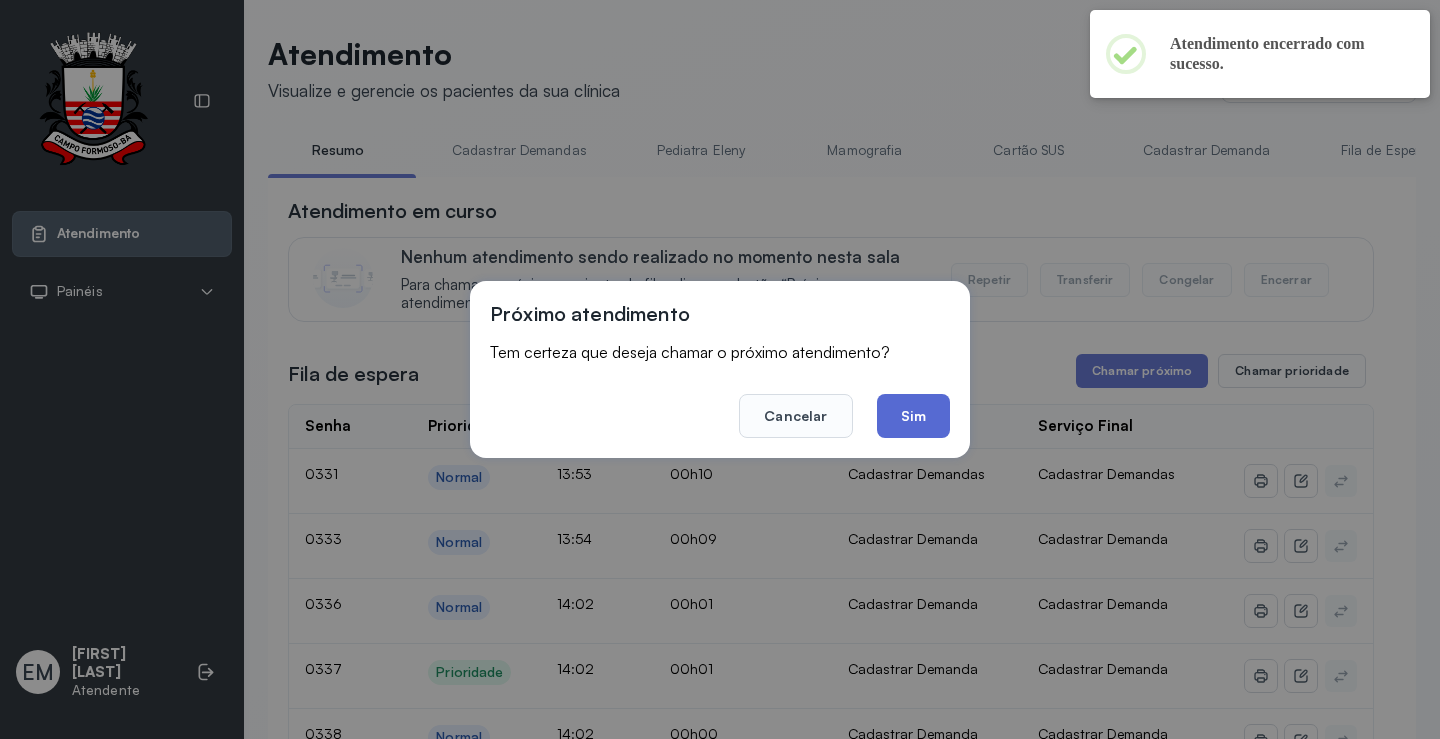 click on "Sim" 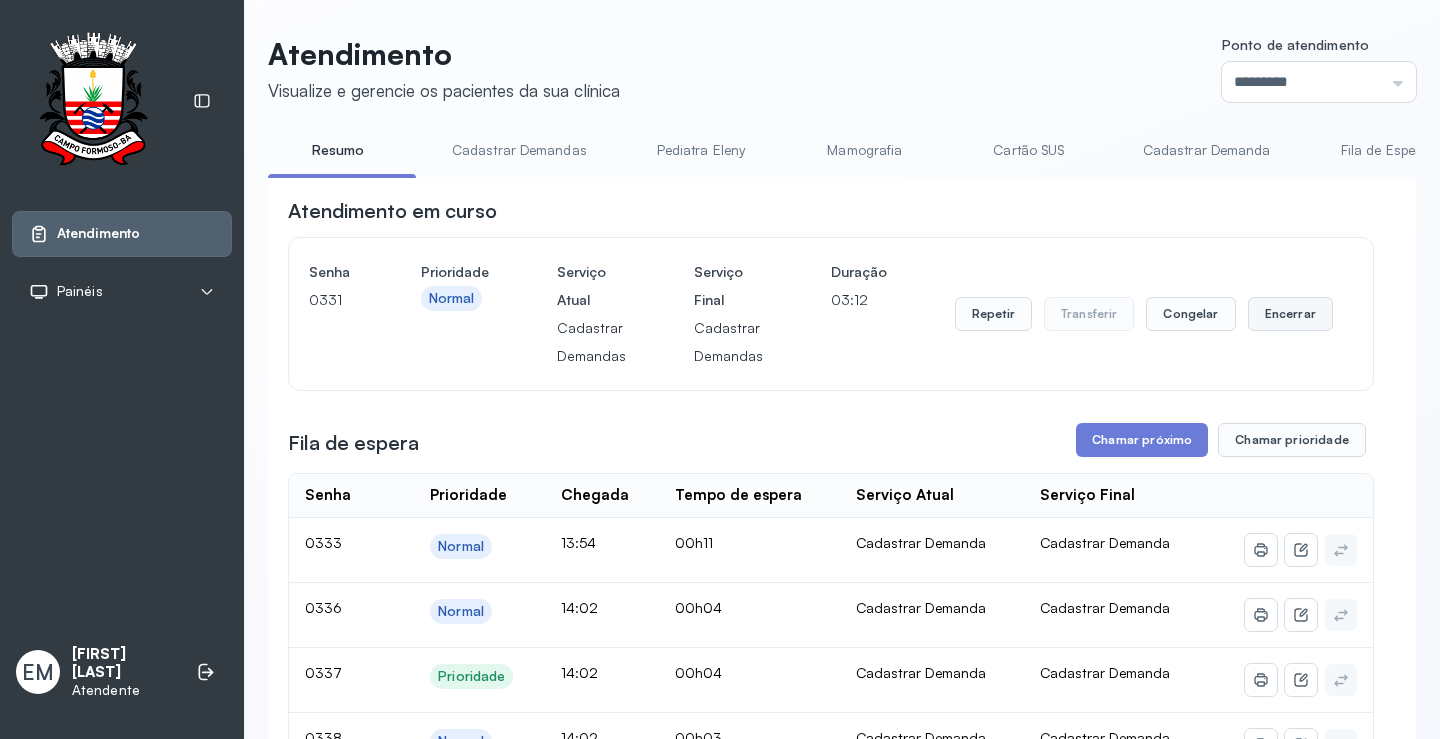 click on "Encerrar" at bounding box center [1290, 314] 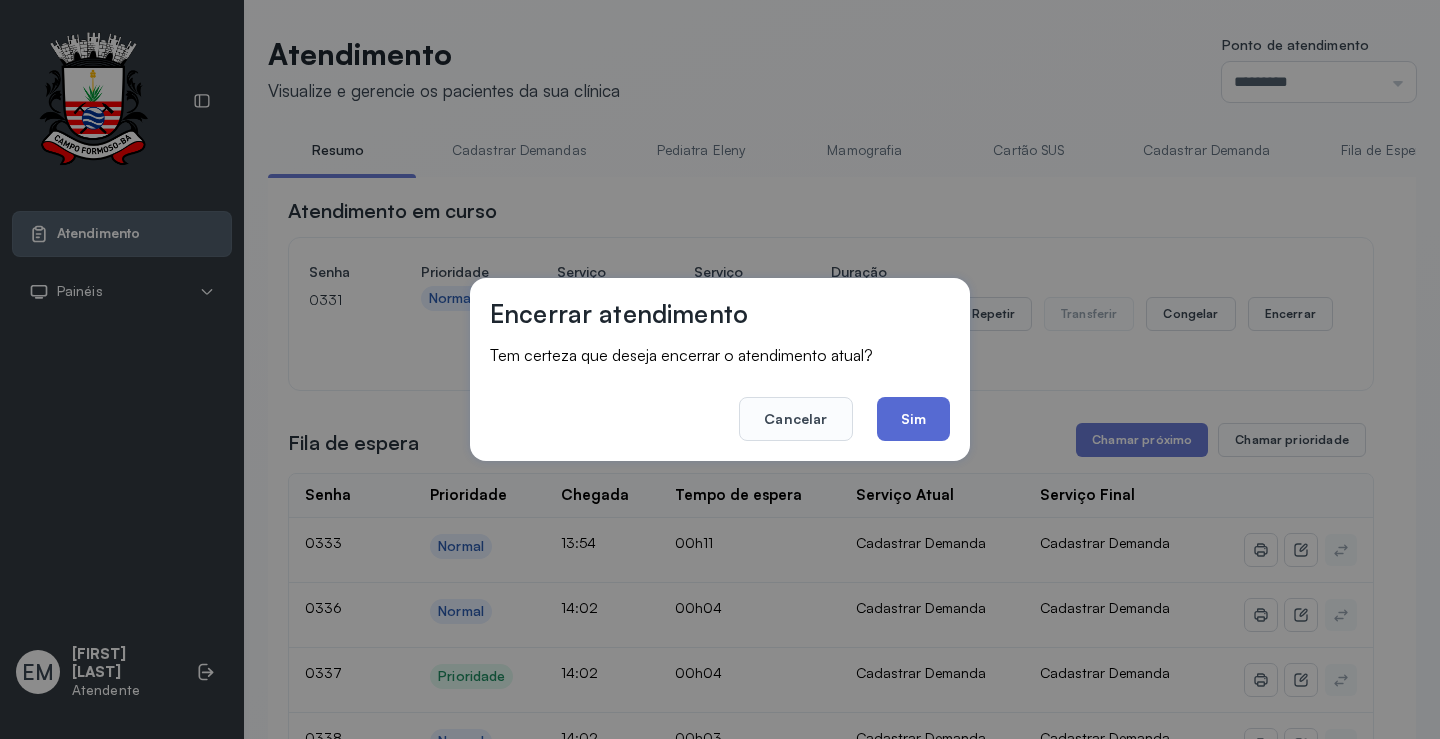 click on "Sim" 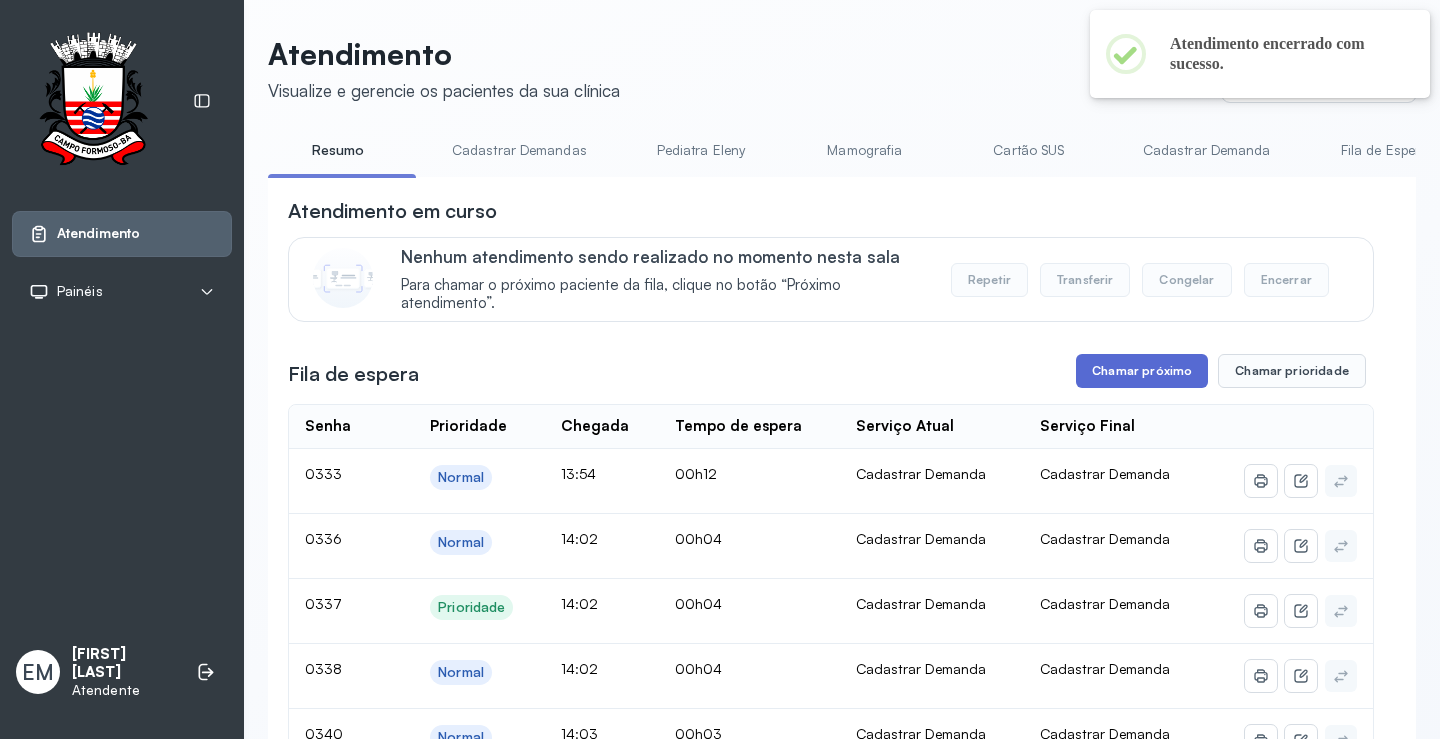 click on "Chamar próximo" at bounding box center (1142, 371) 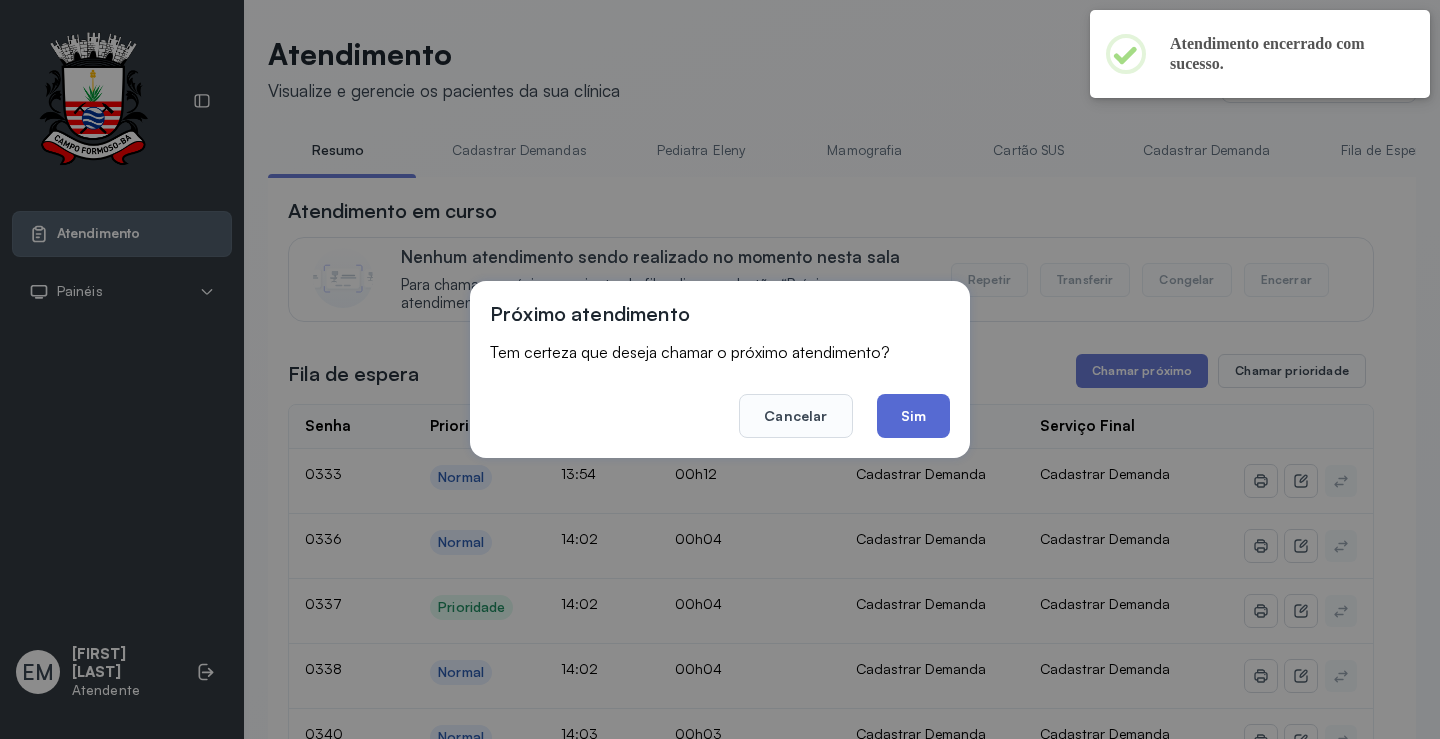 click on "Sim" 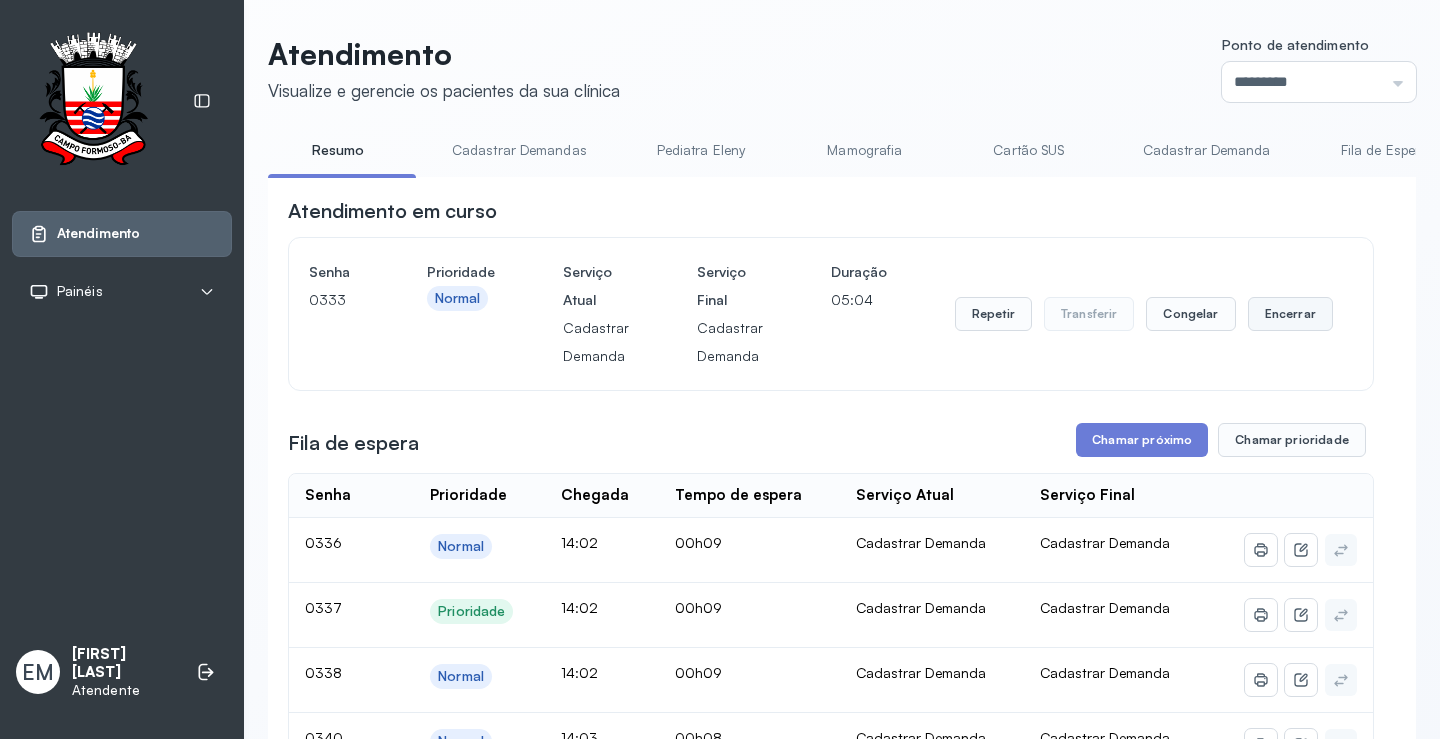 click on "Encerrar" at bounding box center (1290, 314) 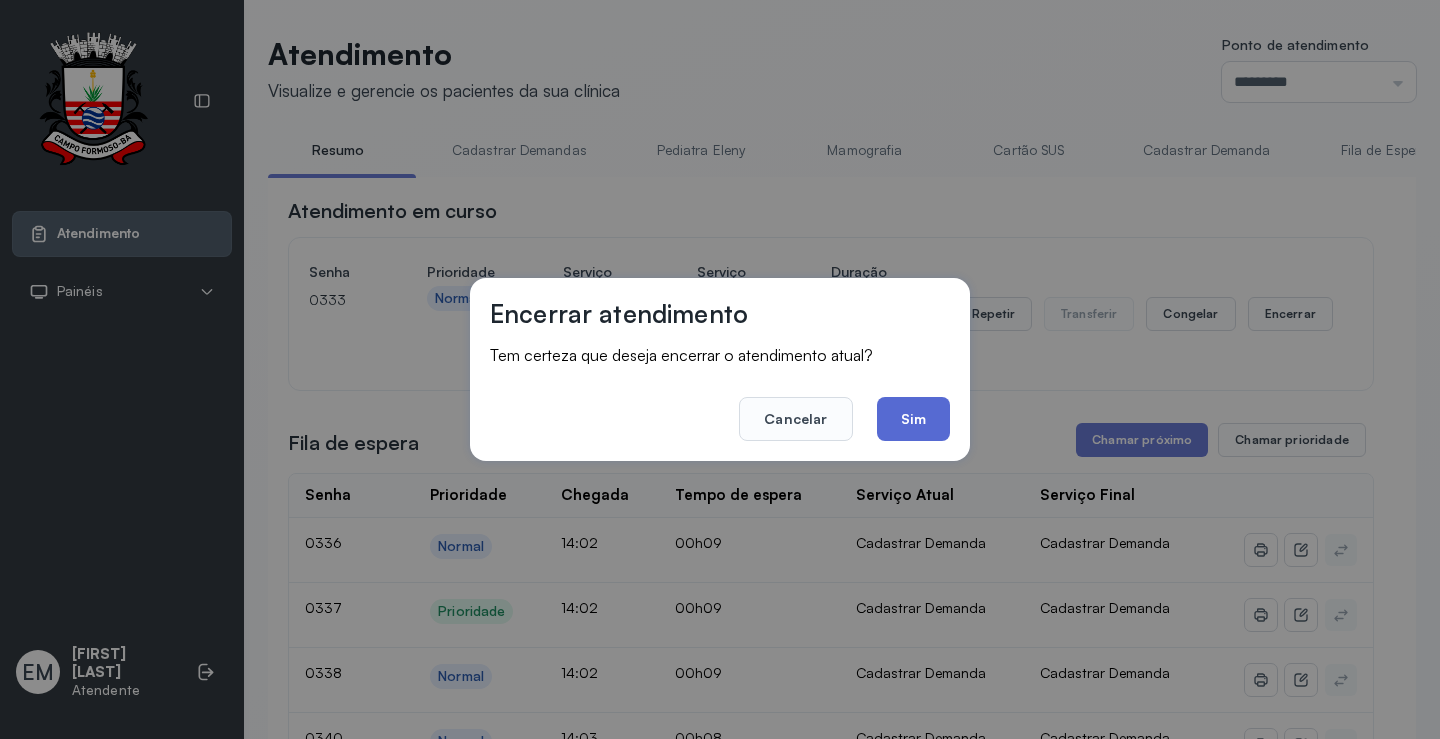 click on "Sim" 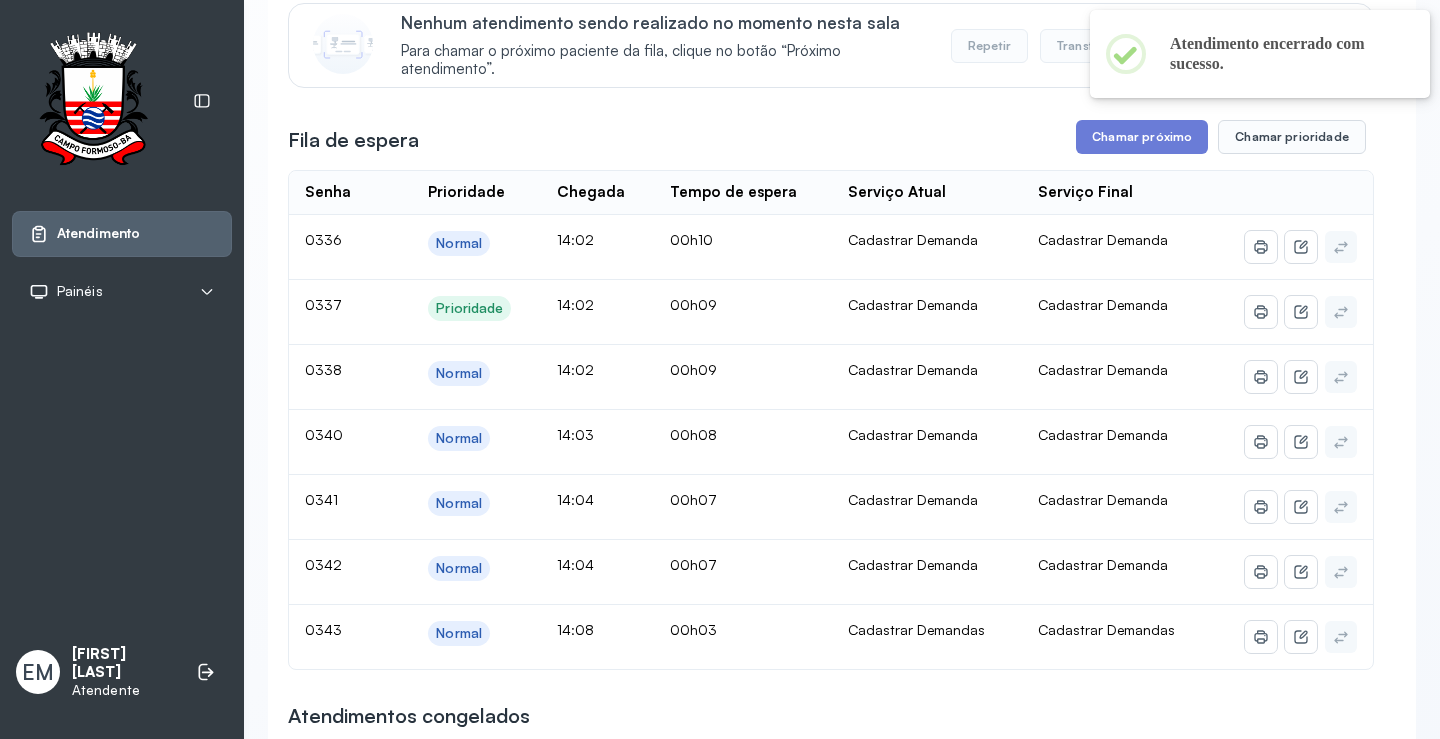scroll, scrollTop: 200, scrollLeft: 0, axis: vertical 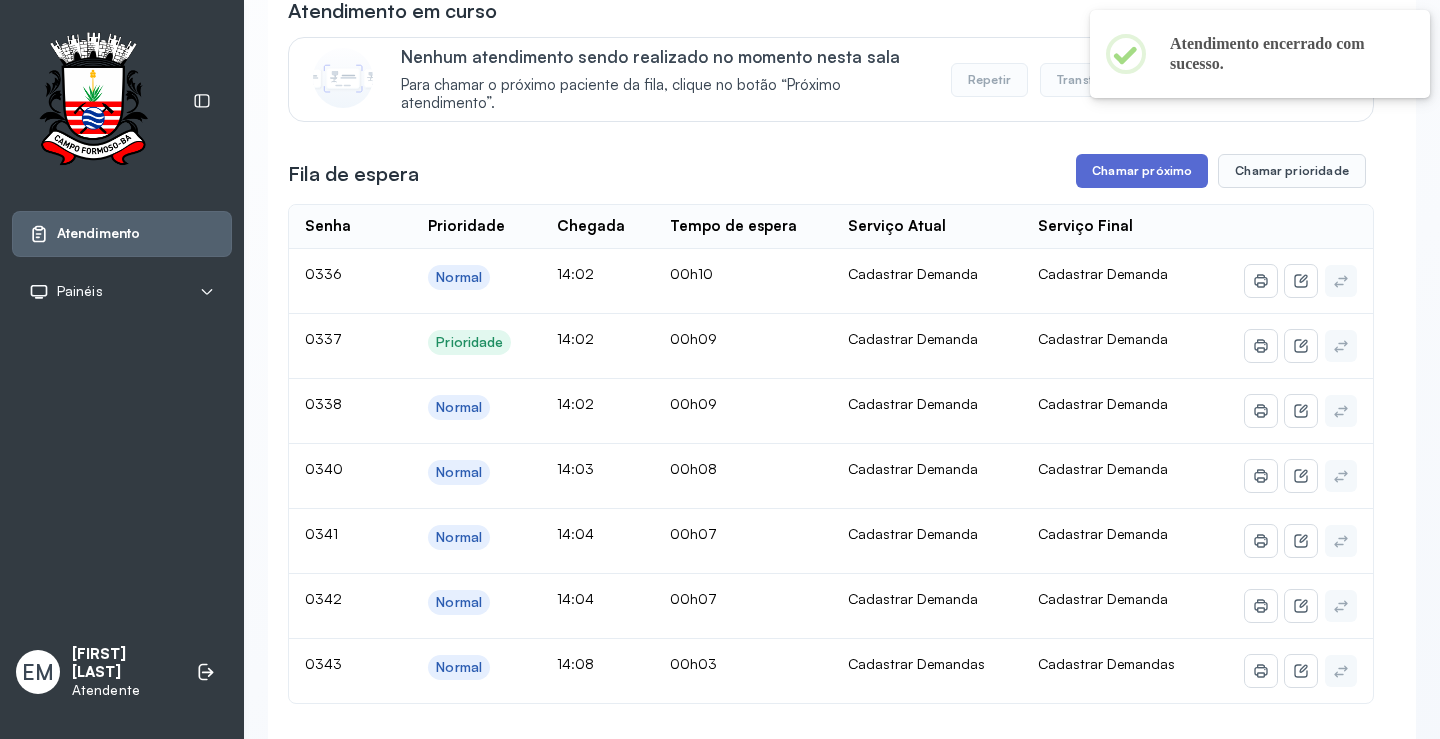 click on "Chamar próximo" at bounding box center [1142, 171] 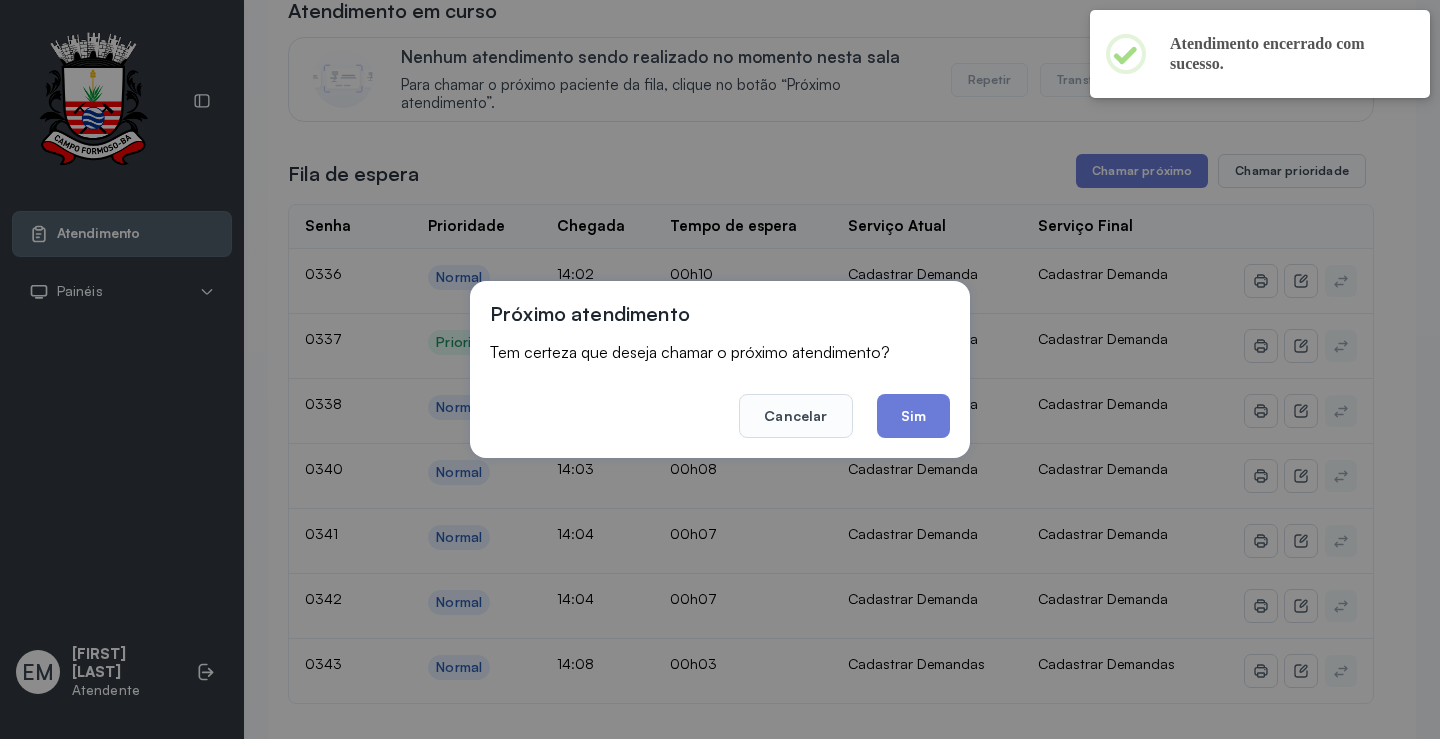 click on "Cancelar Sim" at bounding box center [720, 402] 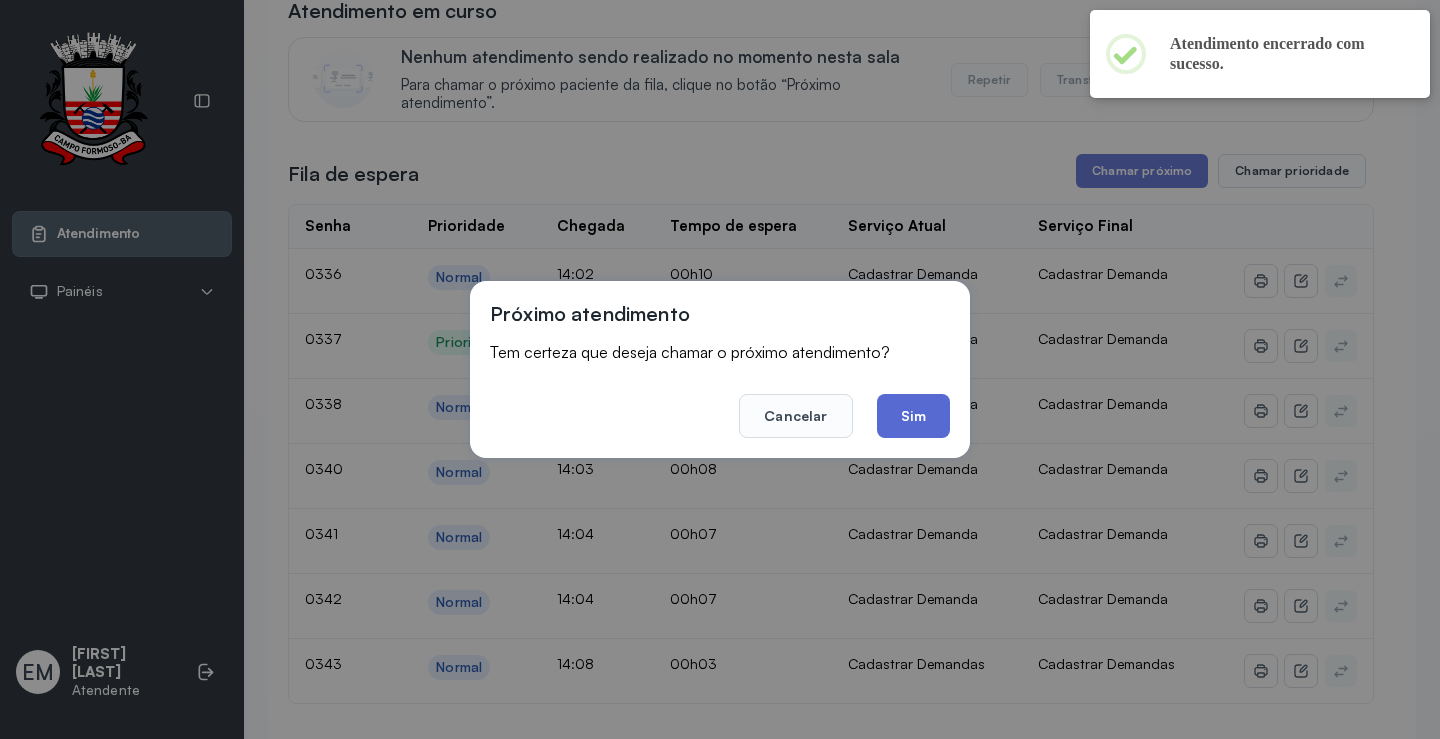 click on "Sim" 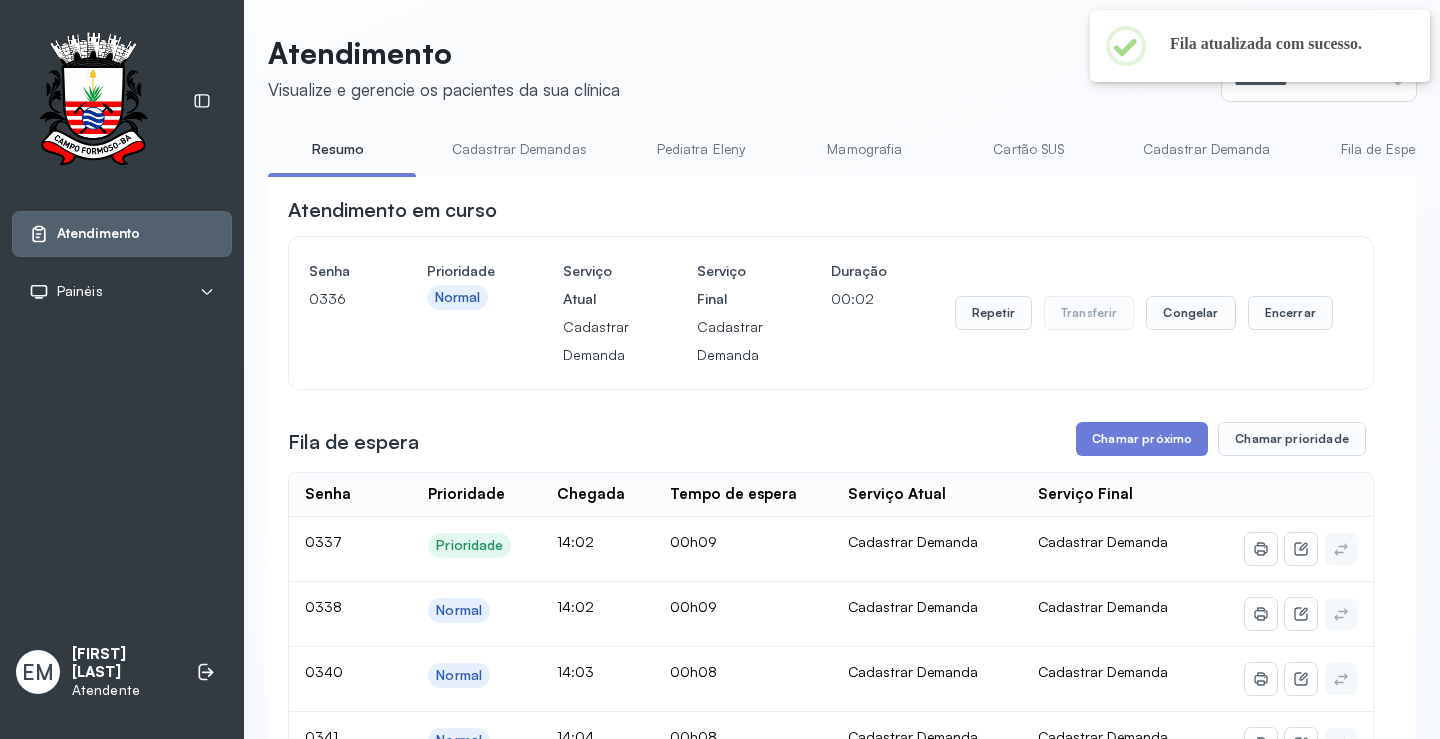 scroll, scrollTop: 200, scrollLeft: 0, axis: vertical 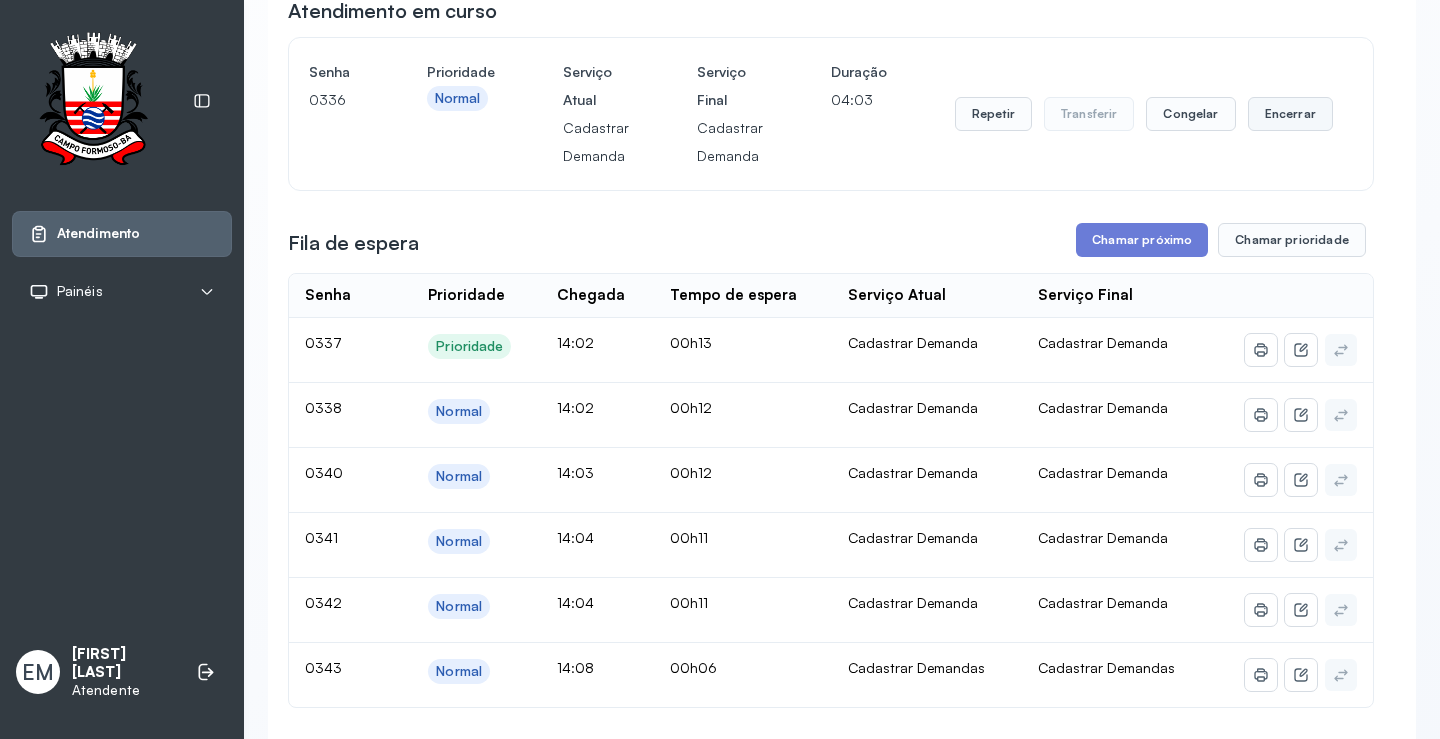 click on "Encerrar" at bounding box center (1290, 114) 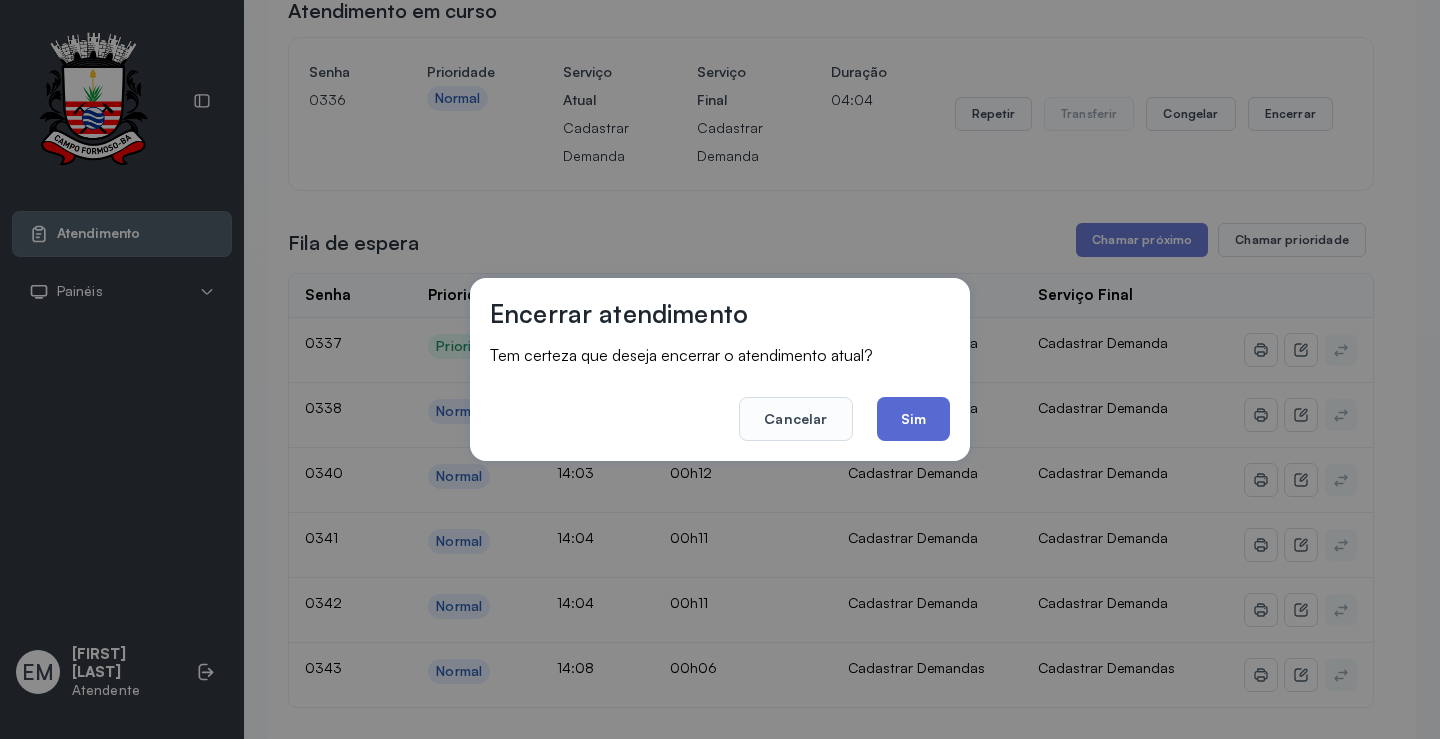 click on "Sim" 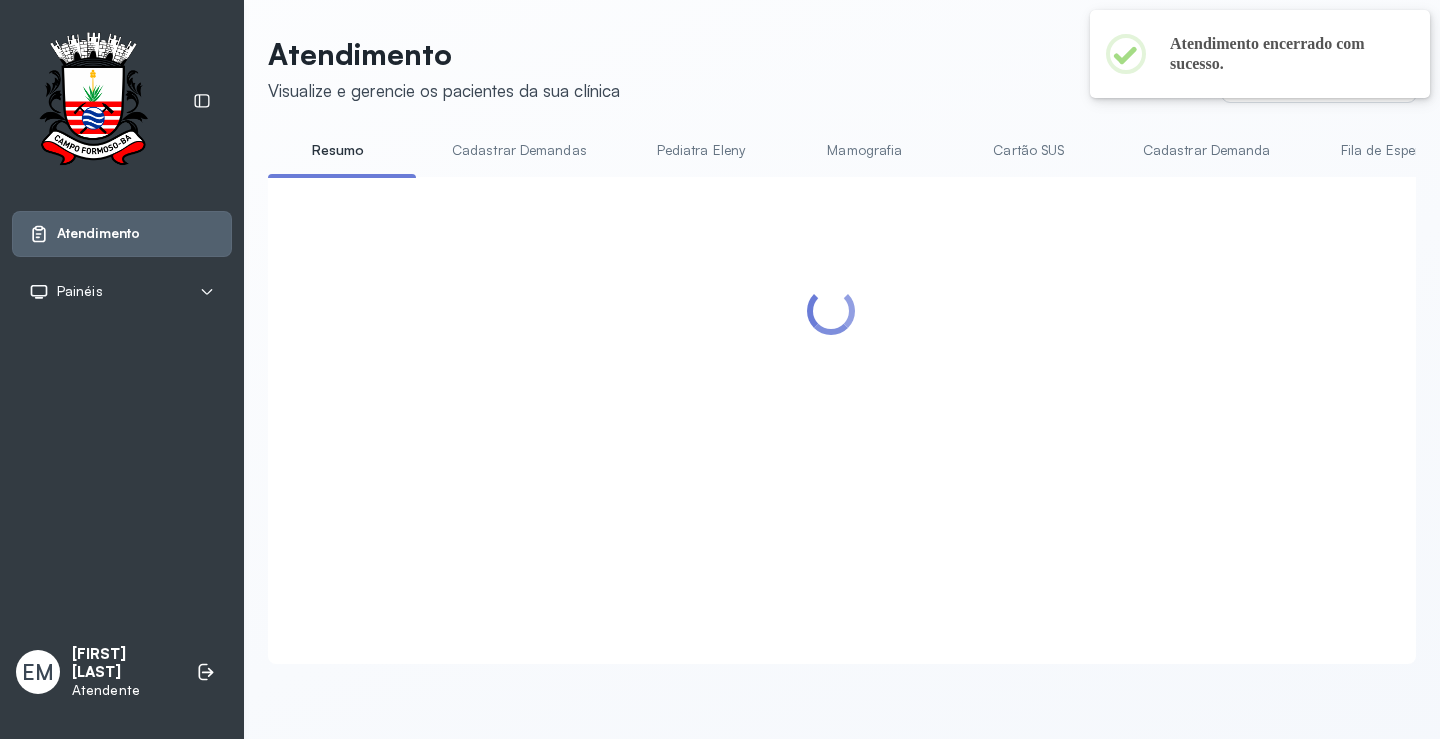scroll, scrollTop: 200, scrollLeft: 0, axis: vertical 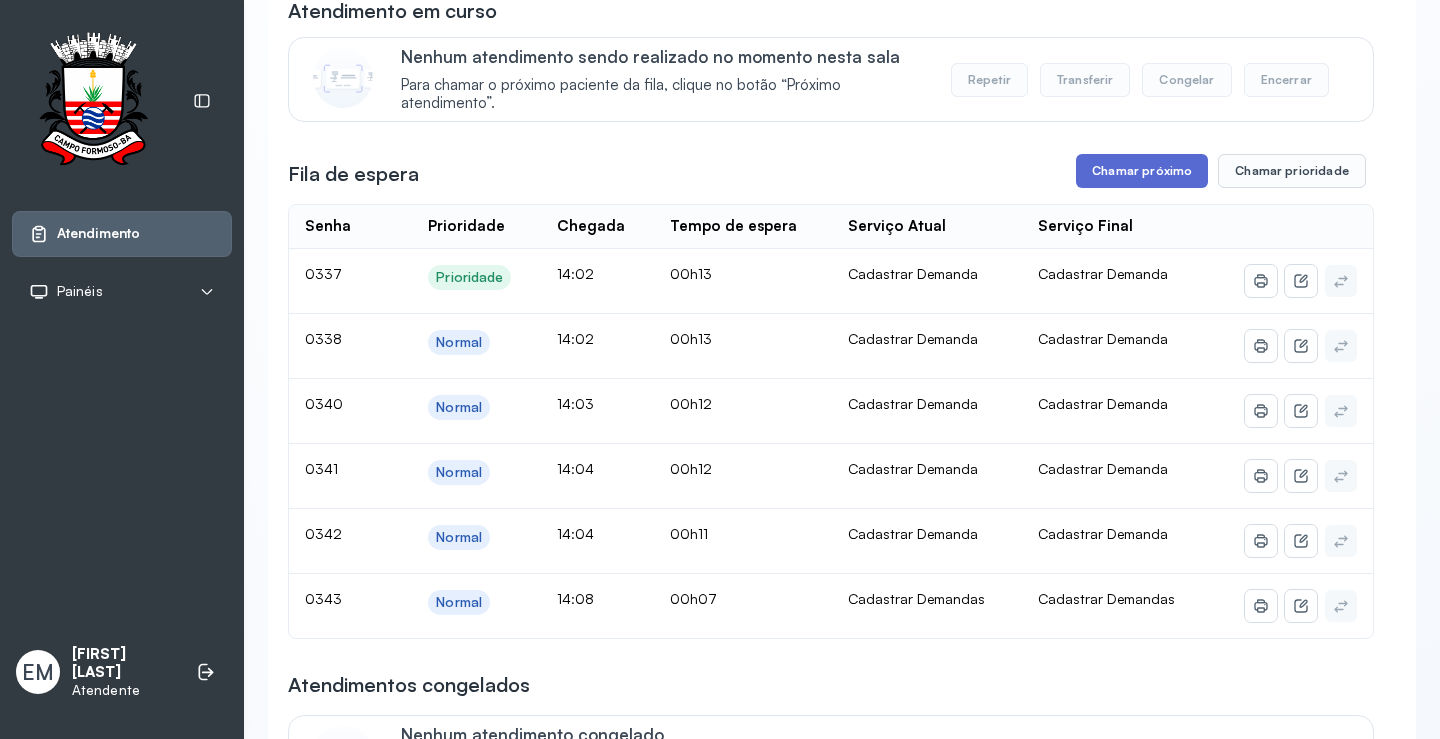 click on "Chamar próximo" at bounding box center (1142, 171) 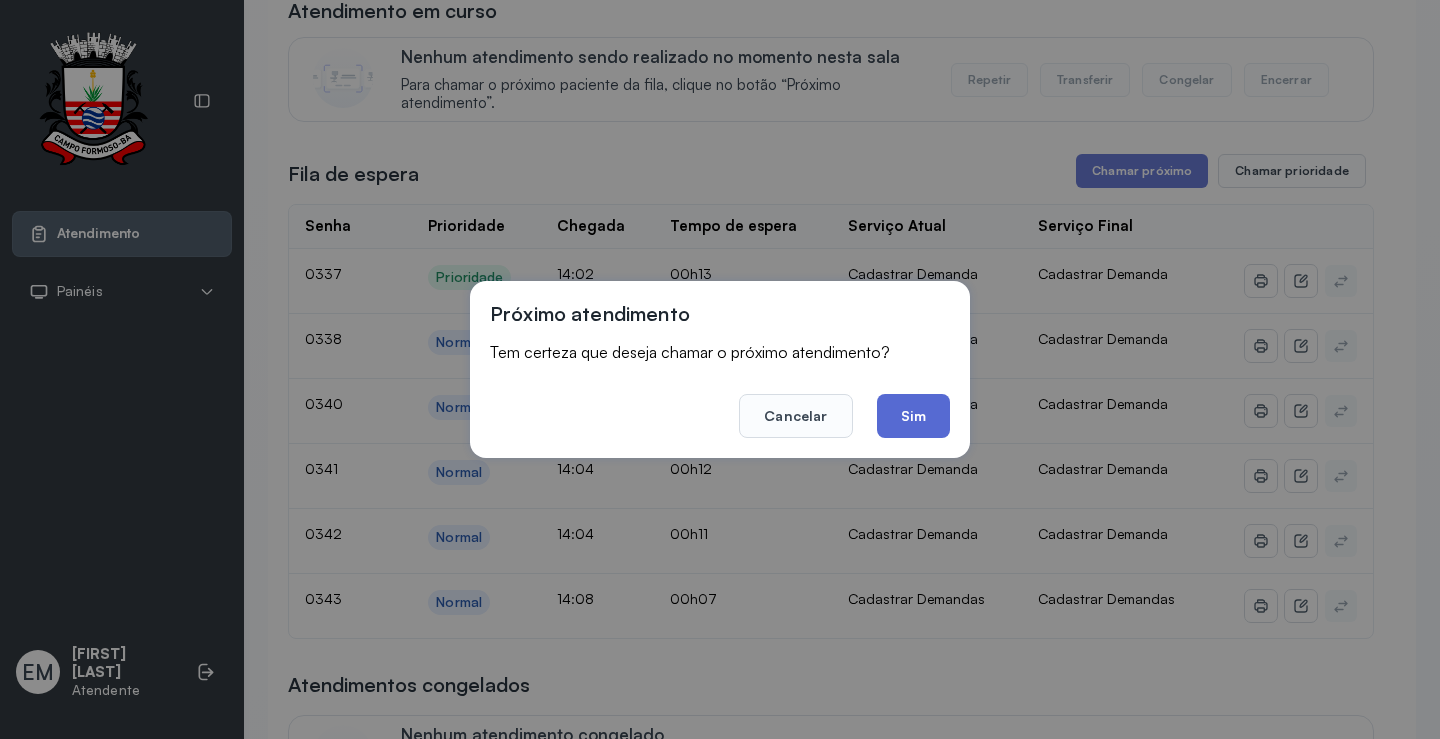 click on "Sim" 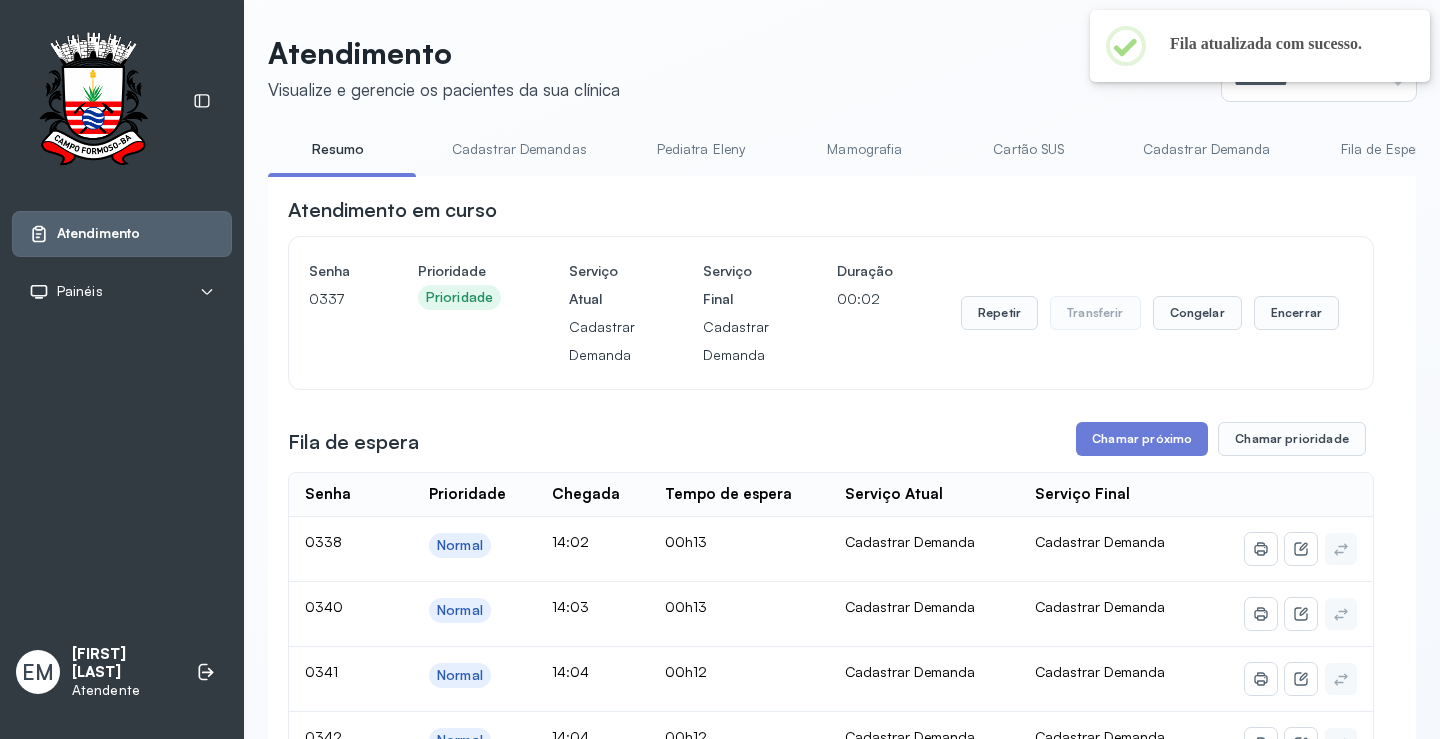 scroll, scrollTop: 200, scrollLeft: 0, axis: vertical 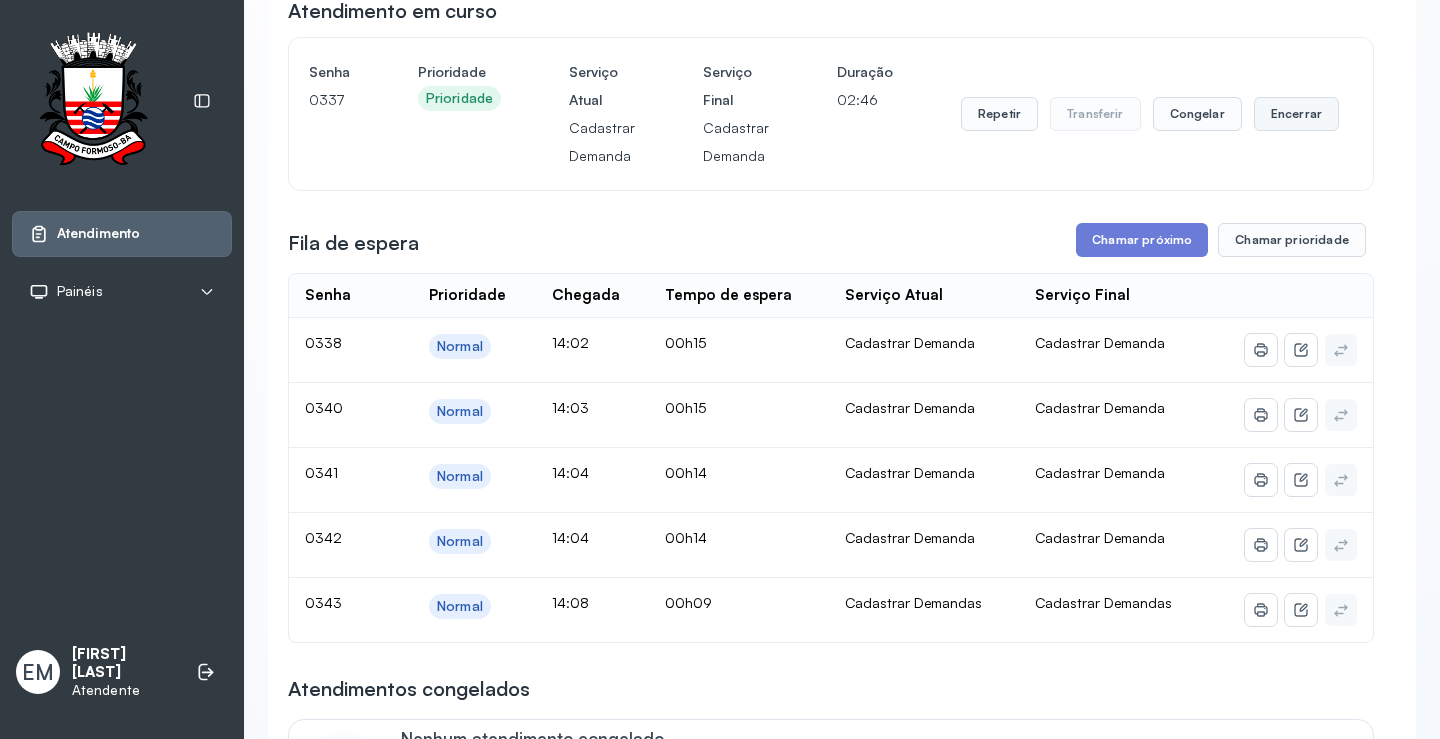 drag, startPoint x: 1331, startPoint y: 126, endPoint x: 1282, endPoint y: 116, distance: 50.01 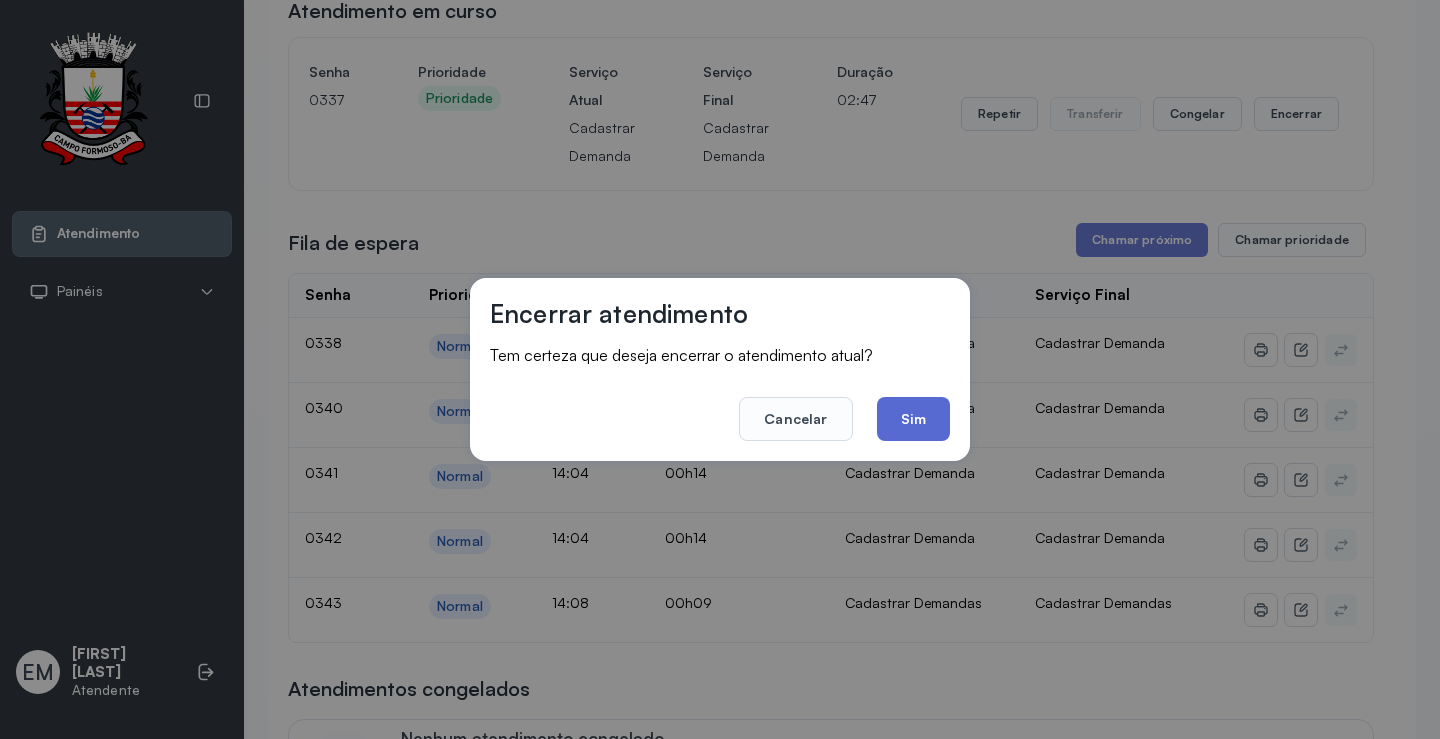 click on "Sim" 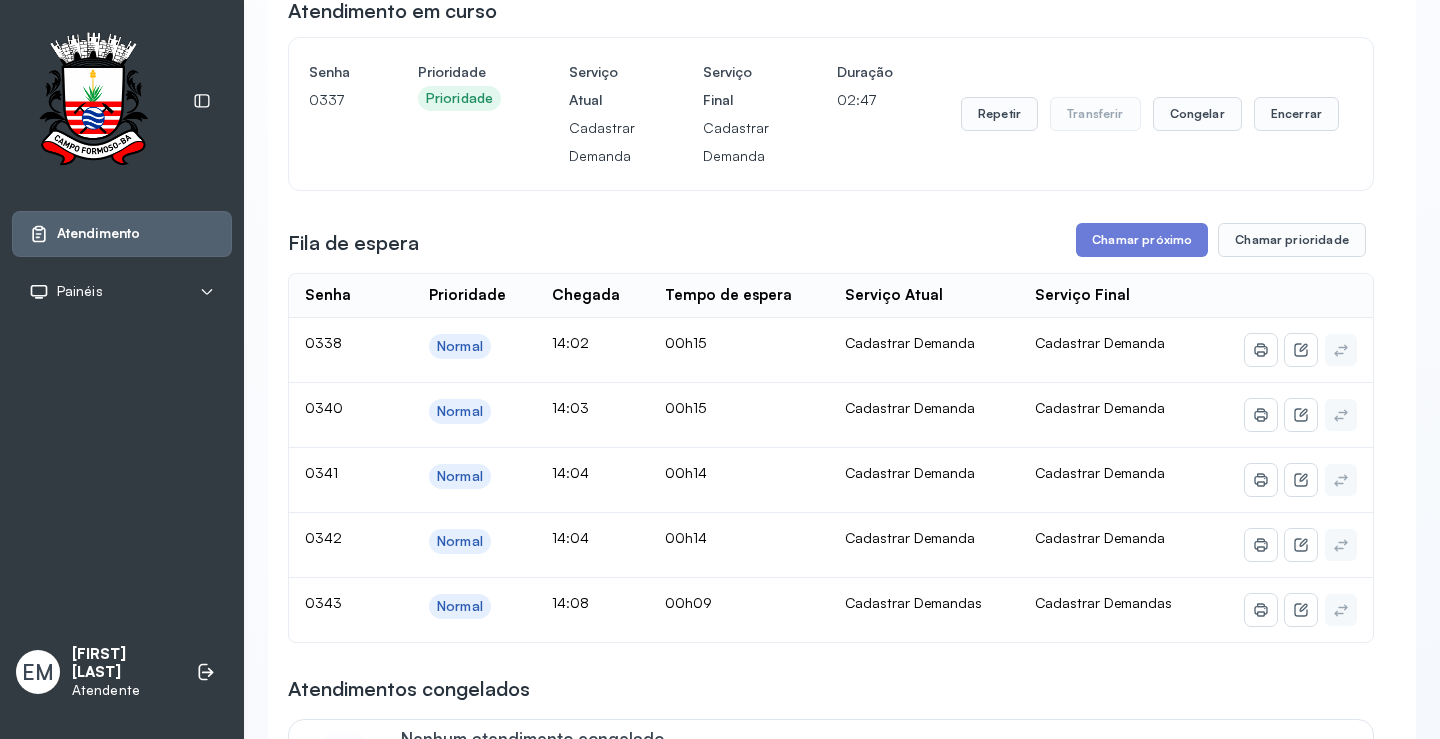 click on "Cadastrar Demanda" 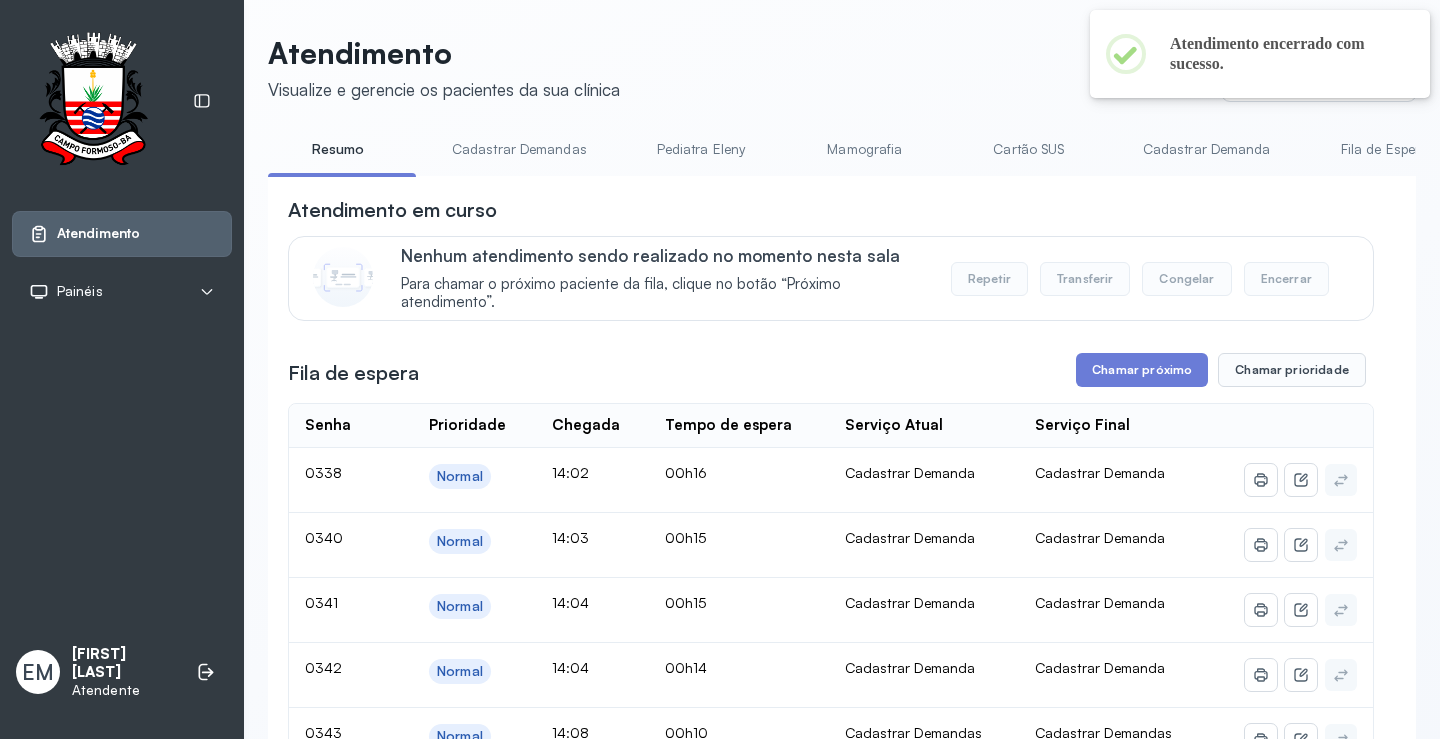scroll, scrollTop: 200, scrollLeft: 0, axis: vertical 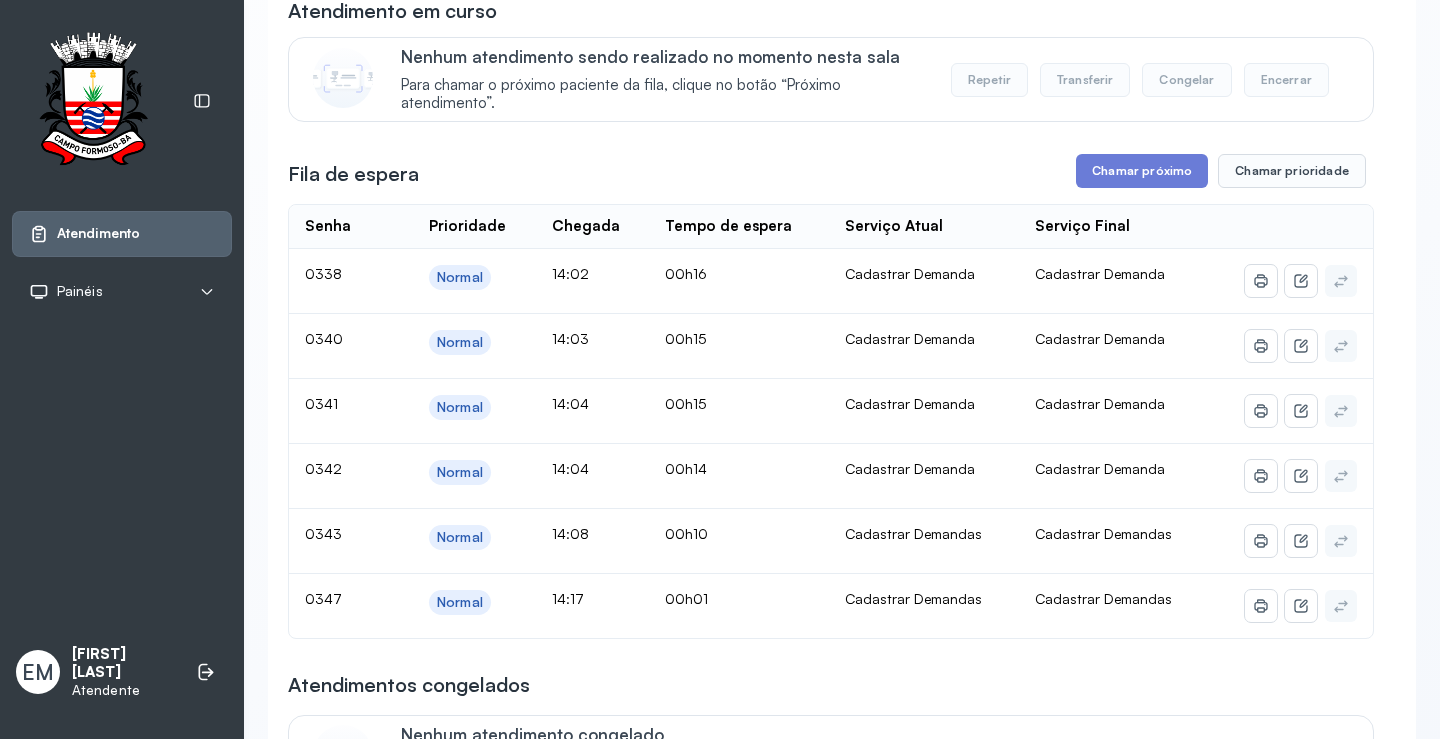 click on "**********" at bounding box center (831, 1823) 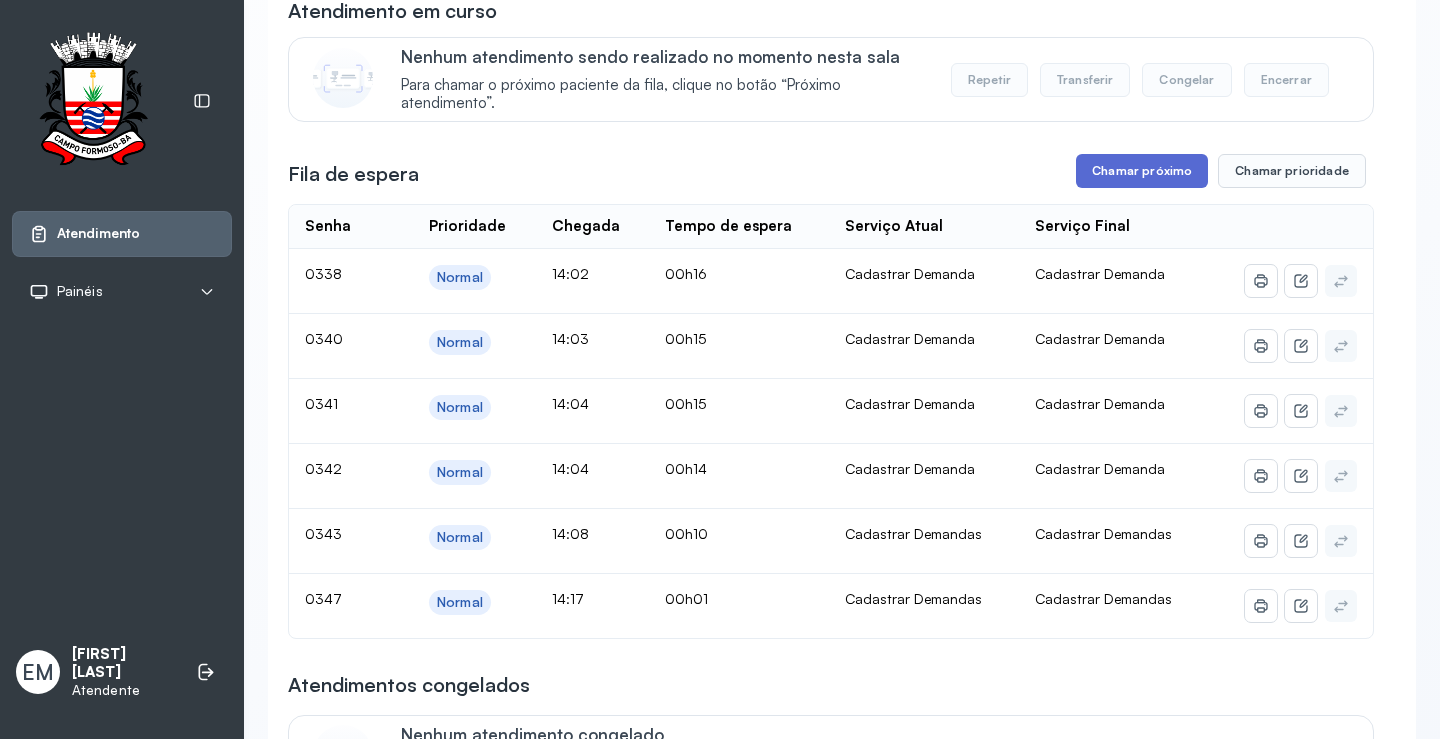 click on "Chamar próximo" at bounding box center (1142, 171) 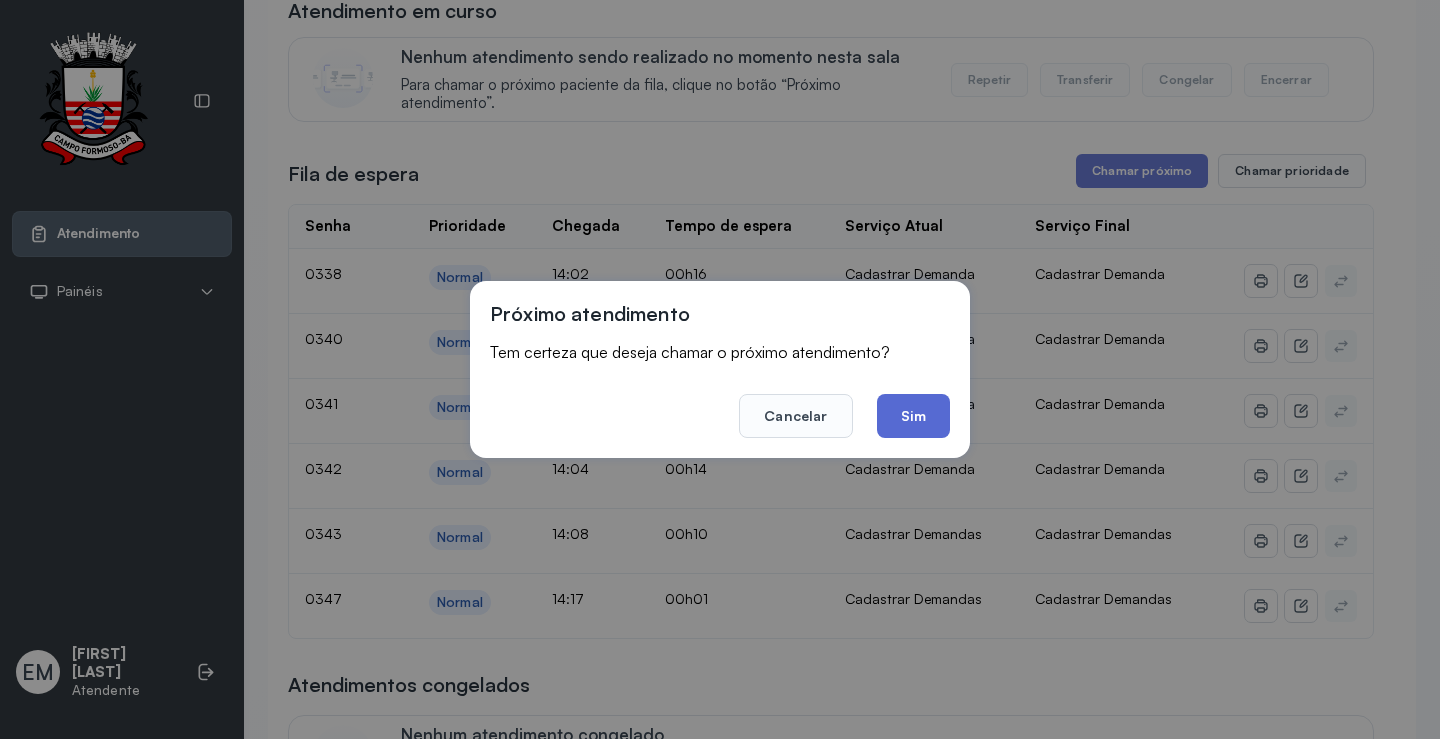 click on "Sim" 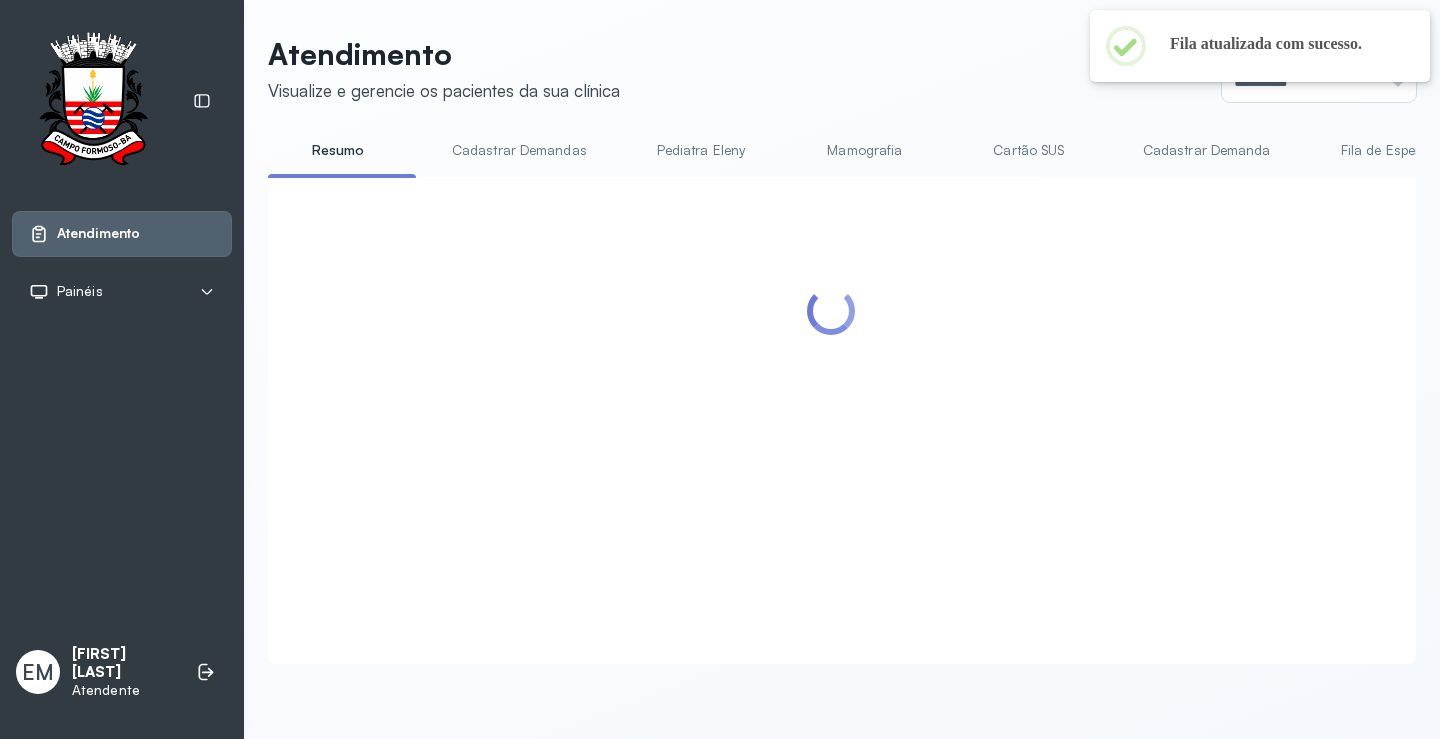 scroll, scrollTop: 200, scrollLeft: 0, axis: vertical 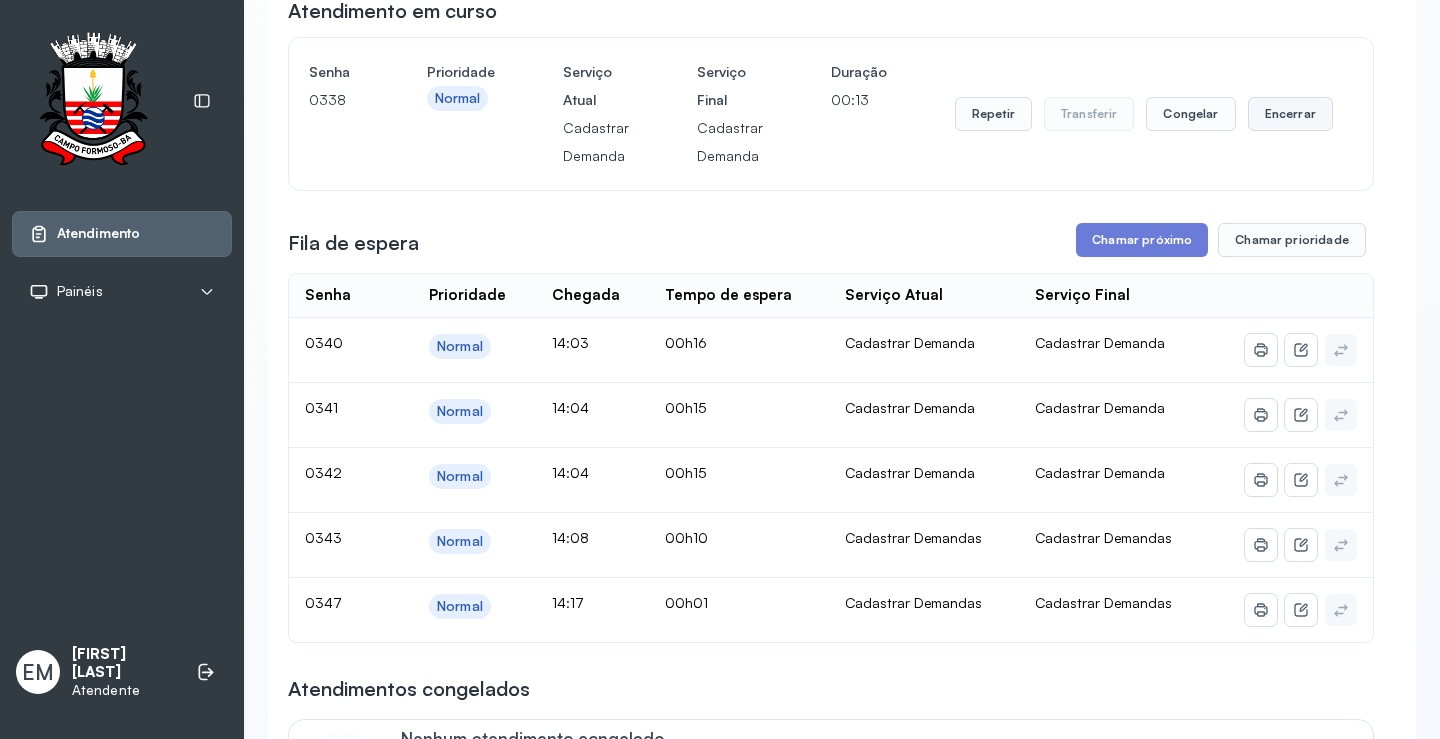 click on "Encerrar" at bounding box center [1290, 114] 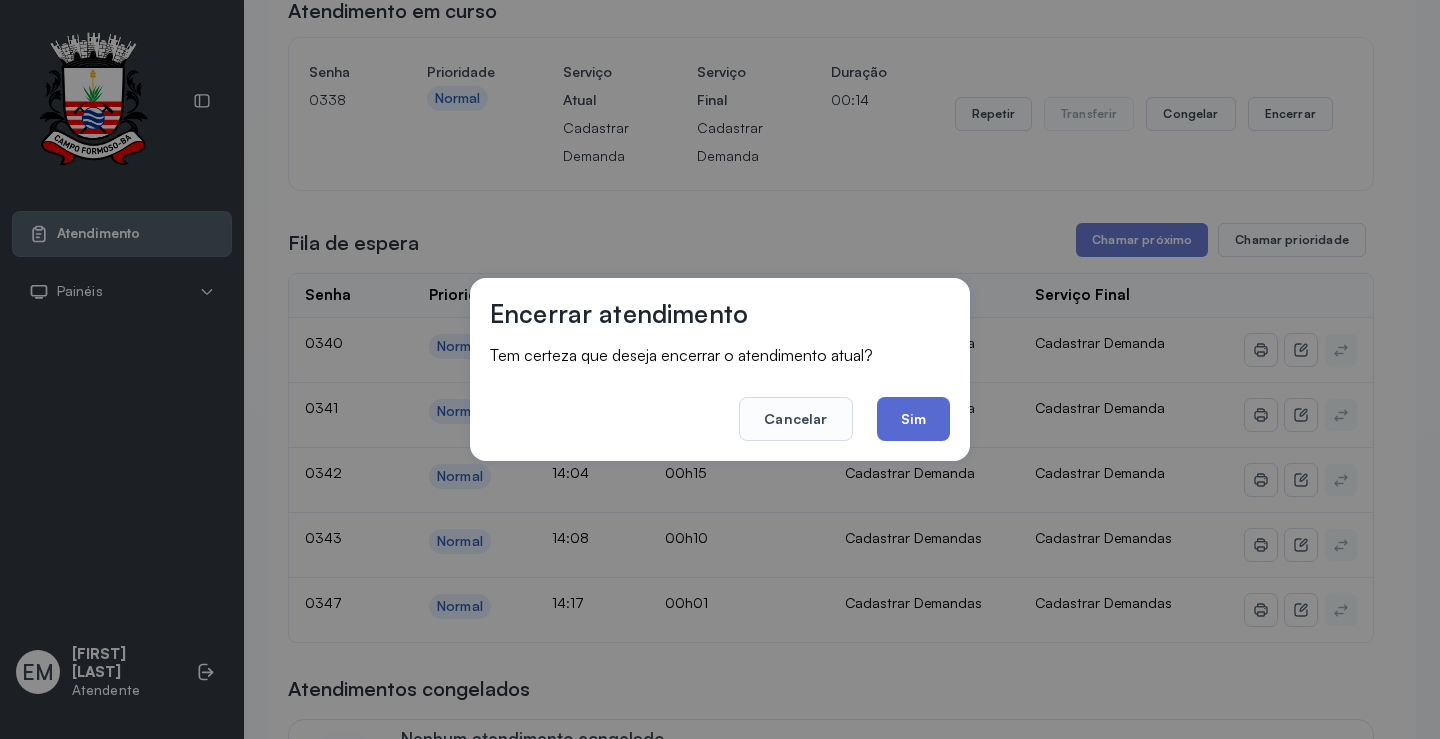 click on "Sim" 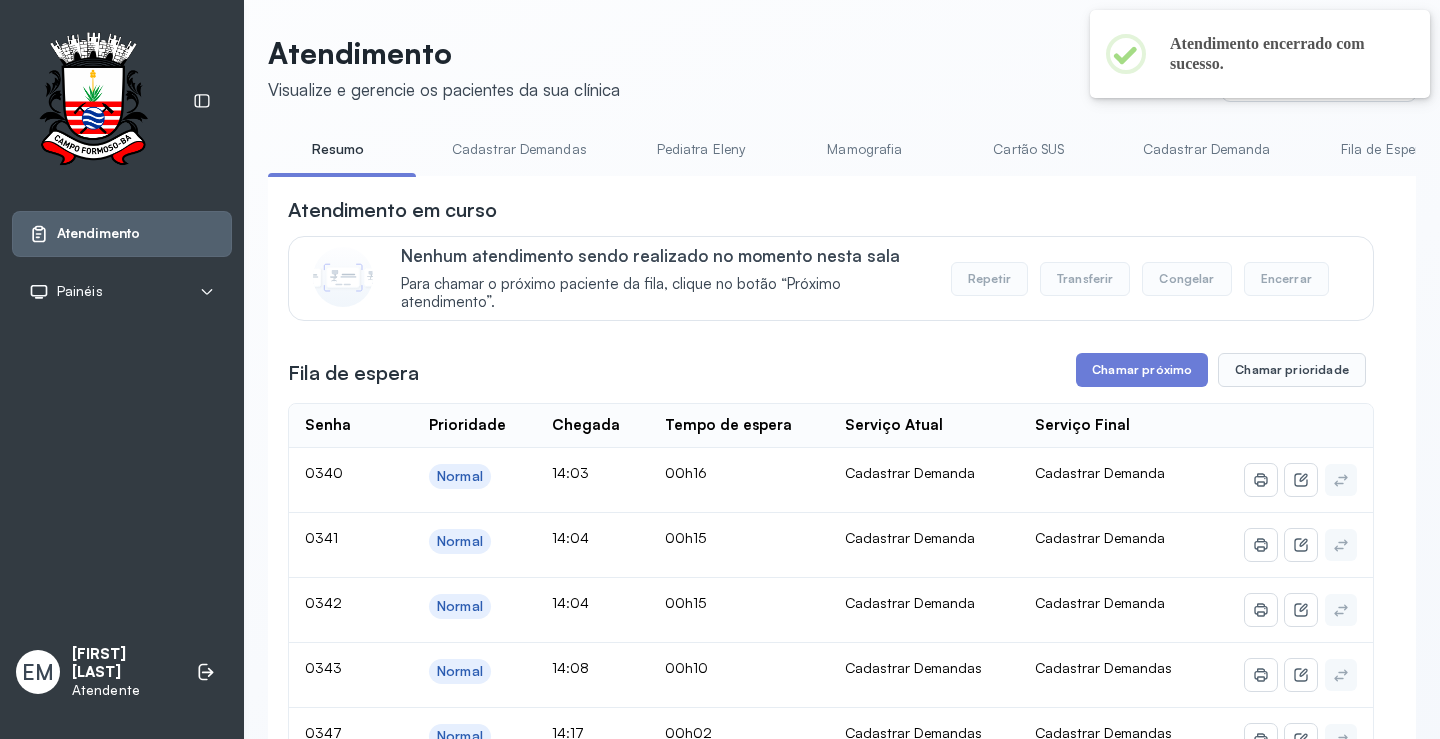 scroll, scrollTop: 200, scrollLeft: 0, axis: vertical 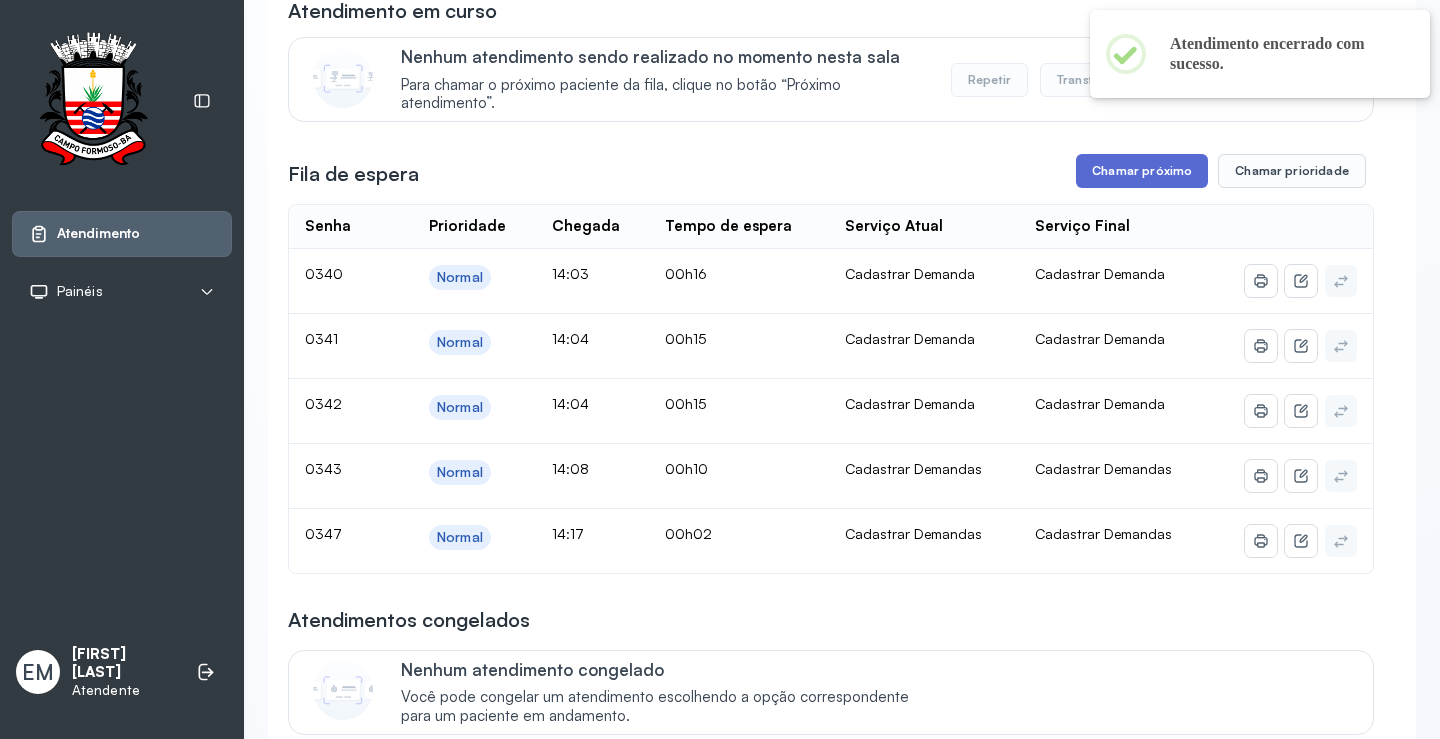click on "Chamar próximo" at bounding box center (1142, 171) 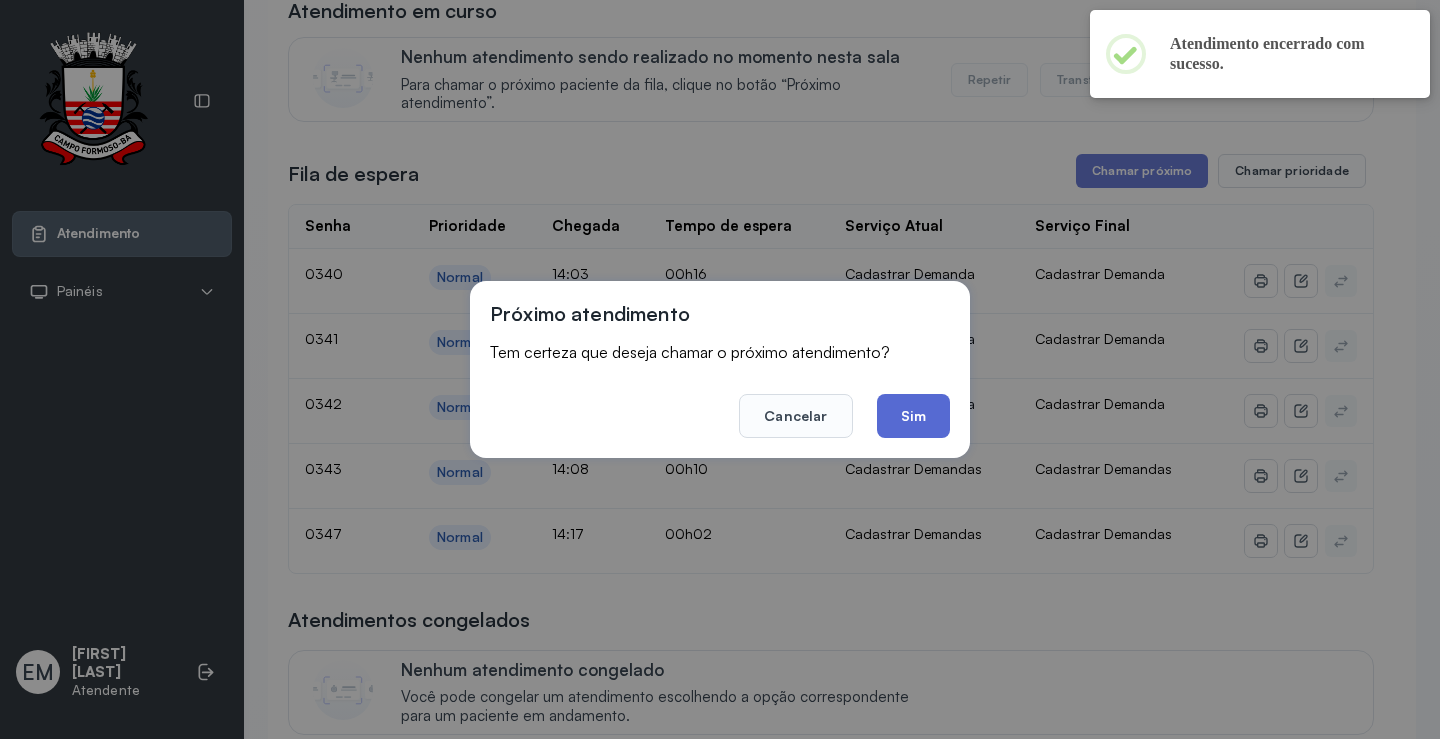 click on "Sim" 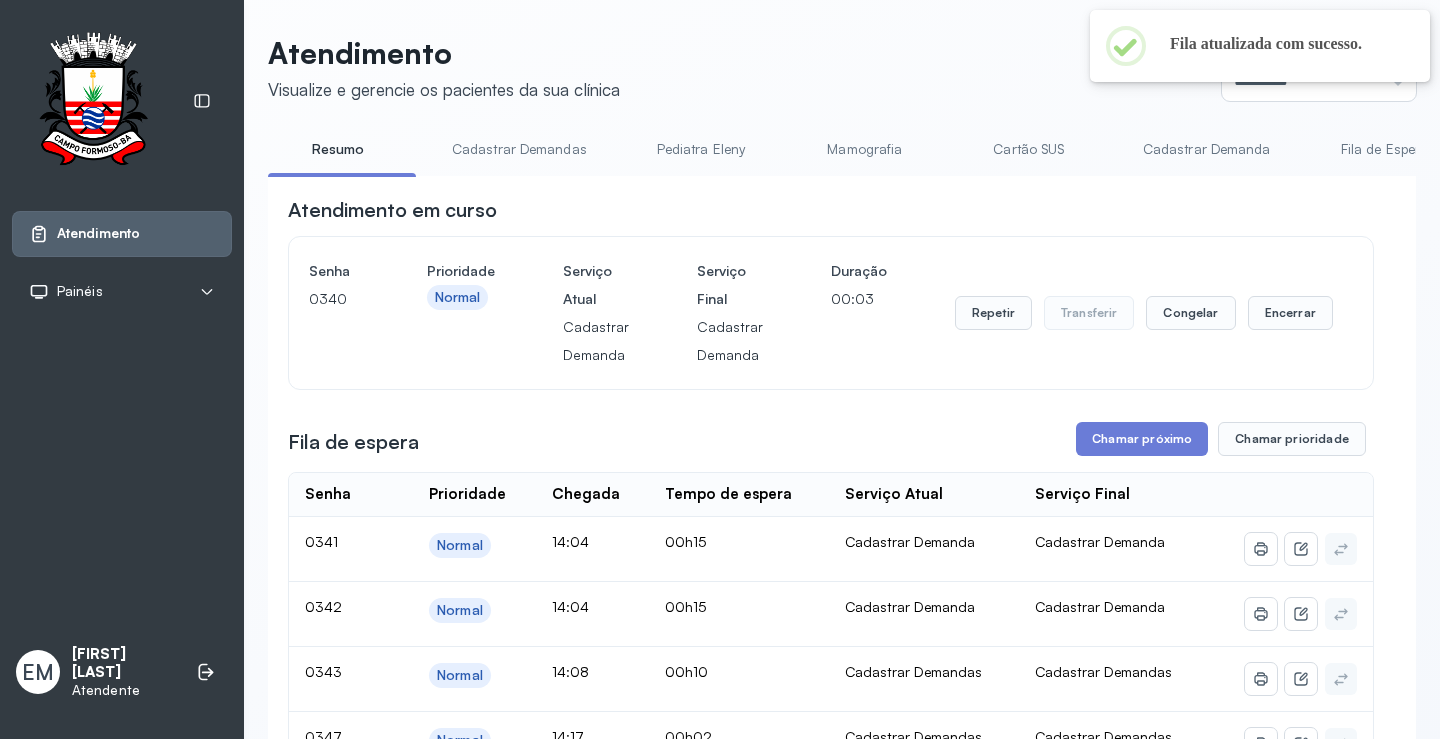 scroll, scrollTop: 200, scrollLeft: 0, axis: vertical 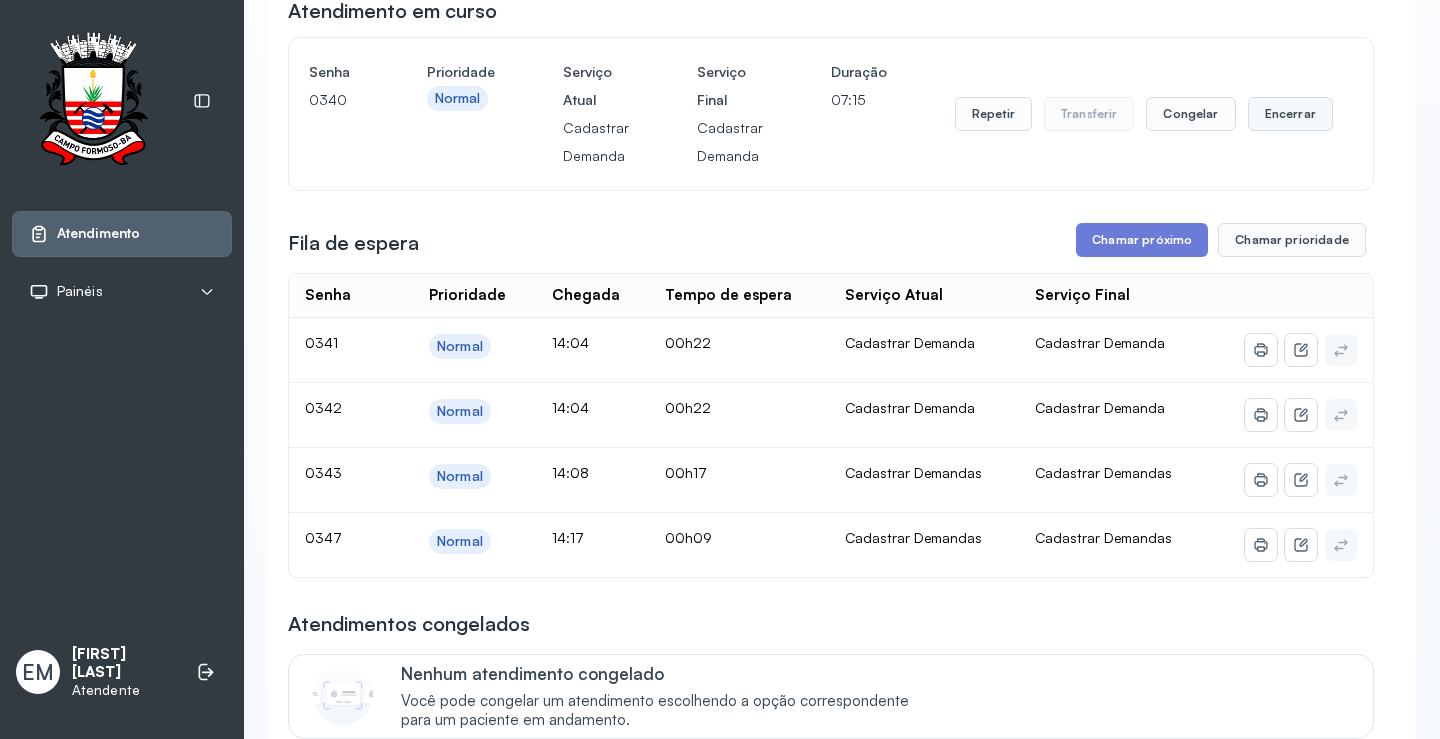 click on "Encerrar" at bounding box center [1290, 114] 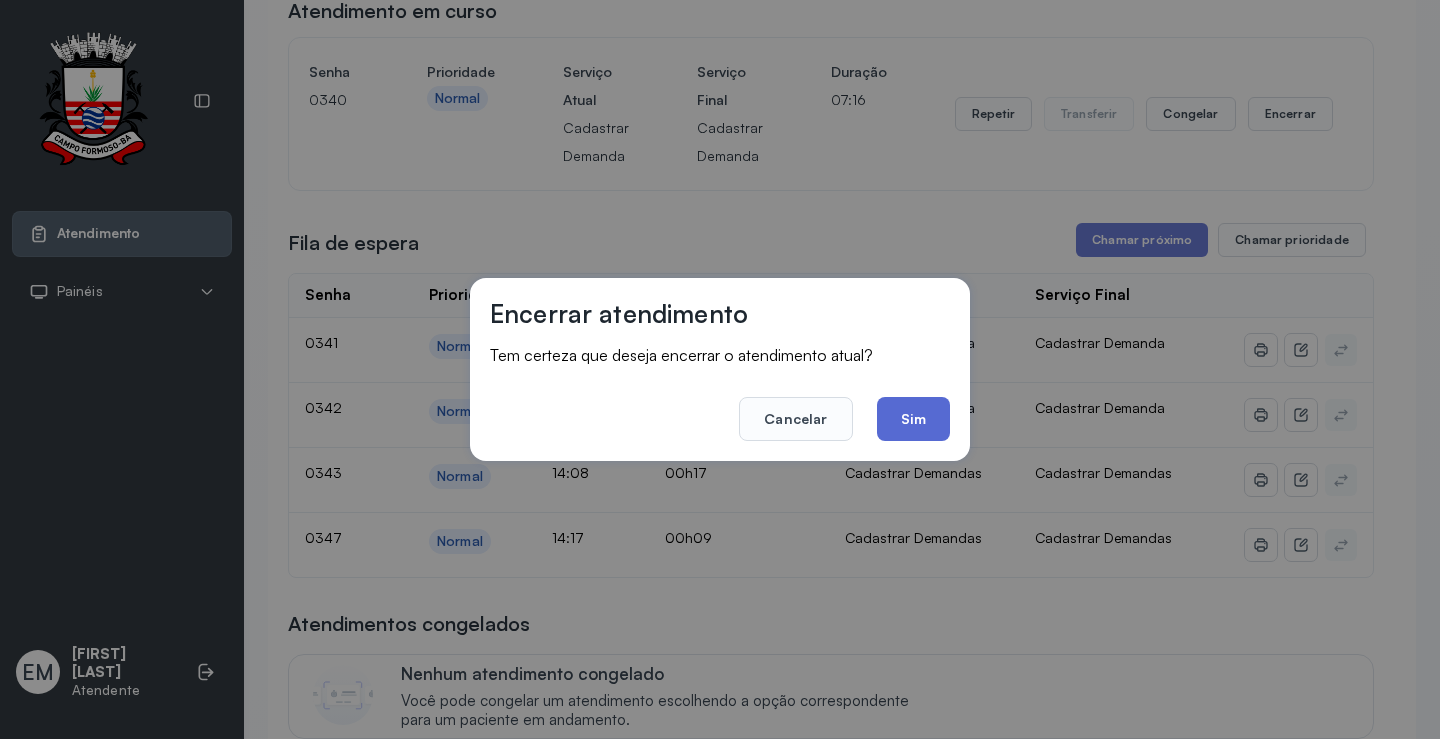 click on "Sim" 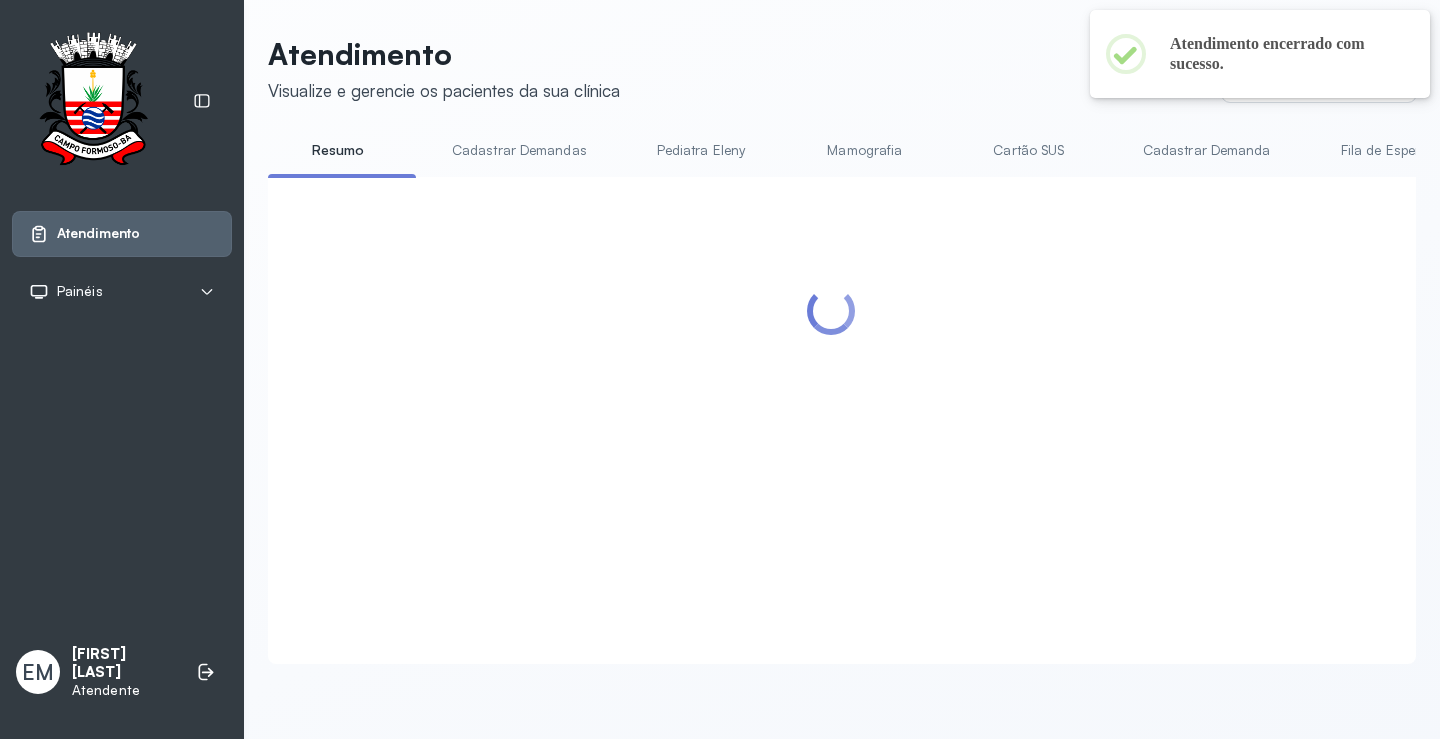 scroll, scrollTop: 200, scrollLeft: 0, axis: vertical 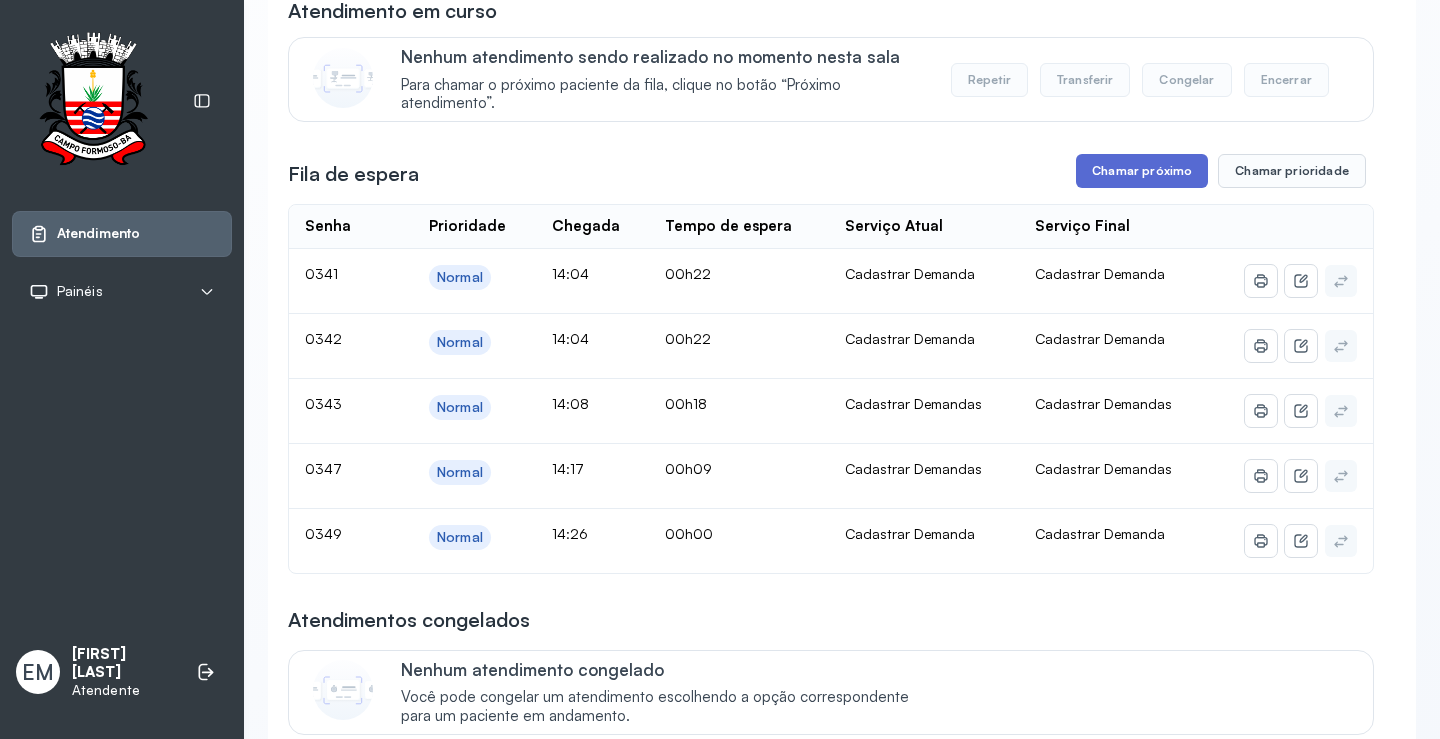 click on "Chamar próximo" at bounding box center (1142, 171) 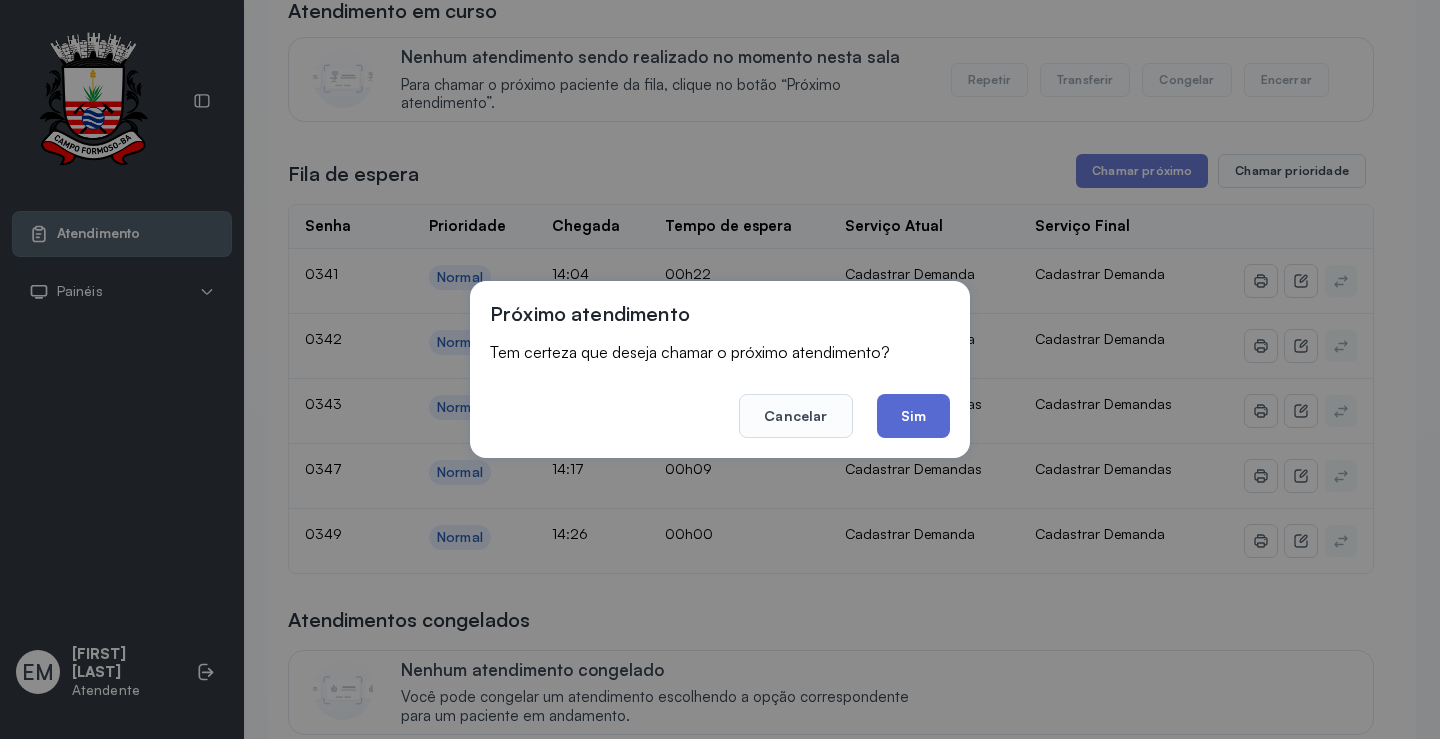 click on "Sim" 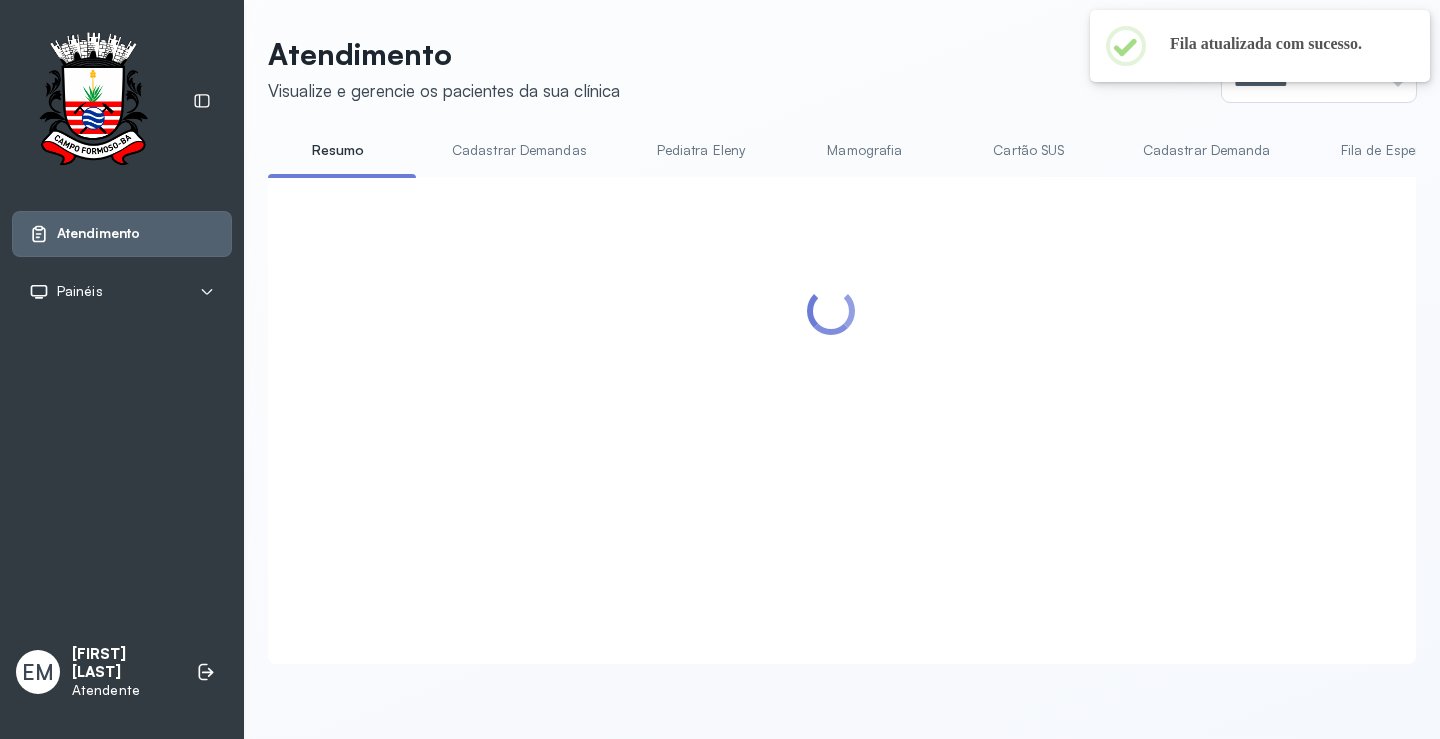scroll, scrollTop: 200, scrollLeft: 0, axis: vertical 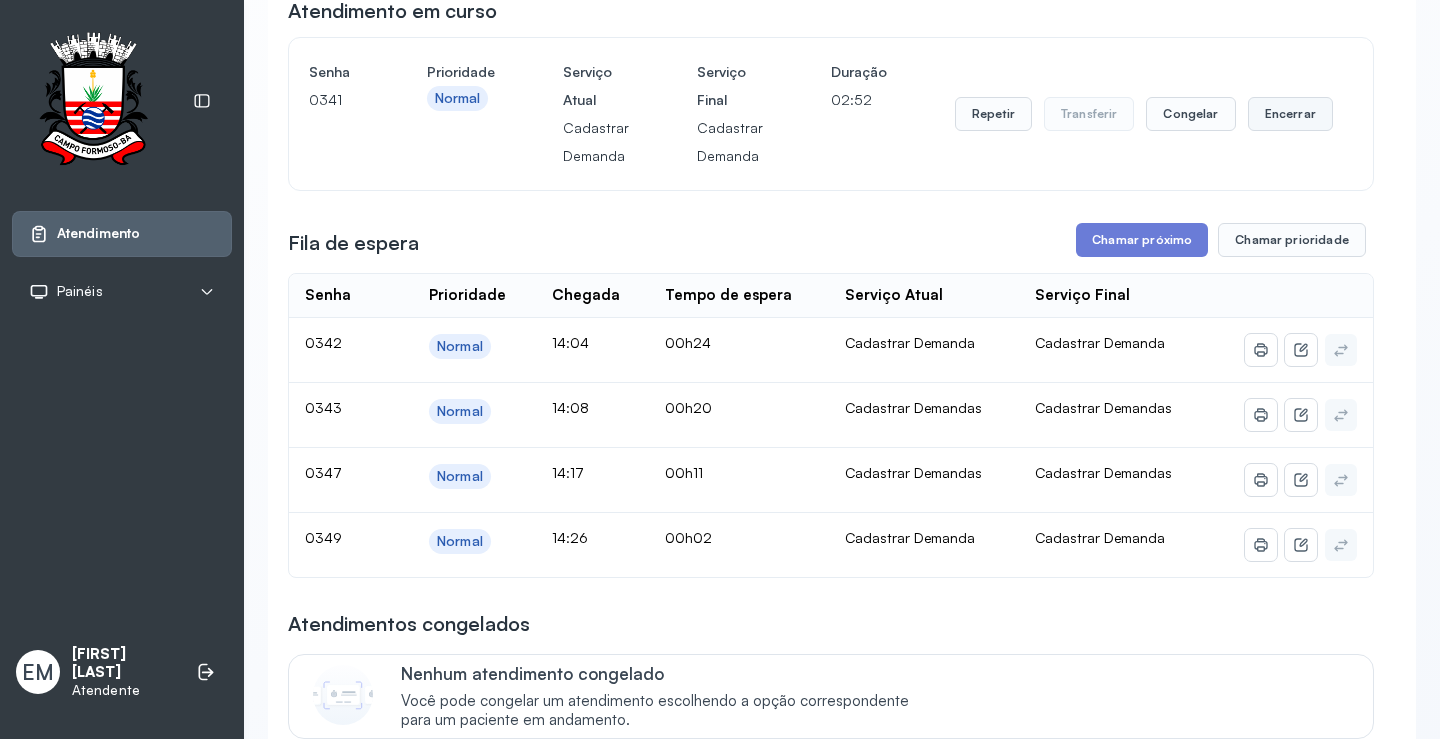 click on "Encerrar" at bounding box center [1290, 114] 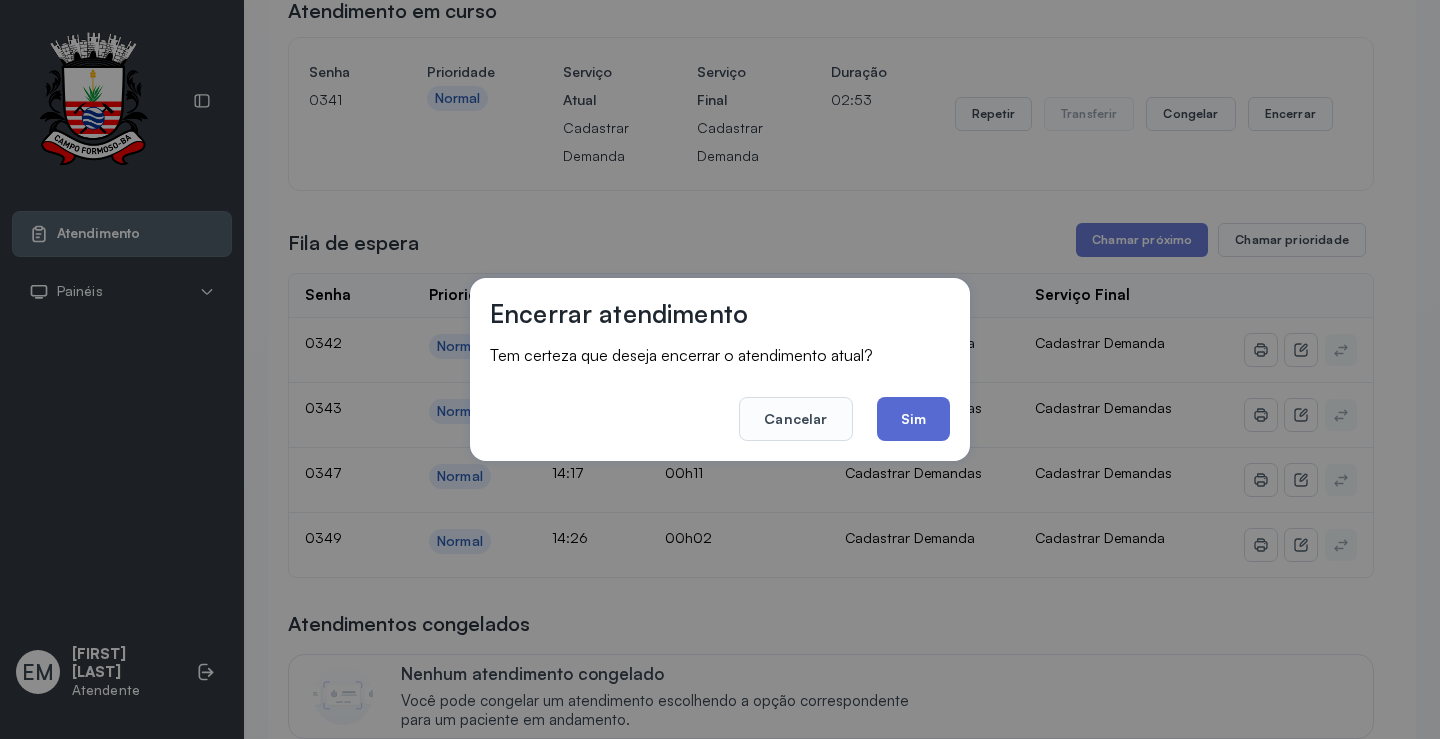 click on "Sim" 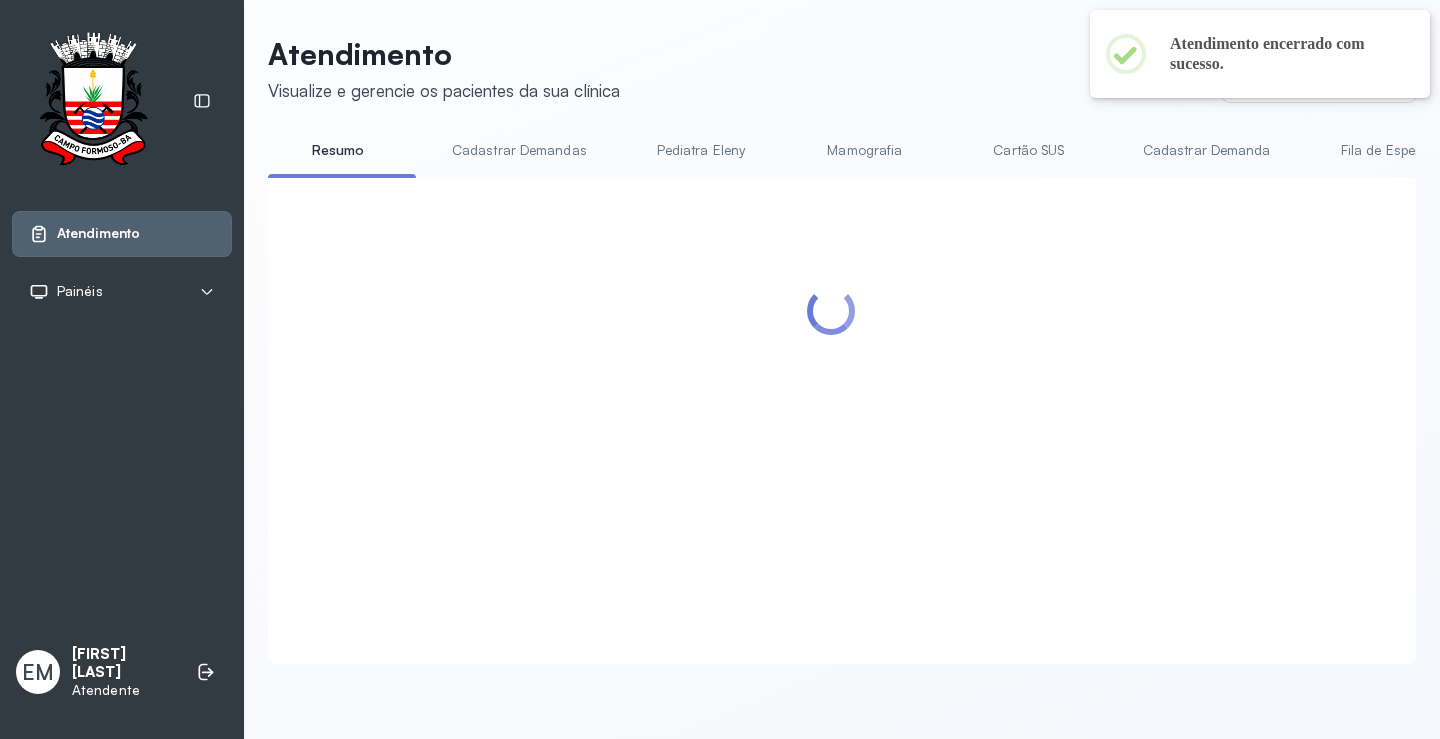 scroll, scrollTop: 200, scrollLeft: 0, axis: vertical 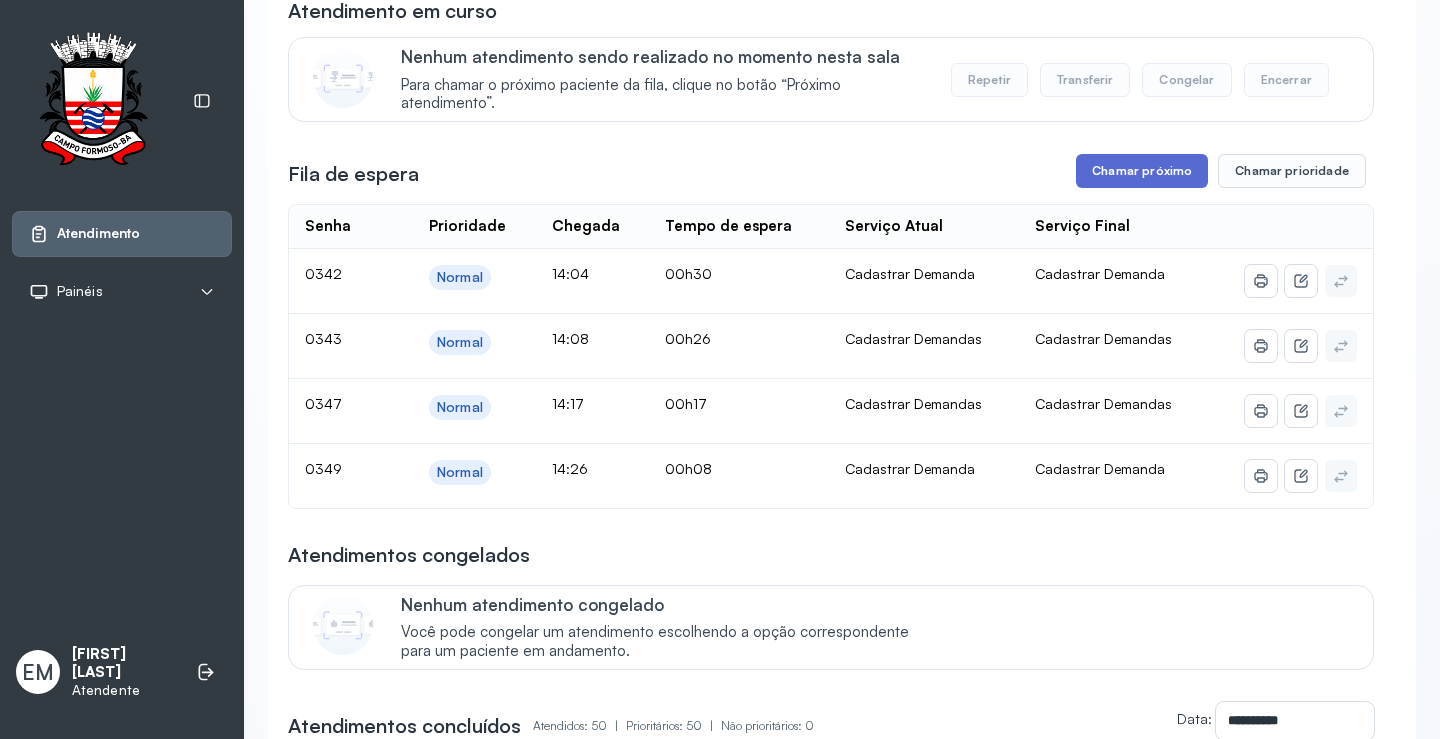 click on "Chamar próximo" at bounding box center (1142, 171) 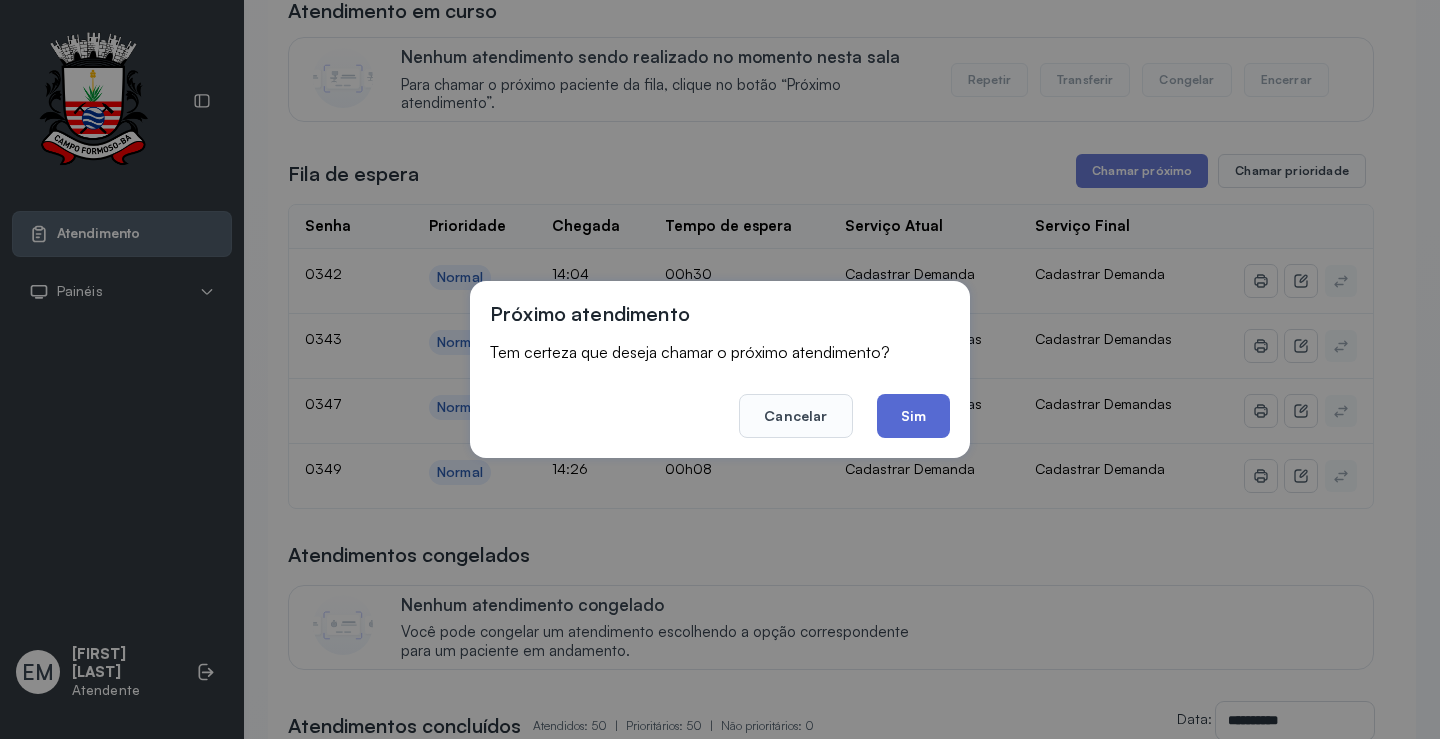 click on "Sim" 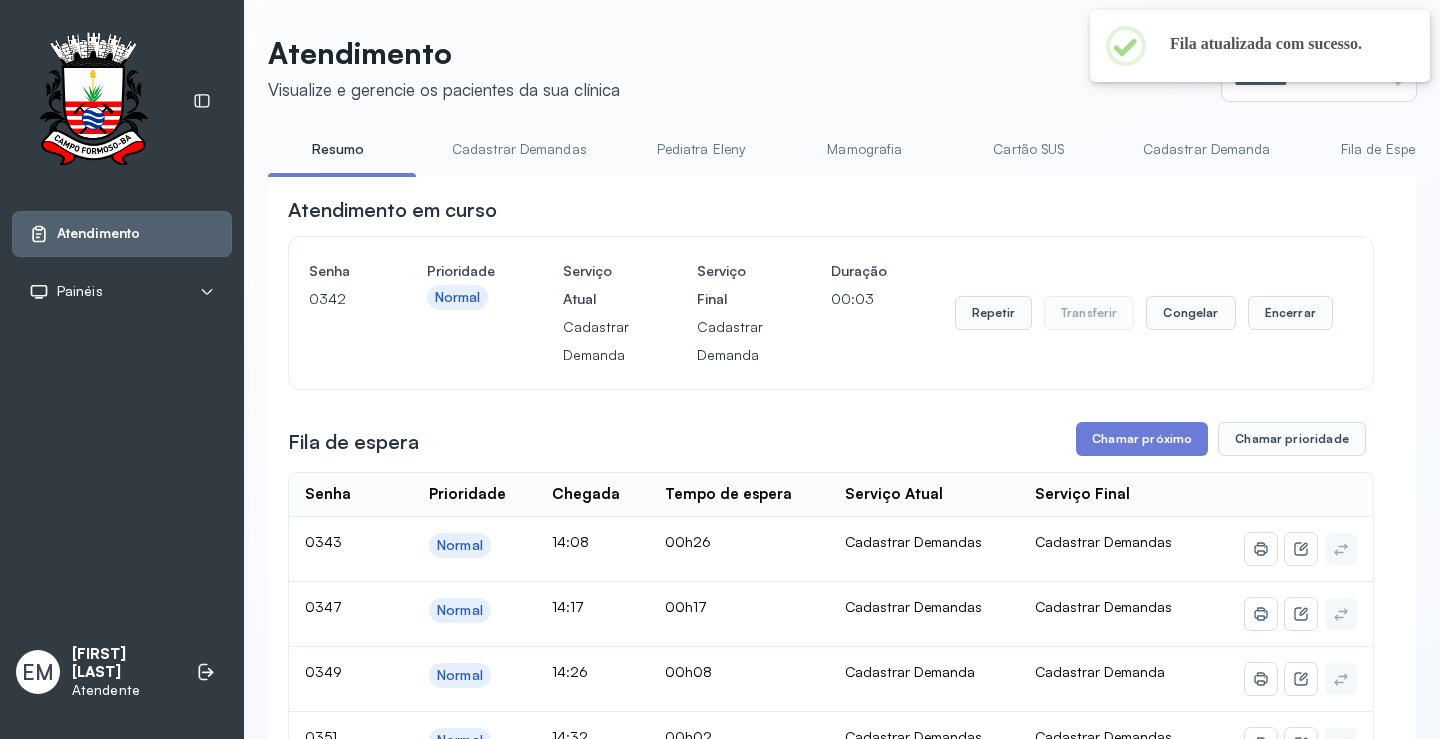 scroll, scrollTop: 200, scrollLeft: 0, axis: vertical 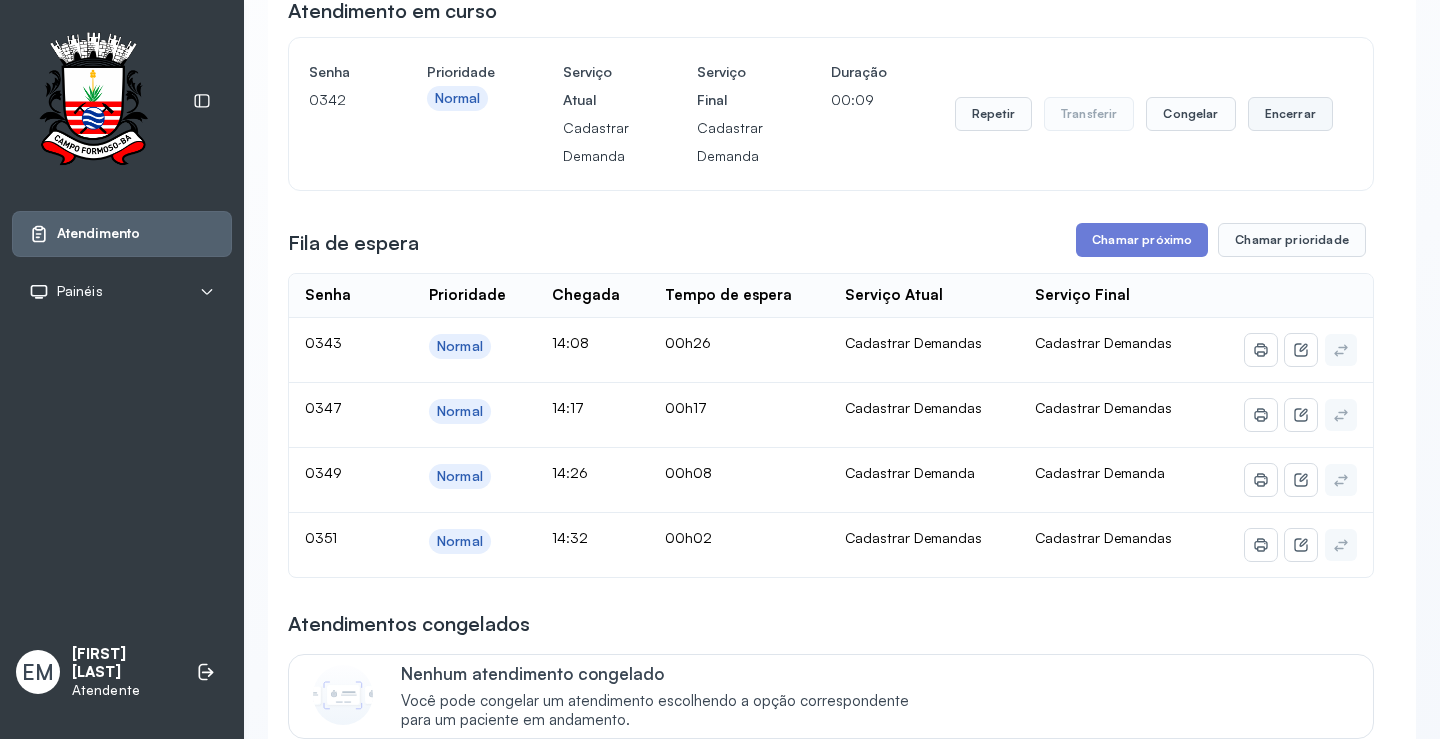 click on "Encerrar" at bounding box center (1290, 114) 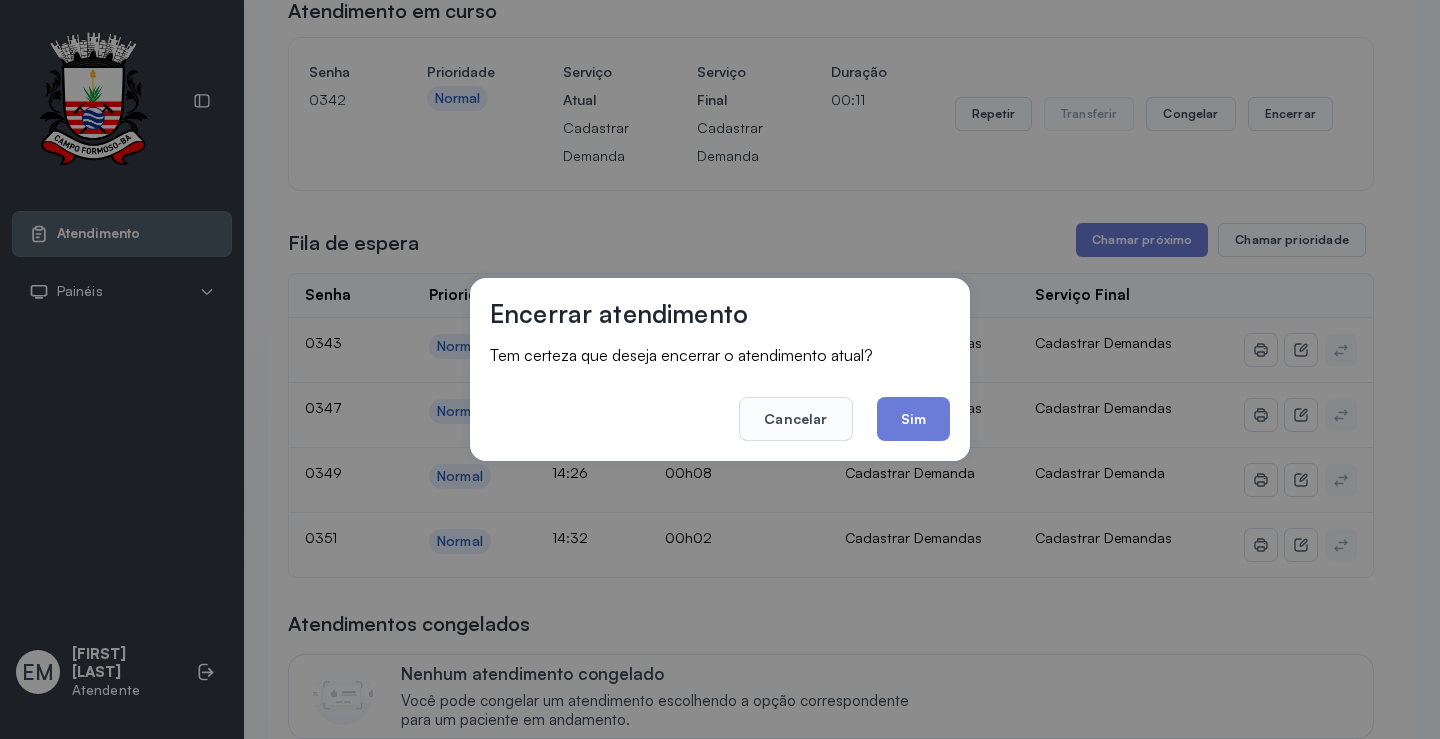 drag, startPoint x: 797, startPoint y: 418, endPoint x: 72, endPoint y: 684, distance: 772.2571 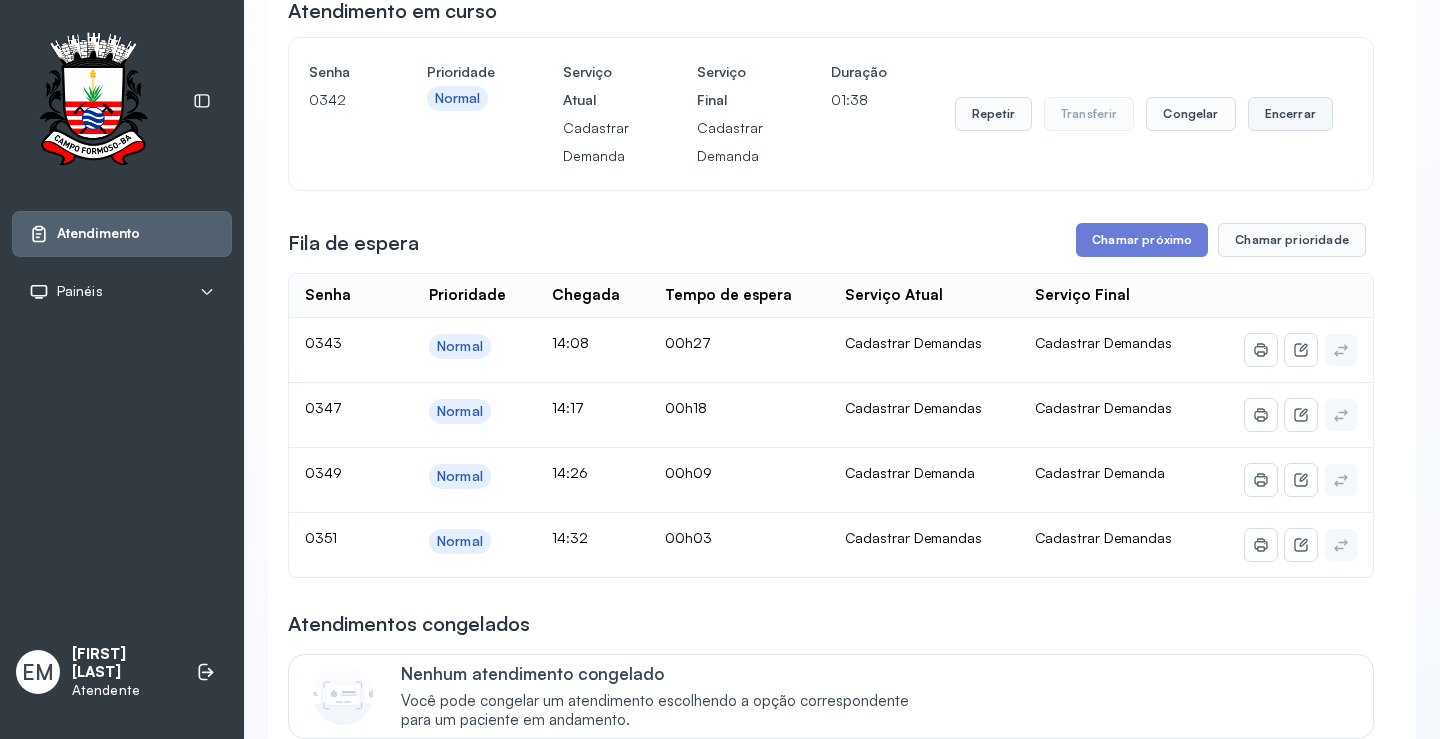 click on "Encerrar" at bounding box center (1290, 114) 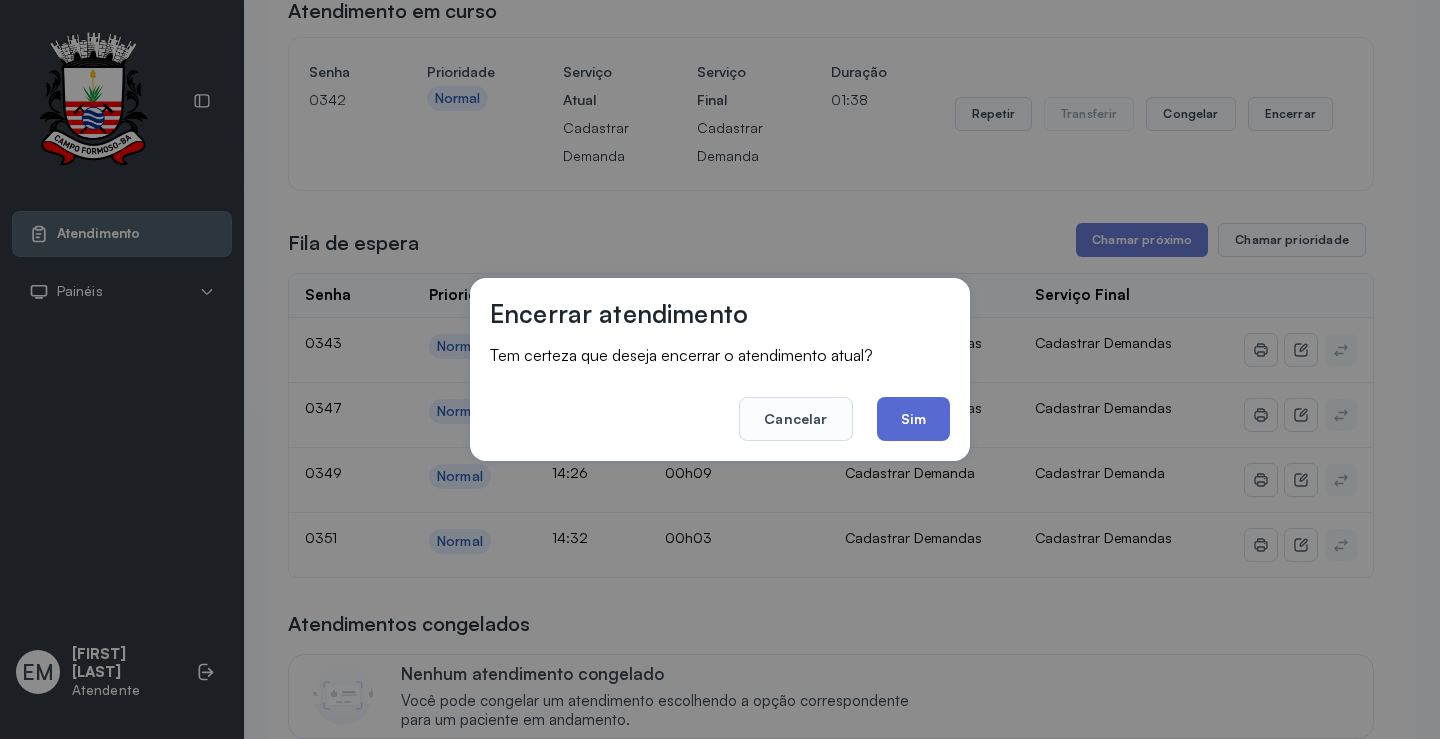 click on "Sim" 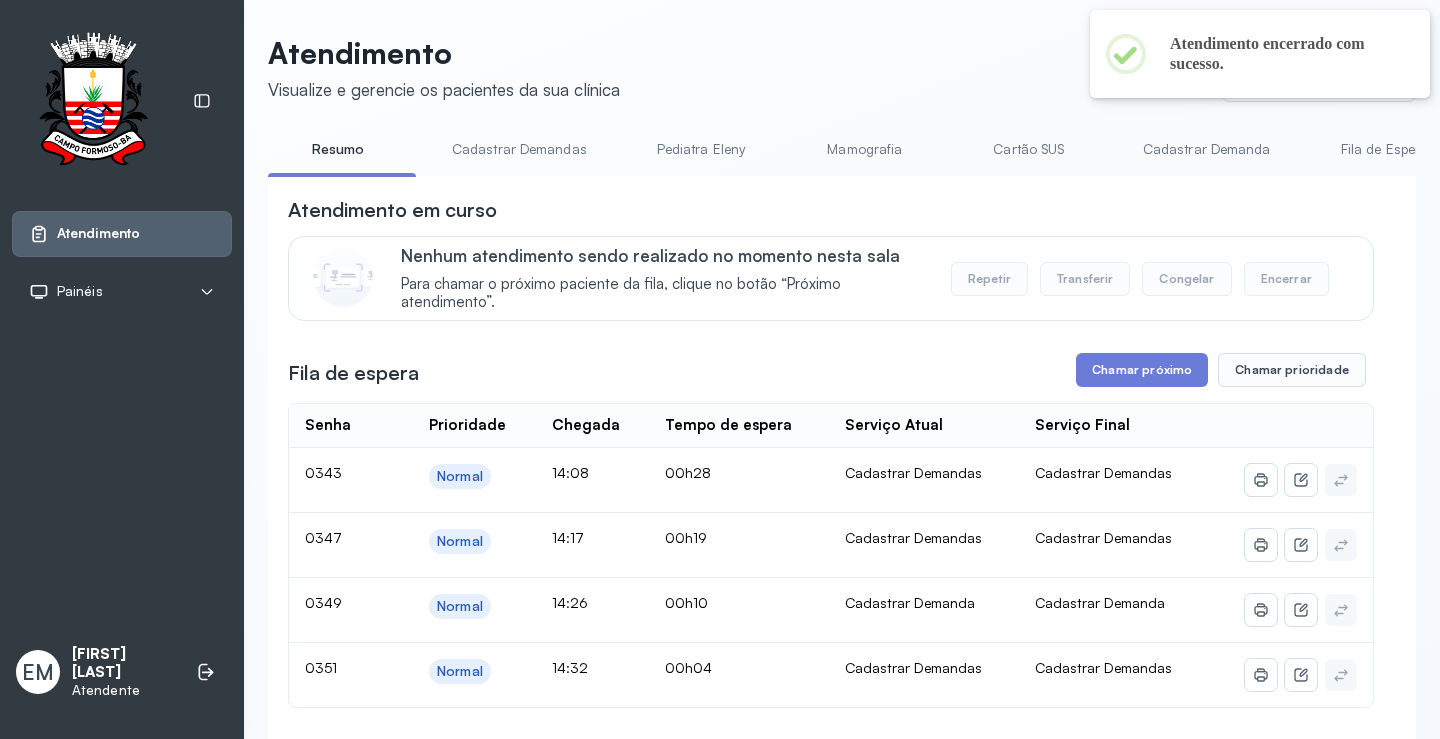 scroll, scrollTop: 200, scrollLeft: 0, axis: vertical 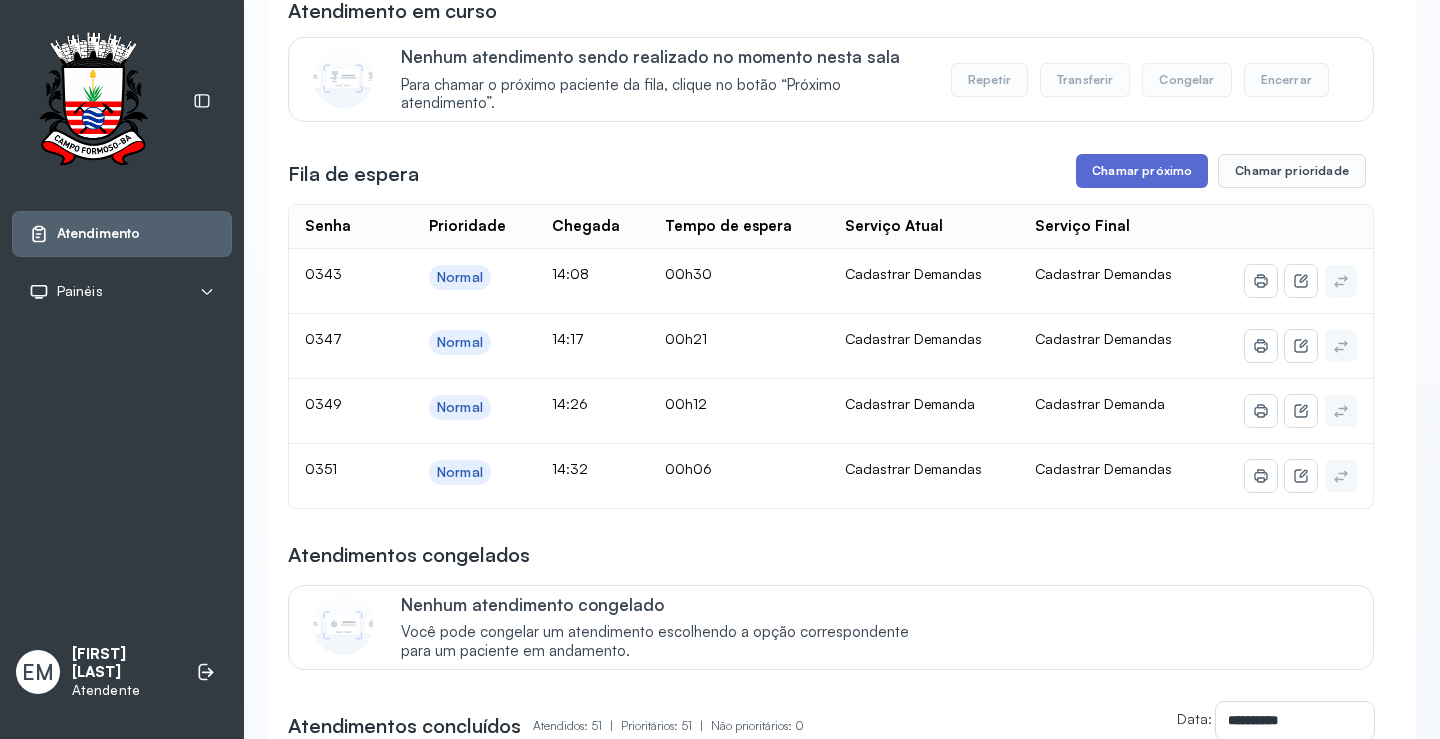 click on "Chamar próximo" at bounding box center [1142, 171] 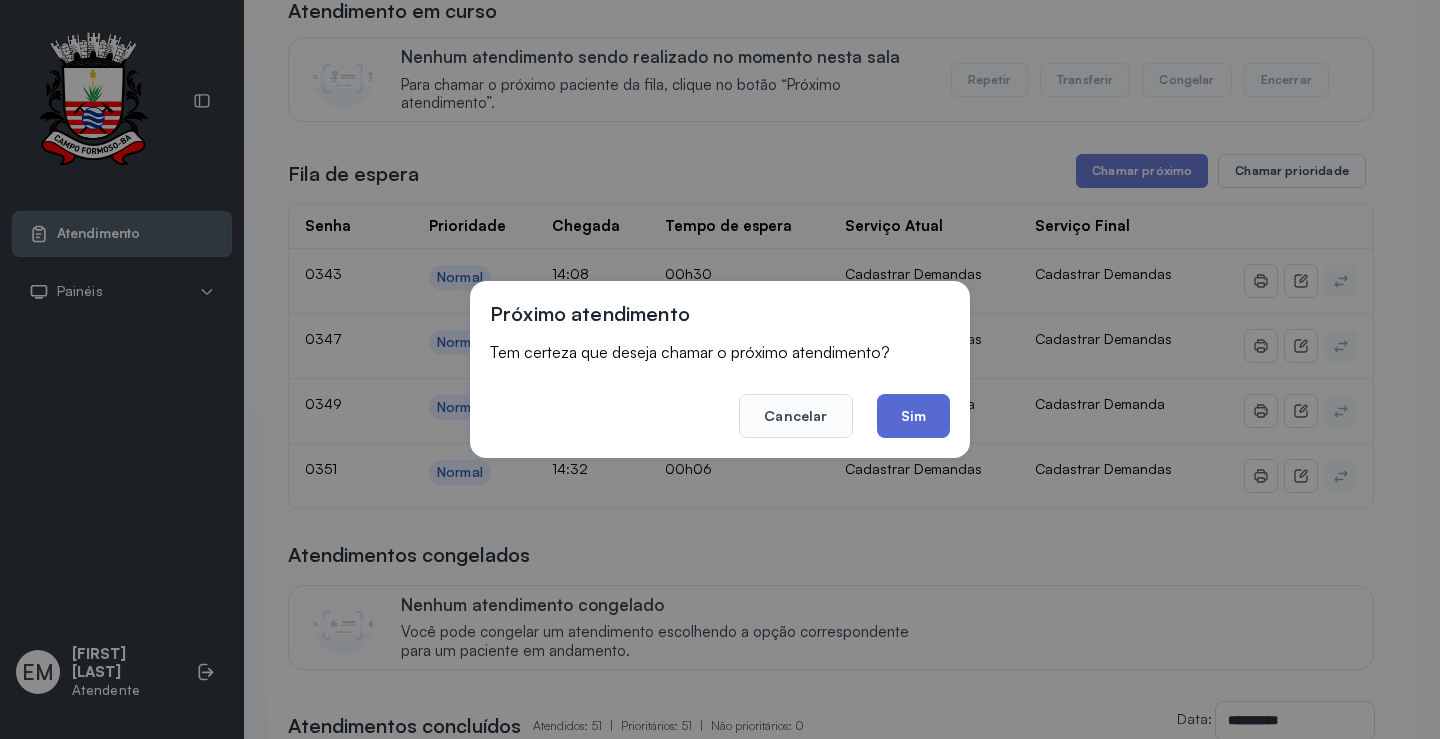 click on "Sim" 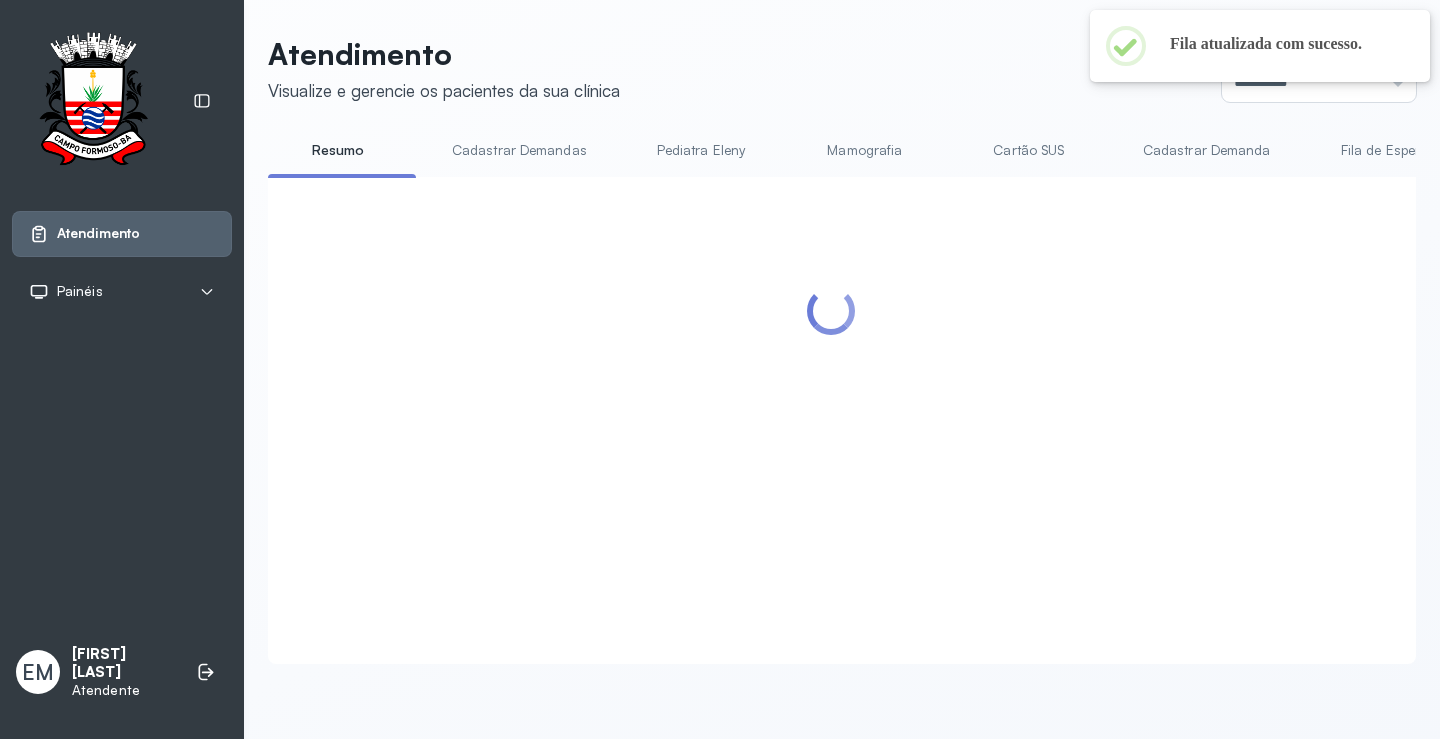 scroll, scrollTop: 200, scrollLeft: 0, axis: vertical 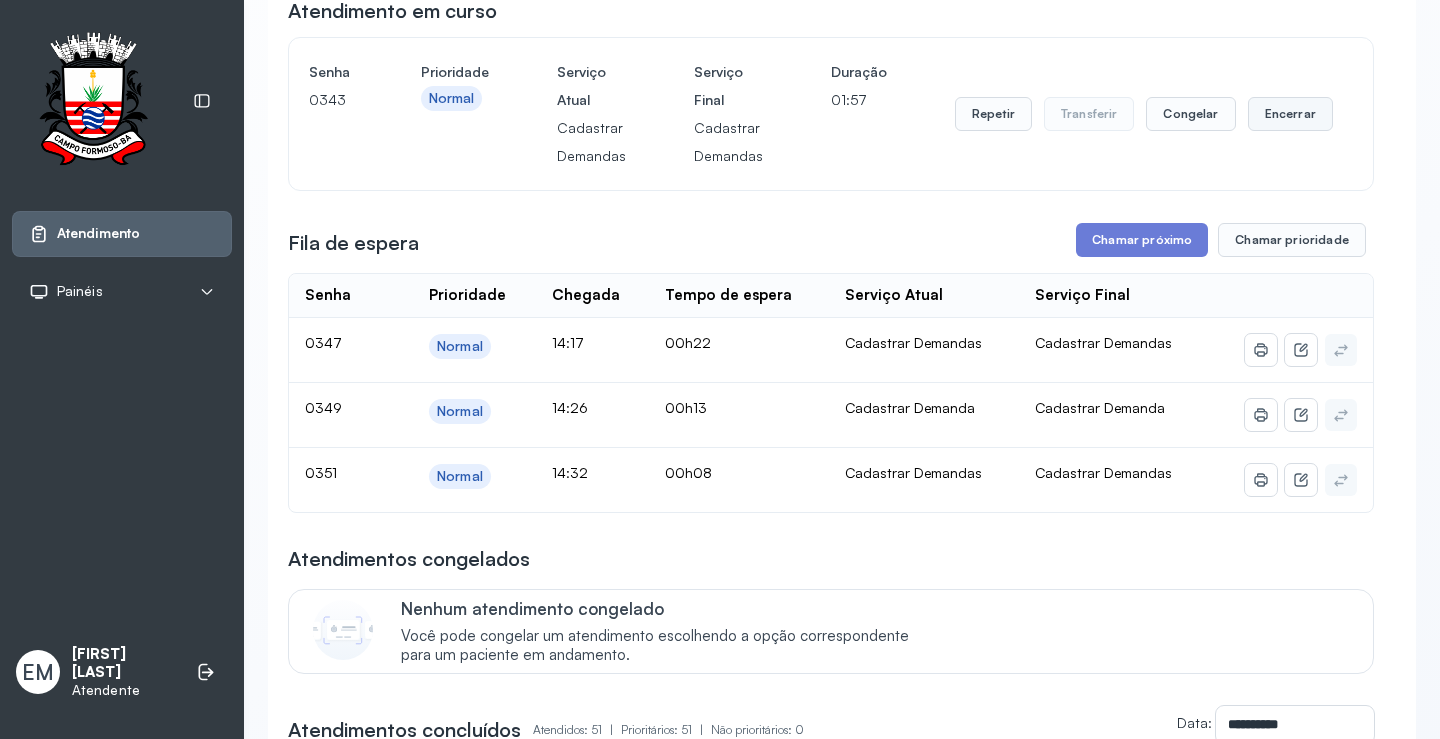 click on "Encerrar" at bounding box center (1290, 114) 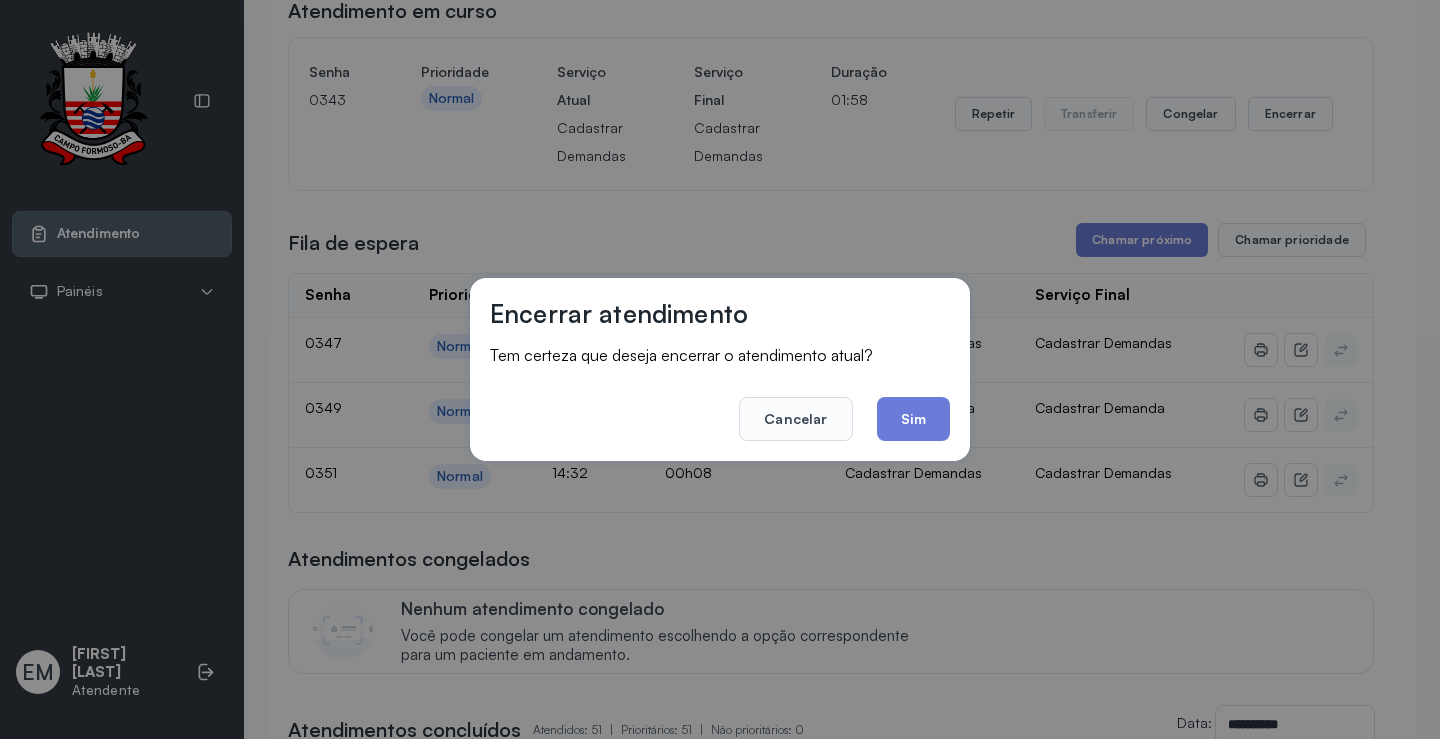 click on "Encerrar atendimento  Tem certeza que deseja encerrar o atendimento atual?  Cancelar Sim" at bounding box center (720, 369) 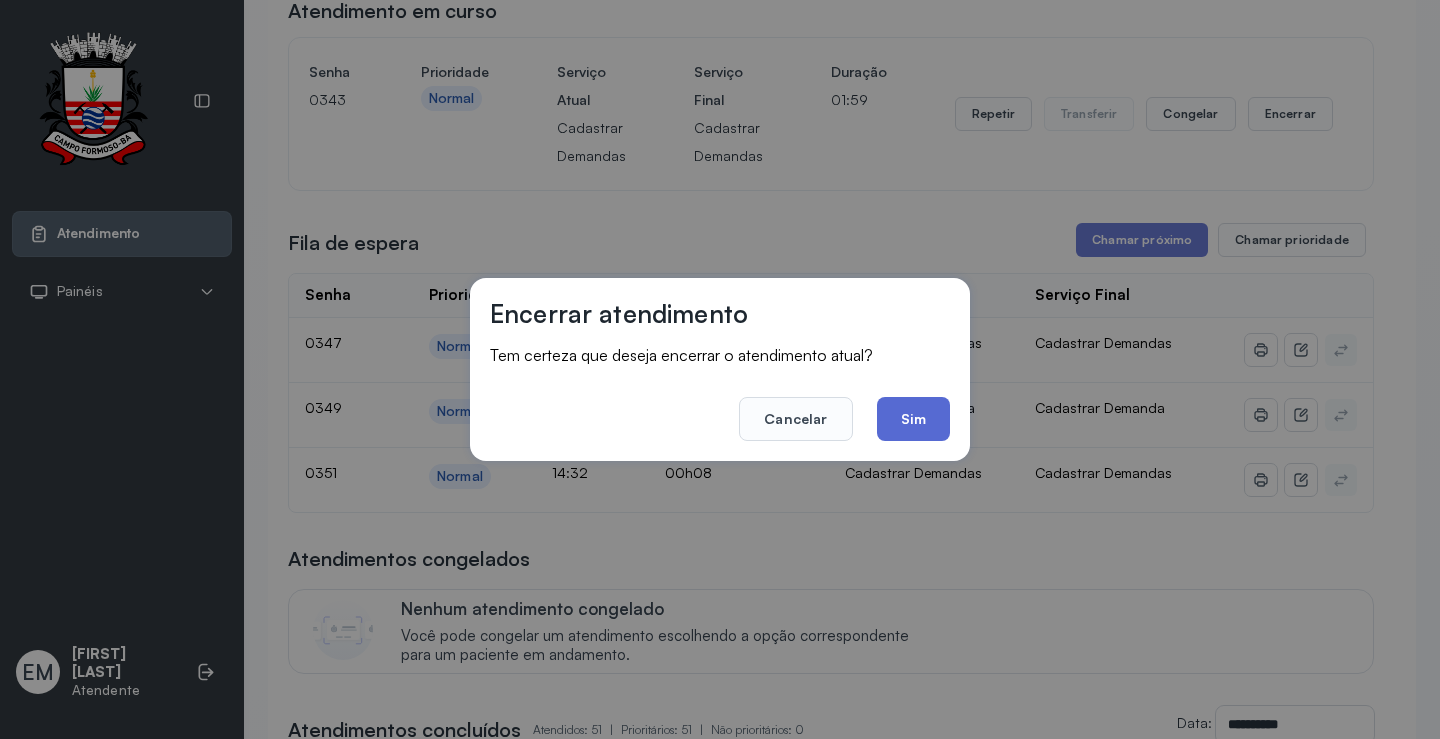 click on "Sim" 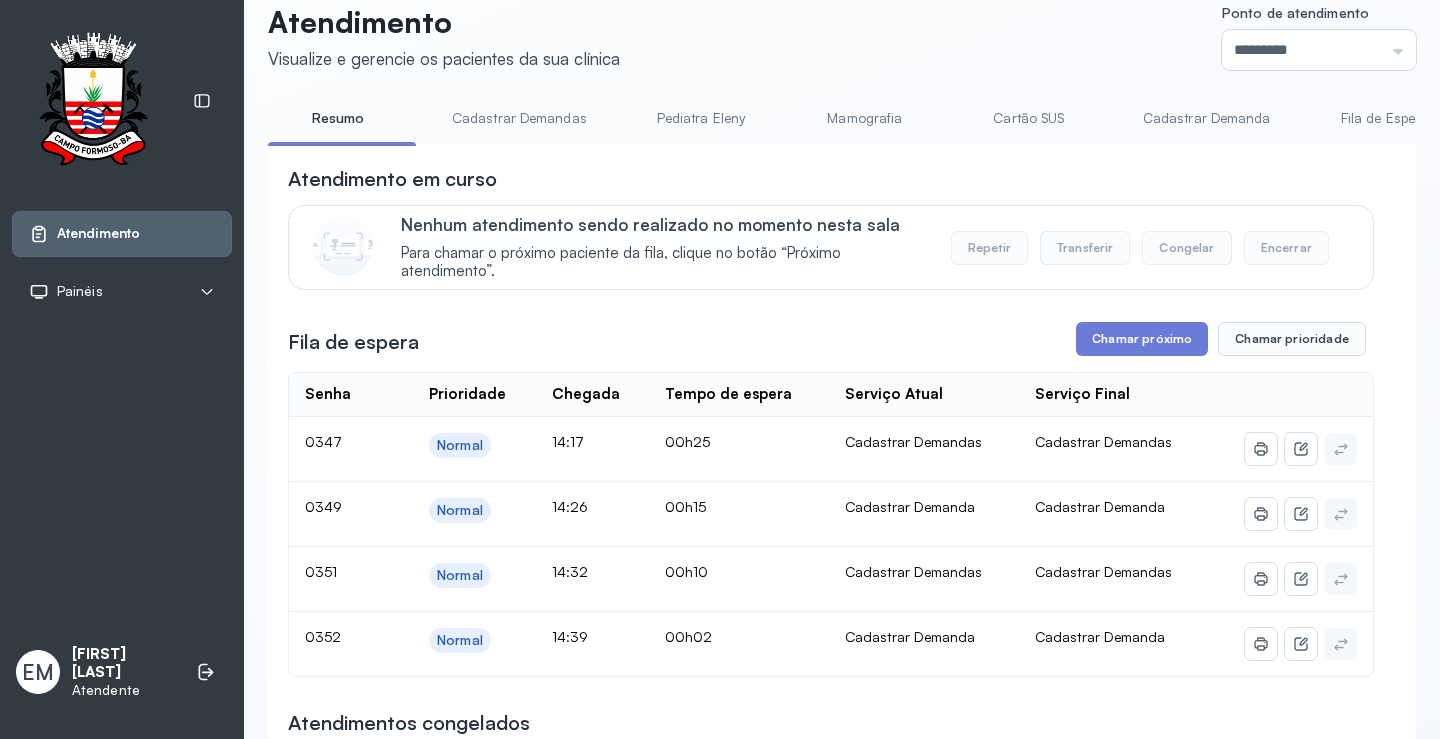 scroll, scrollTop: 0, scrollLeft: 0, axis: both 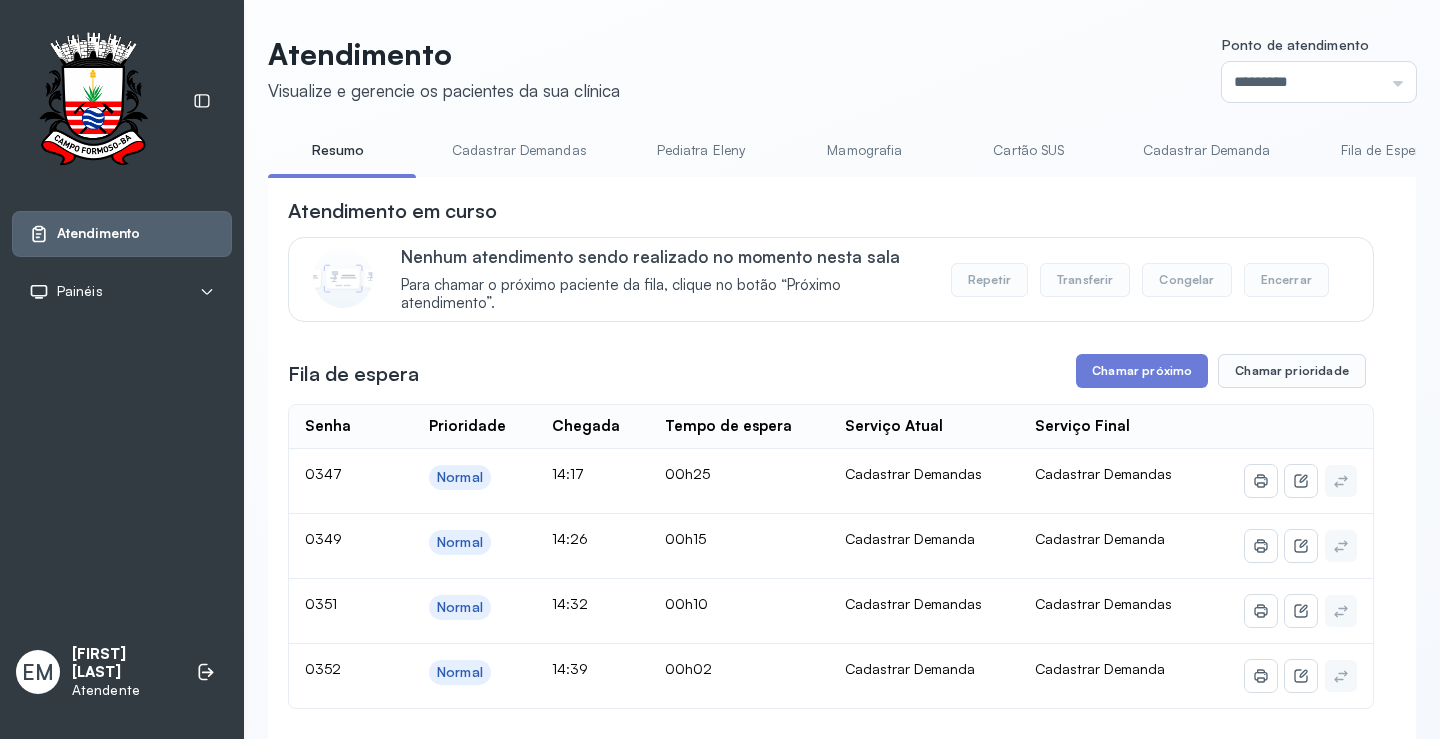 click on "Cadastrar Demandas" at bounding box center (519, 150) 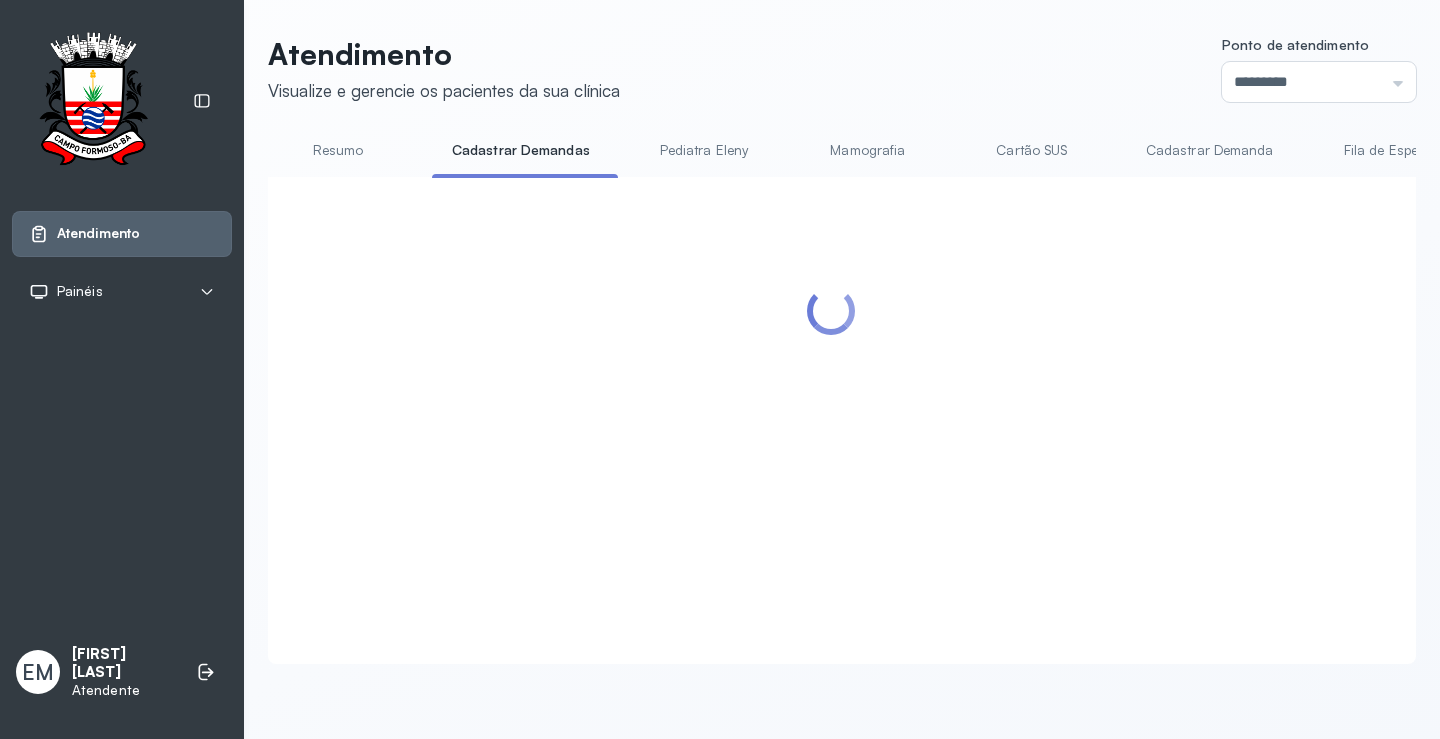 click on "Pediatra Eleny" at bounding box center [704, 150] 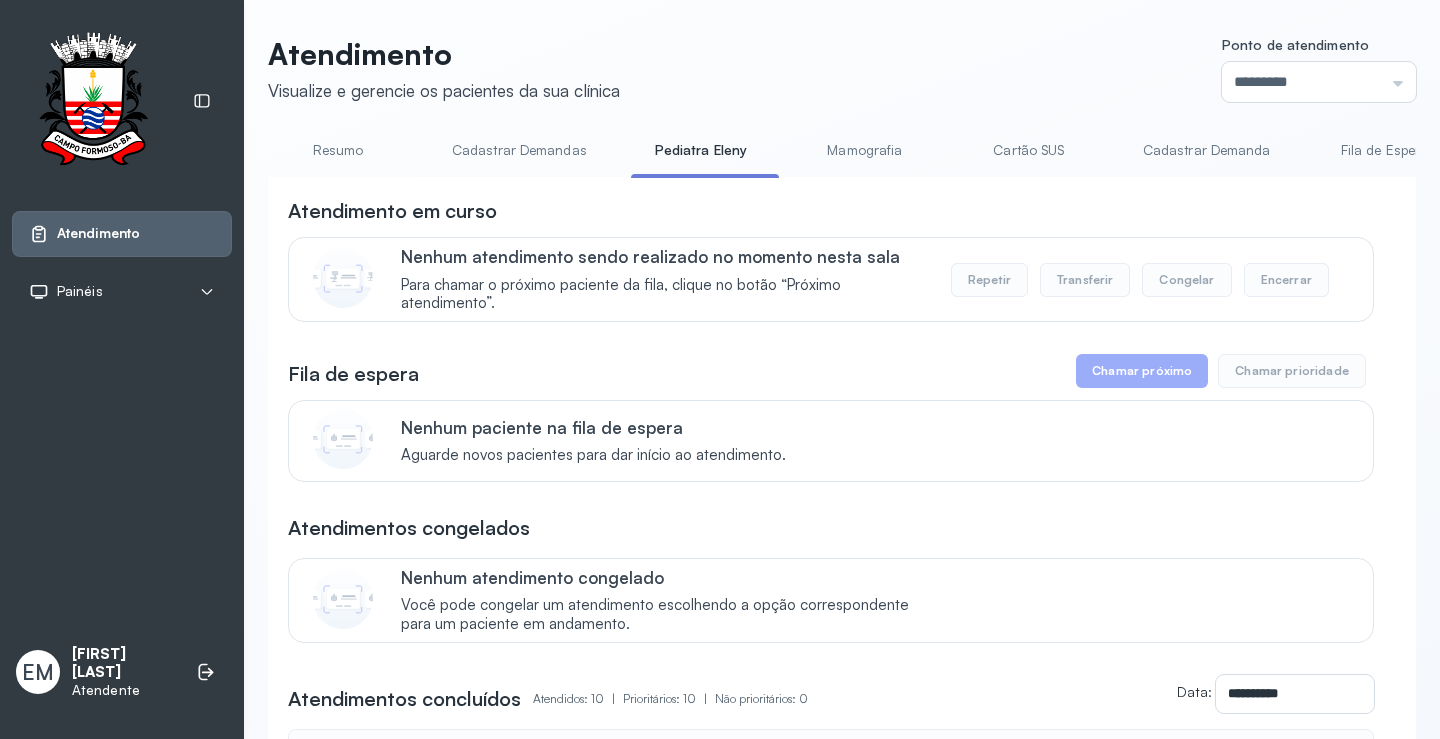 click on "Resumo" at bounding box center (338, 150) 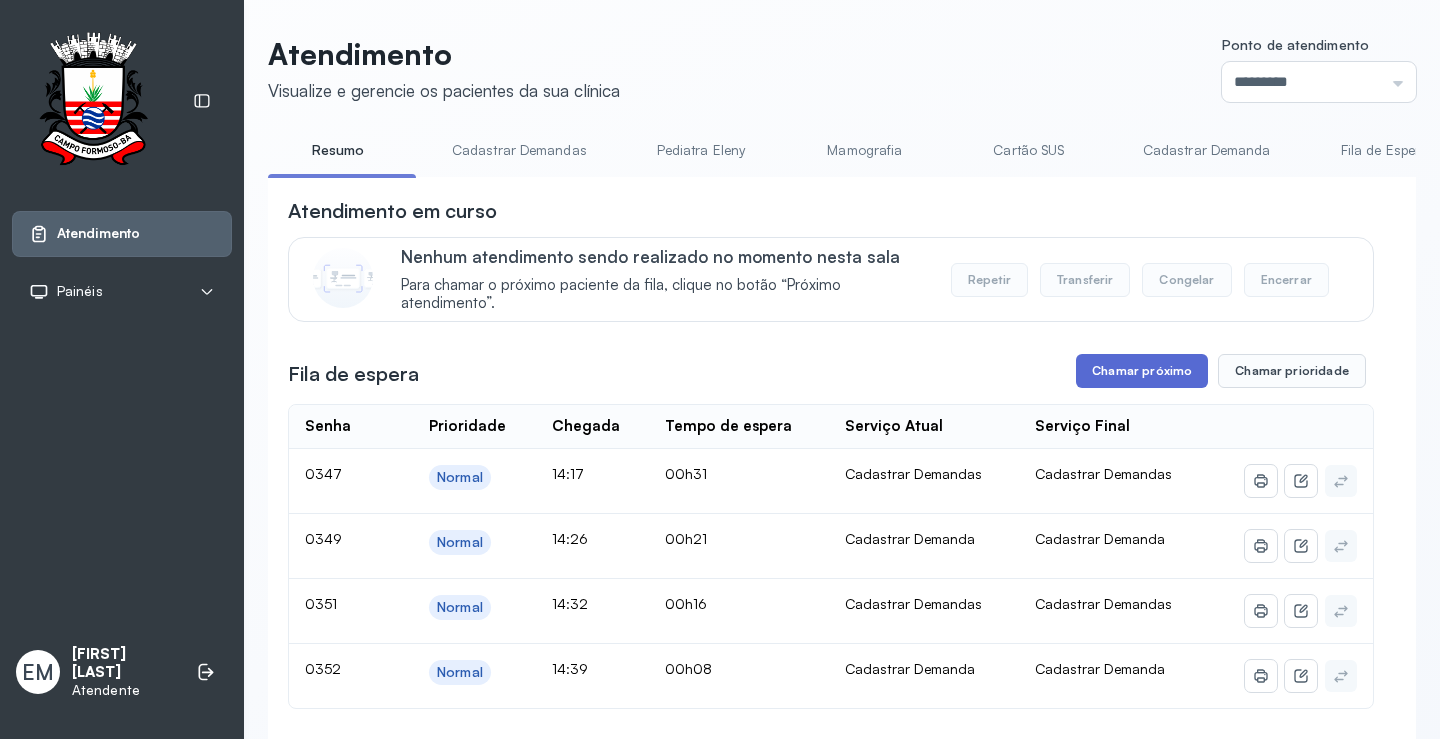 click on "Chamar próximo" at bounding box center (1142, 371) 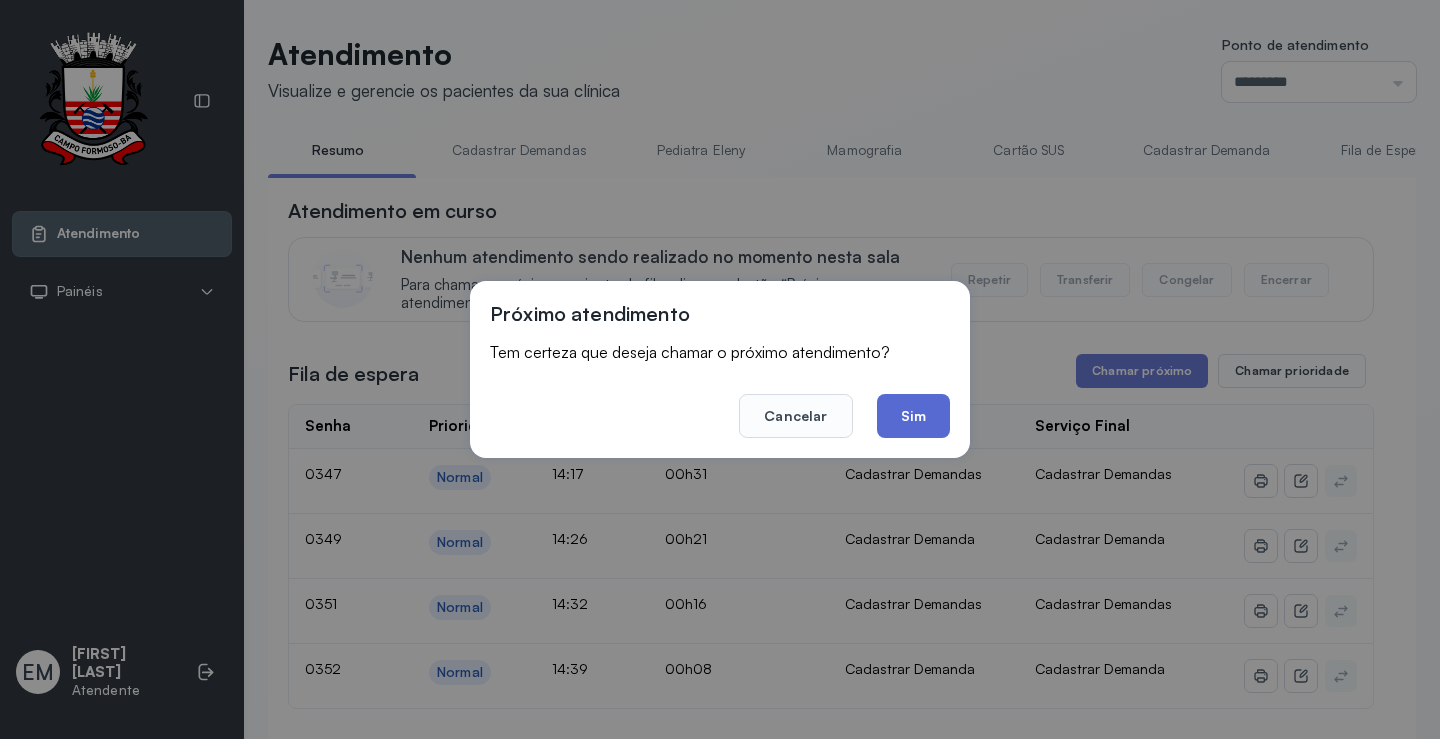 click on "Sim" 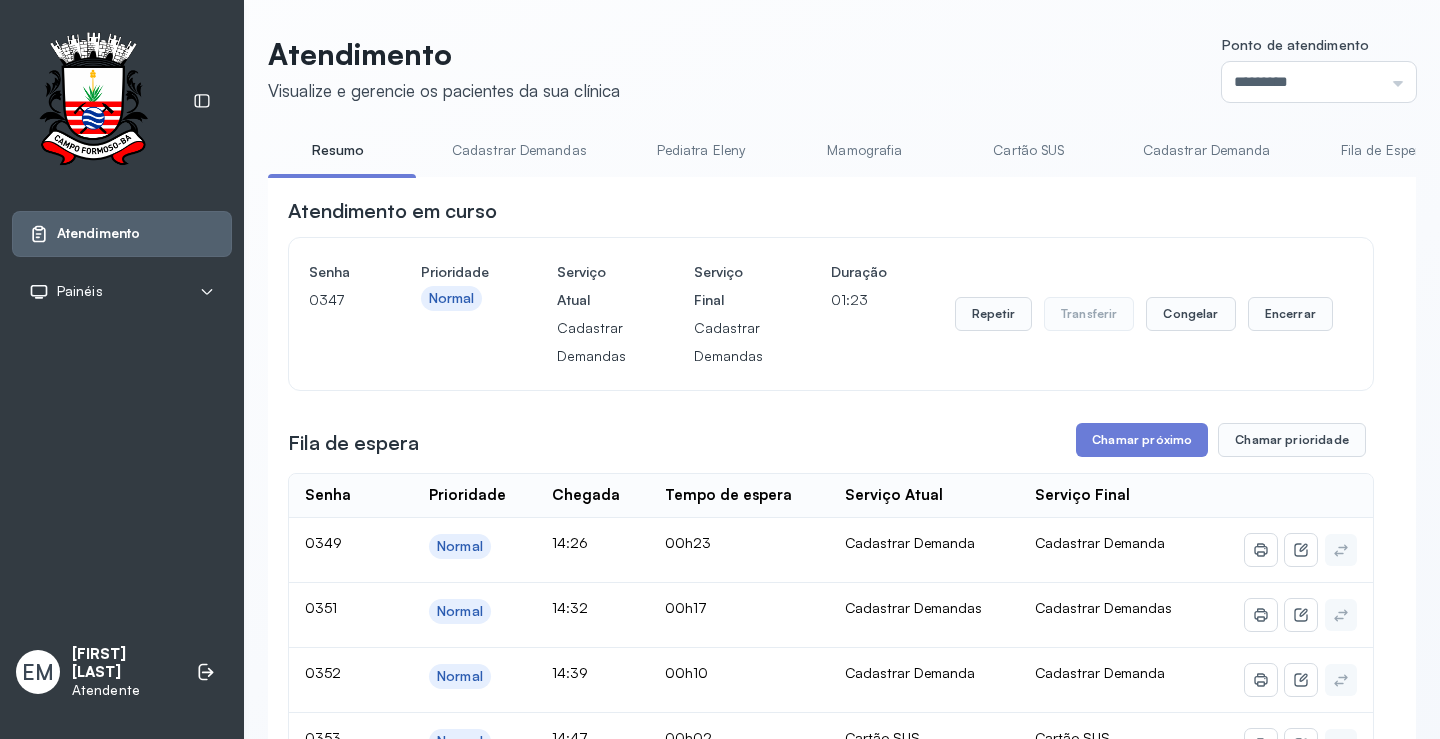 click on "Repetir Transferir Congelar Encerrar" at bounding box center [1144, 314] 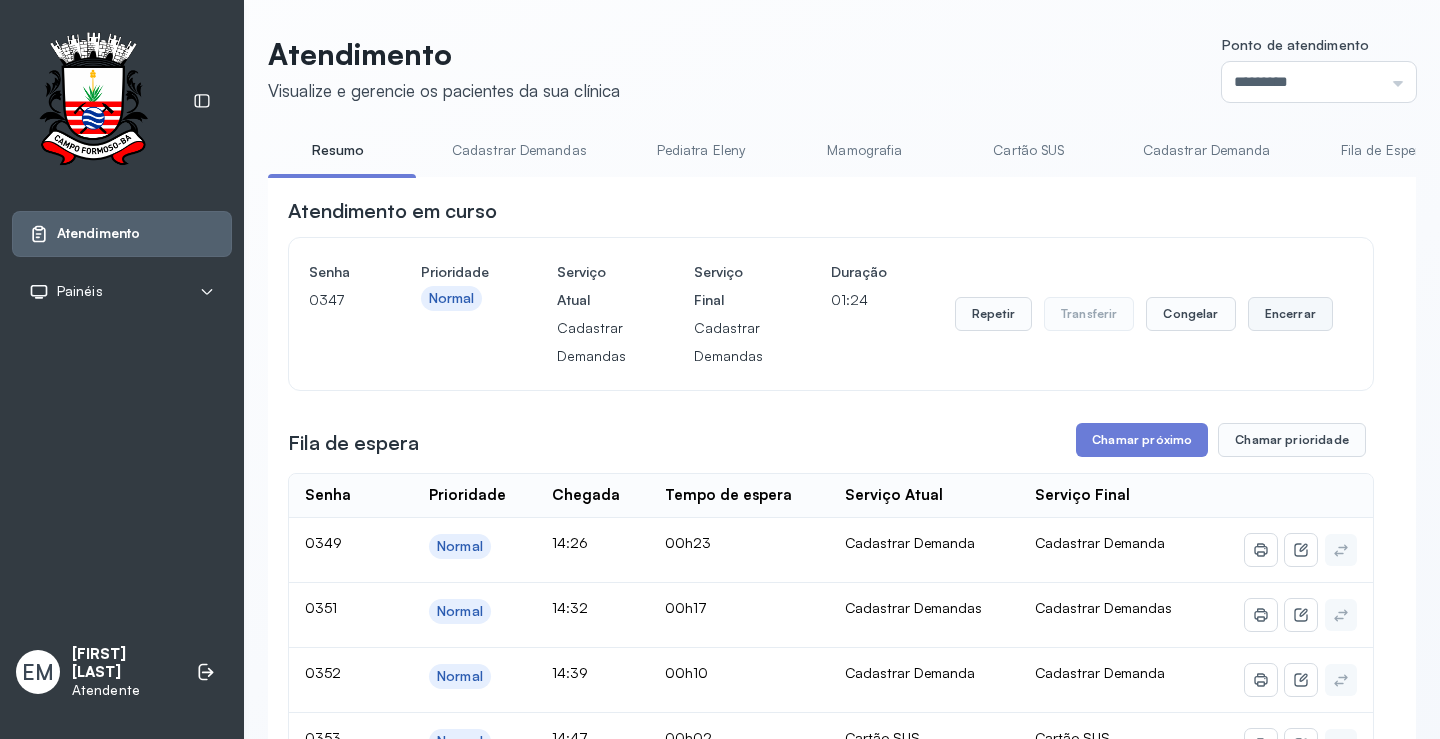 click on "Encerrar" at bounding box center [1290, 314] 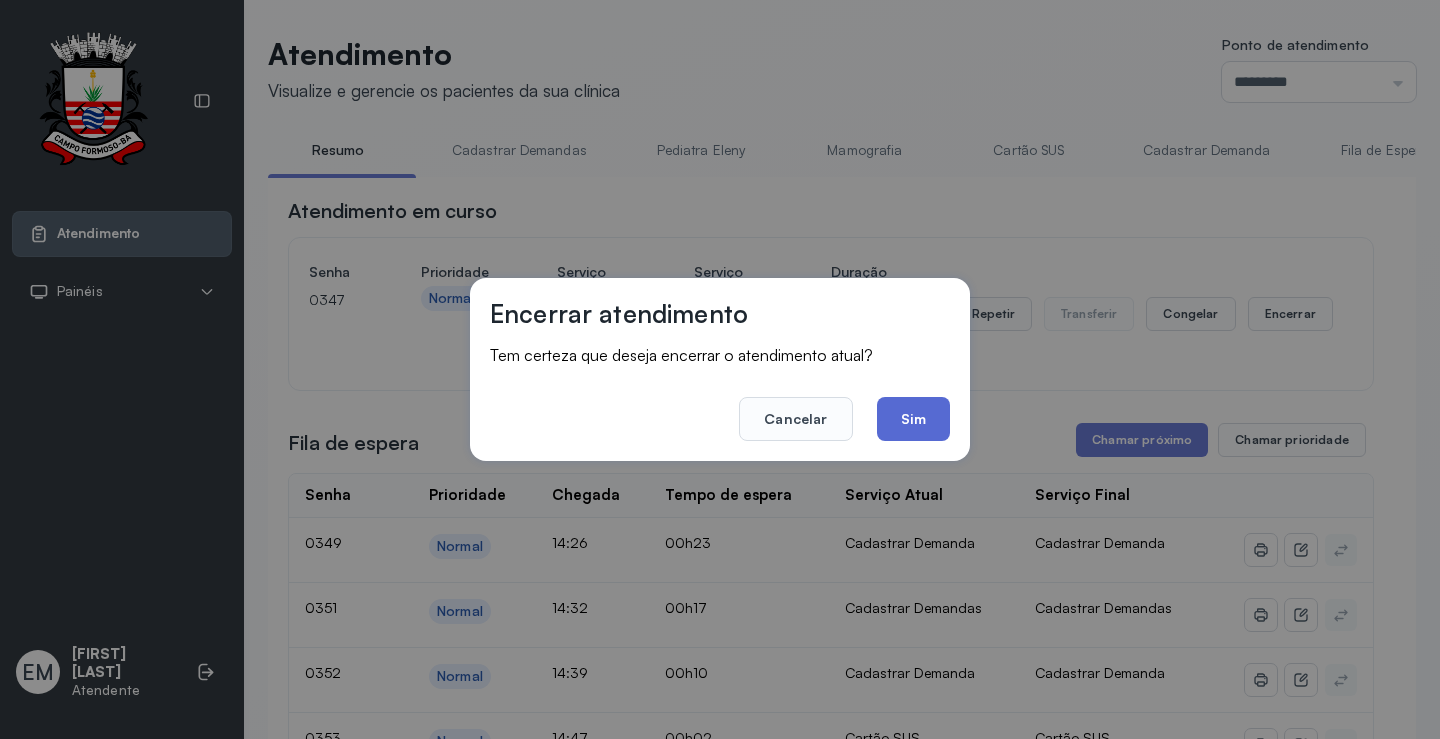 click on "Sim" 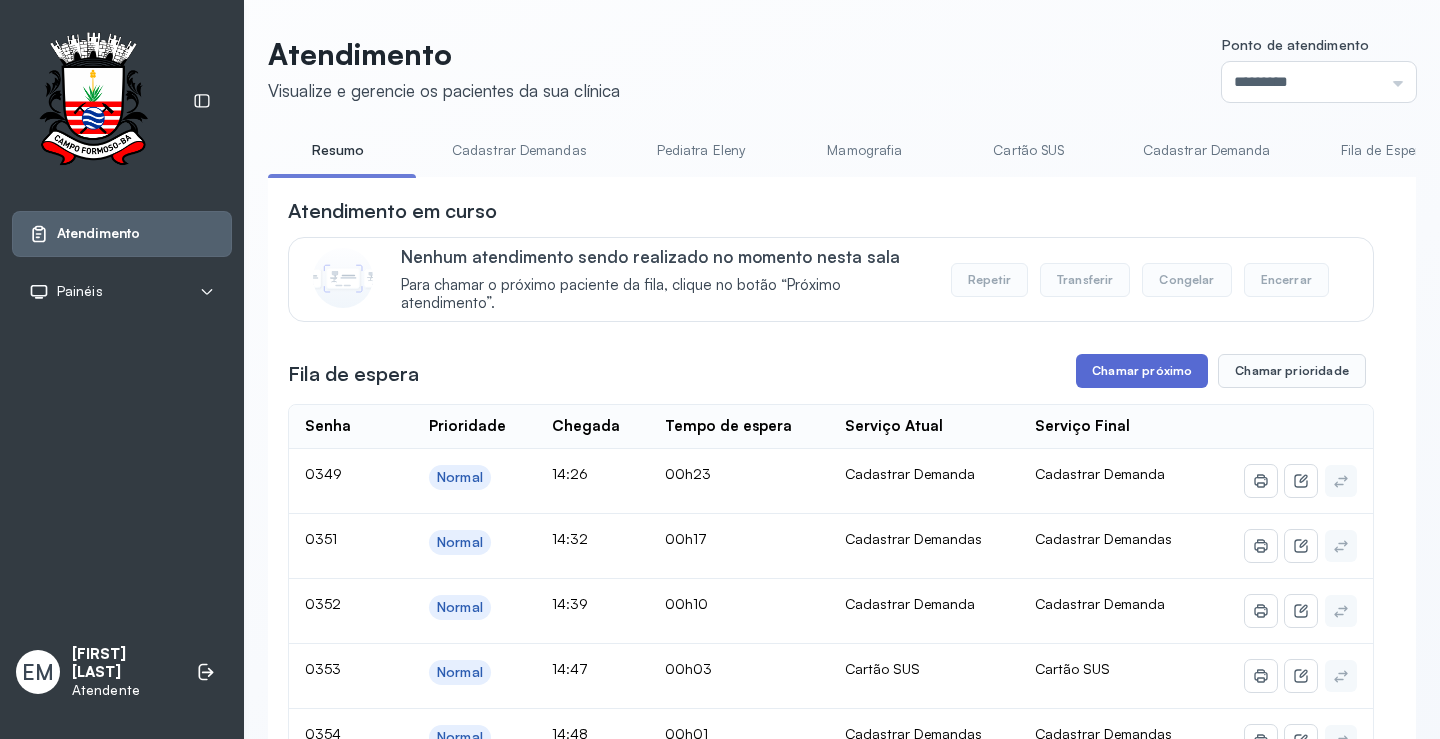 click on "Chamar próximo" at bounding box center [1142, 371] 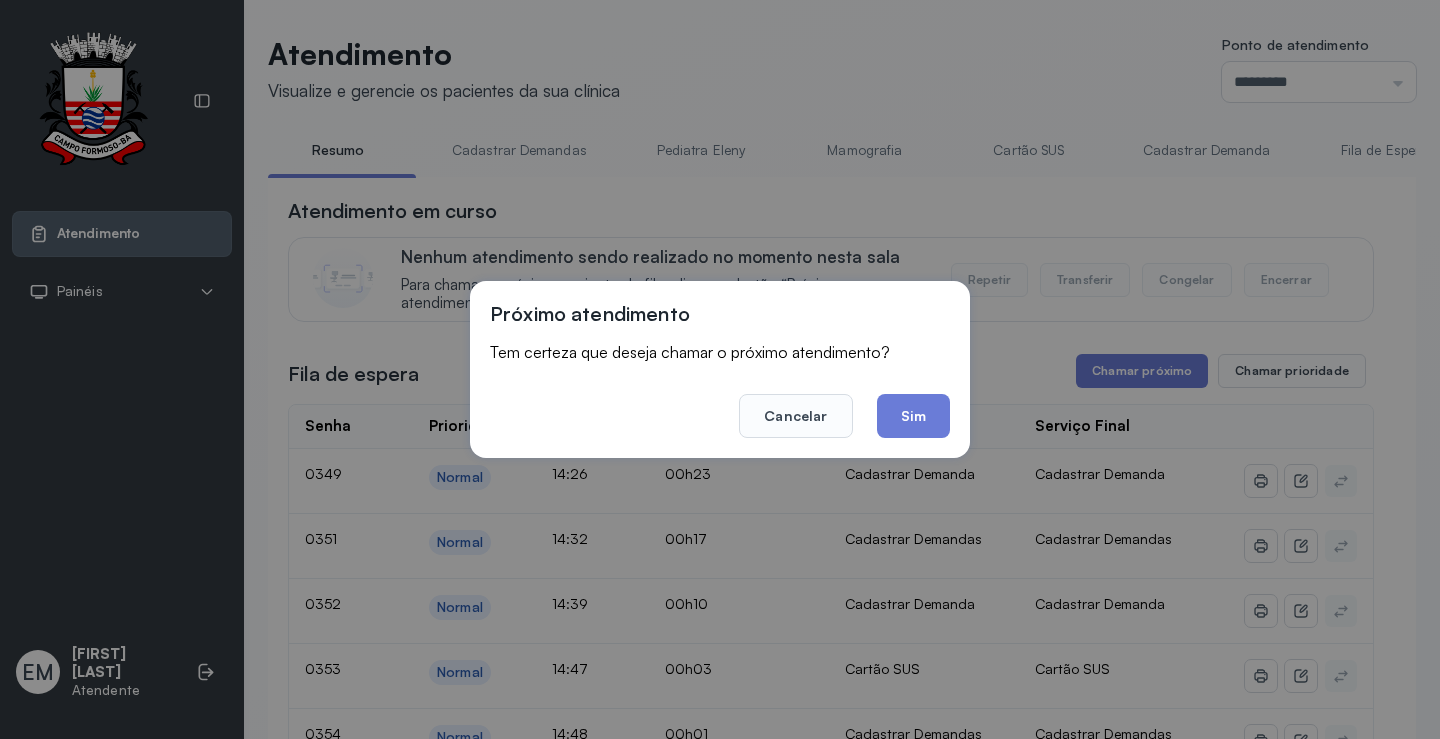 drag, startPoint x: 919, startPoint y: 401, endPoint x: 946, endPoint y: 400, distance: 27.018513 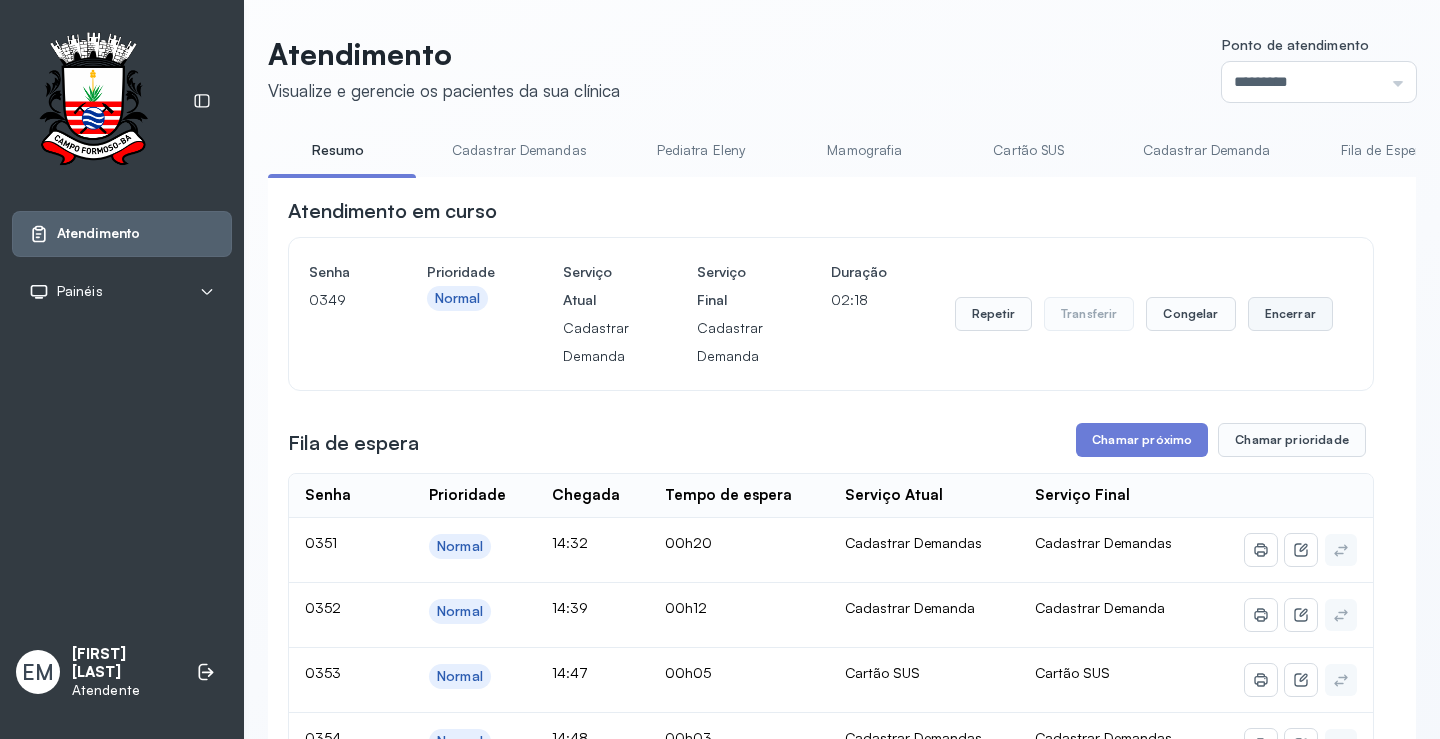 click on "Encerrar" at bounding box center (1290, 314) 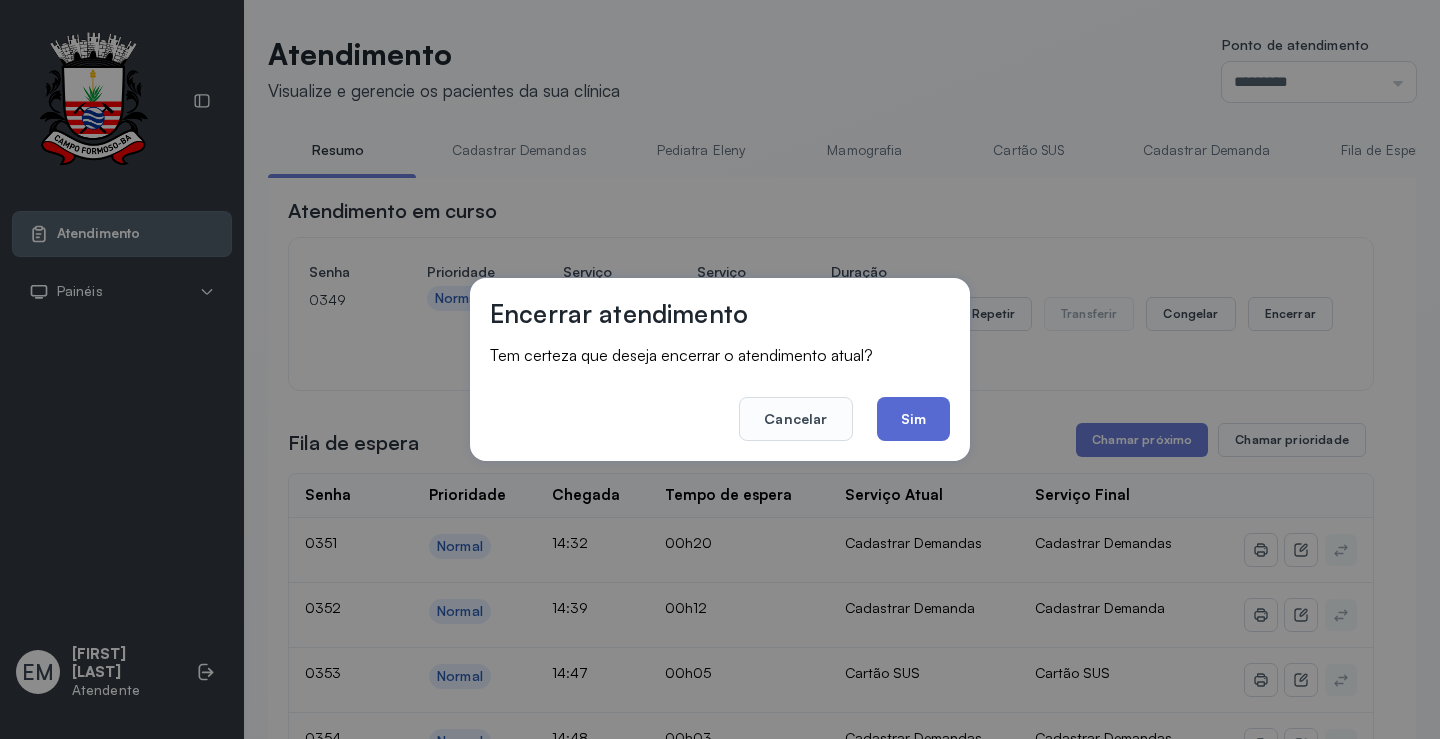 click on "Sim" 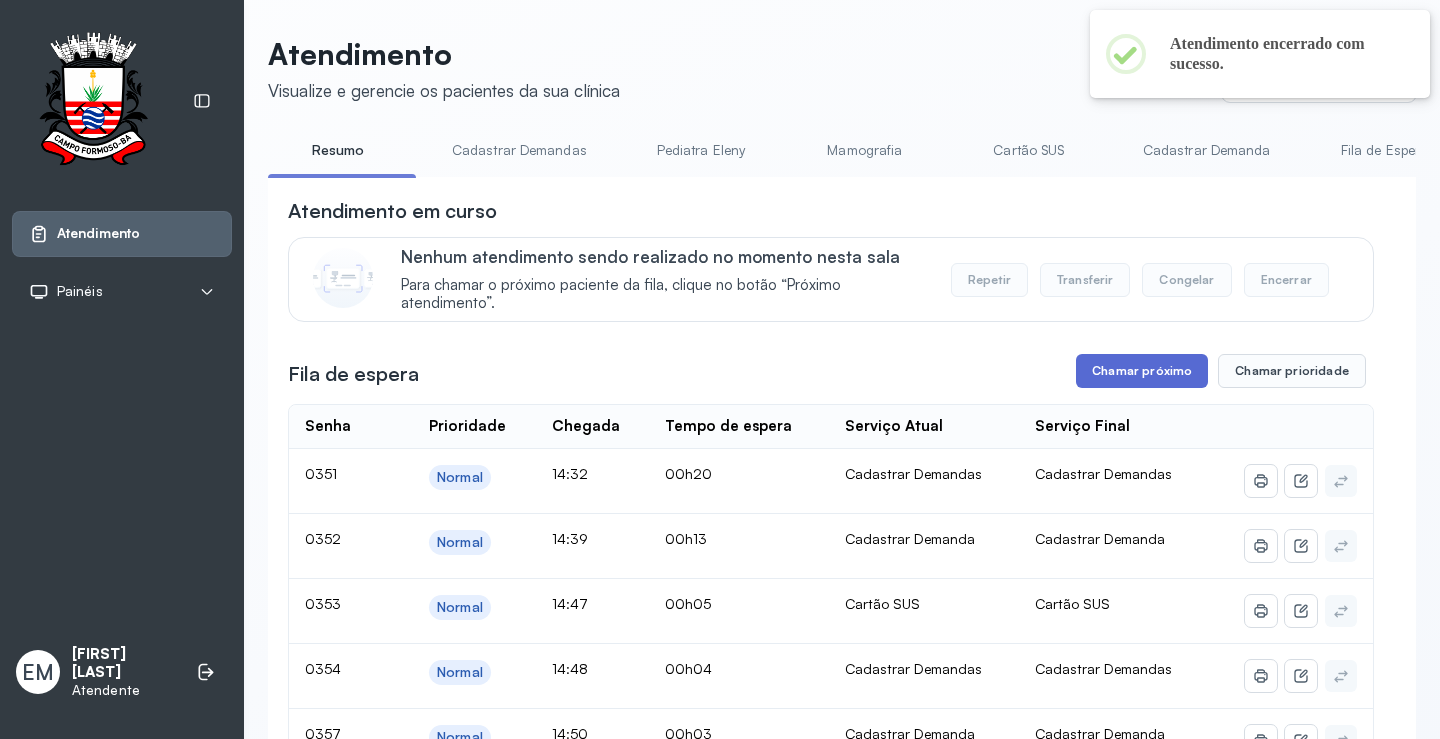 click on "Chamar próximo" at bounding box center [1142, 371] 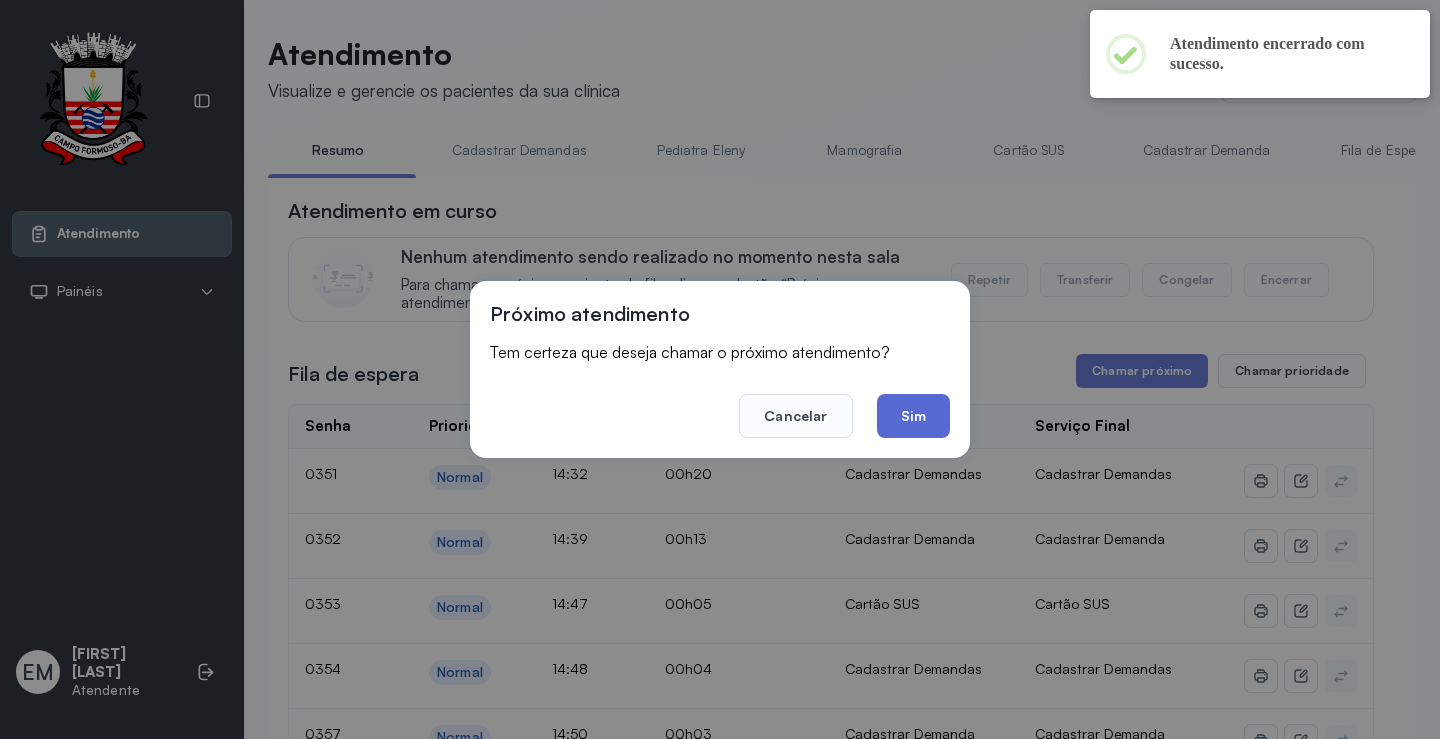 click on "Sim" 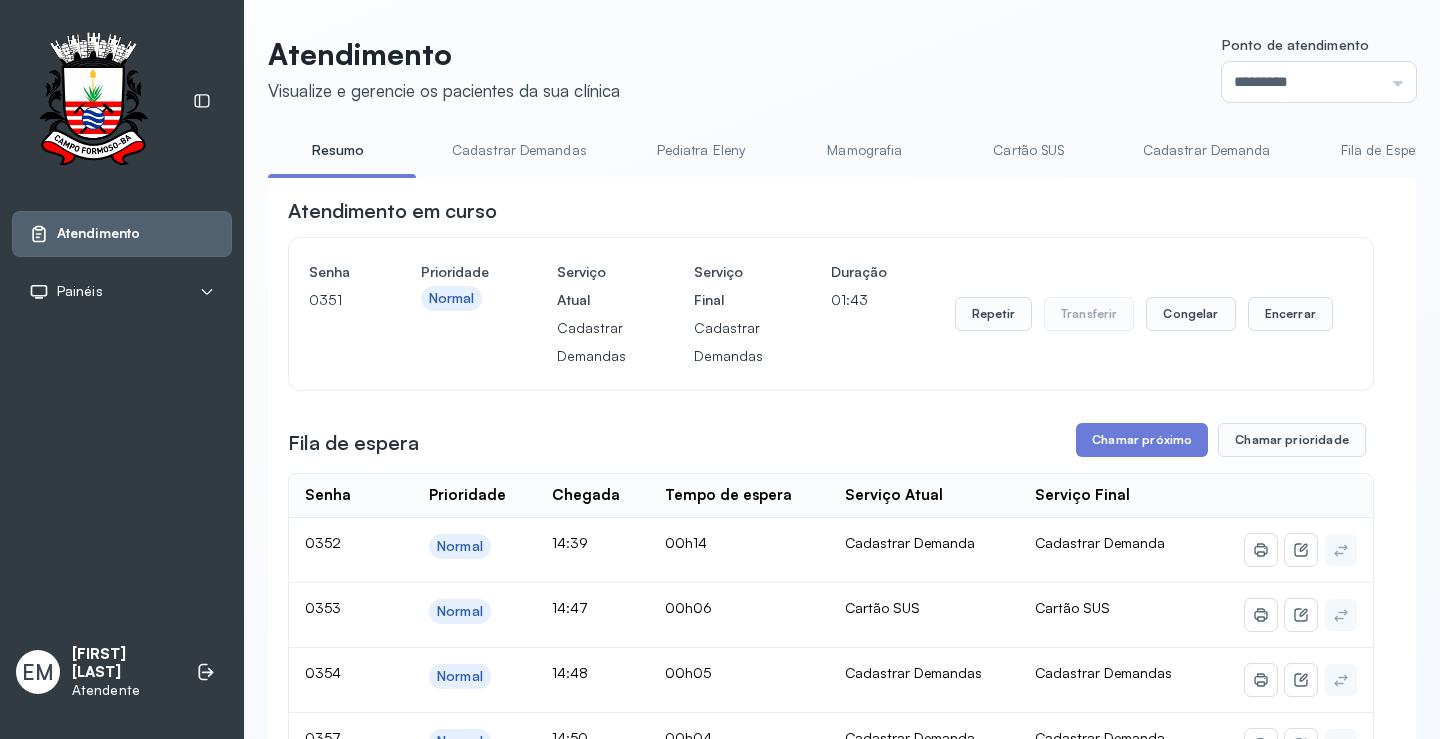 click on "Repetir Transferir Congelar Encerrar" at bounding box center (1144, 314) 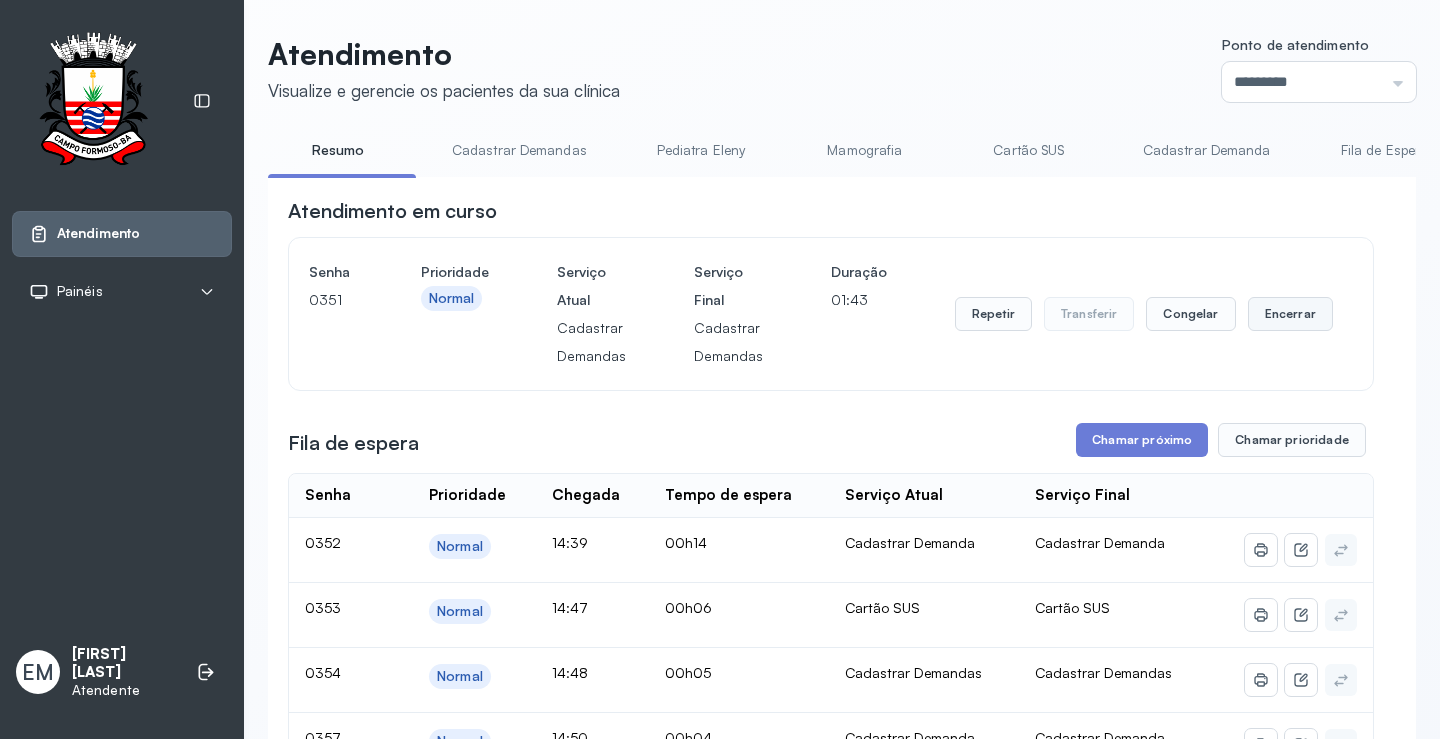 click on "Encerrar" at bounding box center [1290, 314] 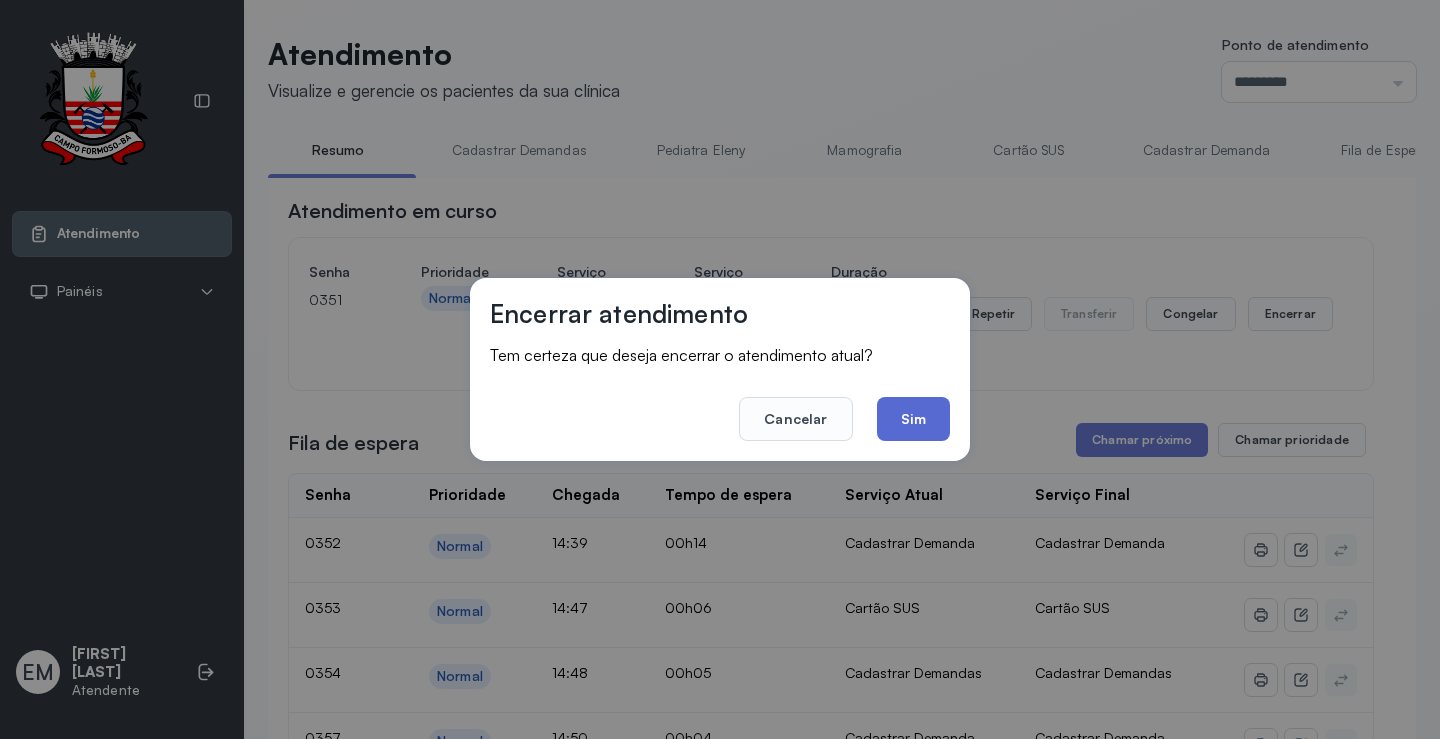 click on "Sim" 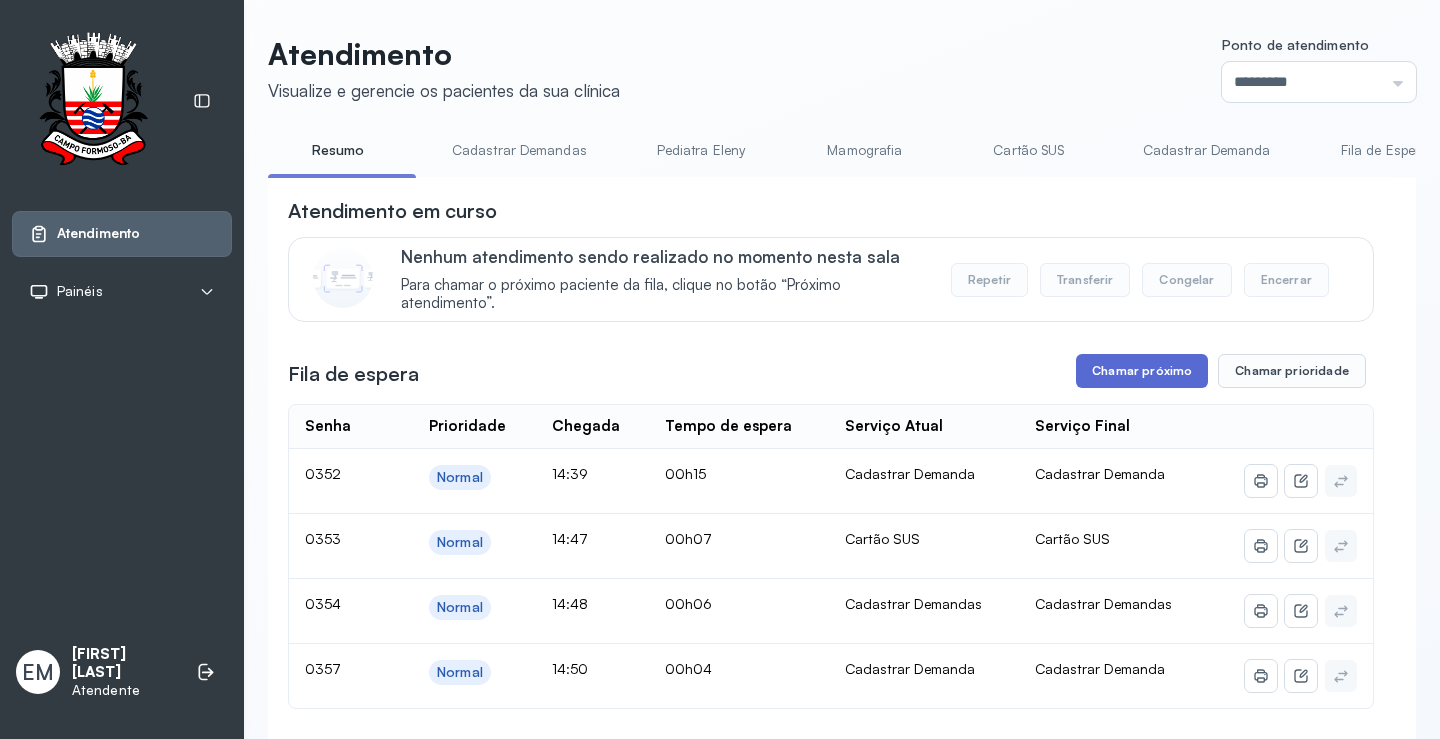click on "Chamar próximo" at bounding box center (1142, 371) 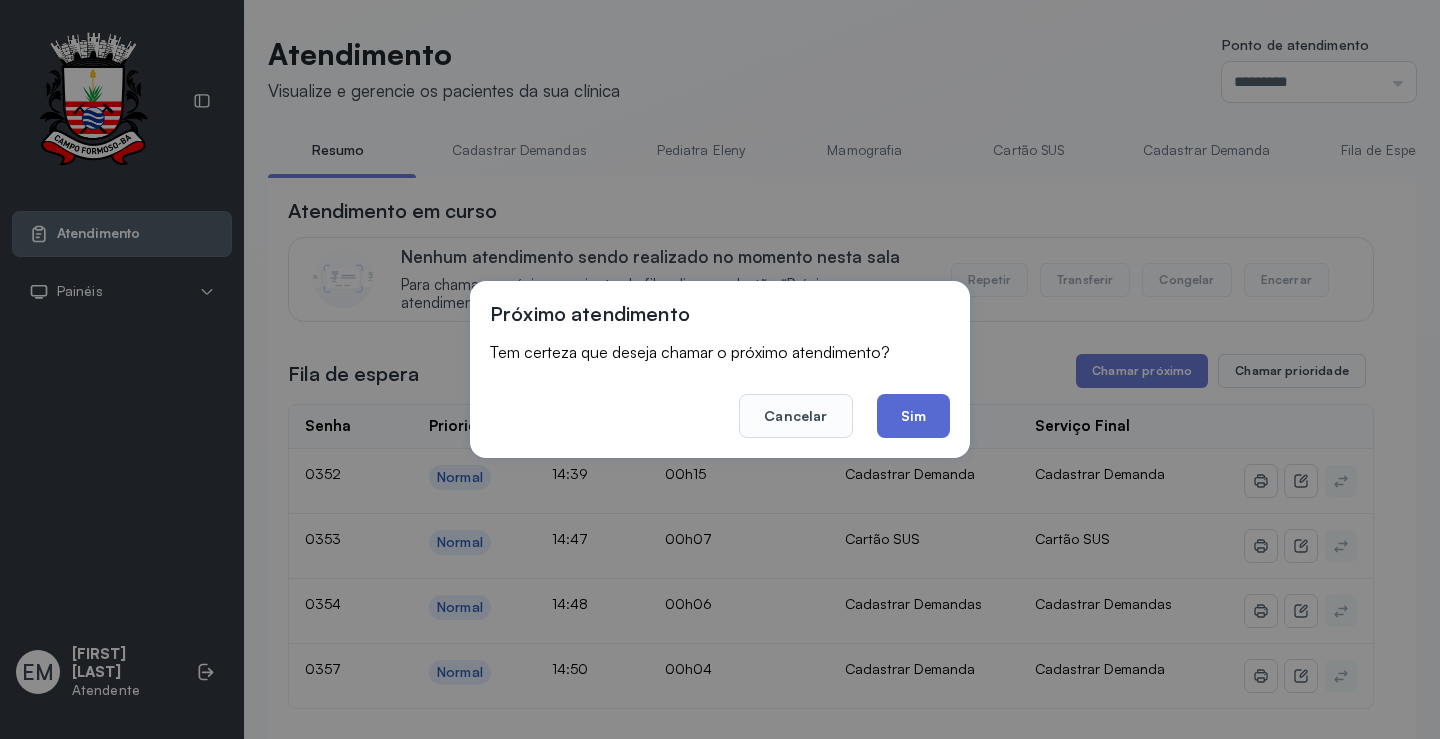 click on "Sim" 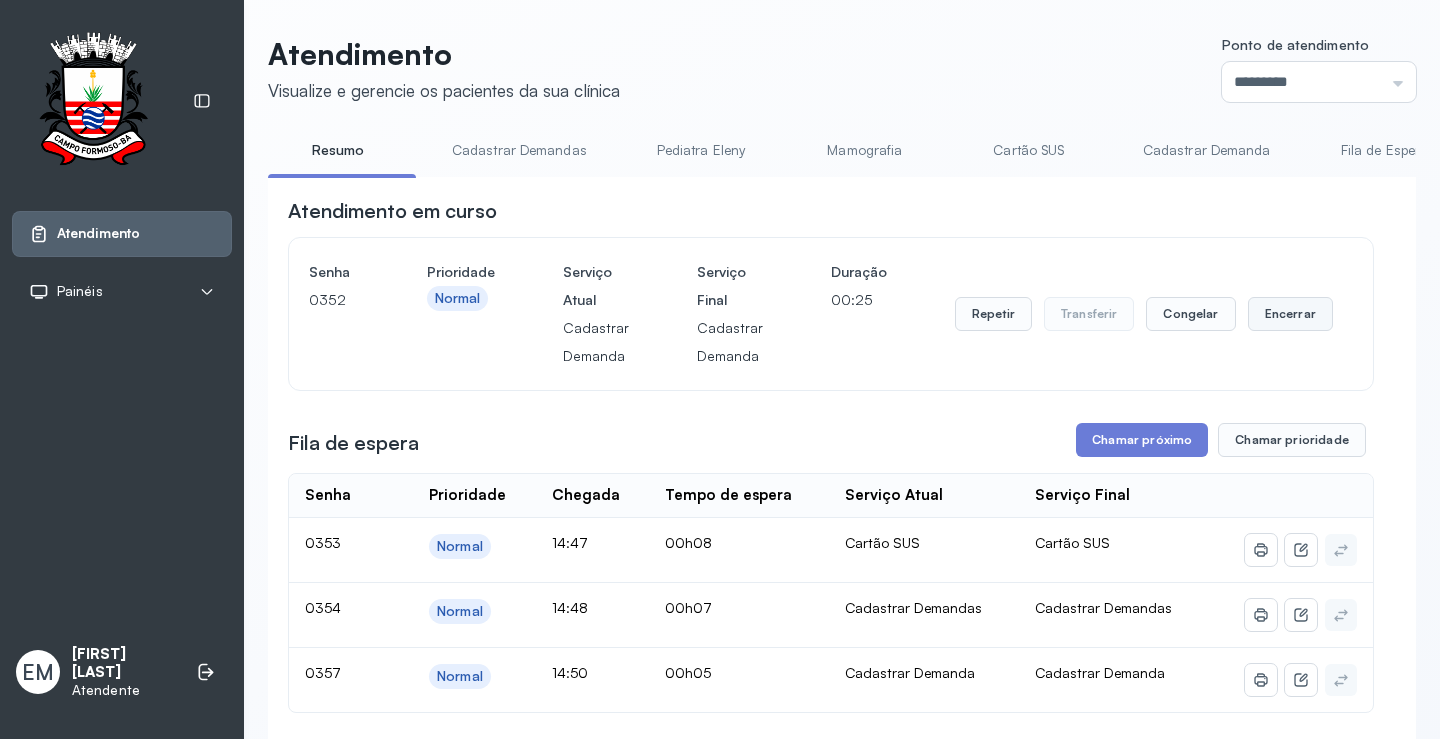click on "Encerrar" at bounding box center [1290, 314] 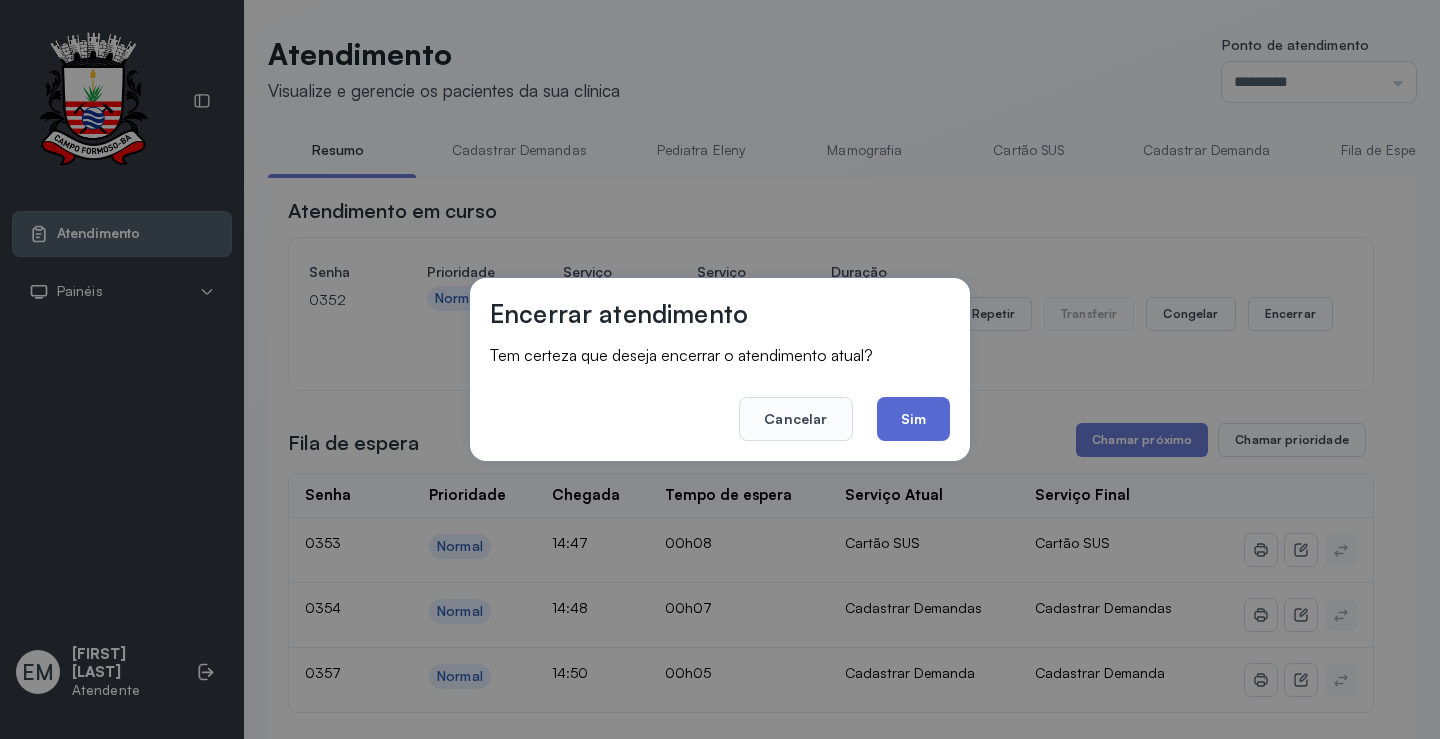 click on "Sim" 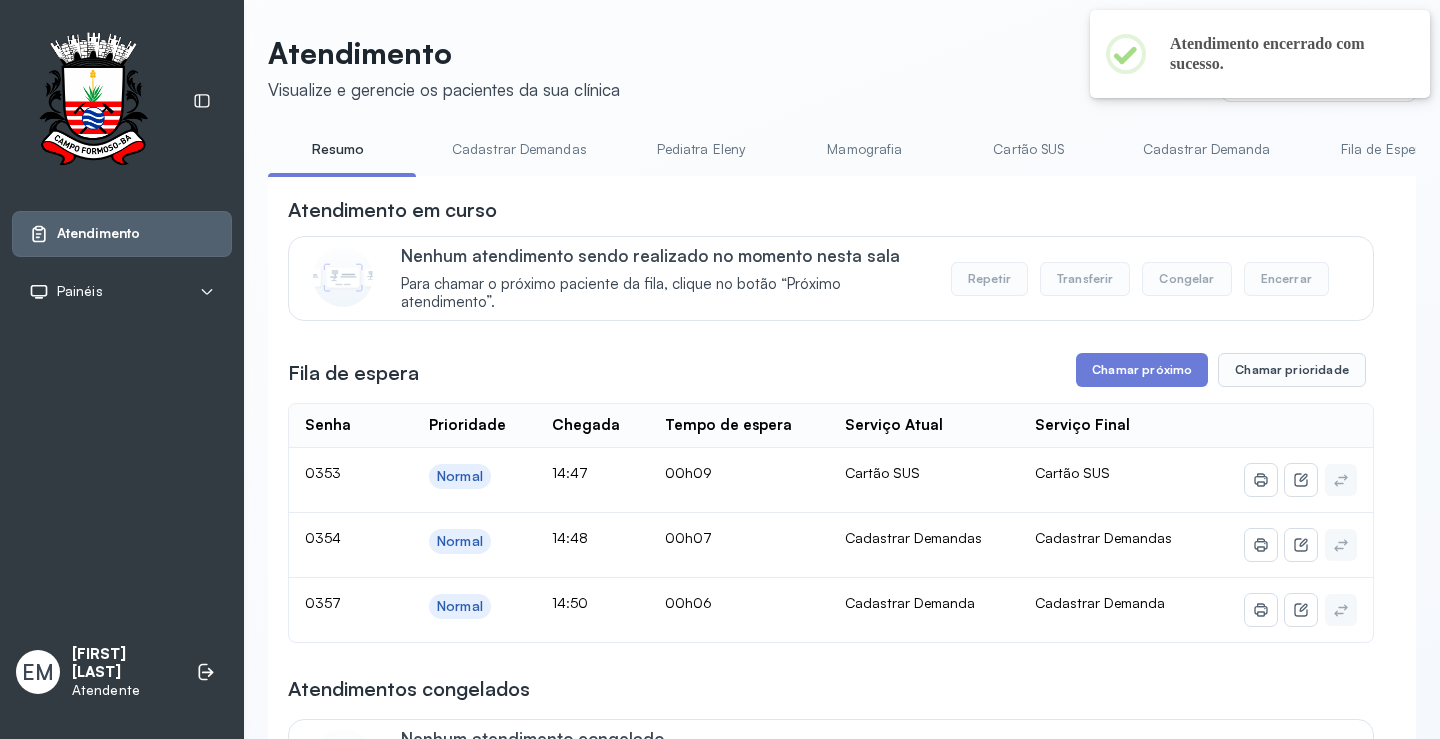 scroll, scrollTop: 194, scrollLeft: 0, axis: vertical 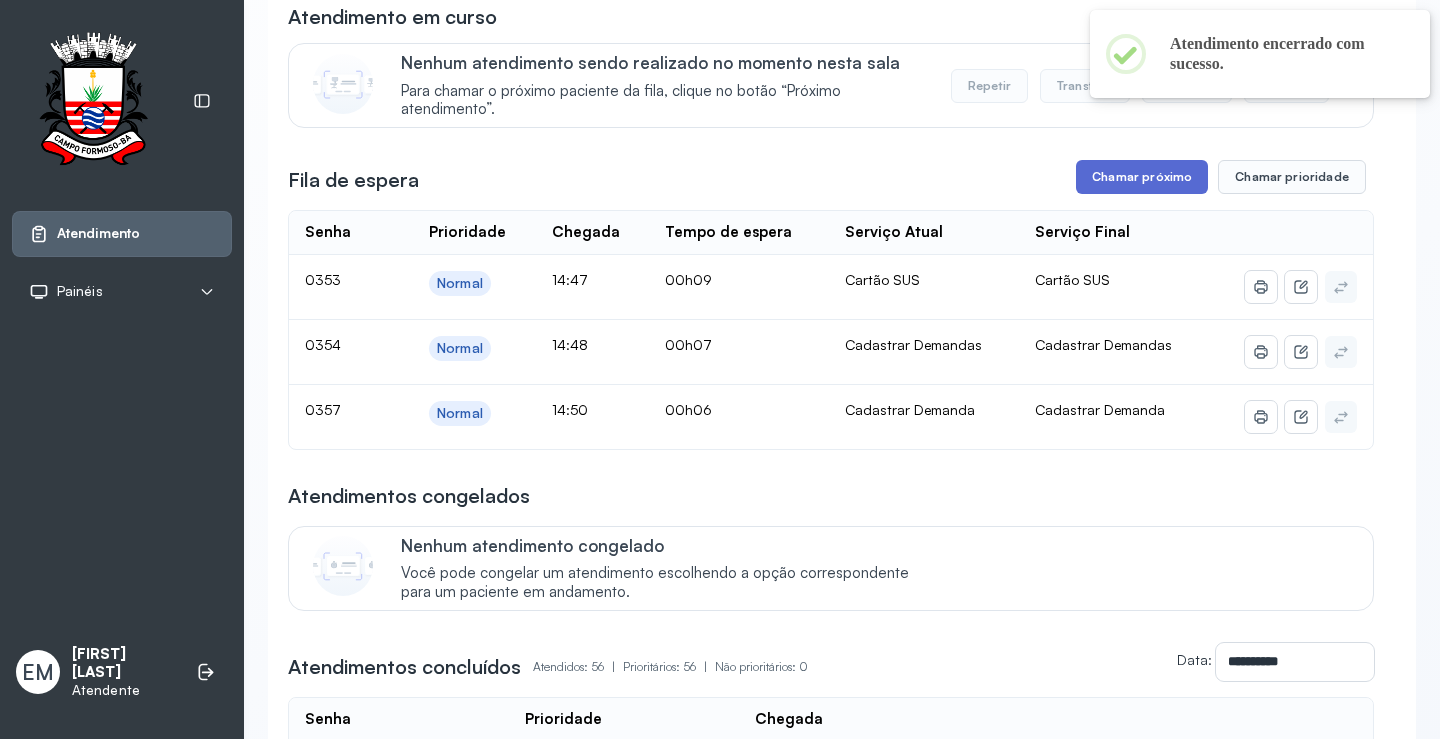 click on "Chamar próximo" at bounding box center [1142, 177] 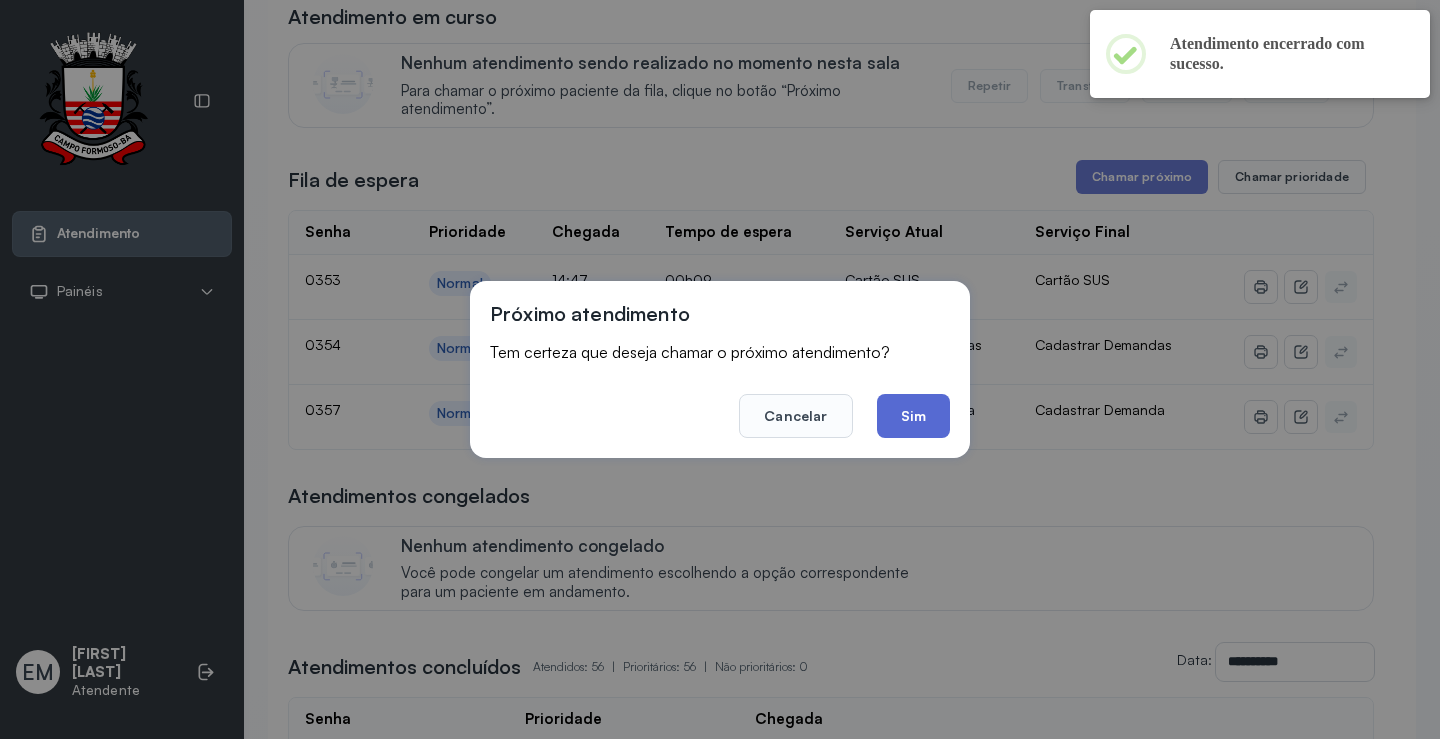 click on "Sim" 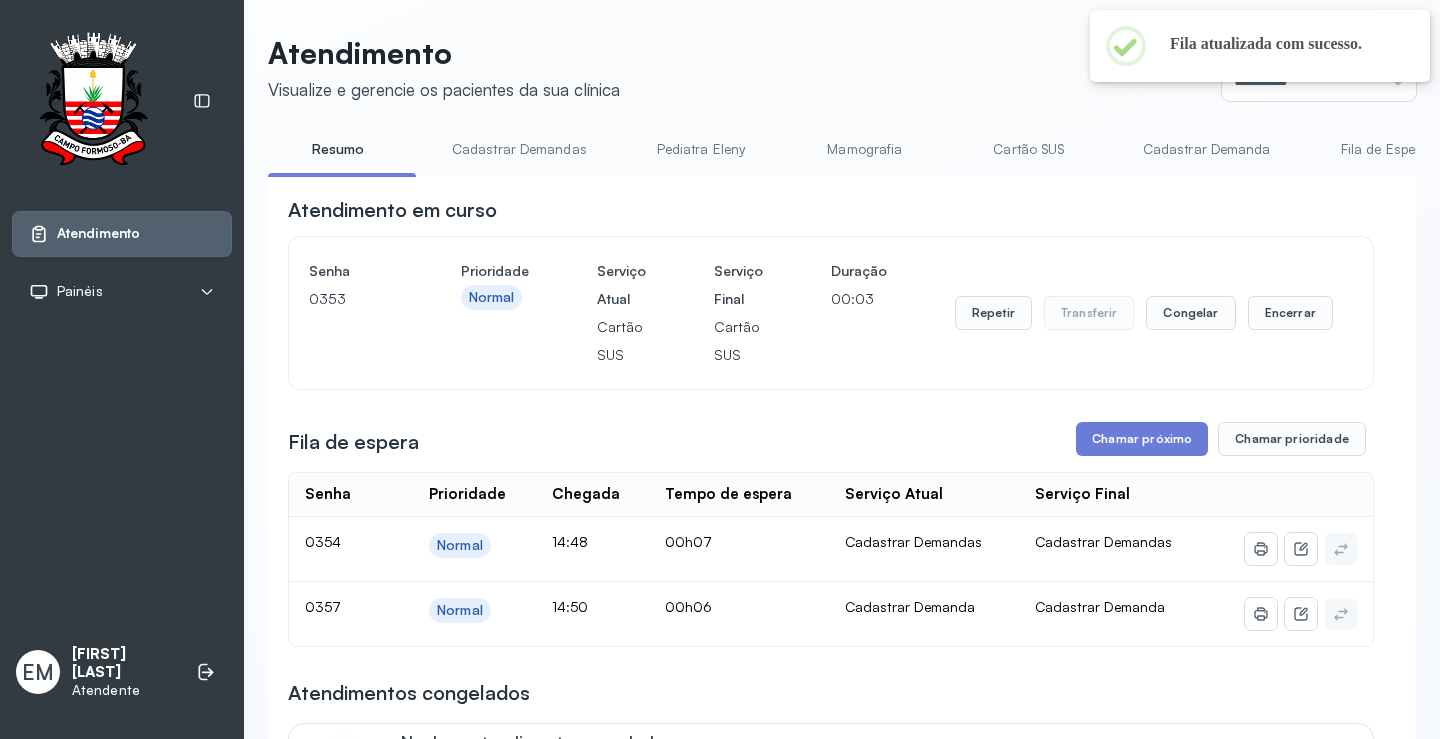 scroll, scrollTop: 194, scrollLeft: 0, axis: vertical 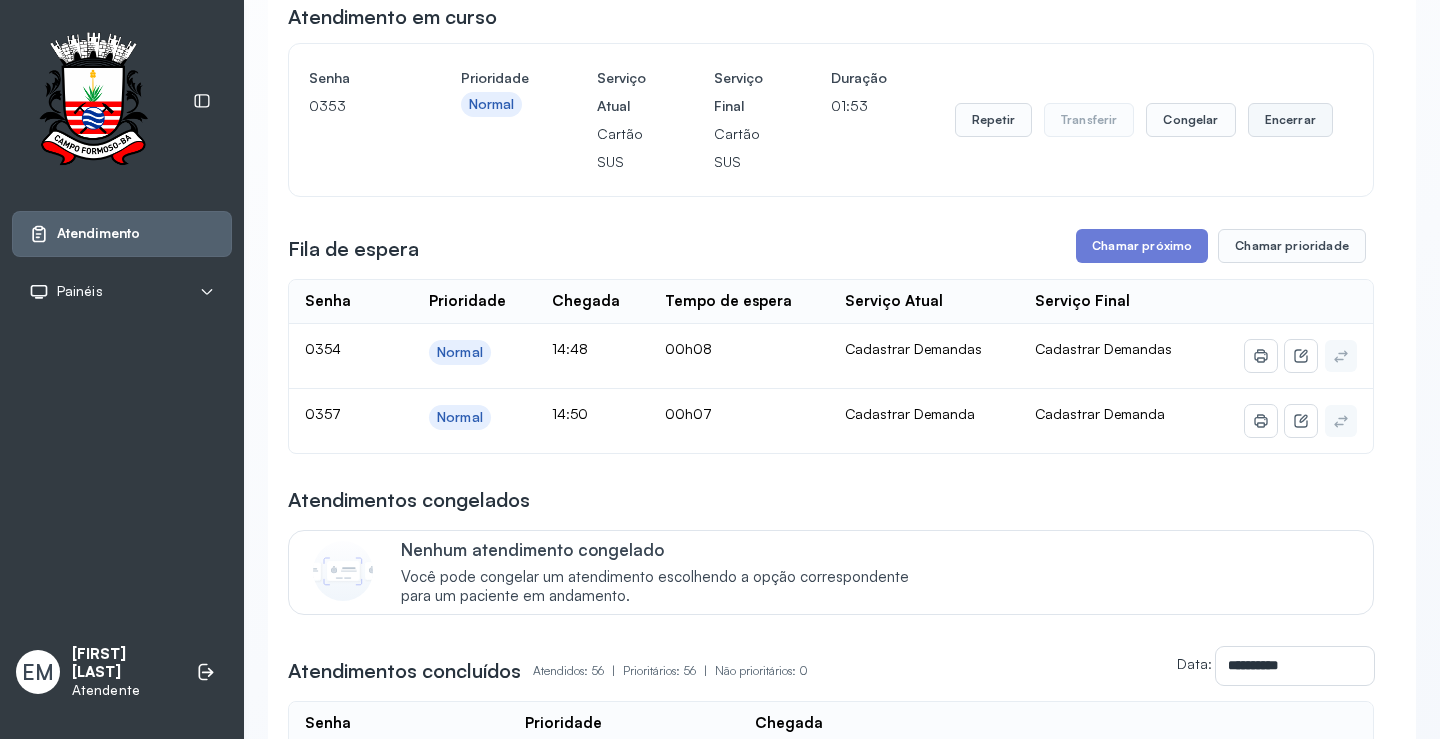 click on "Encerrar" at bounding box center (1290, 120) 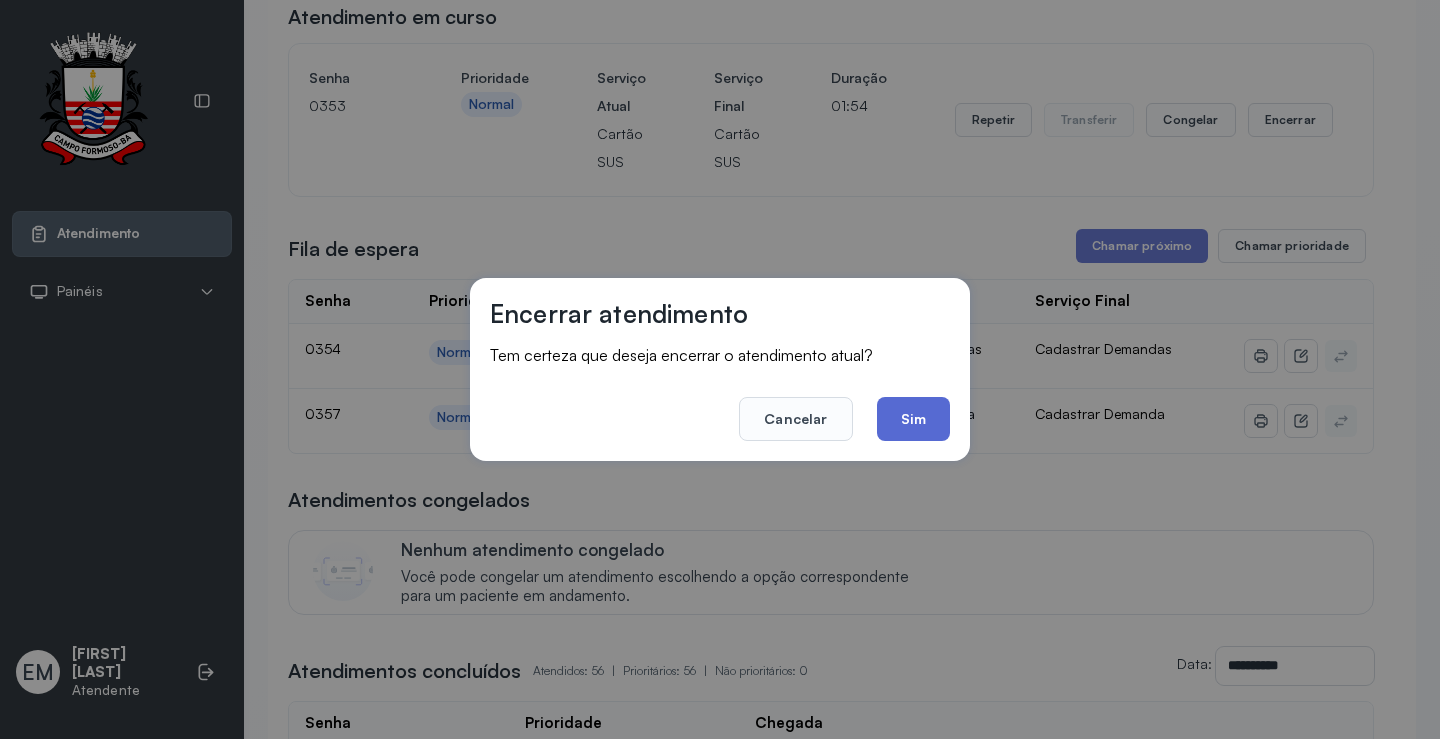 click on "Sim" 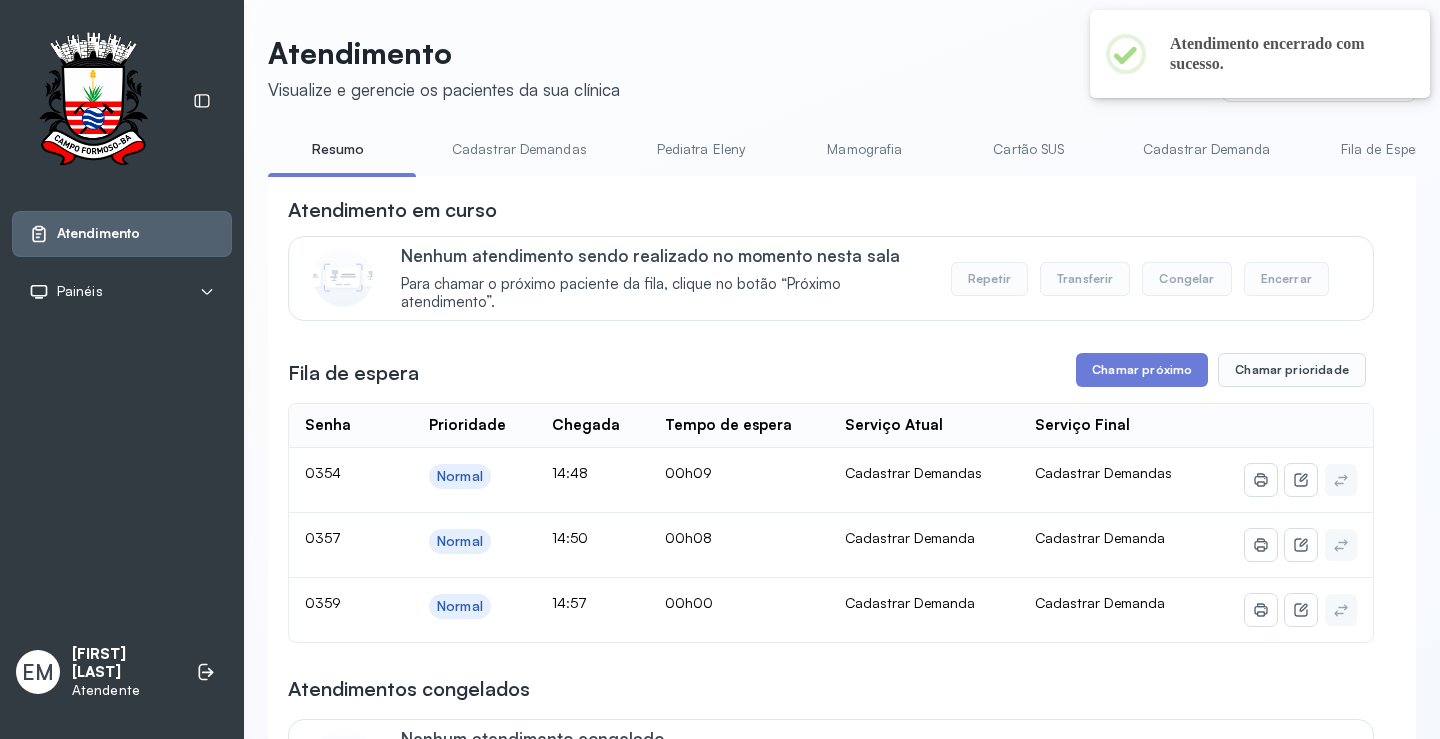 scroll, scrollTop: 194, scrollLeft: 0, axis: vertical 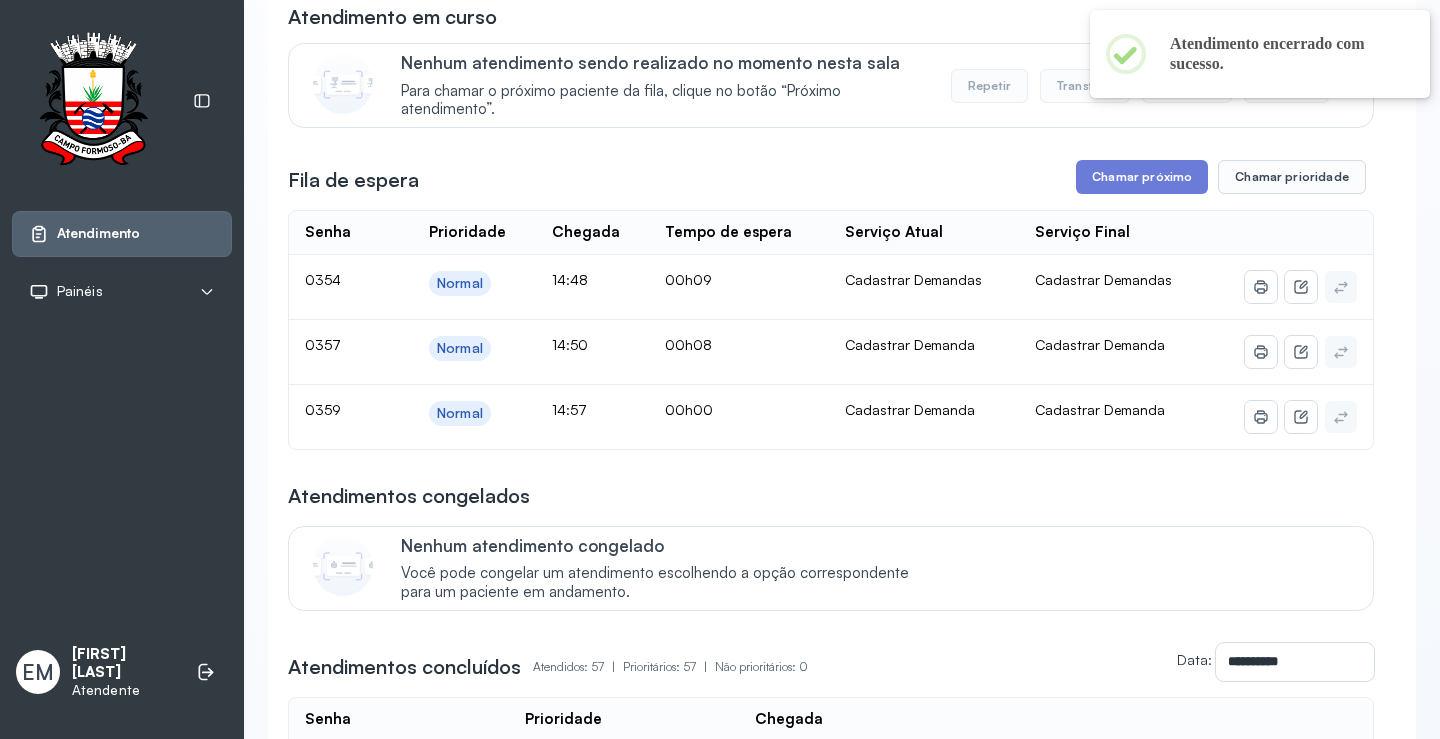 click on "**********" at bounding box center [831, 2021] 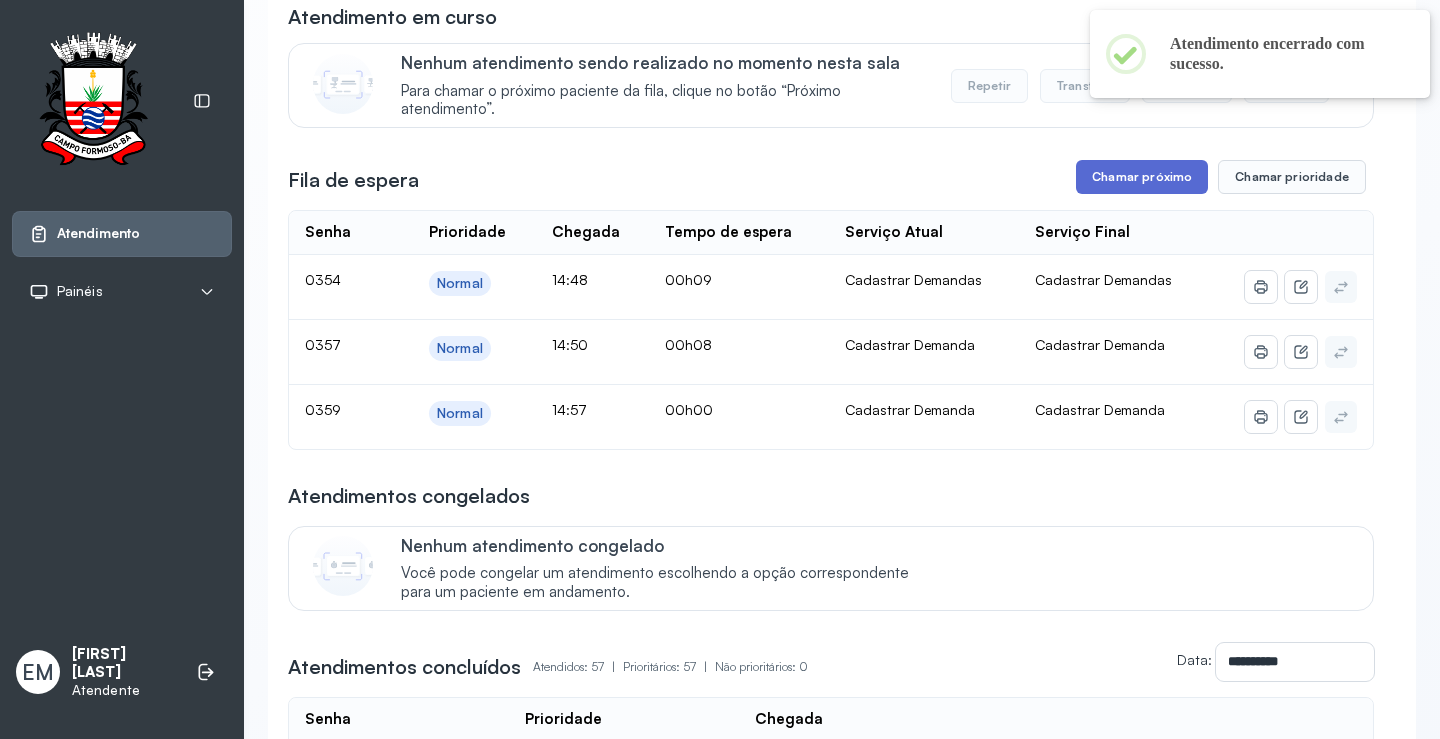 click on "Chamar próximo" at bounding box center [1142, 177] 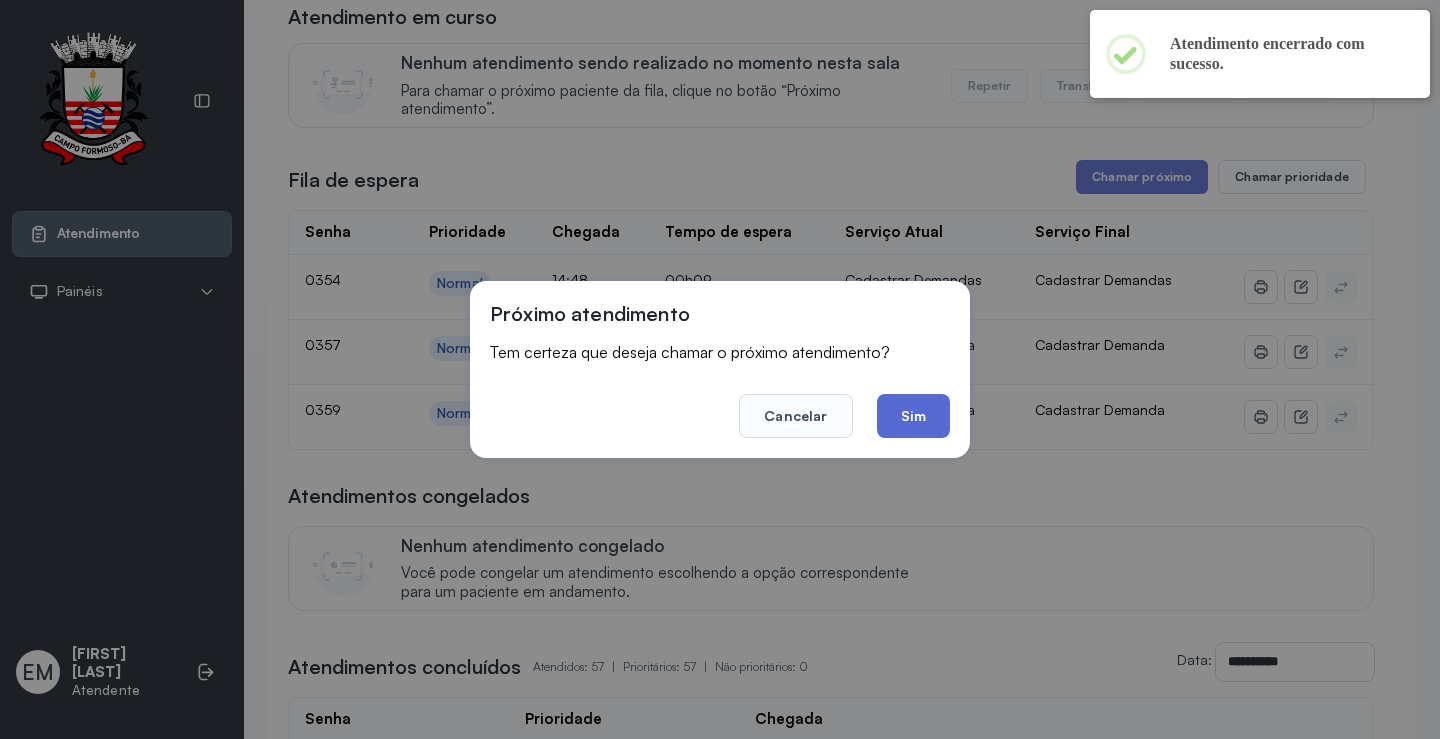 click on "Sim" 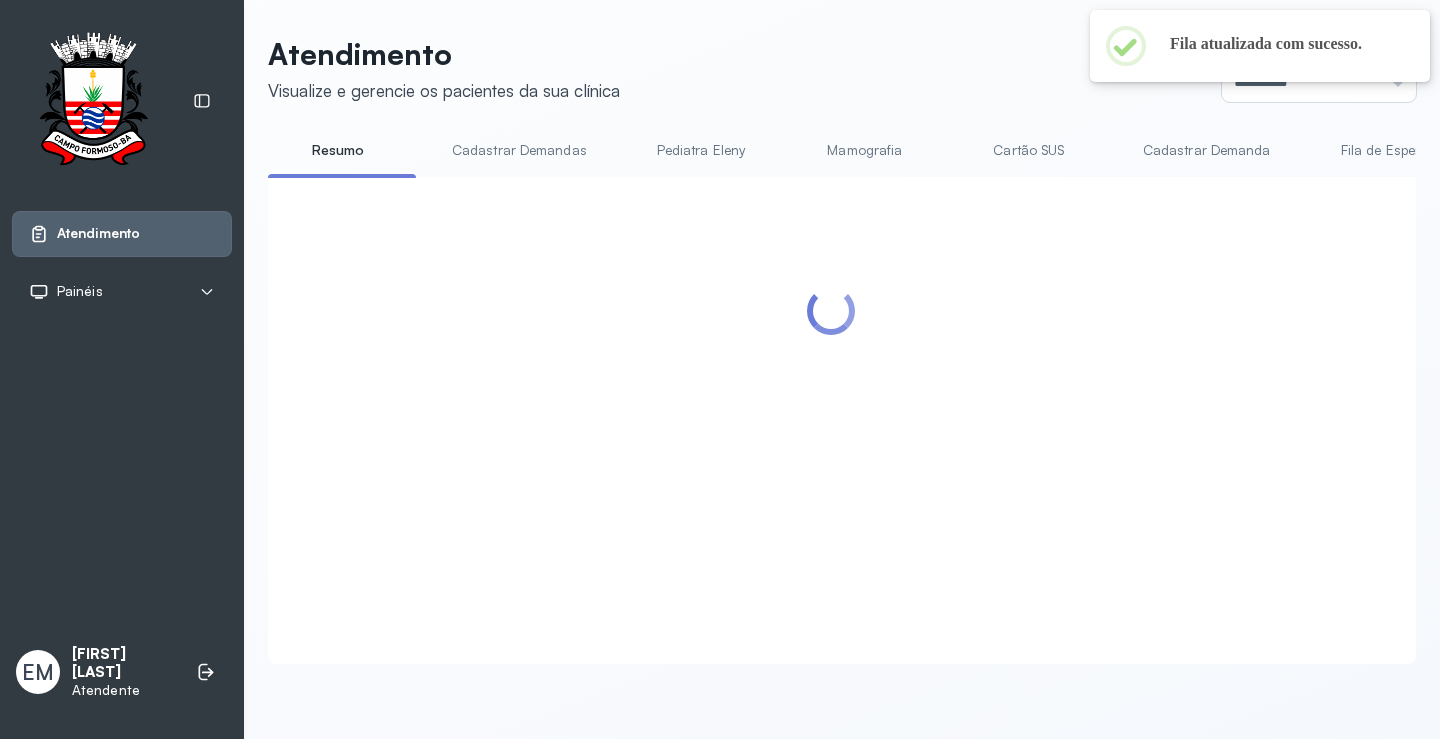 scroll, scrollTop: 194, scrollLeft: 0, axis: vertical 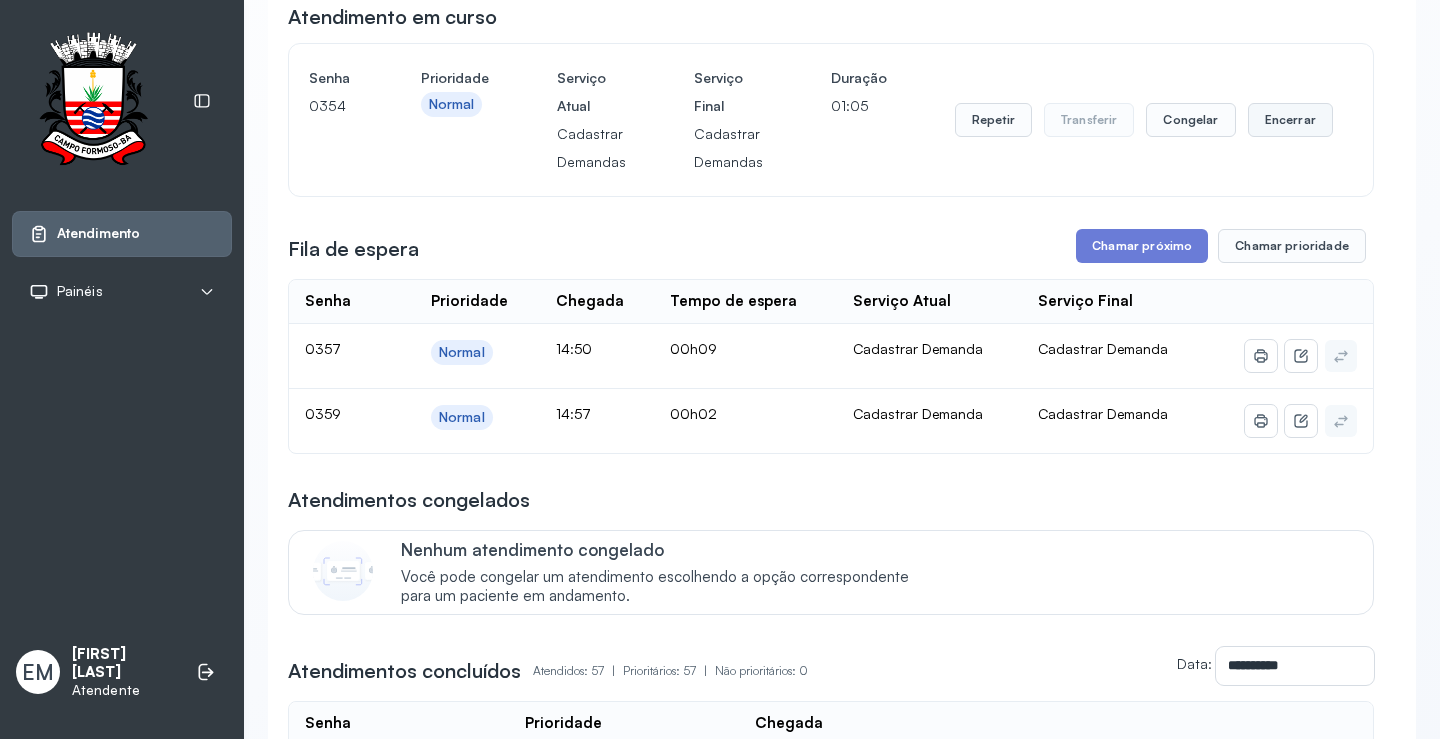 click on "Encerrar" at bounding box center [1290, 120] 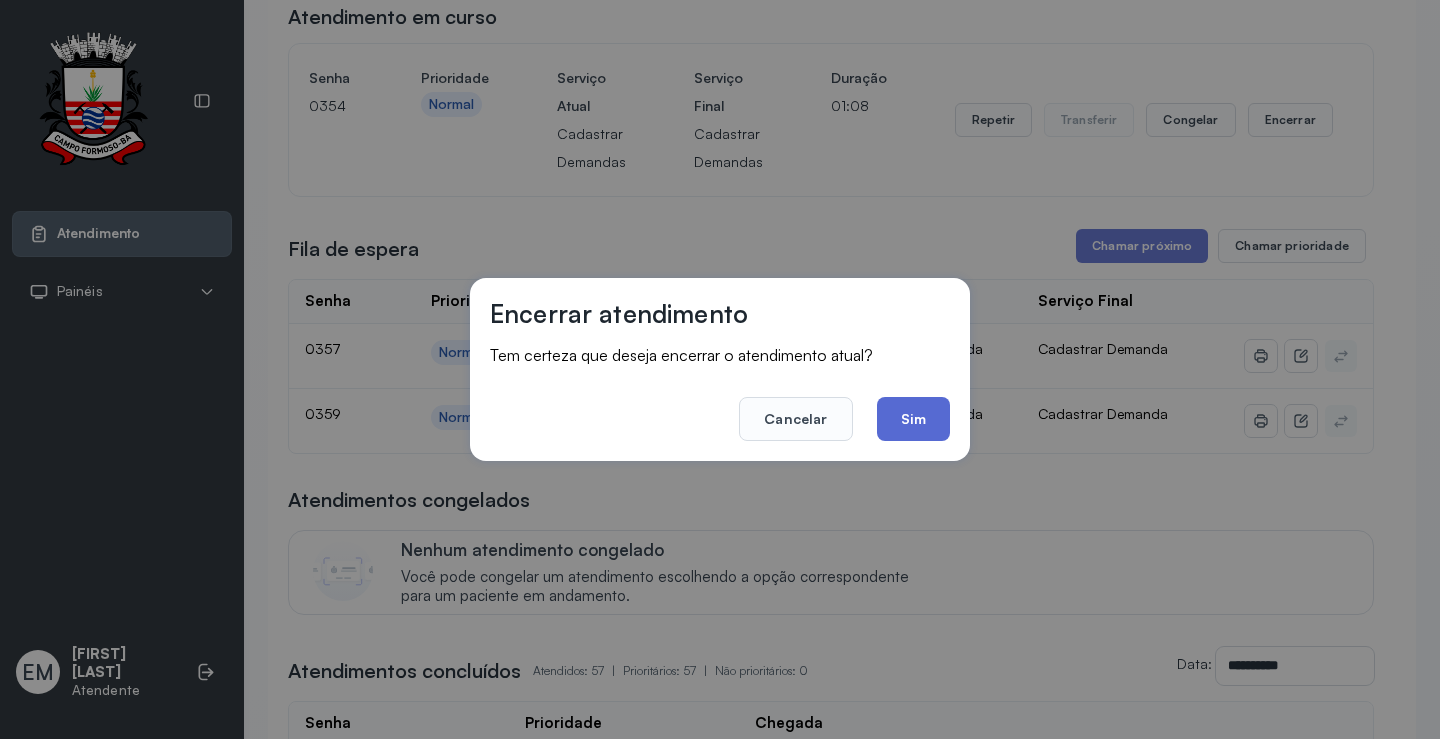 click on "Sim" 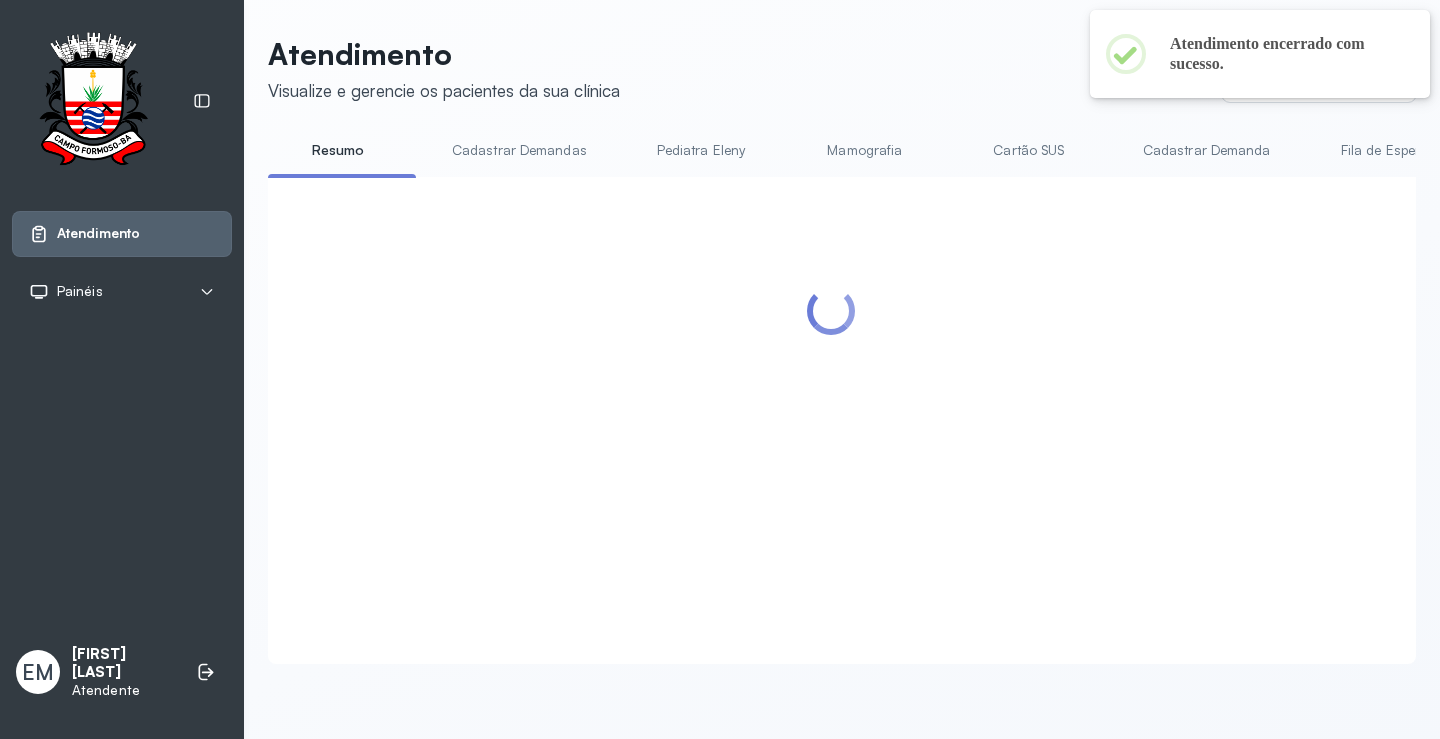 scroll, scrollTop: 194, scrollLeft: 0, axis: vertical 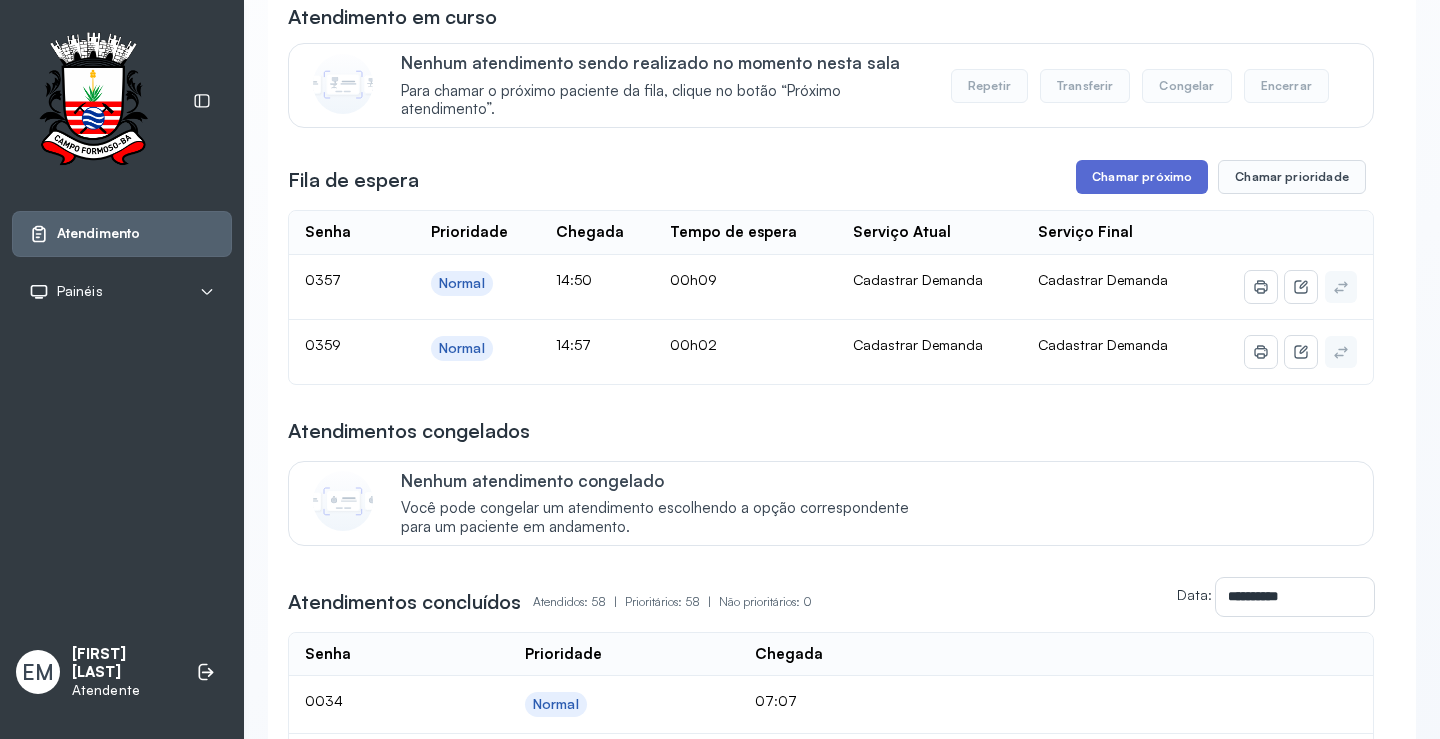 click on "Chamar próximo" at bounding box center (1142, 177) 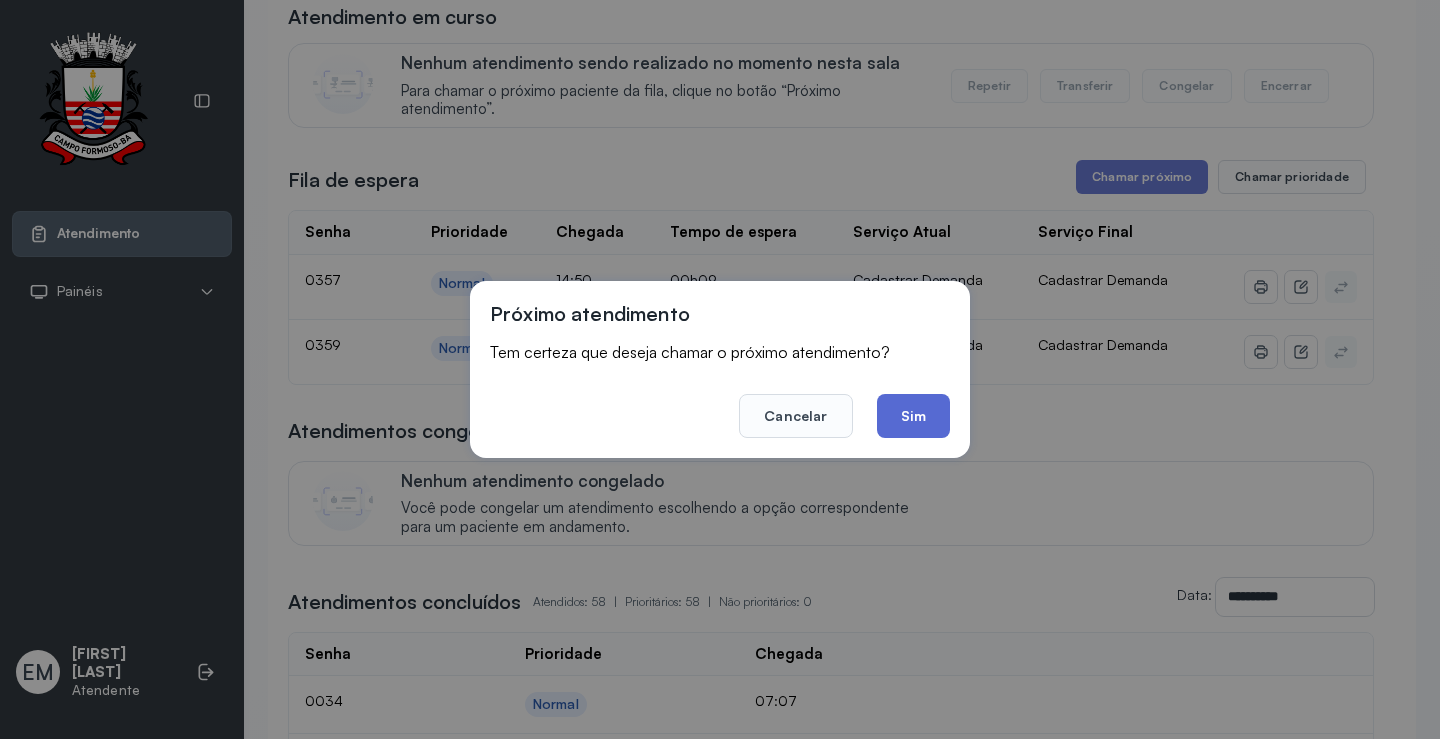 click on "Sim" 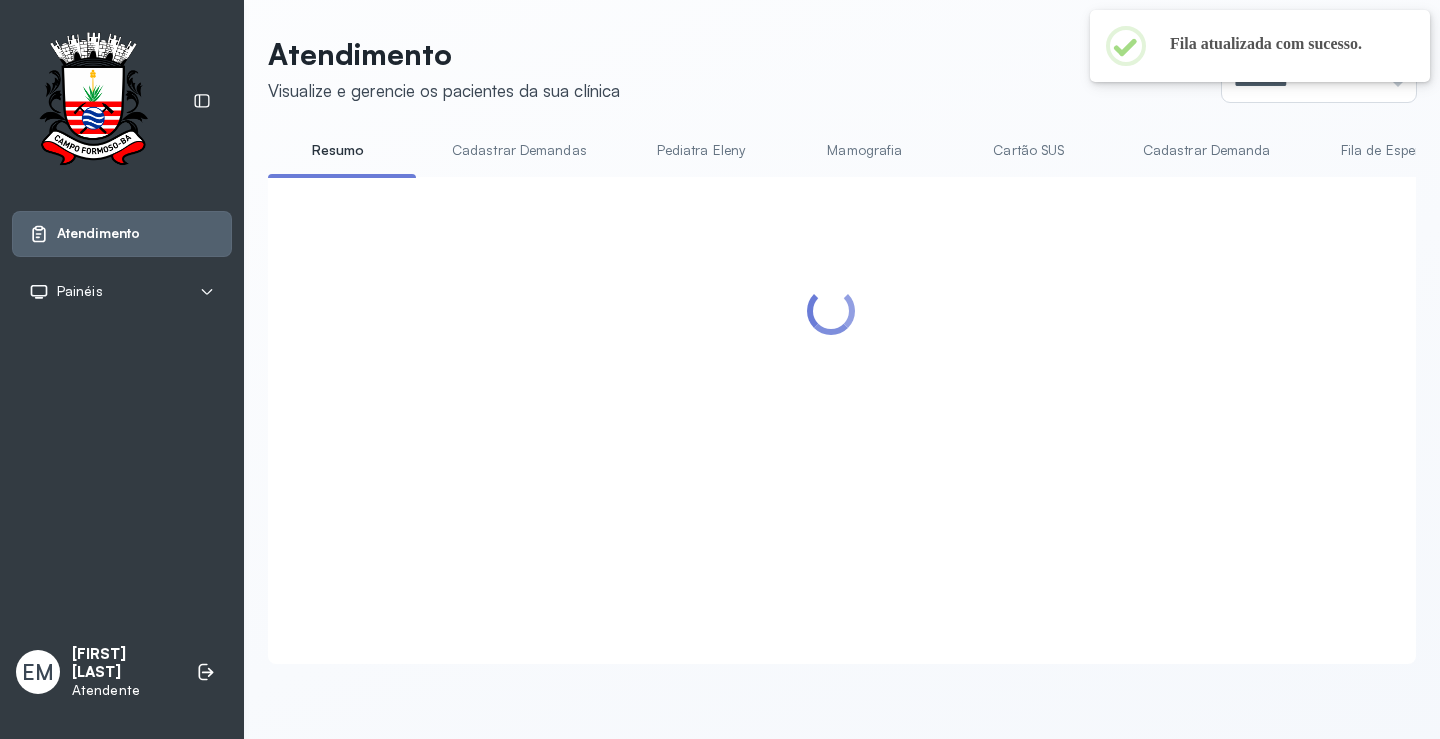 scroll, scrollTop: 194, scrollLeft: 0, axis: vertical 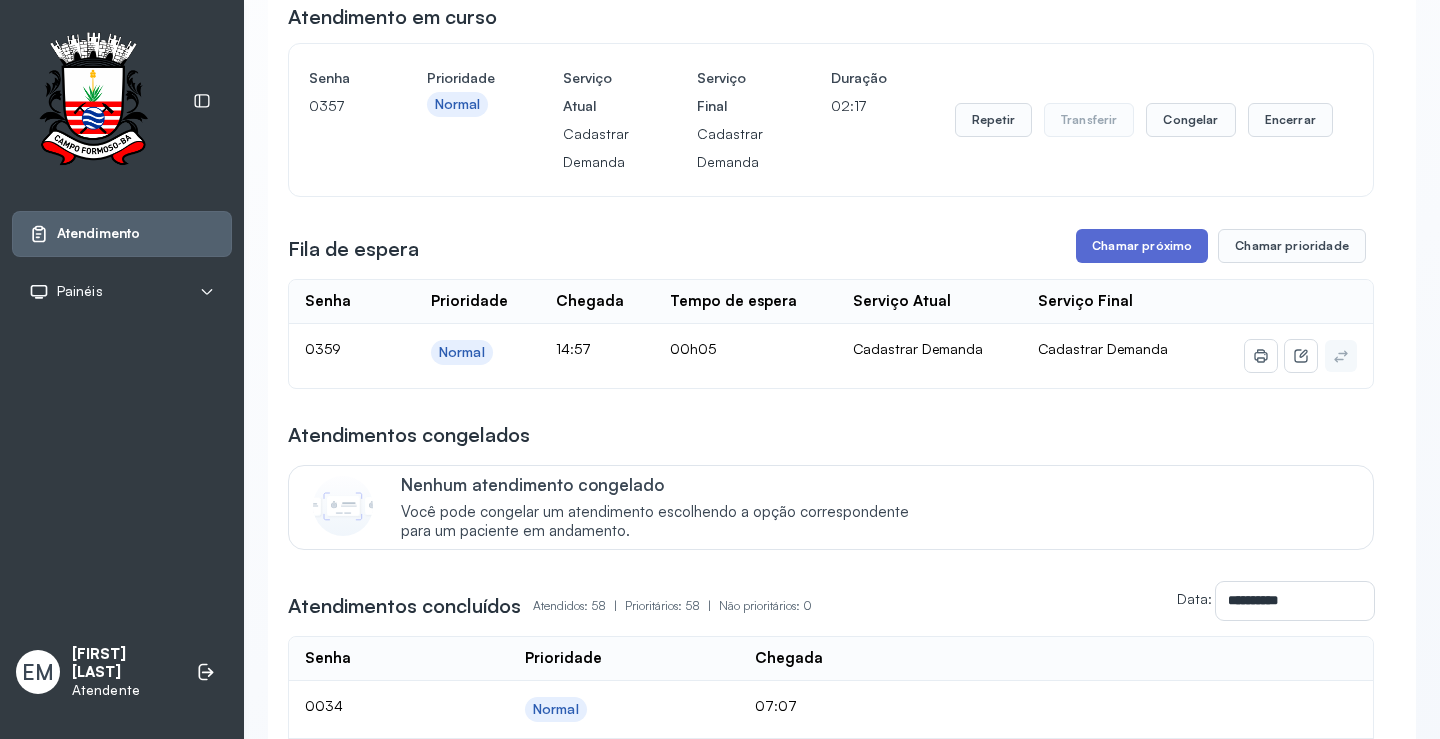 click on "Chamar próximo" at bounding box center (1142, 246) 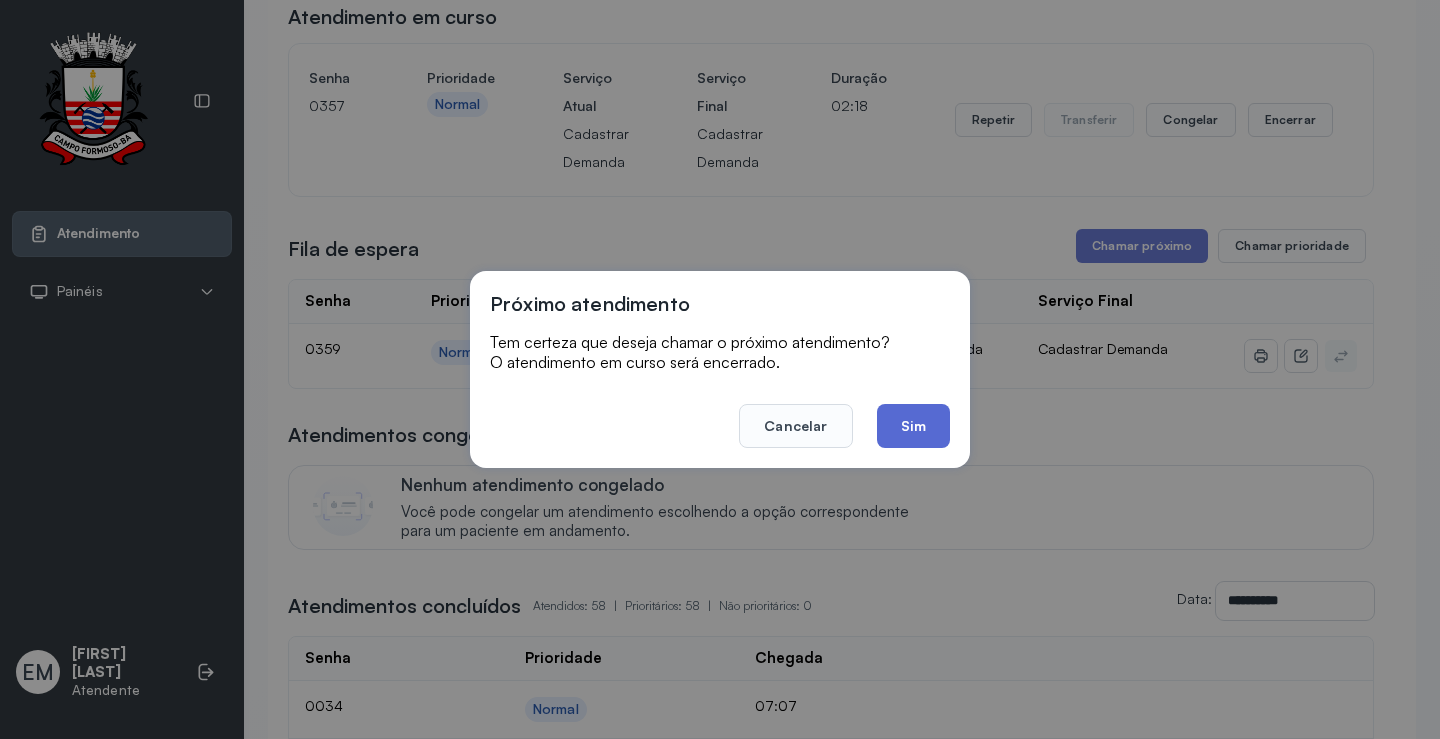 click on "Sim" 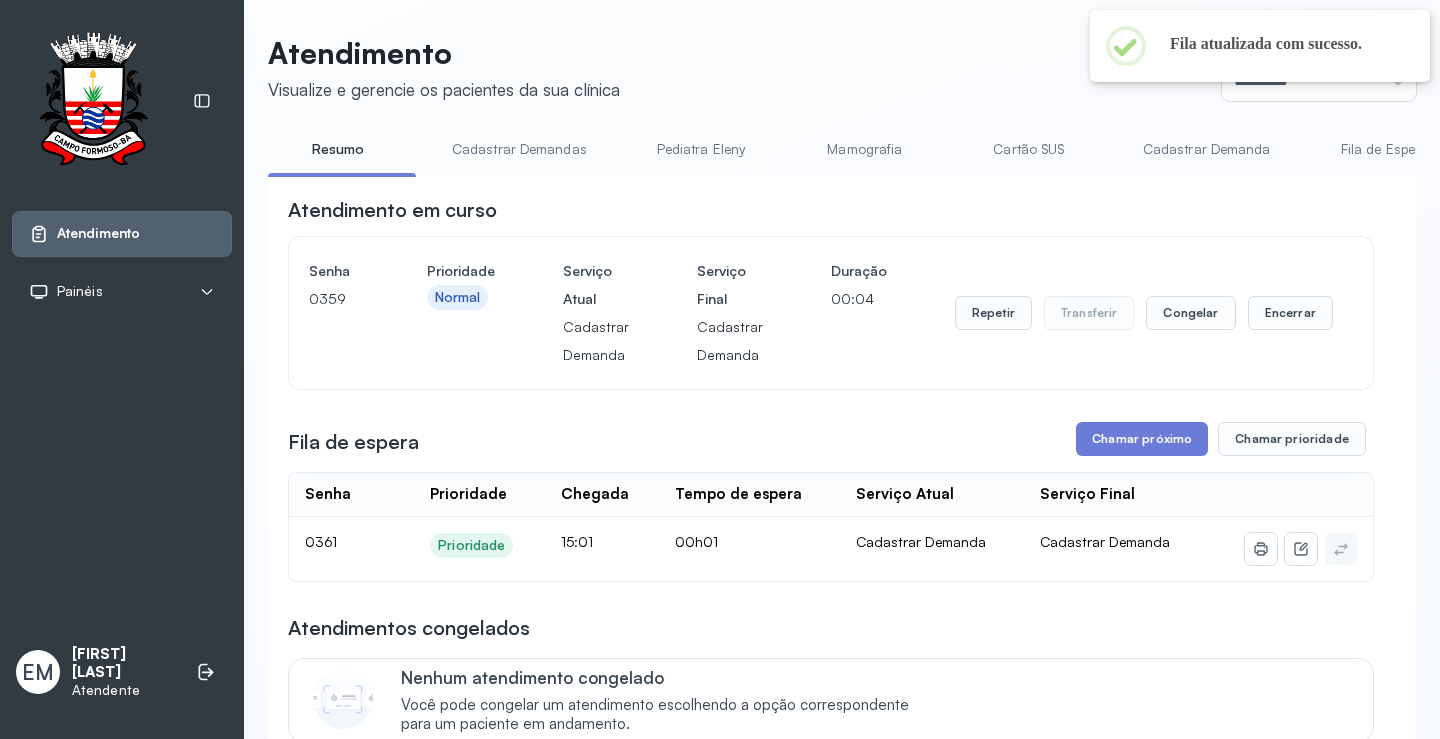 scroll, scrollTop: 194, scrollLeft: 0, axis: vertical 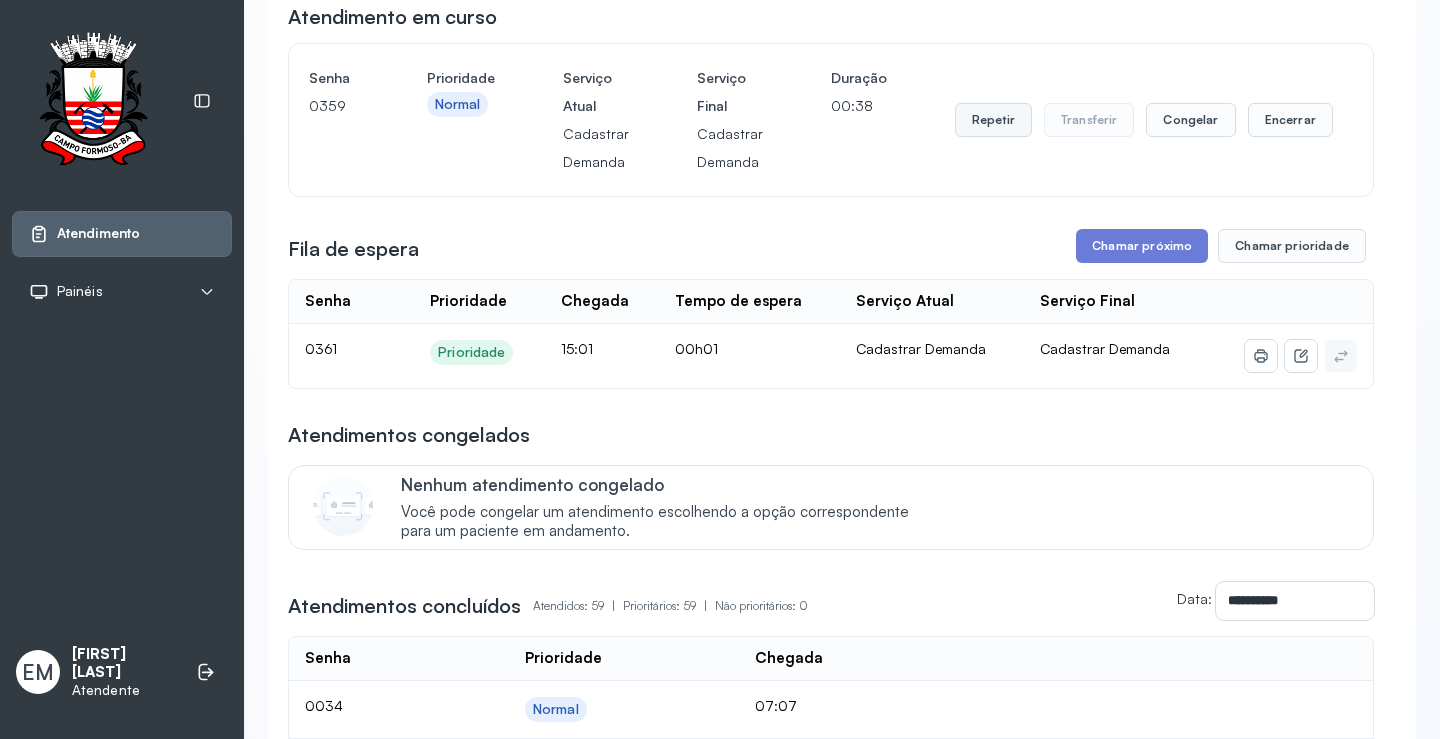 click on "Repetir" at bounding box center [993, 120] 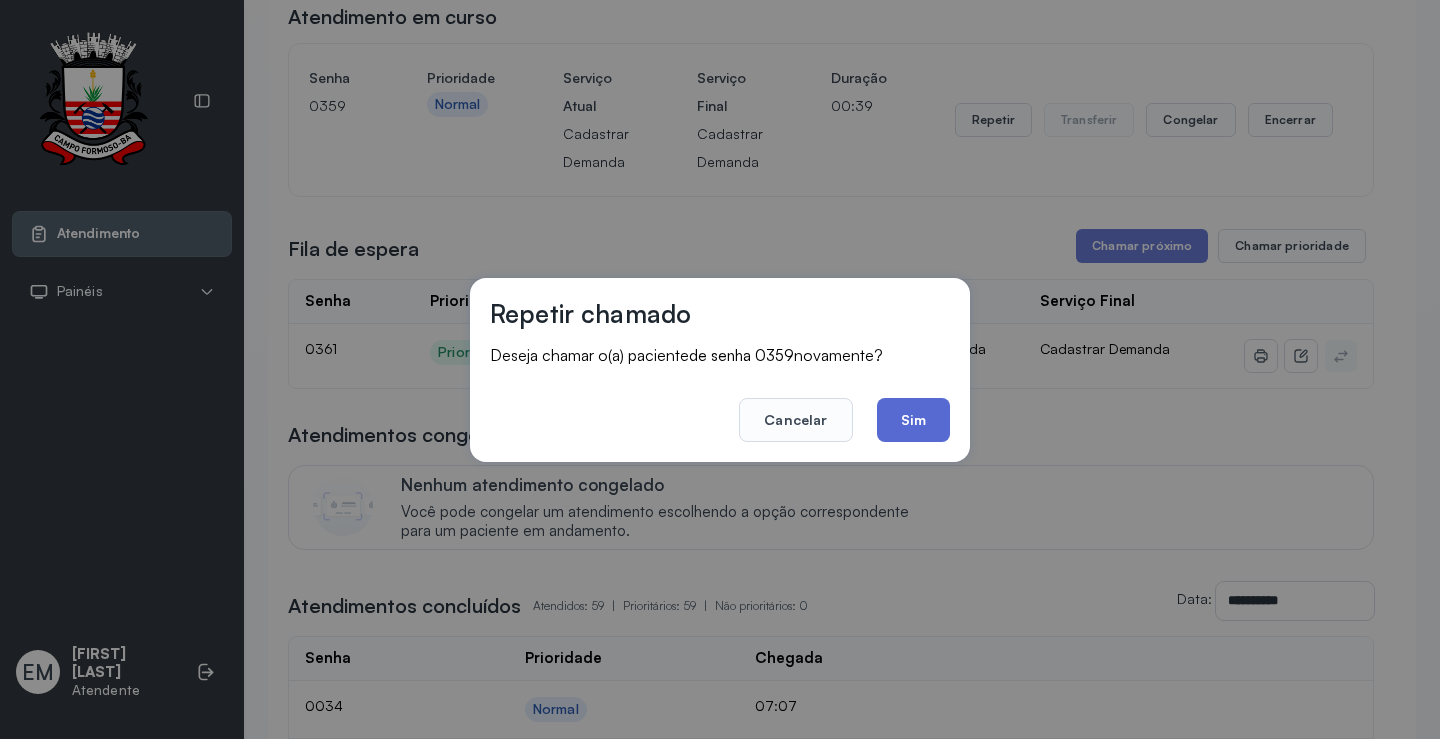 click on "Sim" 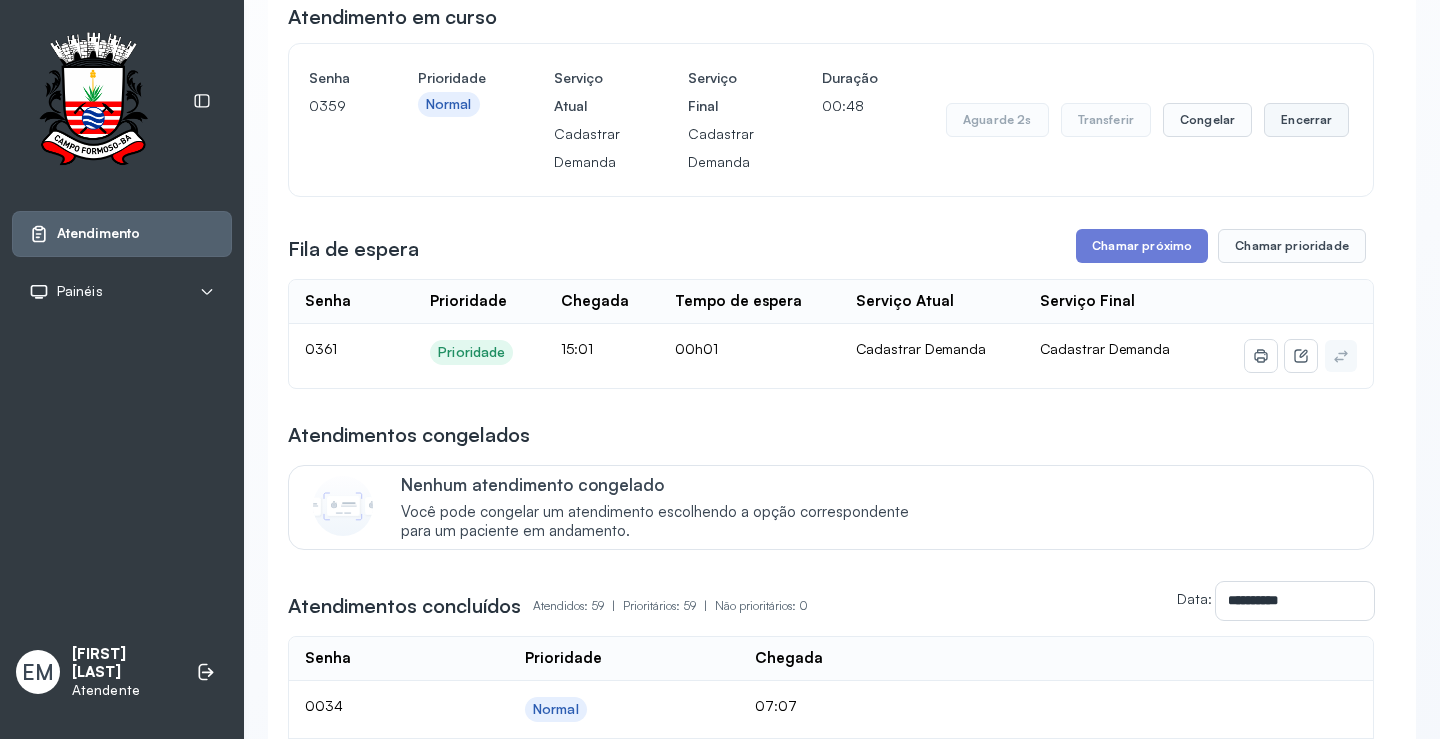 click on "Encerrar" at bounding box center (1306, 120) 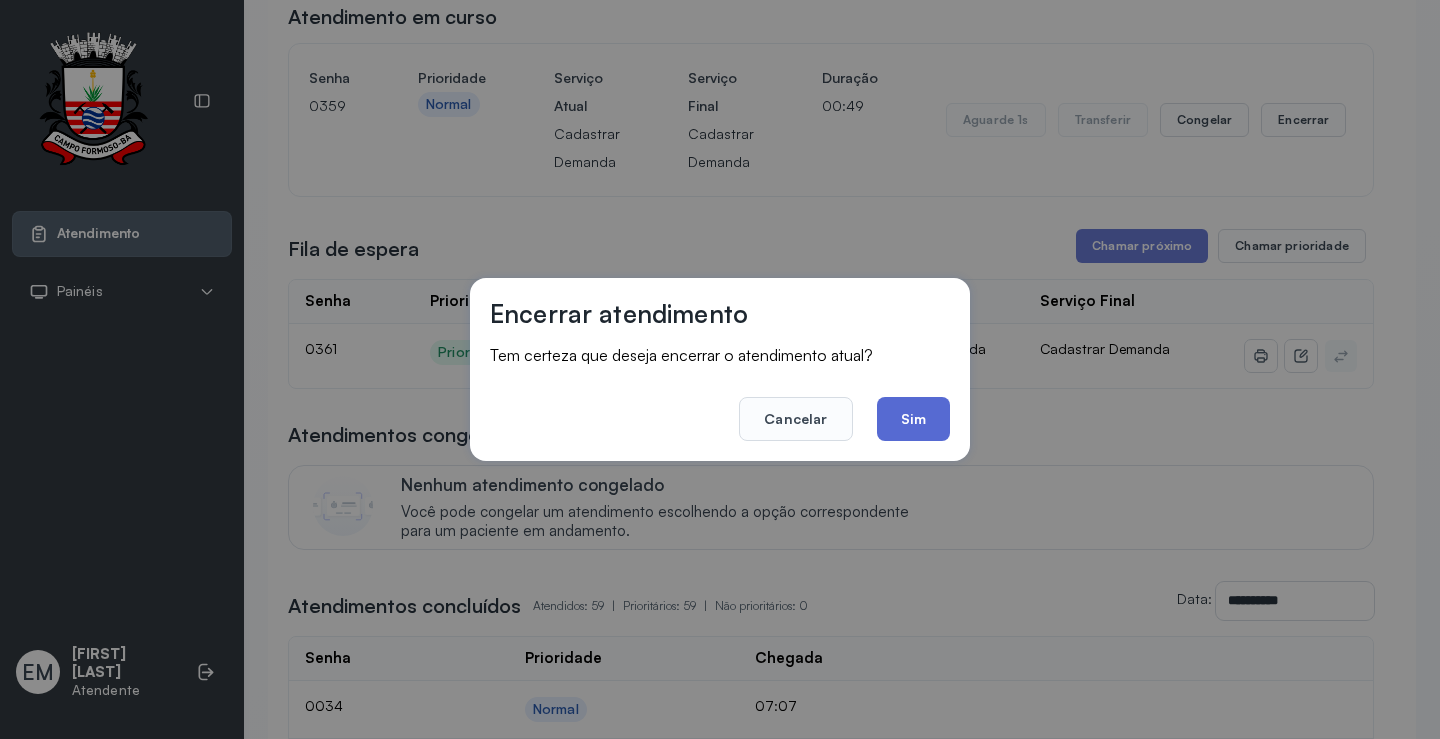 click on "Sim" 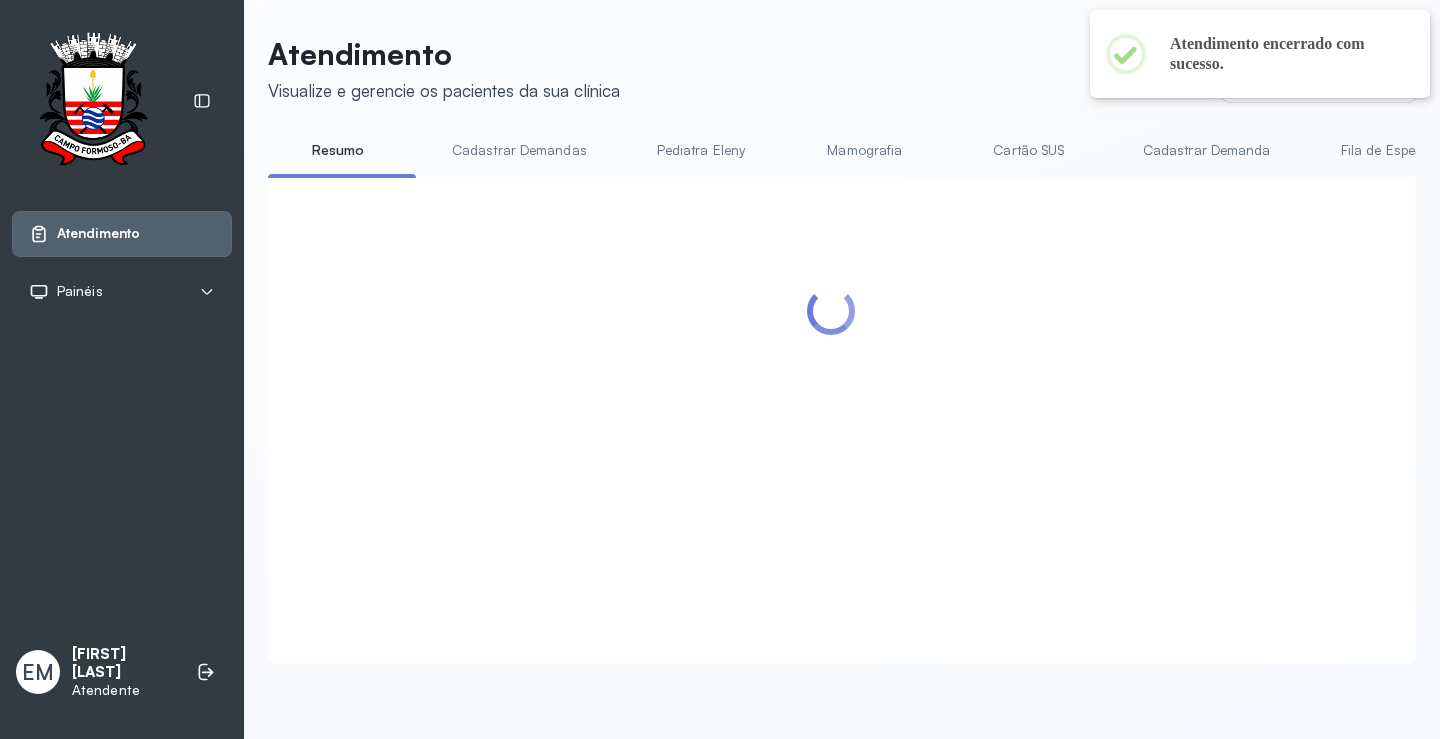 scroll, scrollTop: 194, scrollLeft: 0, axis: vertical 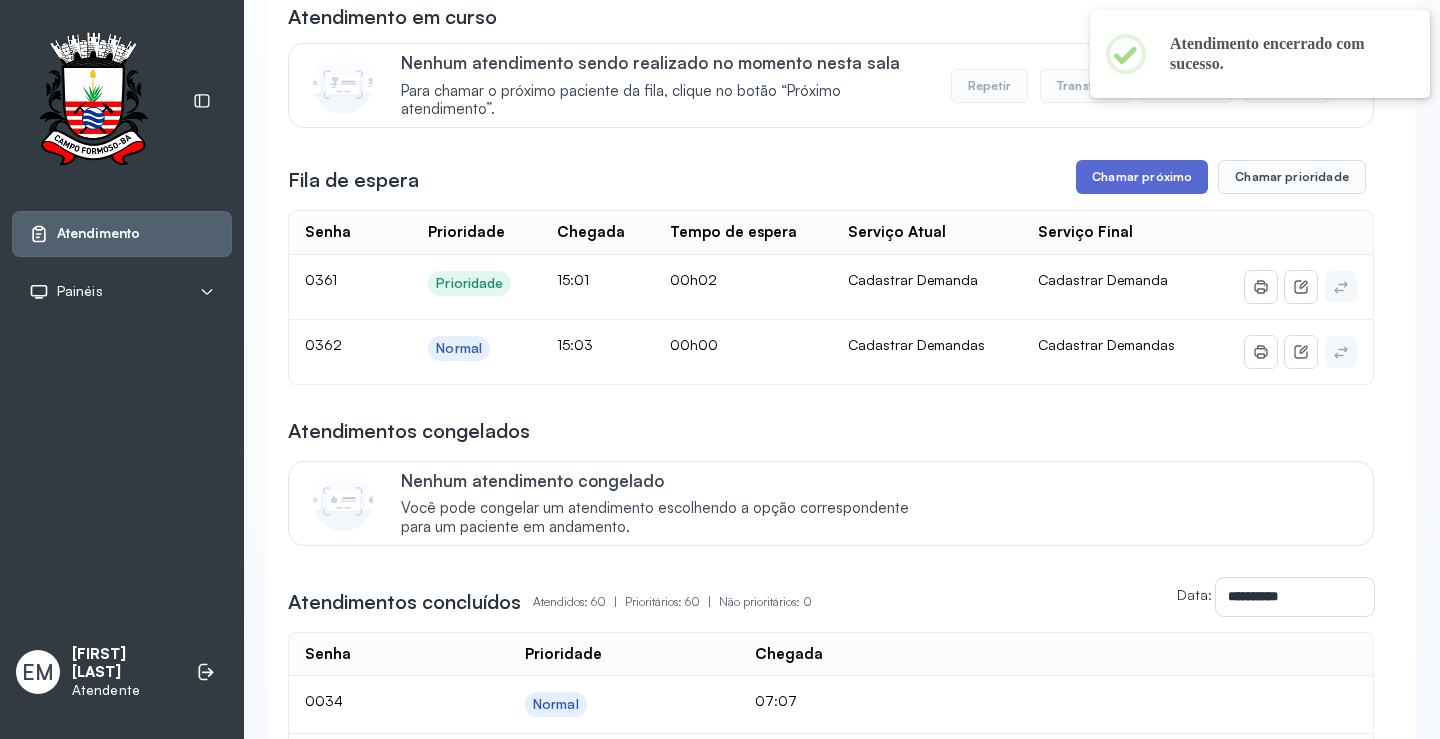 click on "Chamar próximo" at bounding box center (1142, 177) 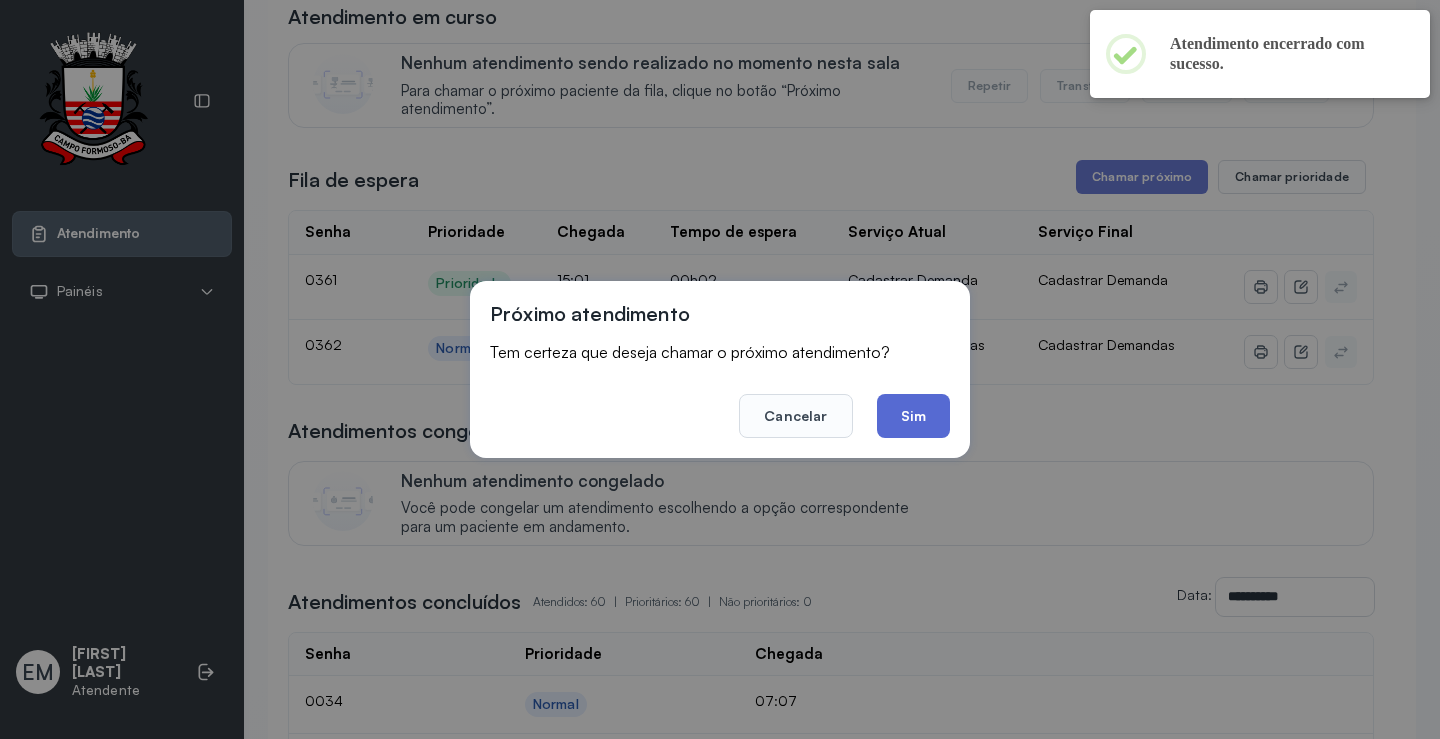 click on "Sim" 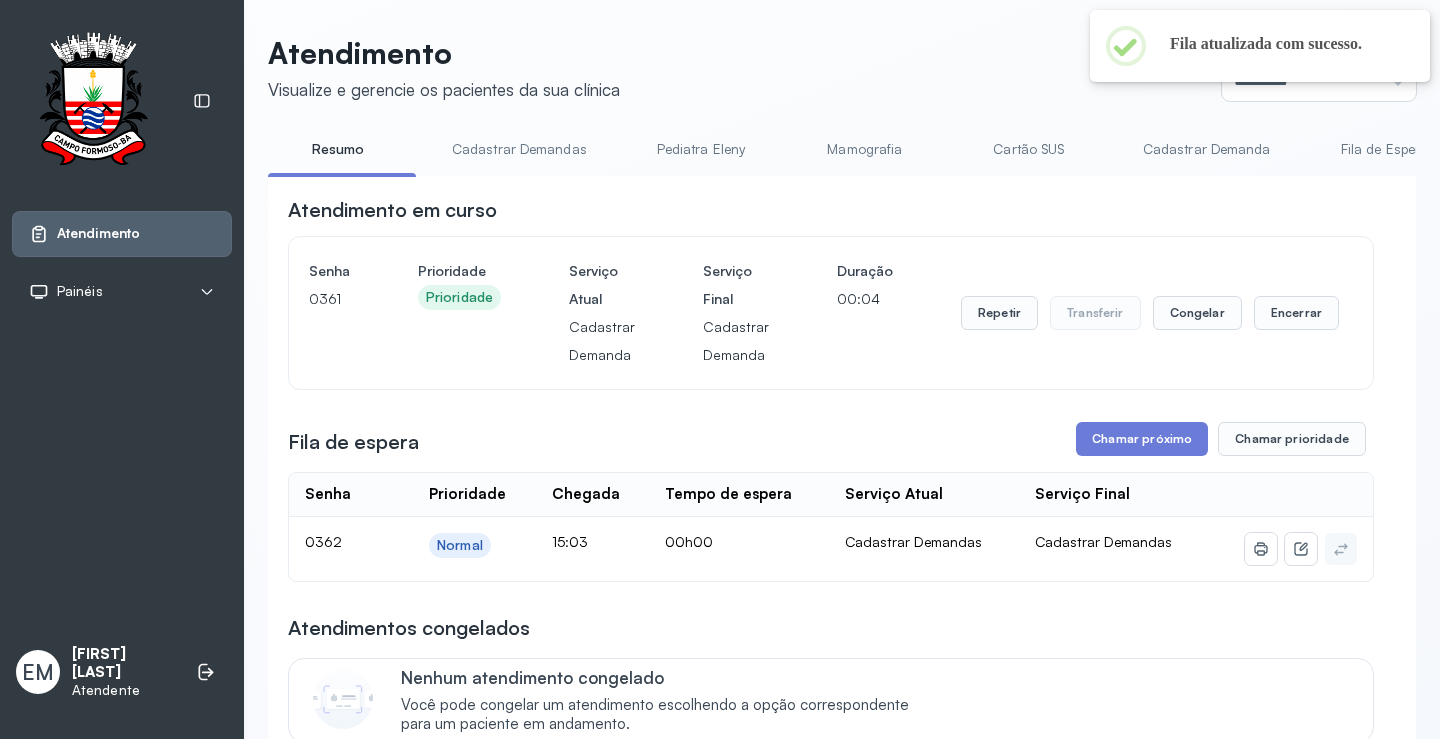 scroll, scrollTop: 194, scrollLeft: 0, axis: vertical 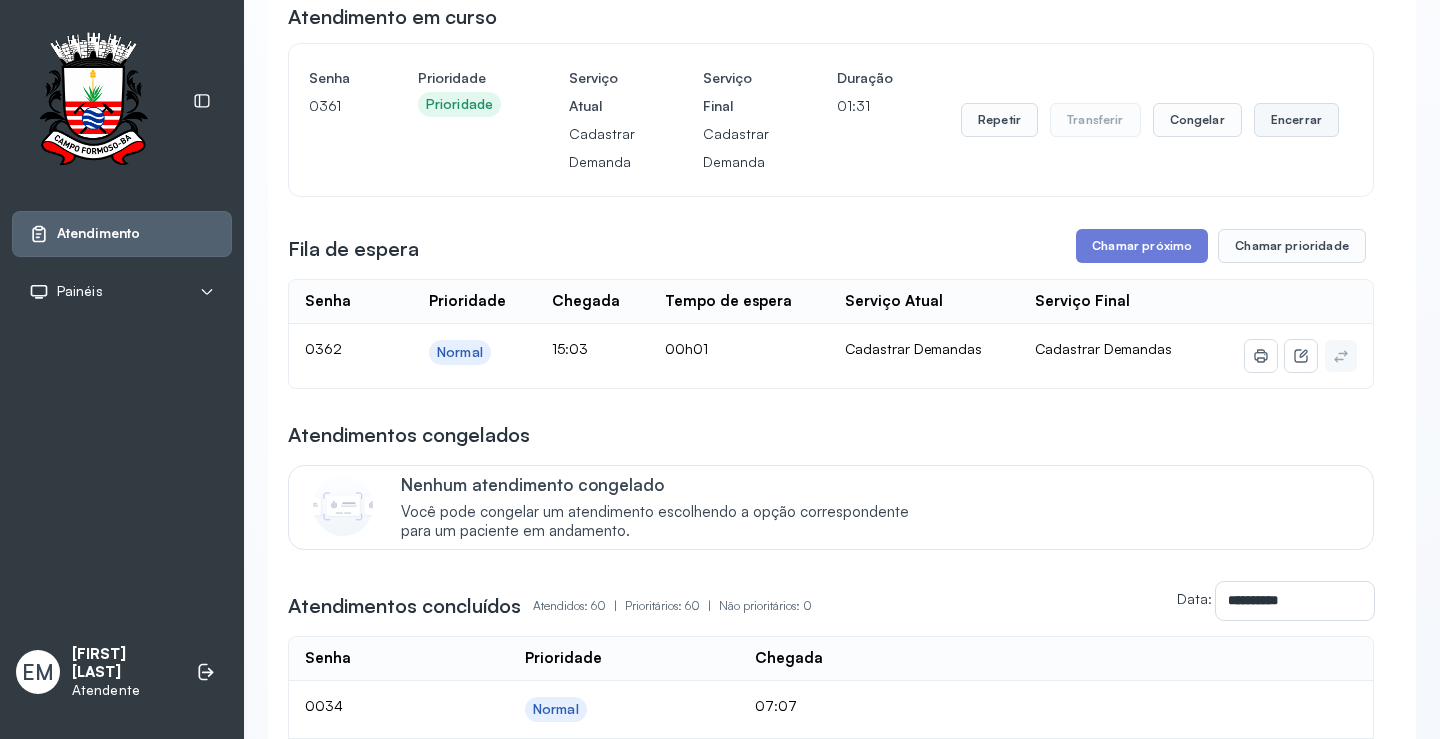 click on "Encerrar" at bounding box center (1296, 120) 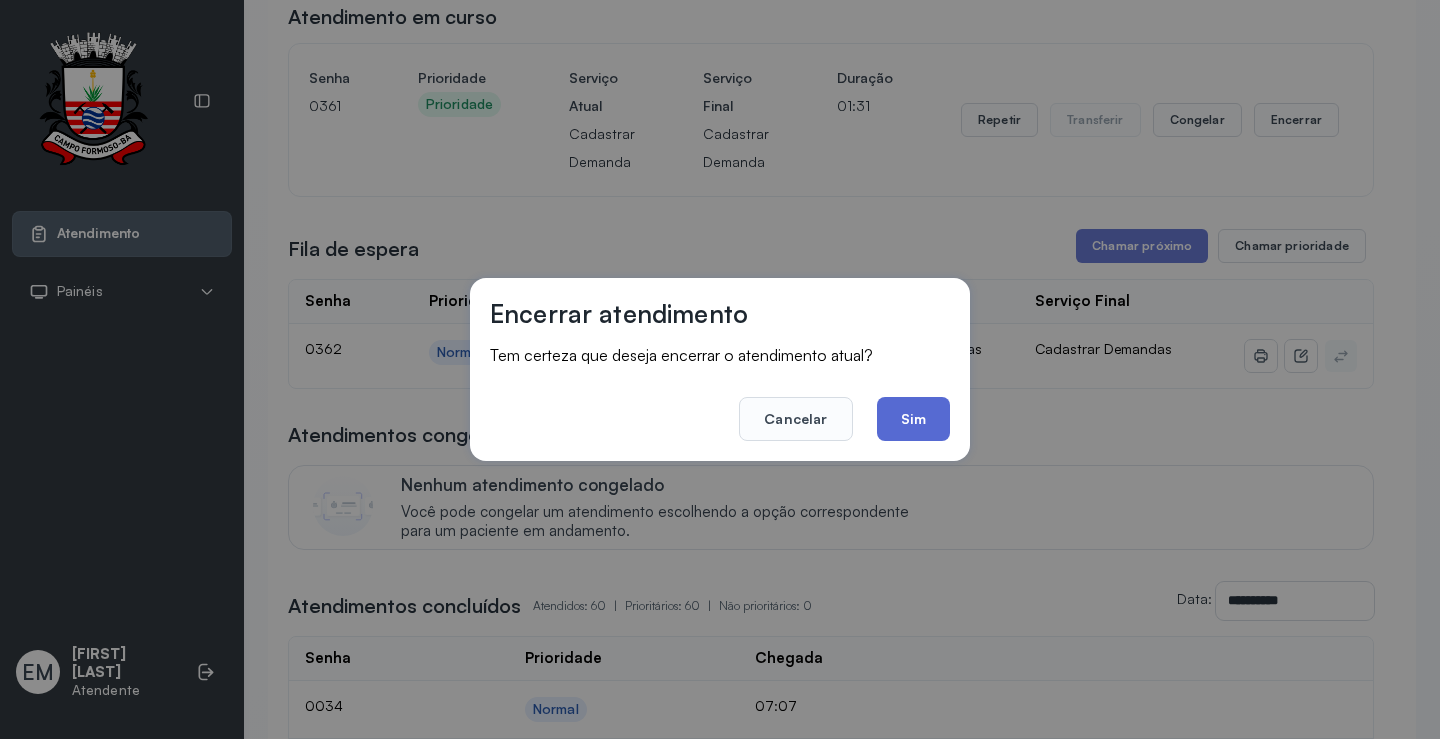 click on "Sim" 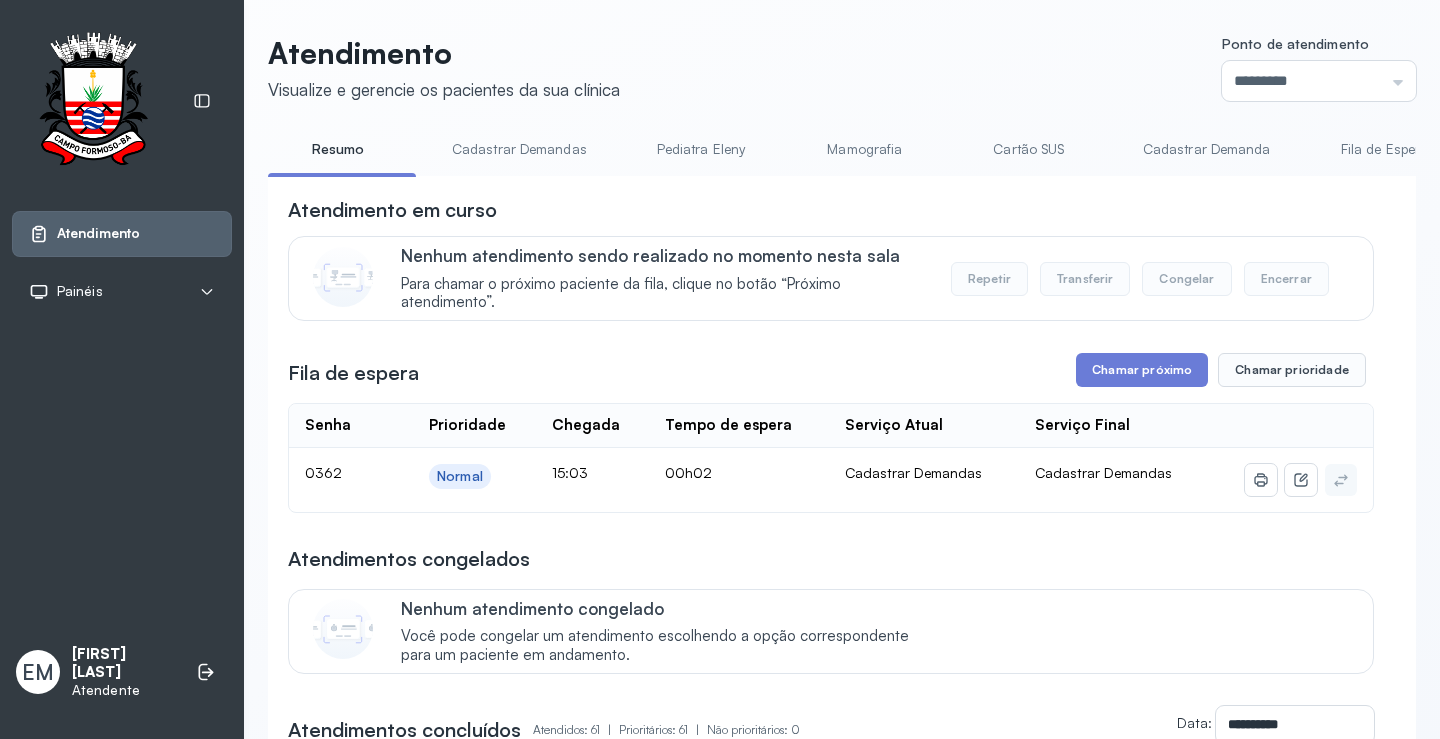 scroll, scrollTop: 194, scrollLeft: 0, axis: vertical 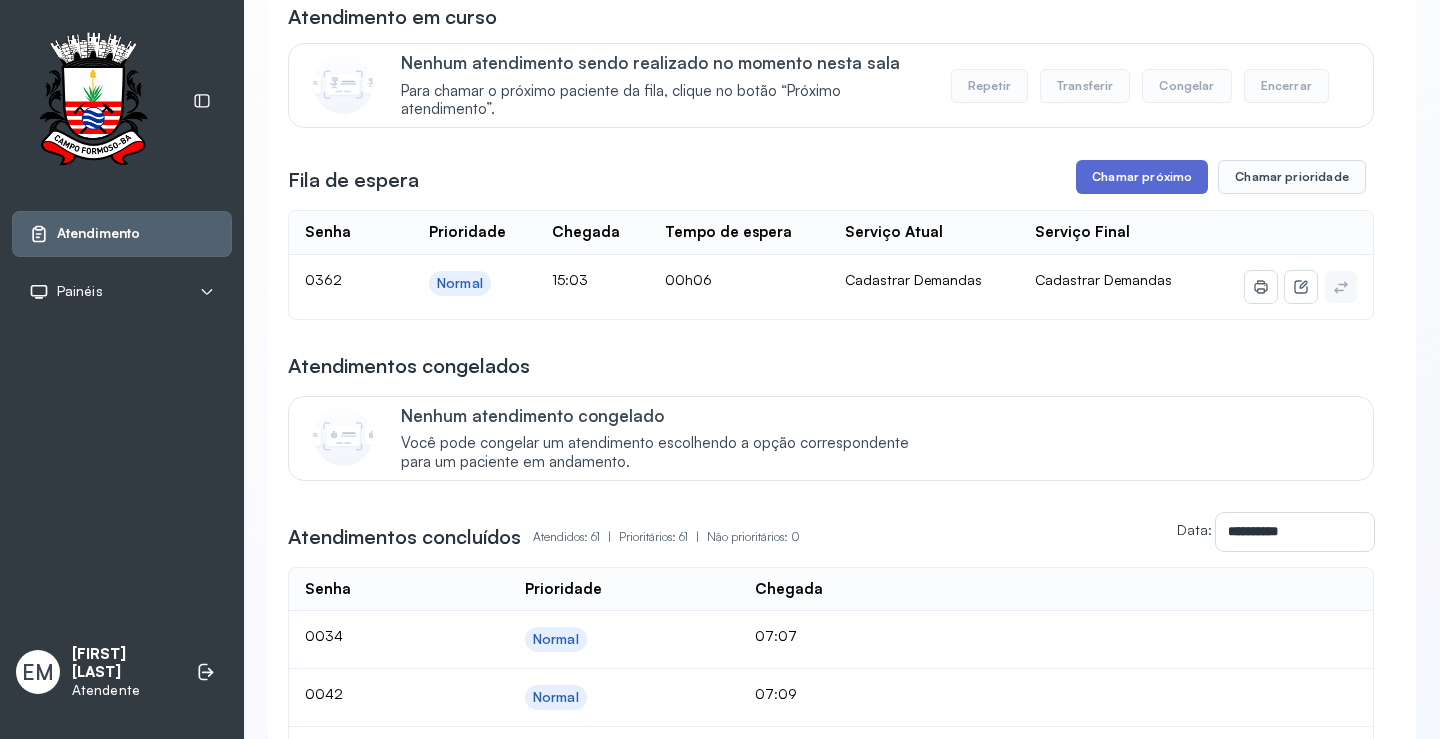 click on "Chamar próximo" at bounding box center [1142, 177] 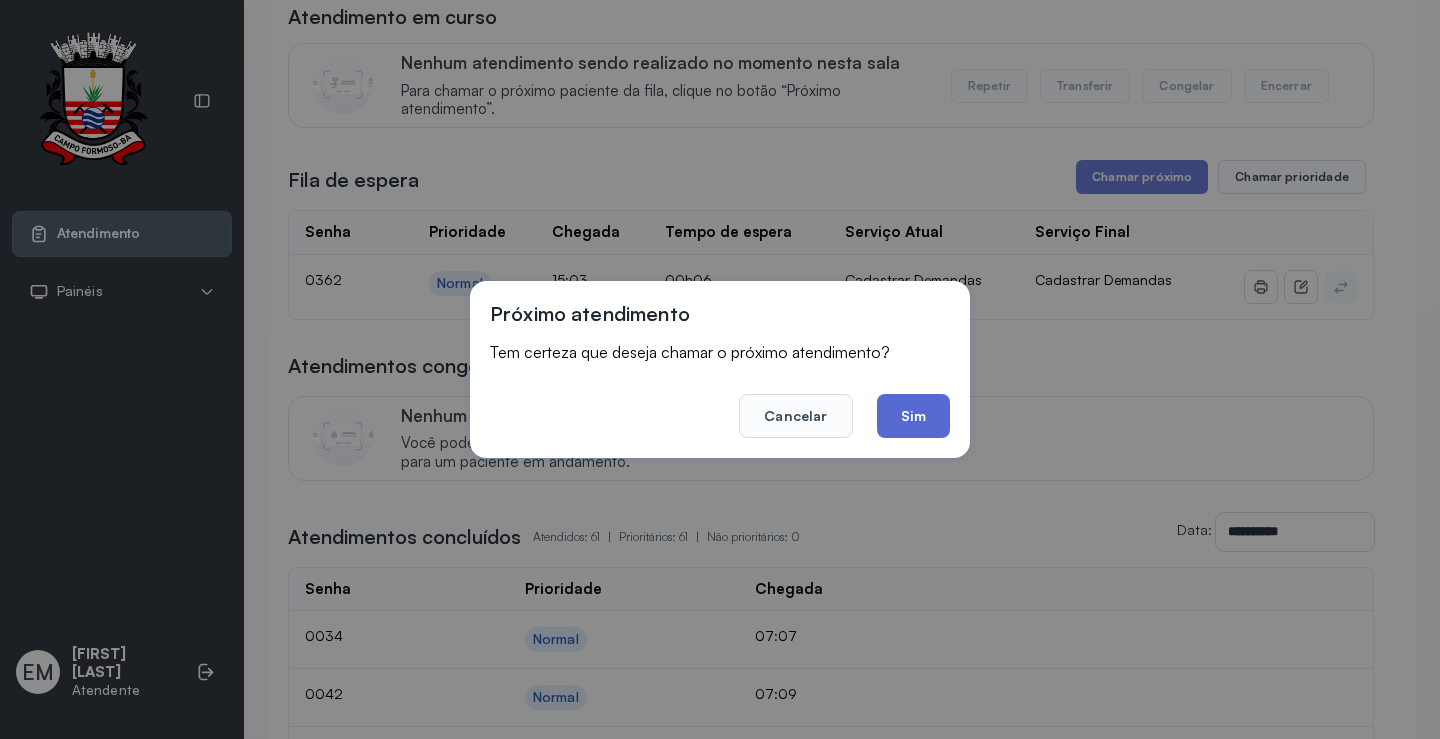 click on "Sim" 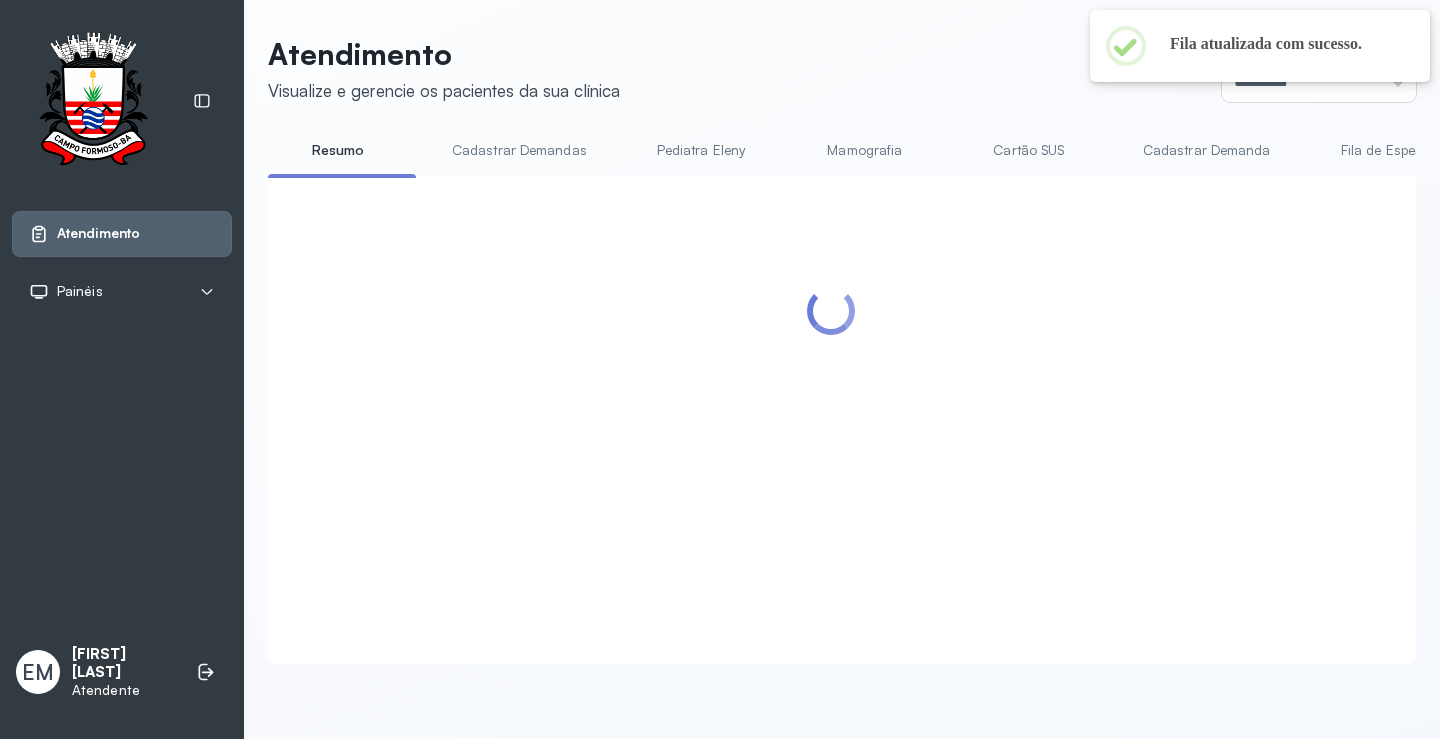 scroll, scrollTop: 194, scrollLeft: 0, axis: vertical 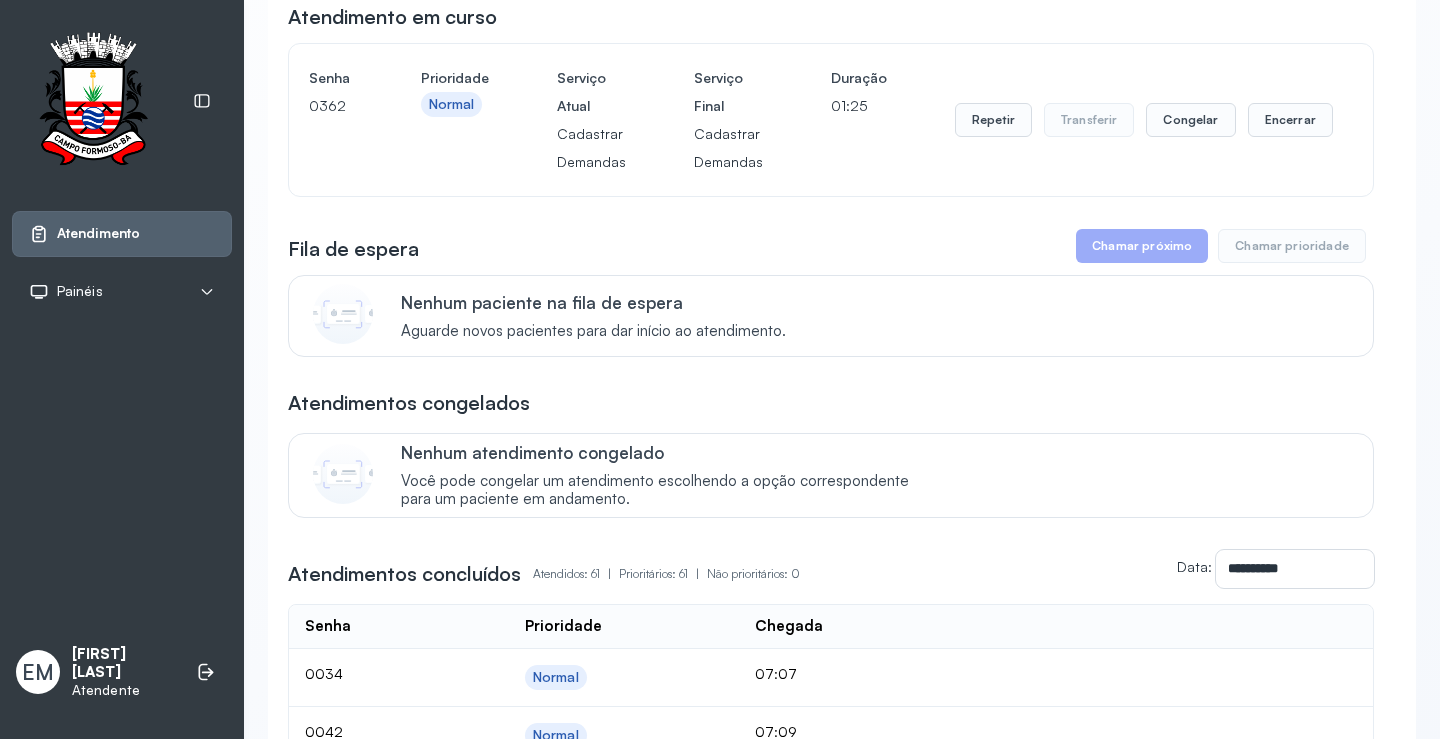 click on "Repetir Transferir Congelar Encerrar" at bounding box center [1144, 120] 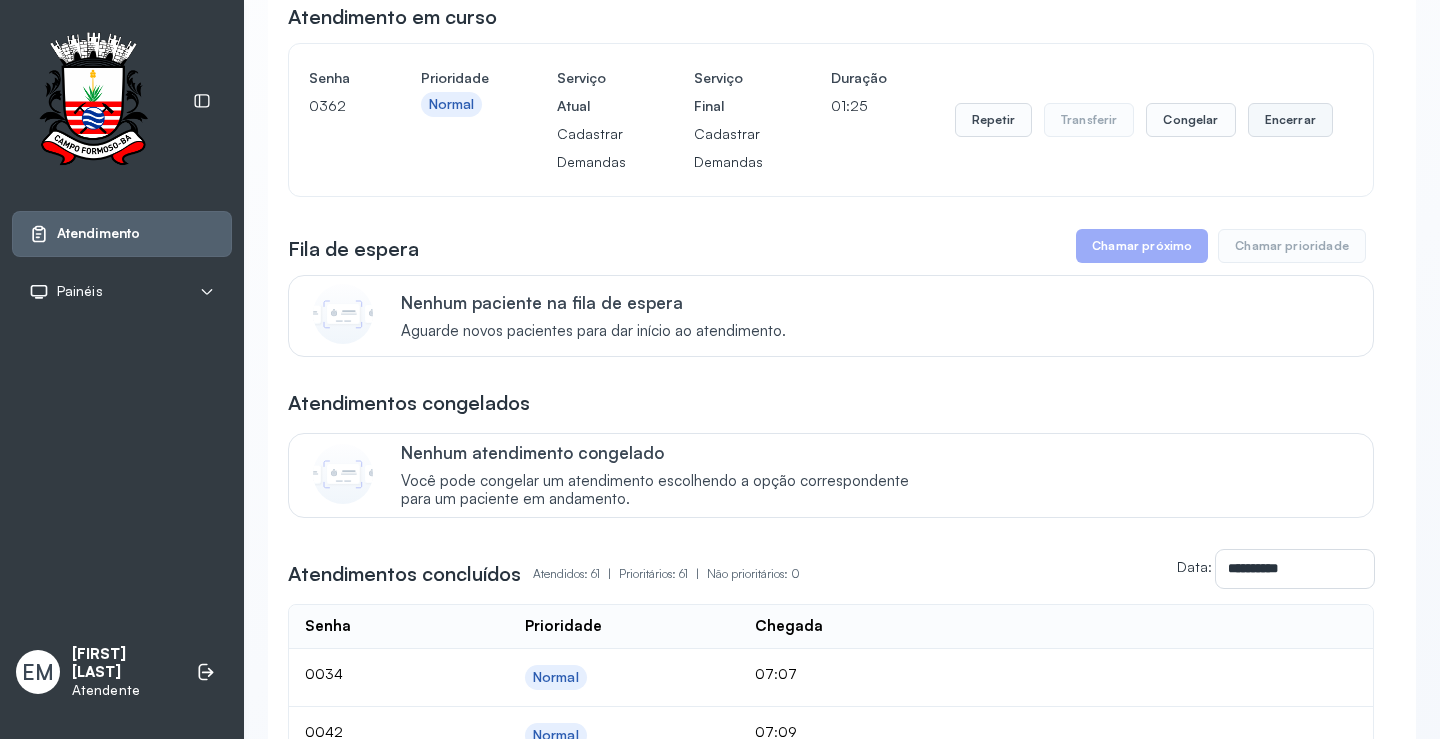 drag, startPoint x: 1270, startPoint y: 125, endPoint x: 1249, endPoint y: 131, distance: 21.84033 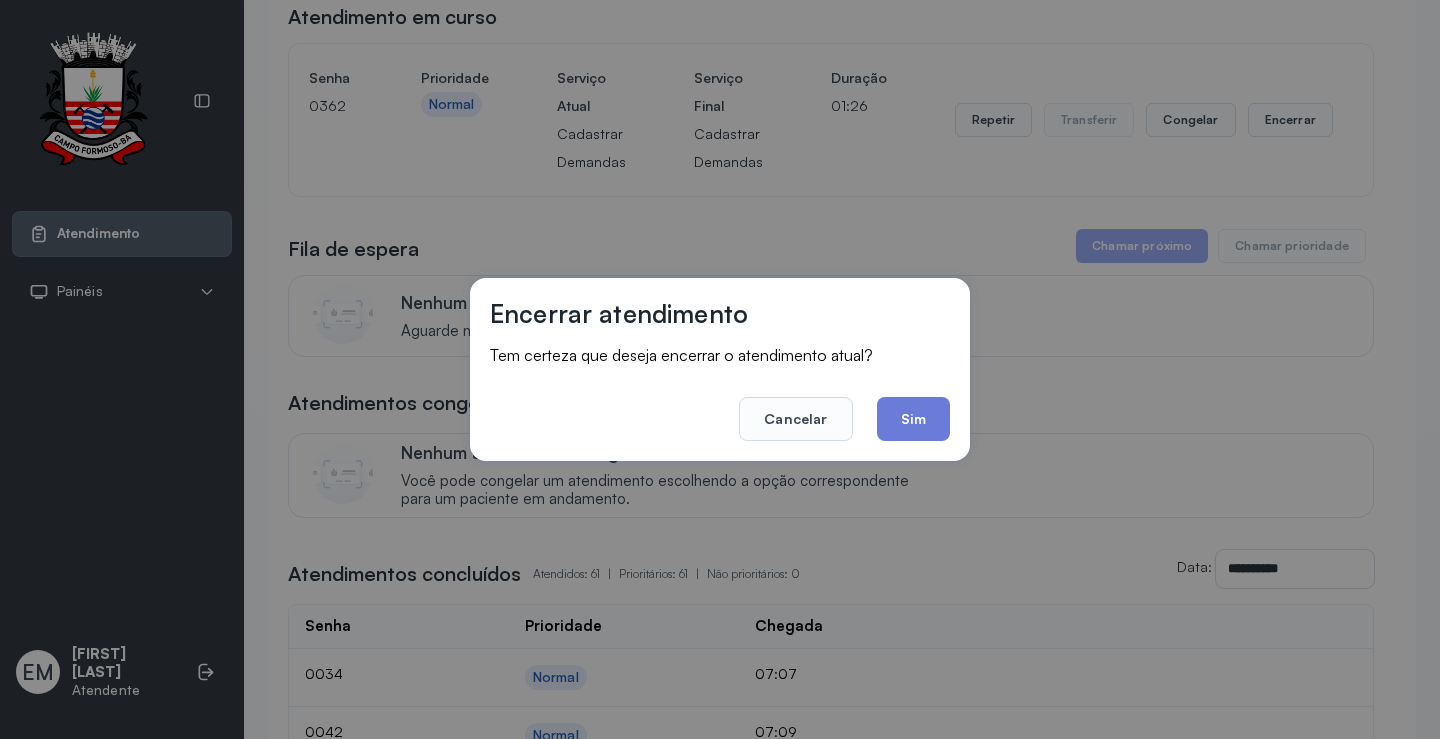 click on "Cancelar Sim" at bounding box center (720, 405) 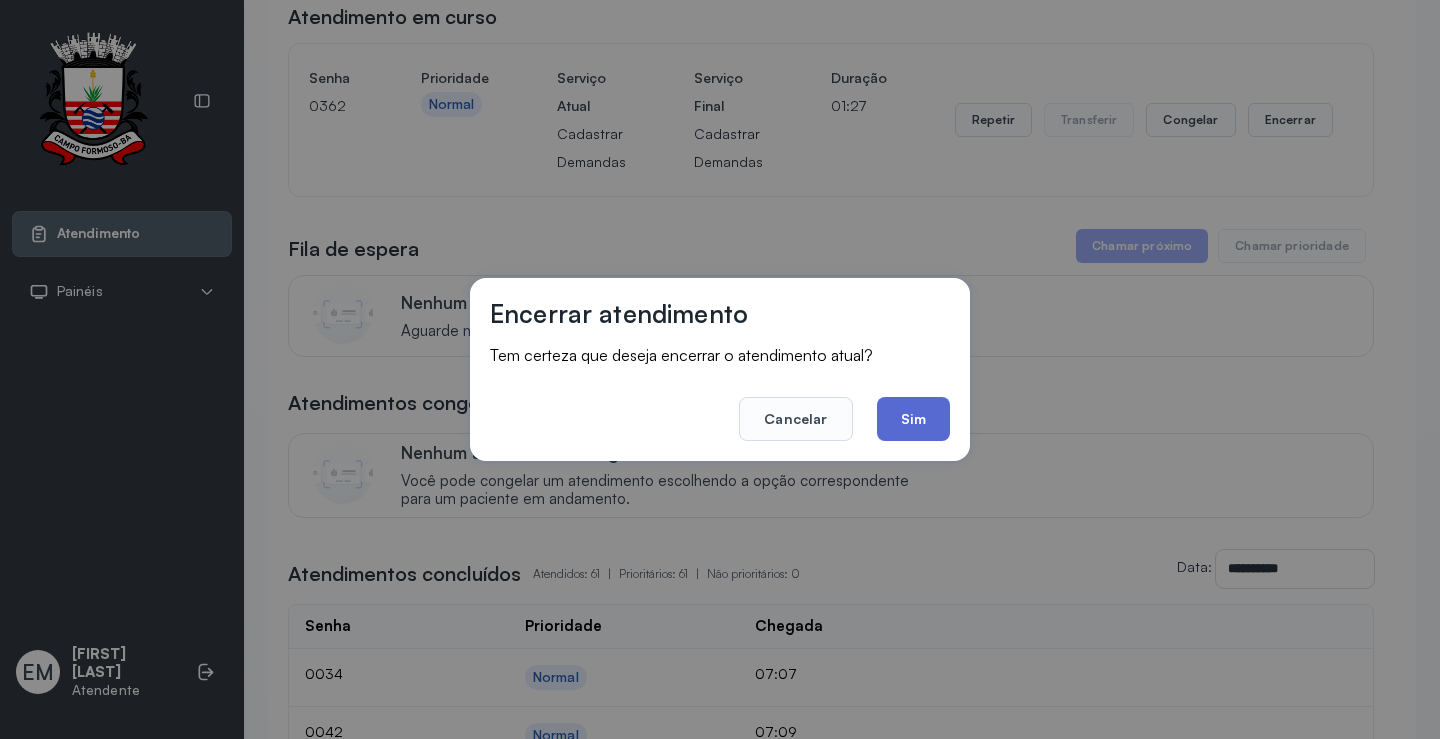 click on "Sim" 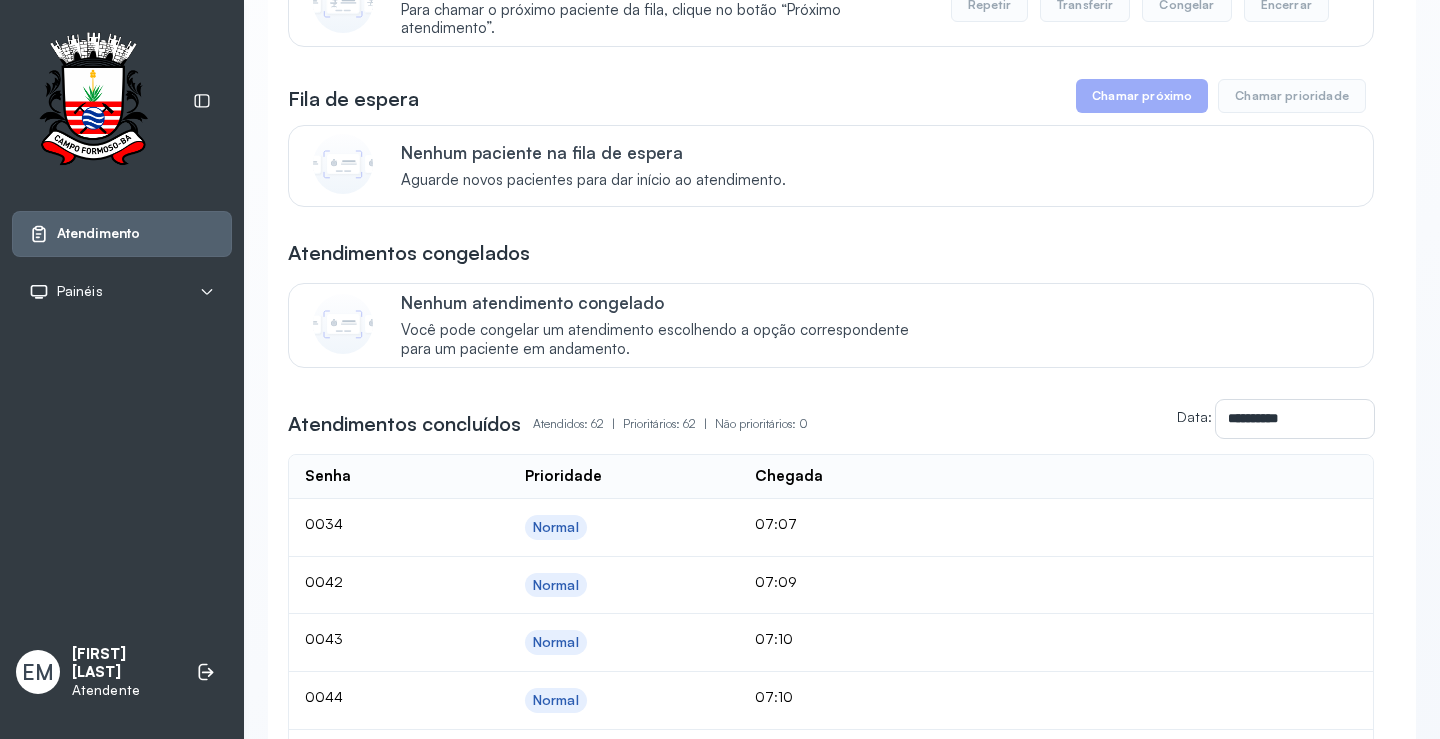 scroll, scrollTop: 0, scrollLeft: 0, axis: both 